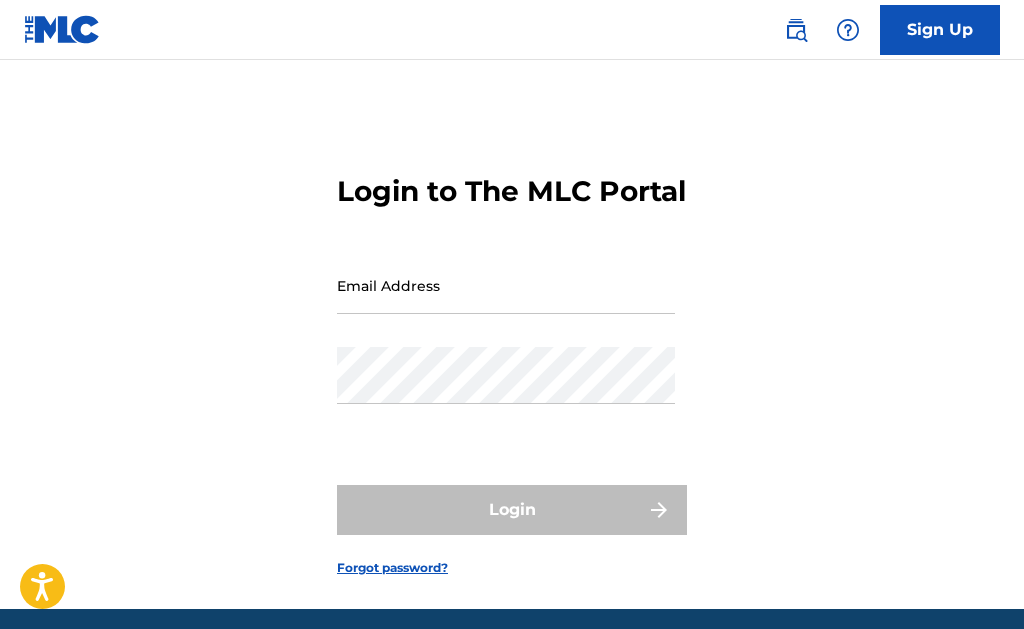 scroll, scrollTop: 0, scrollLeft: 0, axis: both 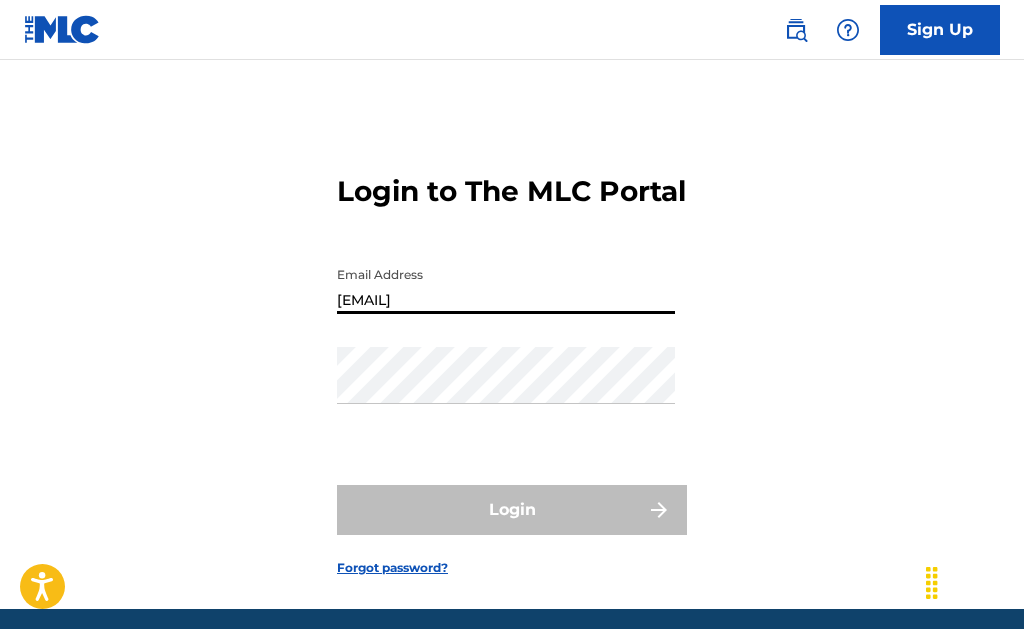 type on "[EMAIL]" 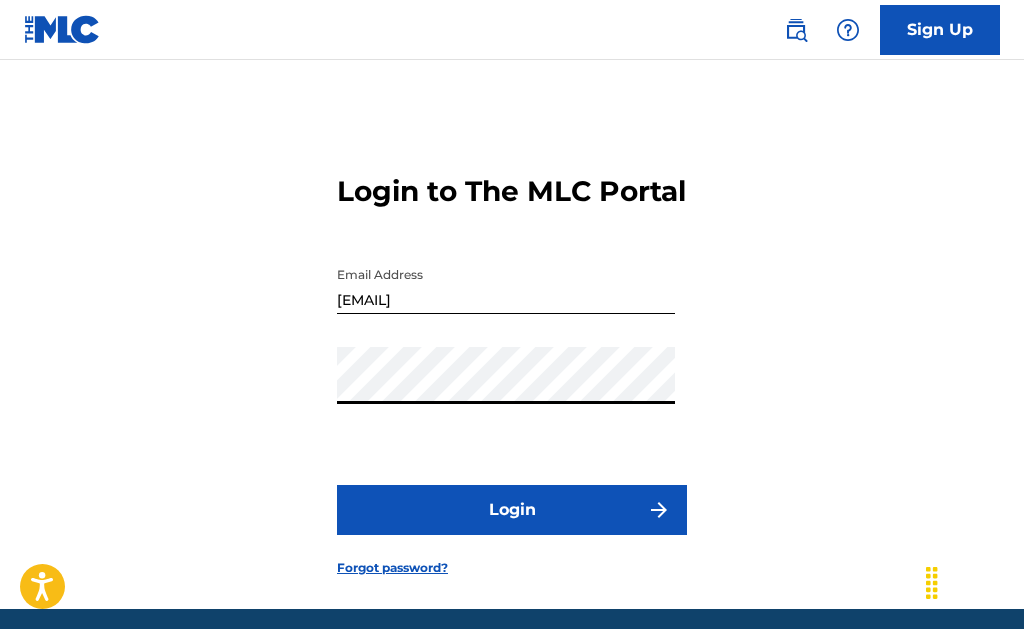 click on "Login" at bounding box center (512, 510) 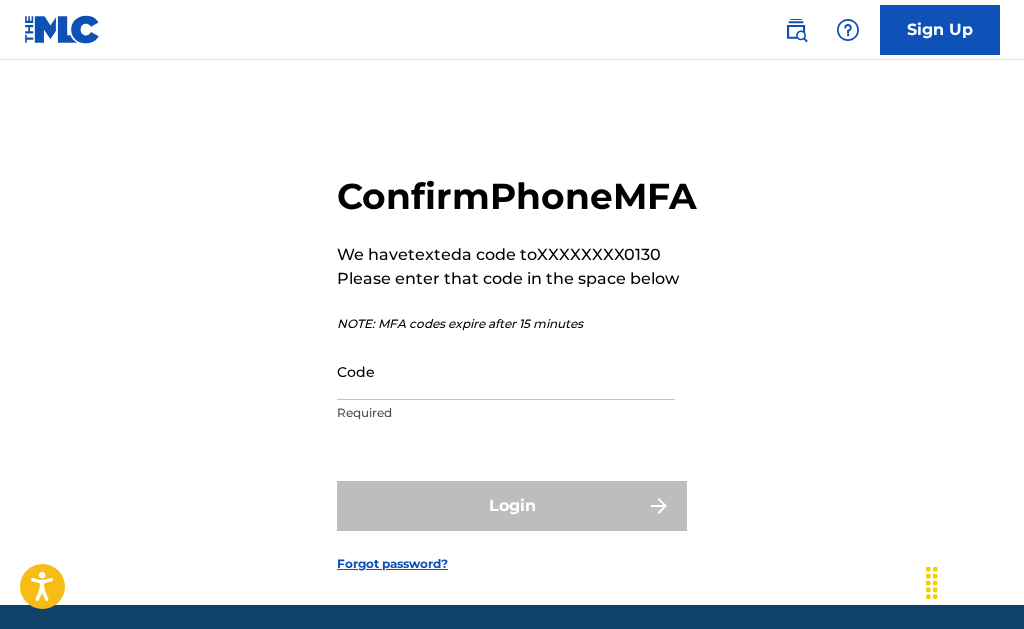 click on "Code" at bounding box center [506, 371] 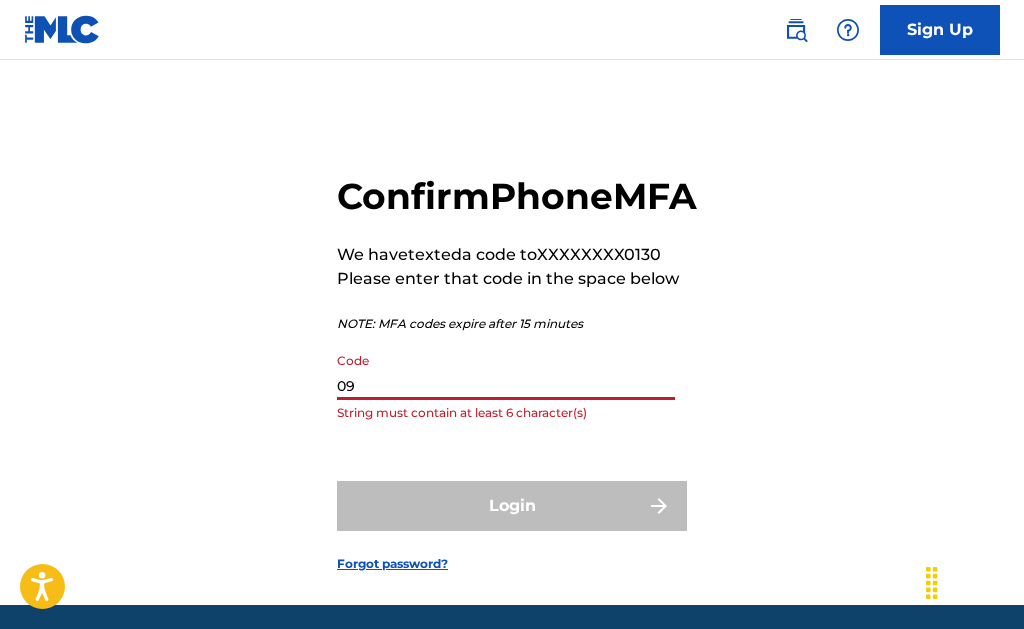 type on "0" 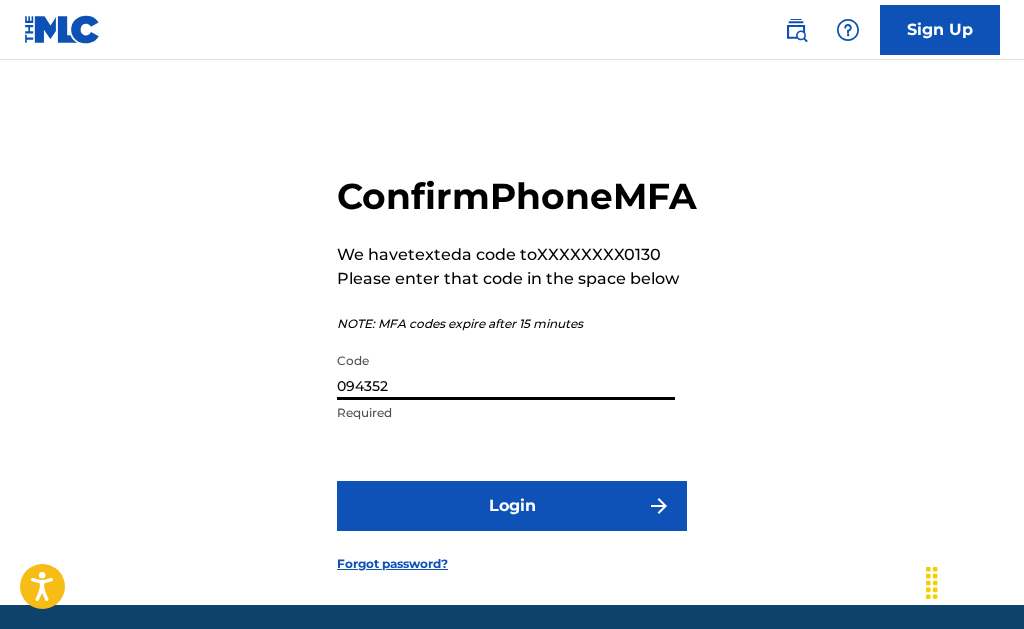 type on "094352" 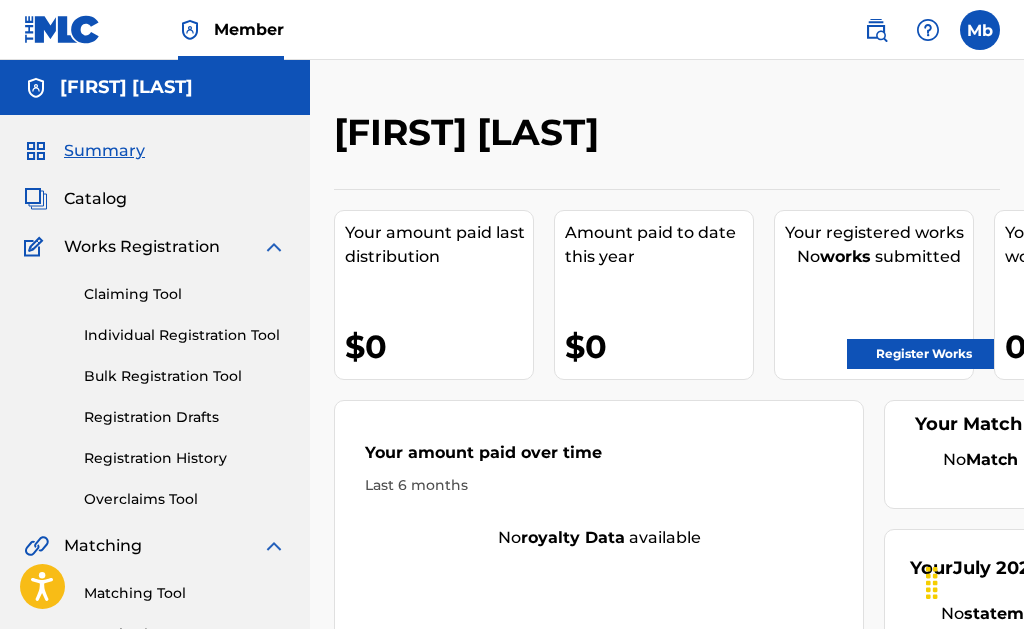scroll, scrollTop: 0, scrollLeft: 0, axis: both 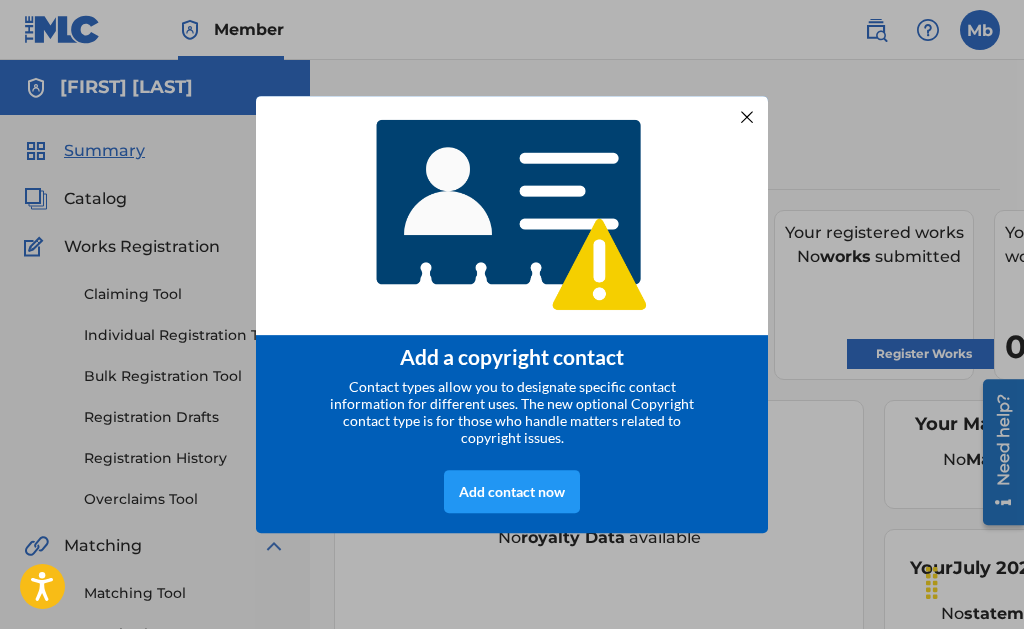 click at bounding box center [747, 116] 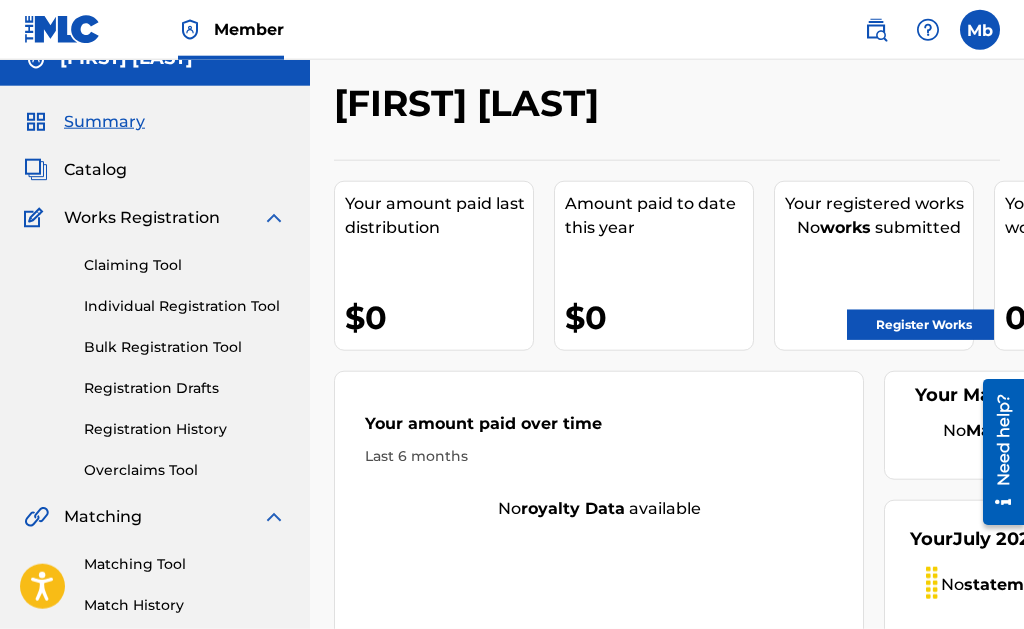 scroll, scrollTop: 0, scrollLeft: 0, axis: both 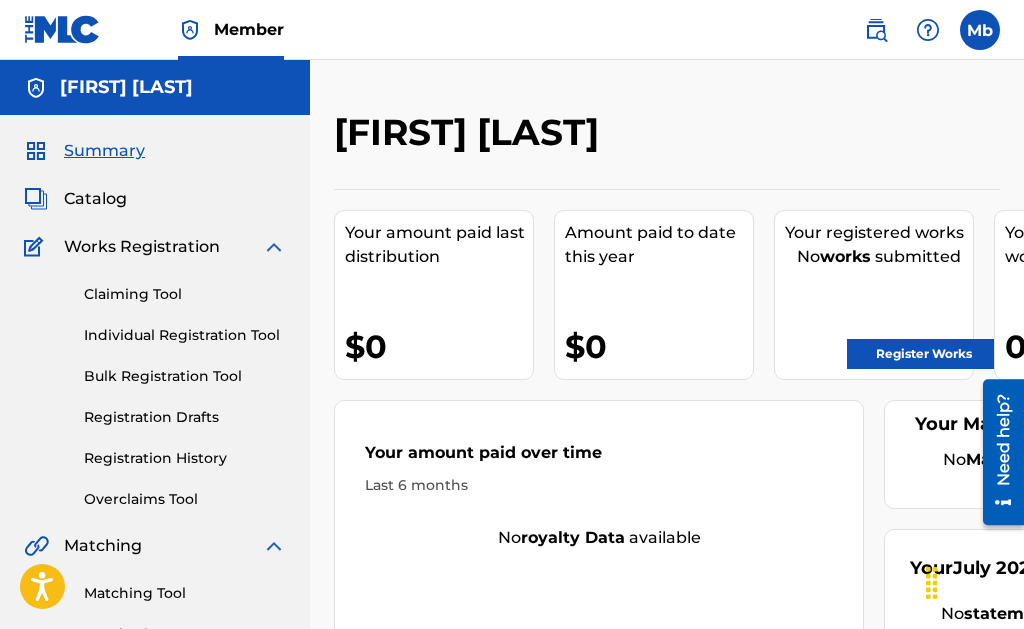 click at bounding box center (876, 30) 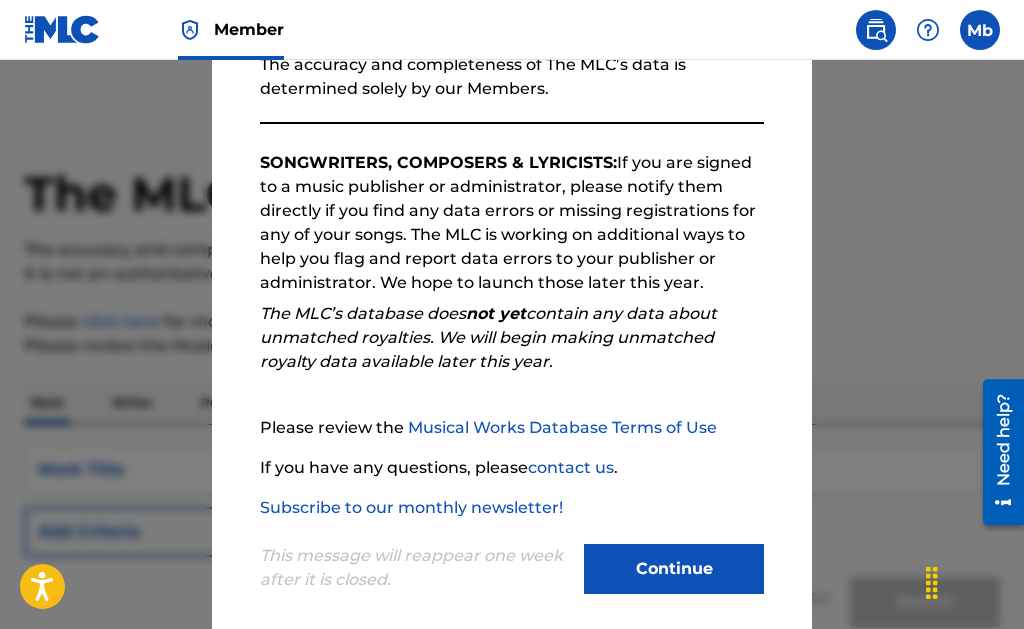 scroll, scrollTop: 286, scrollLeft: 0, axis: vertical 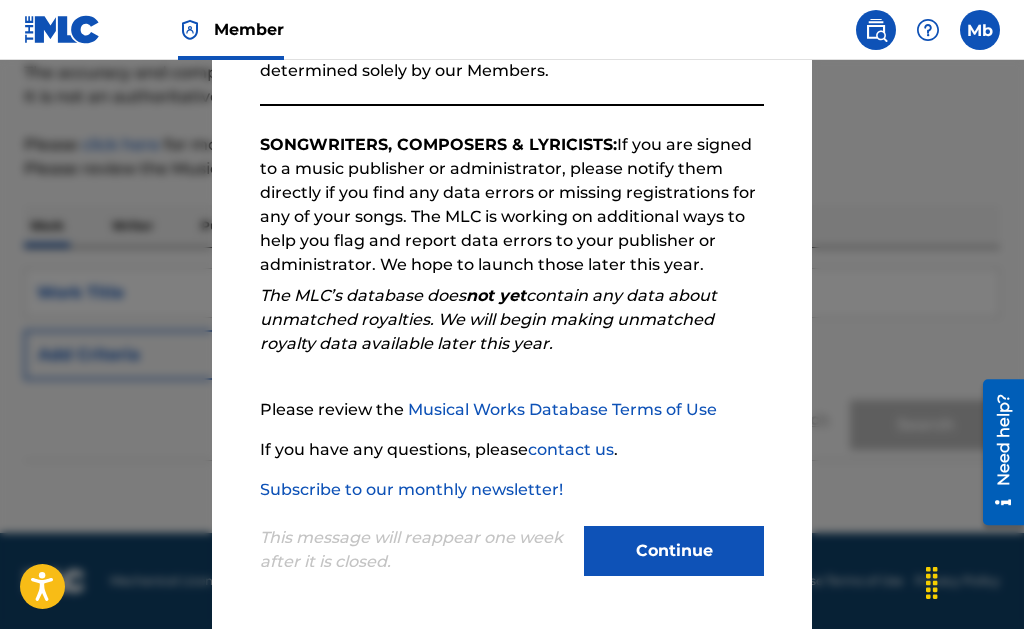 click on "Continue" at bounding box center (674, 551) 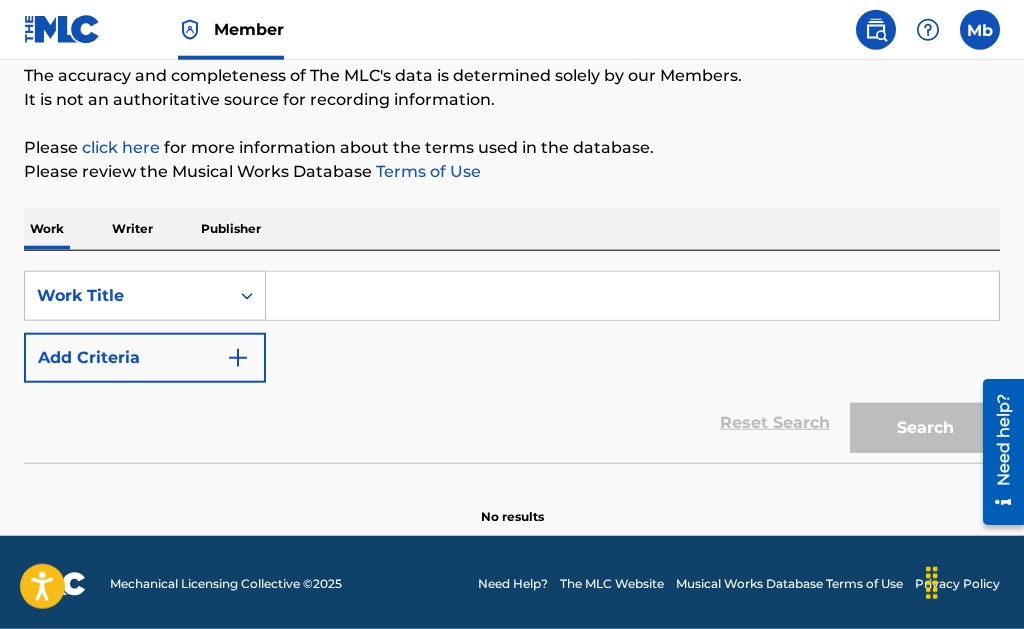 scroll, scrollTop: 177, scrollLeft: 0, axis: vertical 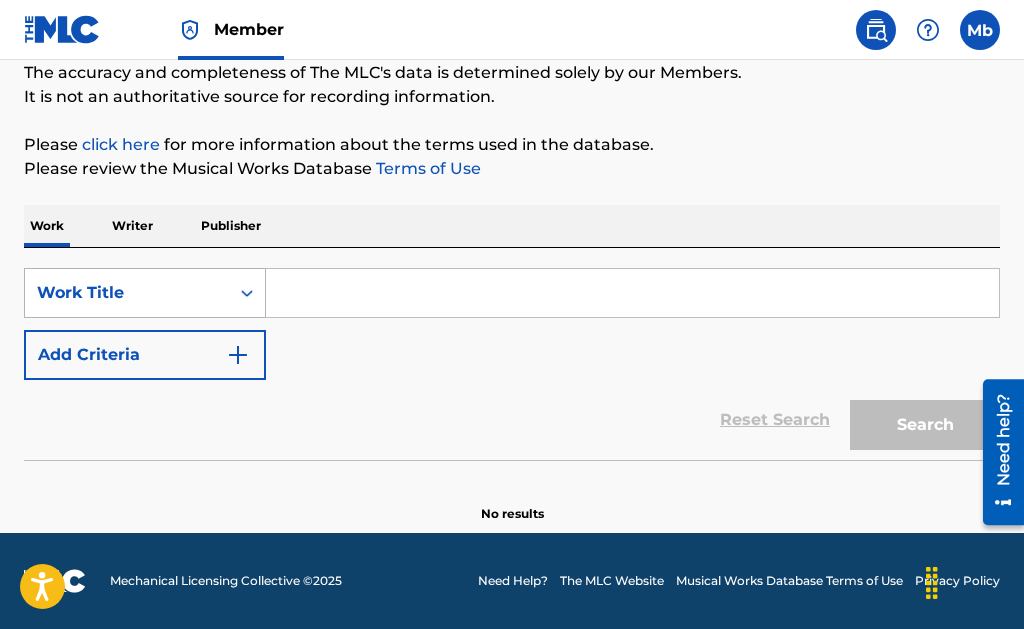 click on "Work Title" at bounding box center [127, 293] 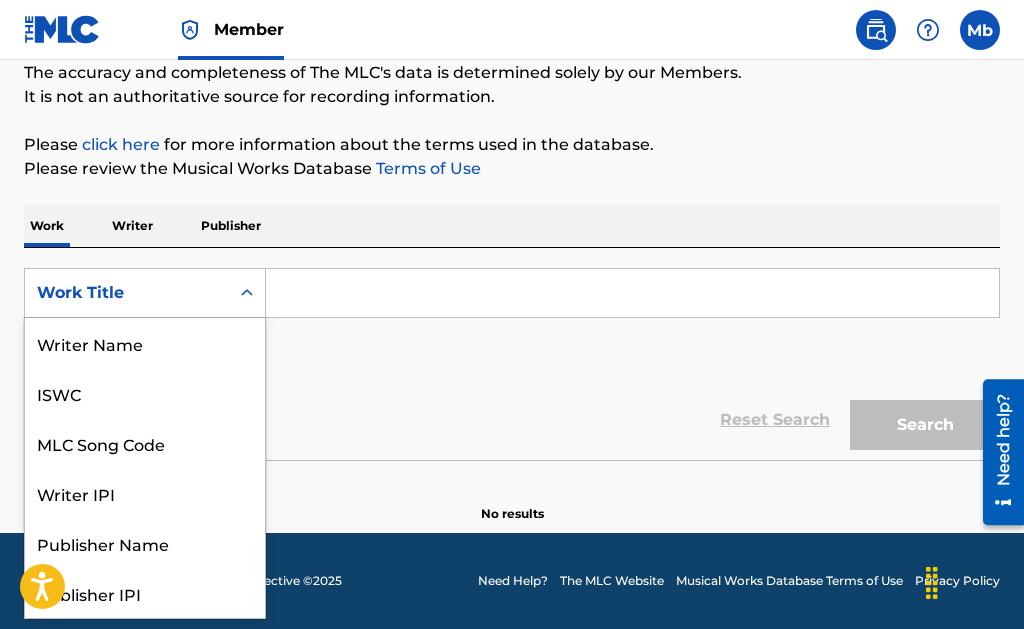 scroll, scrollTop: 100, scrollLeft: 0, axis: vertical 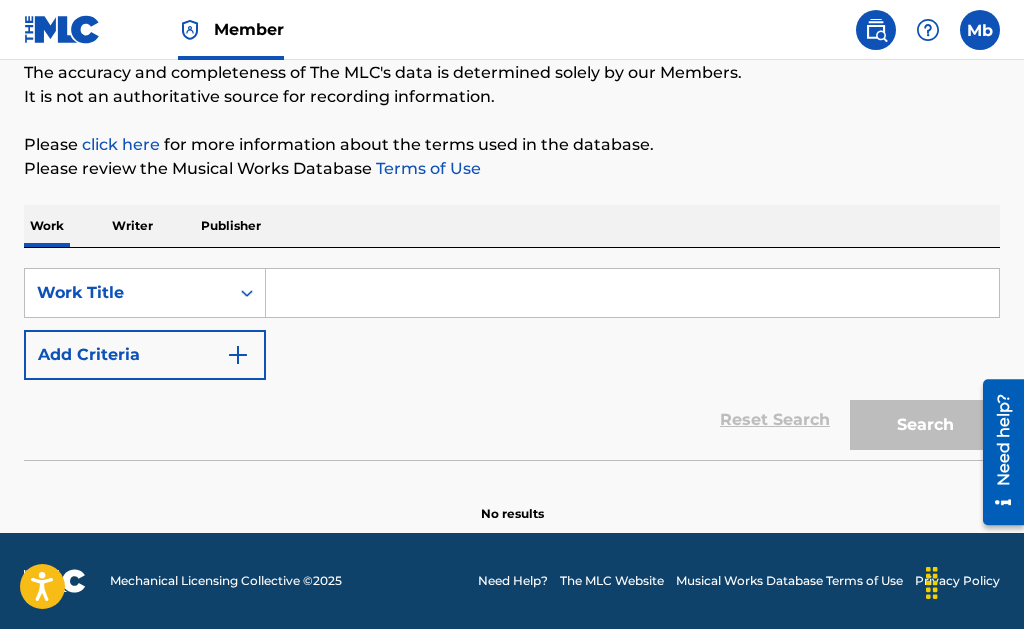 click on "Reset Search Search" at bounding box center (512, 420) 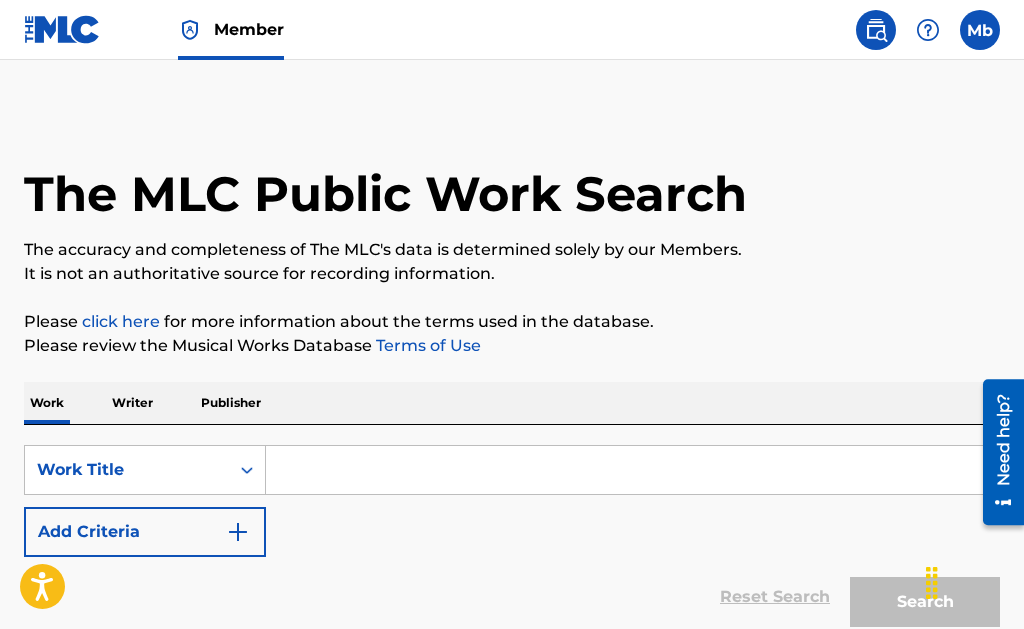 click on "Writer" at bounding box center [132, 403] 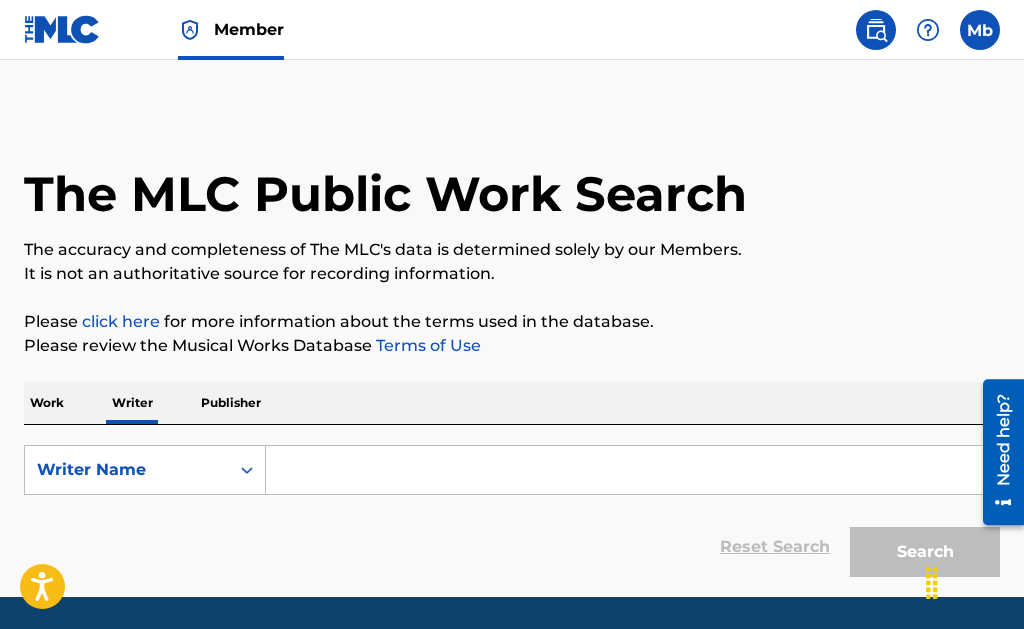 click on "Work" at bounding box center [47, 403] 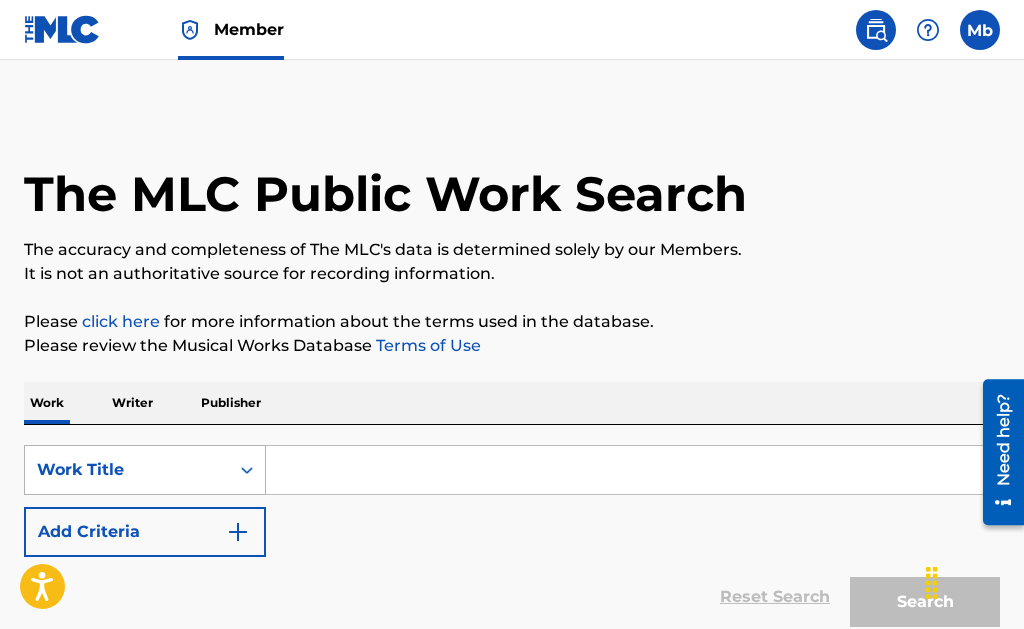 click on "Work Title" at bounding box center [127, 470] 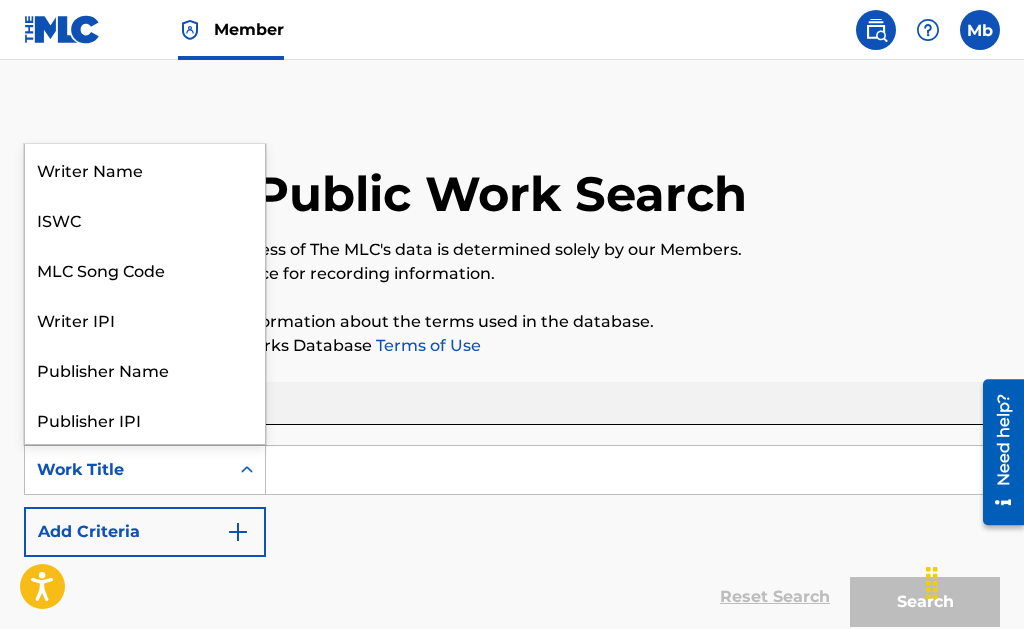 scroll, scrollTop: 100, scrollLeft: 0, axis: vertical 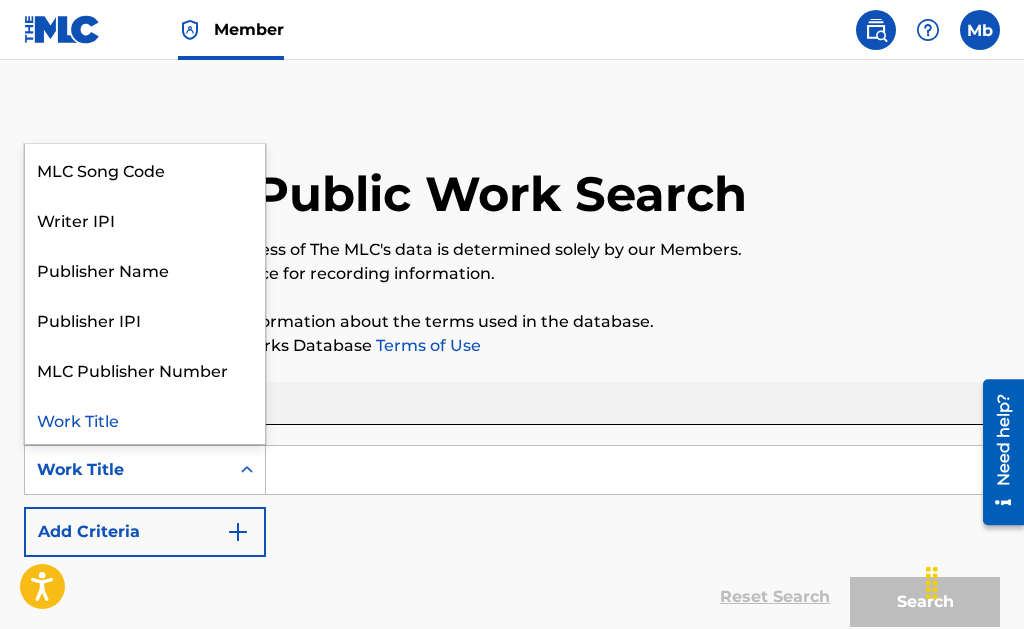 click at bounding box center (632, 470) 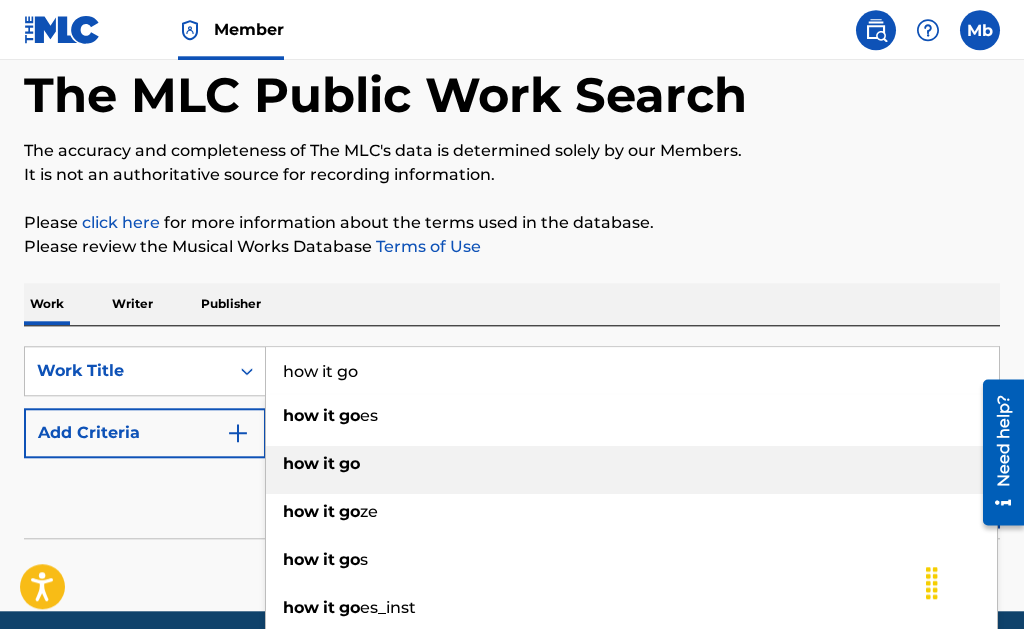 scroll, scrollTop: 204, scrollLeft: 0, axis: vertical 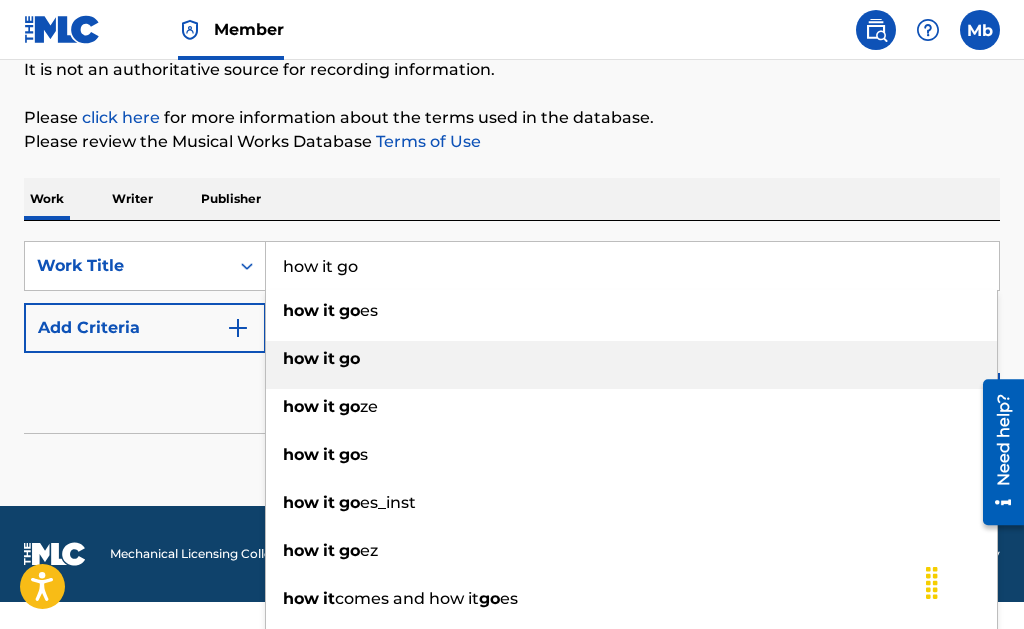 type on "how it go" 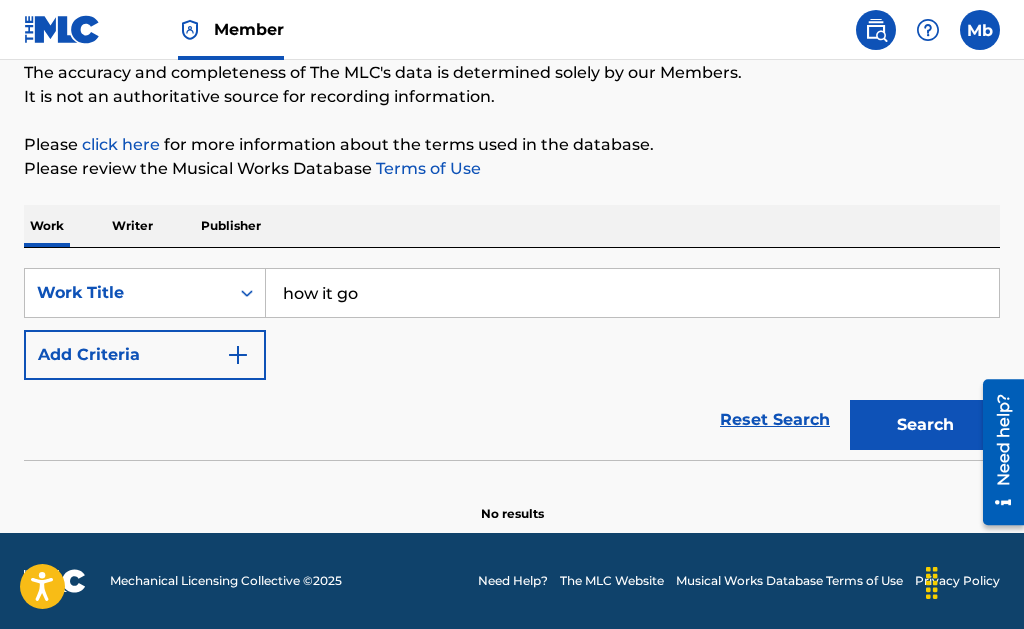scroll, scrollTop: 177, scrollLeft: 0, axis: vertical 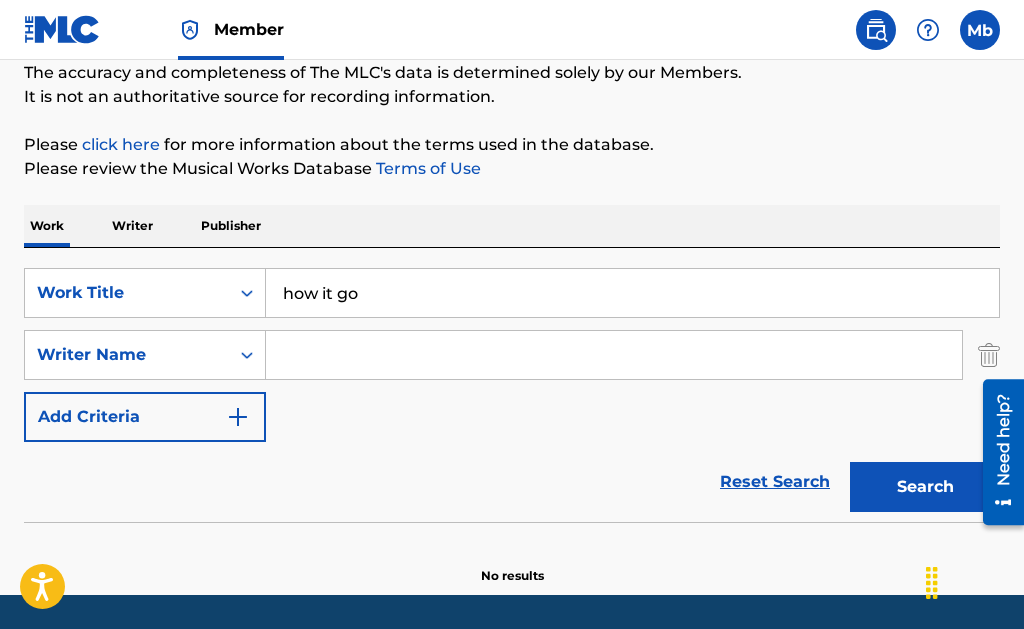 click at bounding box center (614, 355) 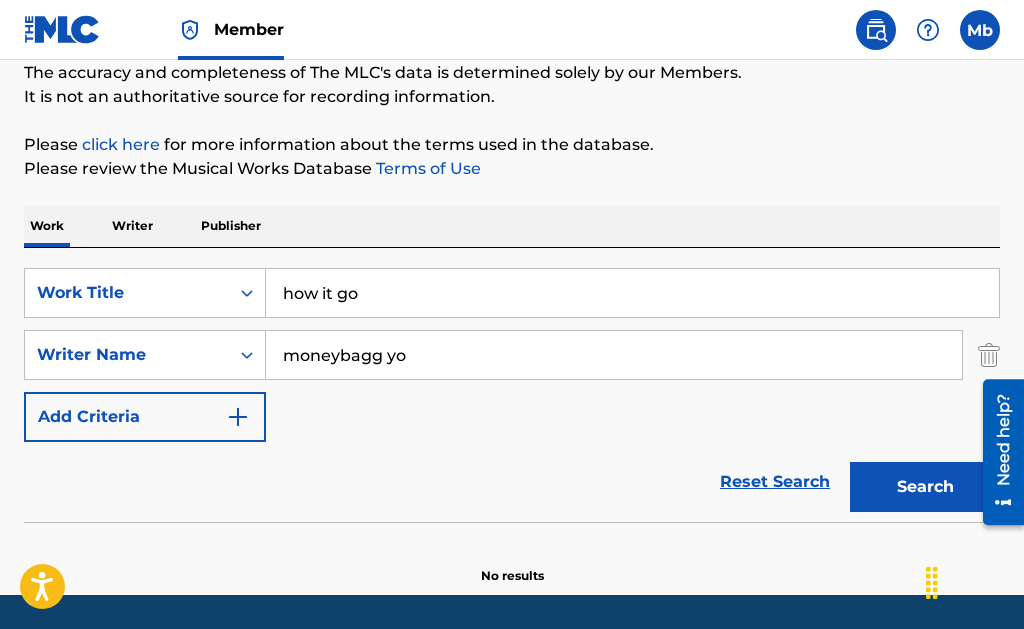 type on "moneybagg yo" 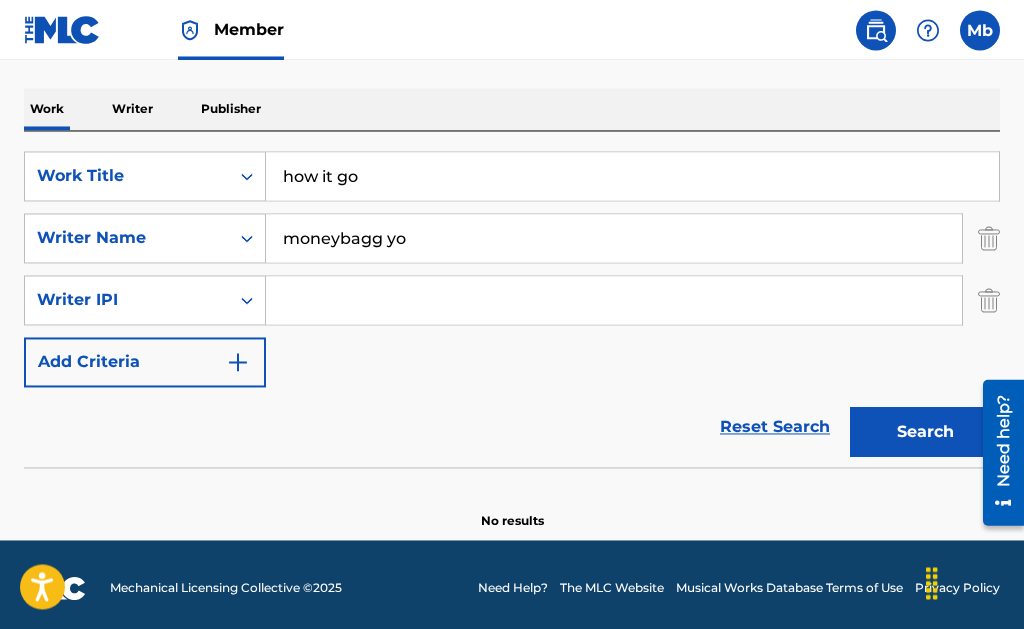 scroll, scrollTop: 301, scrollLeft: 0, axis: vertical 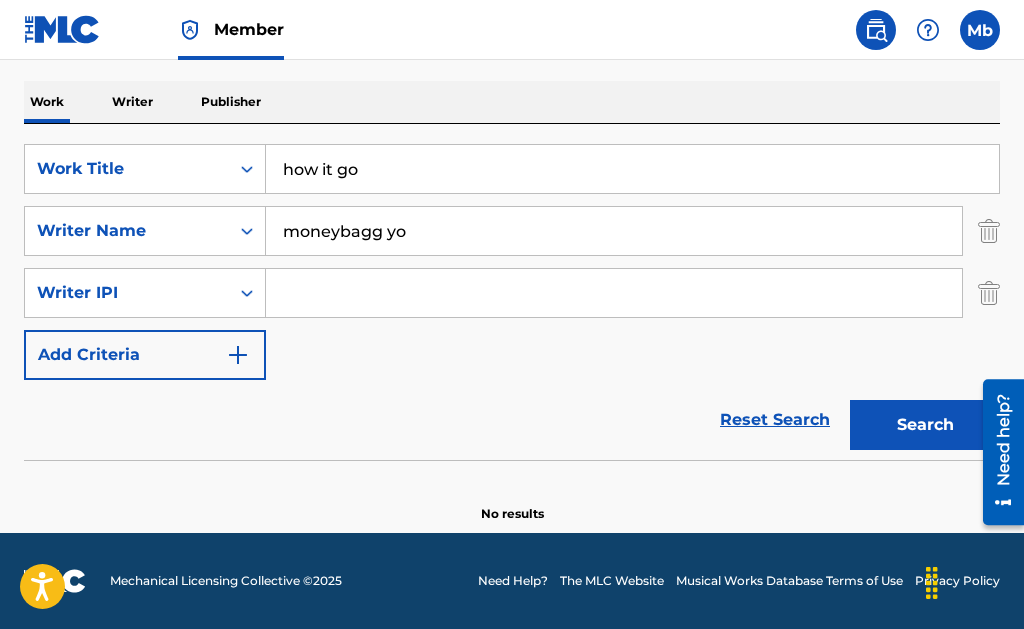 click on "Add Criteria" at bounding box center (145, 355) 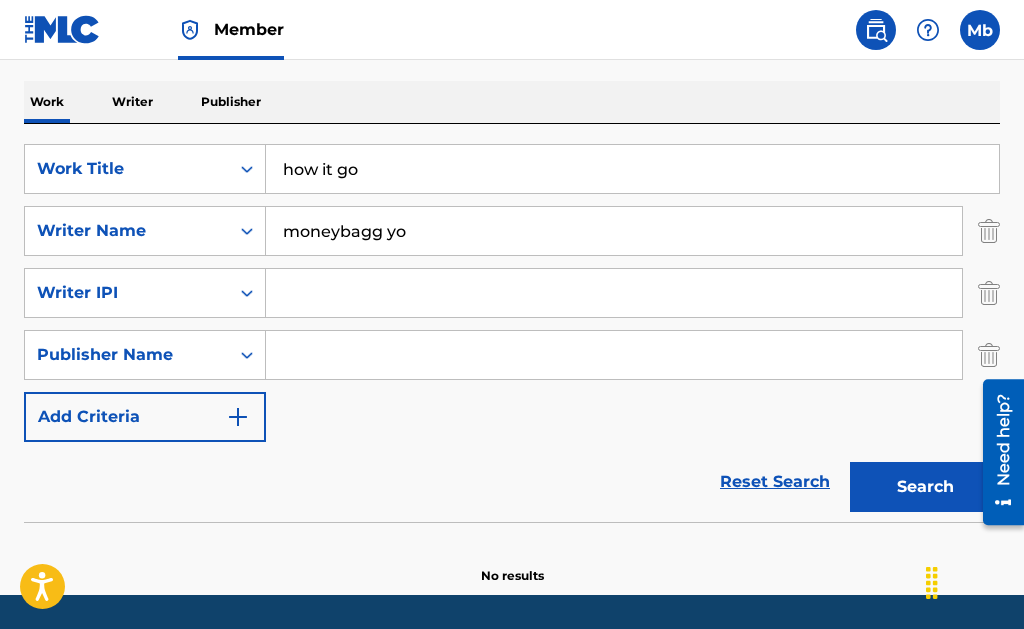 click on "Search" at bounding box center [920, 482] 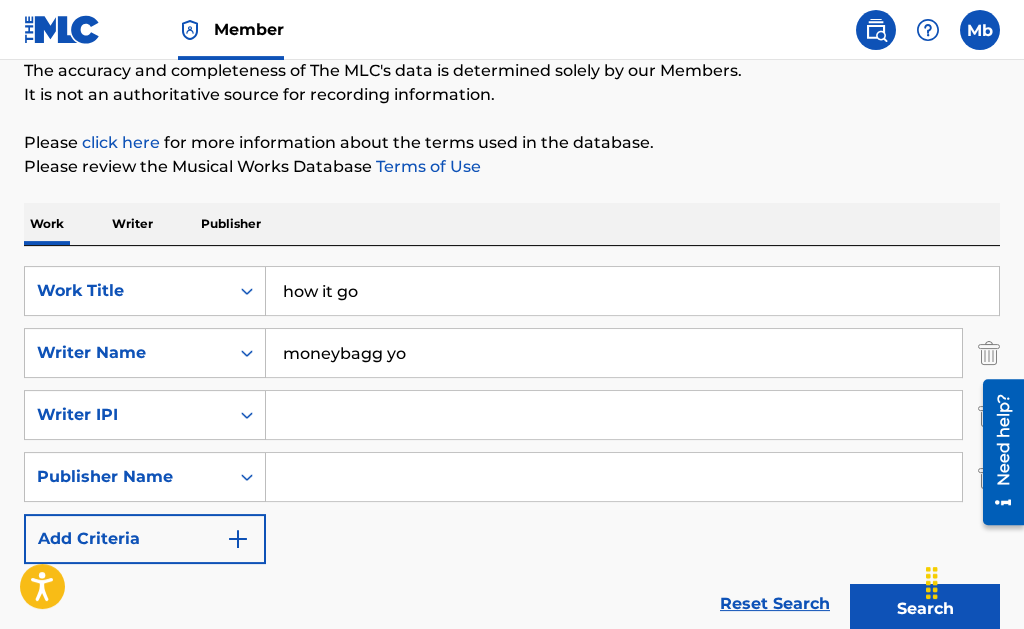 scroll, scrollTop: 306, scrollLeft: 0, axis: vertical 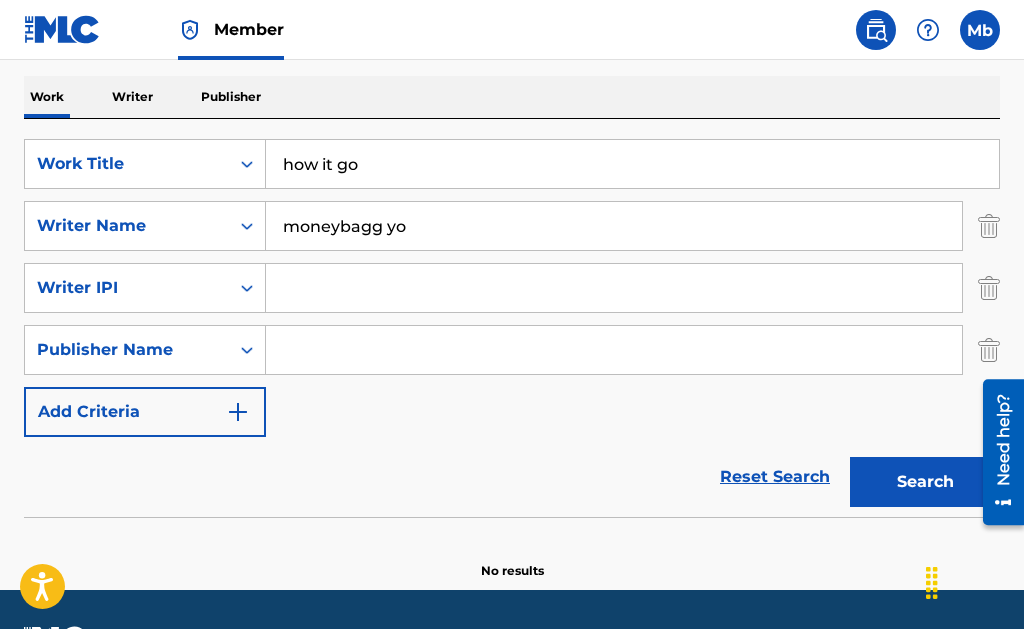 click on "Search" at bounding box center [925, 482] 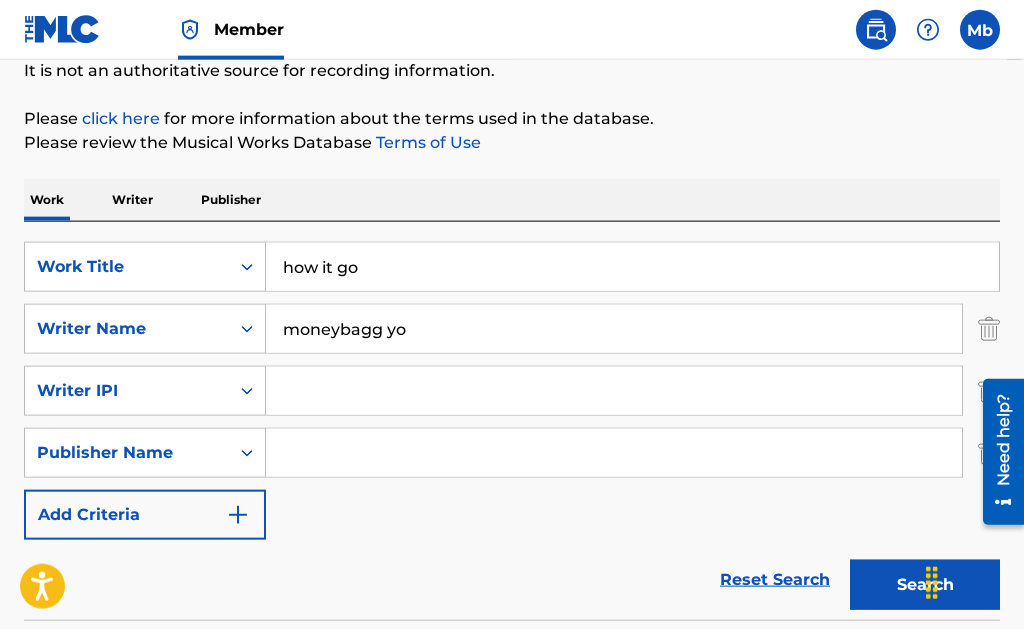 scroll, scrollTop: 204, scrollLeft: 0, axis: vertical 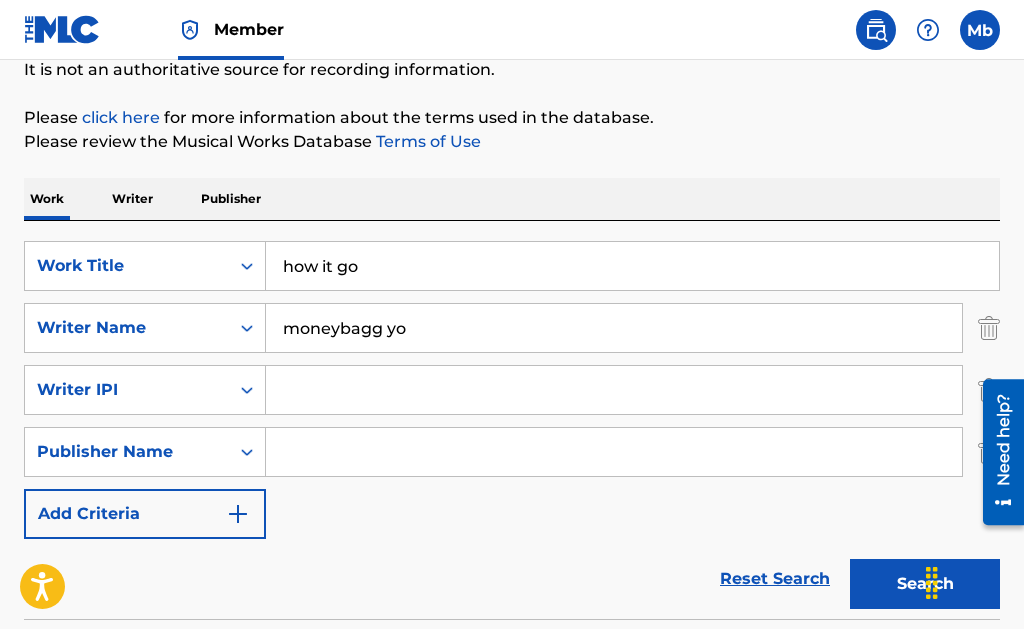 click on "Writer" at bounding box center (132, 199) 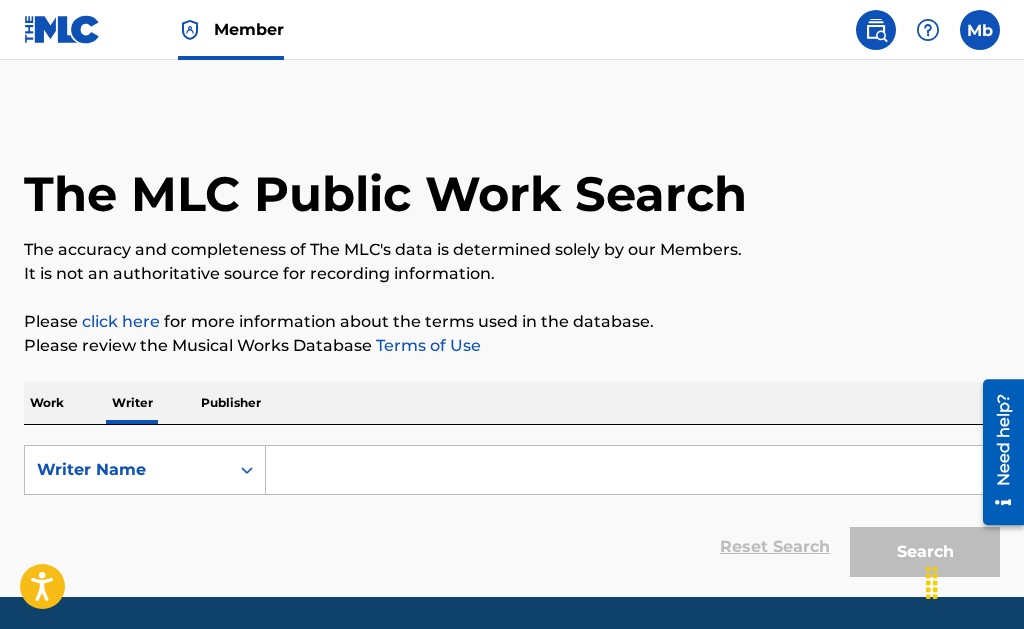 click on "Work" at bounding box center [47, 403] 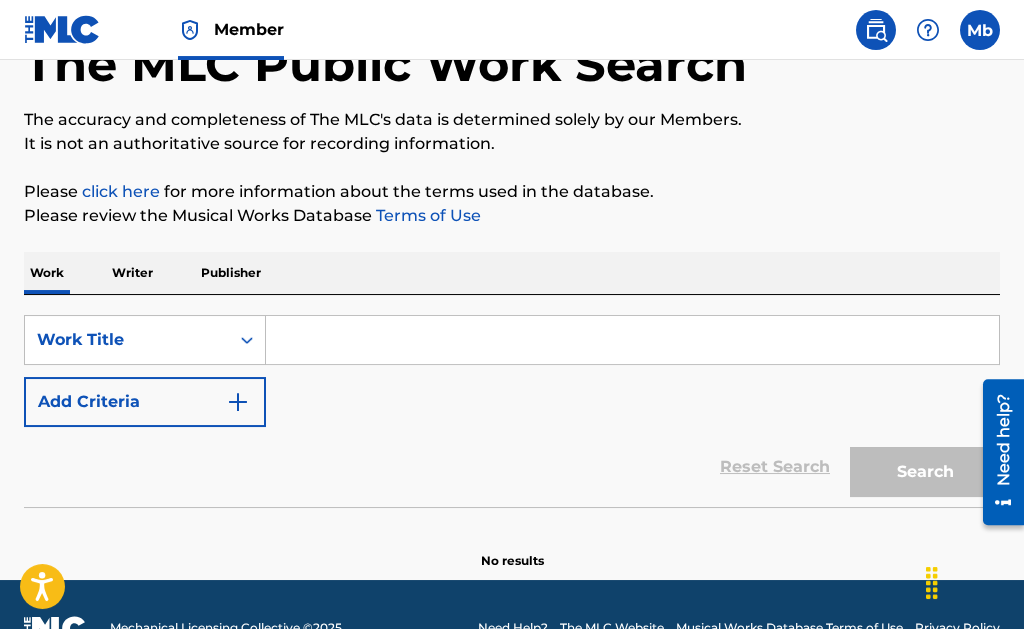 scroll, scrollTop: 177, scrollLeft: 0, axis: vertical 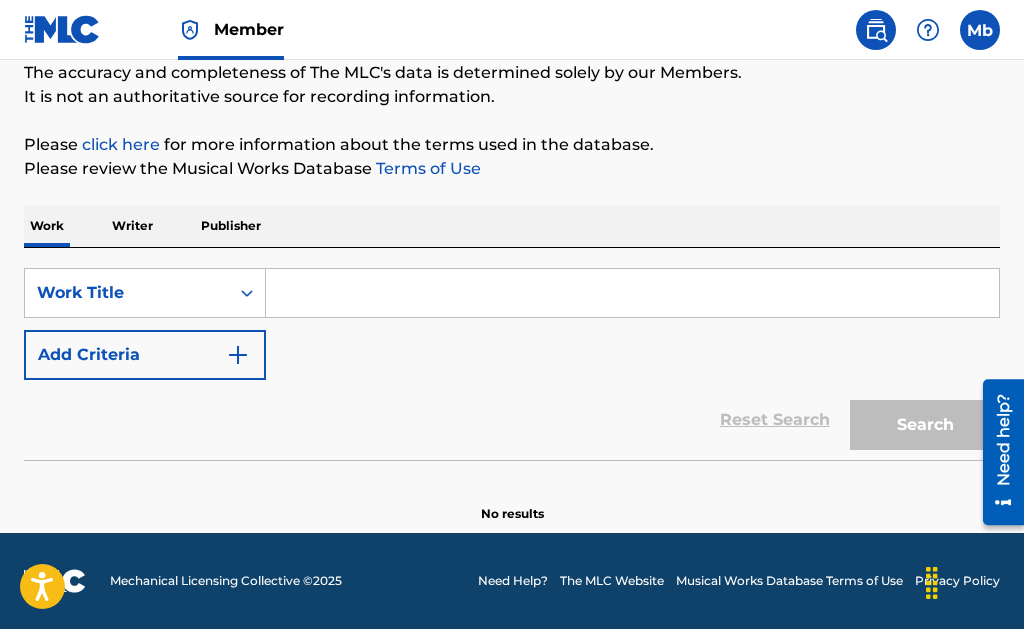 click at bounding box center (632, 293) 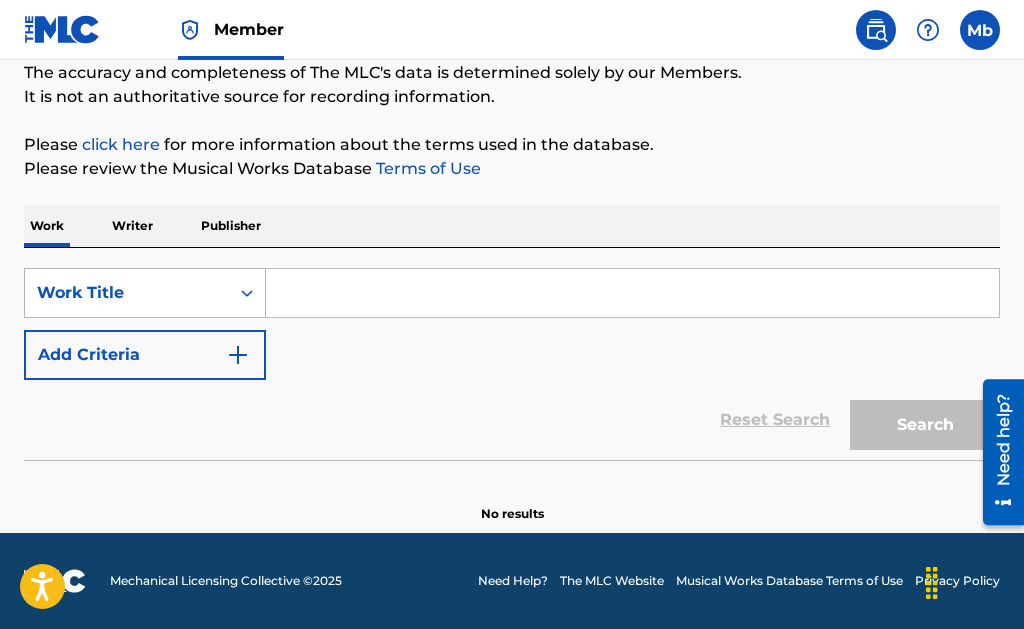 click 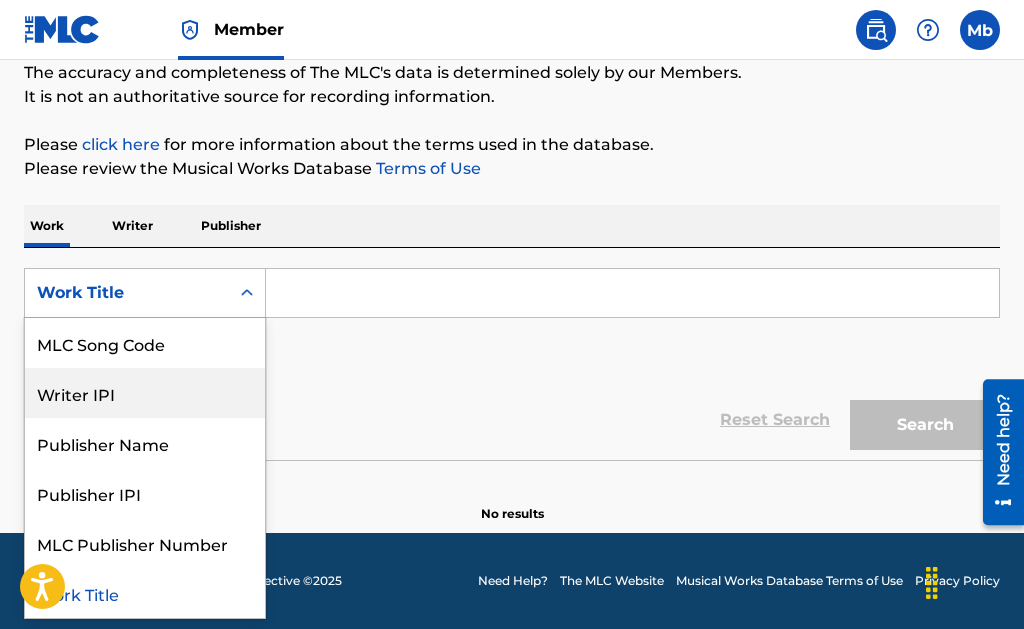 scroll, scrollTop: 0, scrollLeft: 0, axis: both 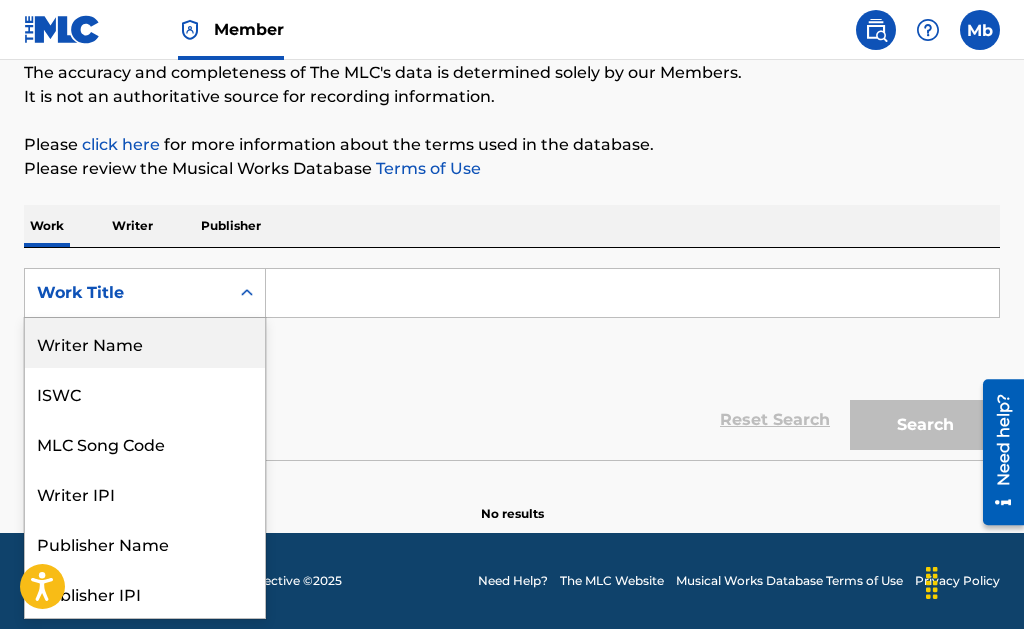click on "Writer Name" at bounding box center [145, 343] 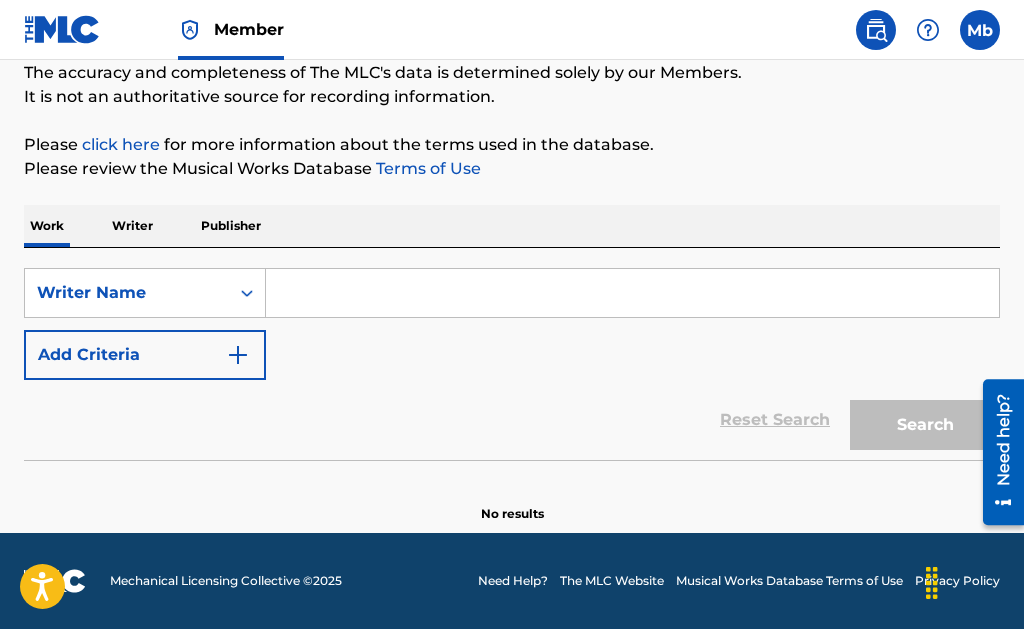 scroll, scrollTop: 0, scrollLeft: 0, axis: both 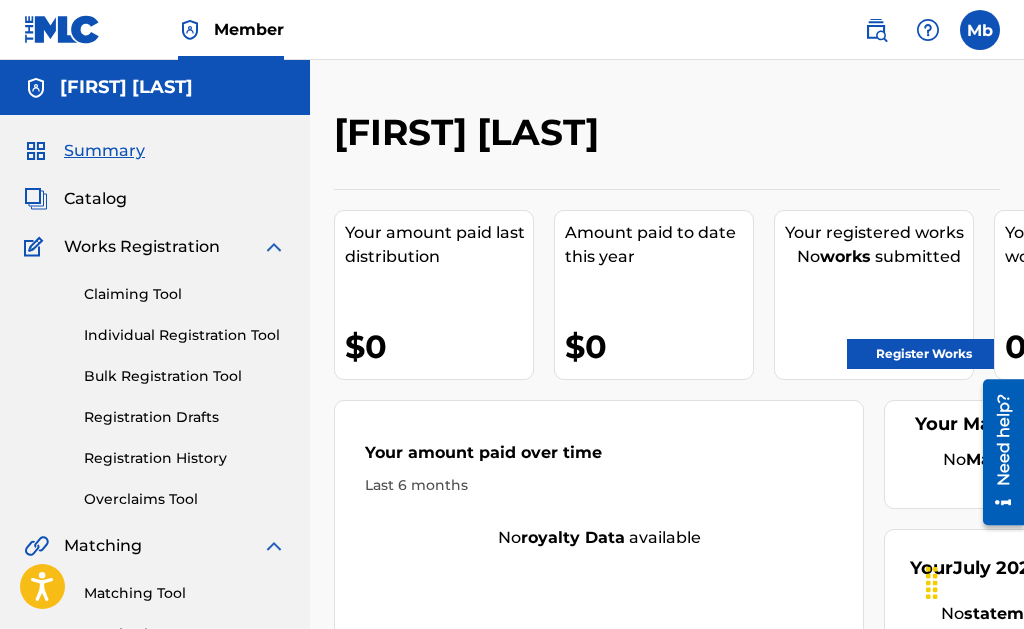 click on "Registration History" at bounding box center (185, 458) 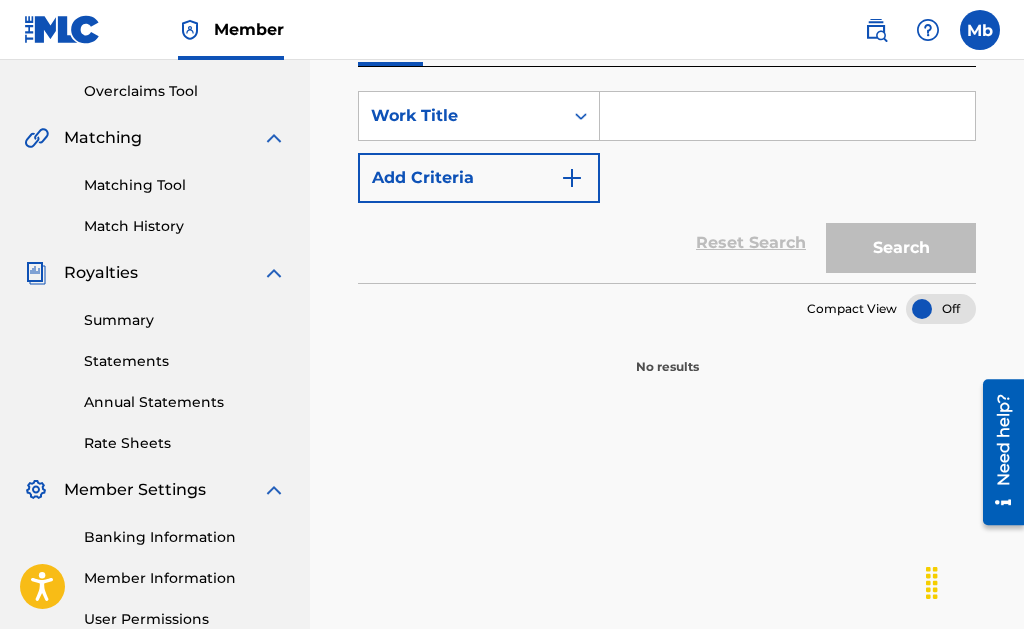 scroll, scrollTop: 0, scrollLeft: 0, axis: both 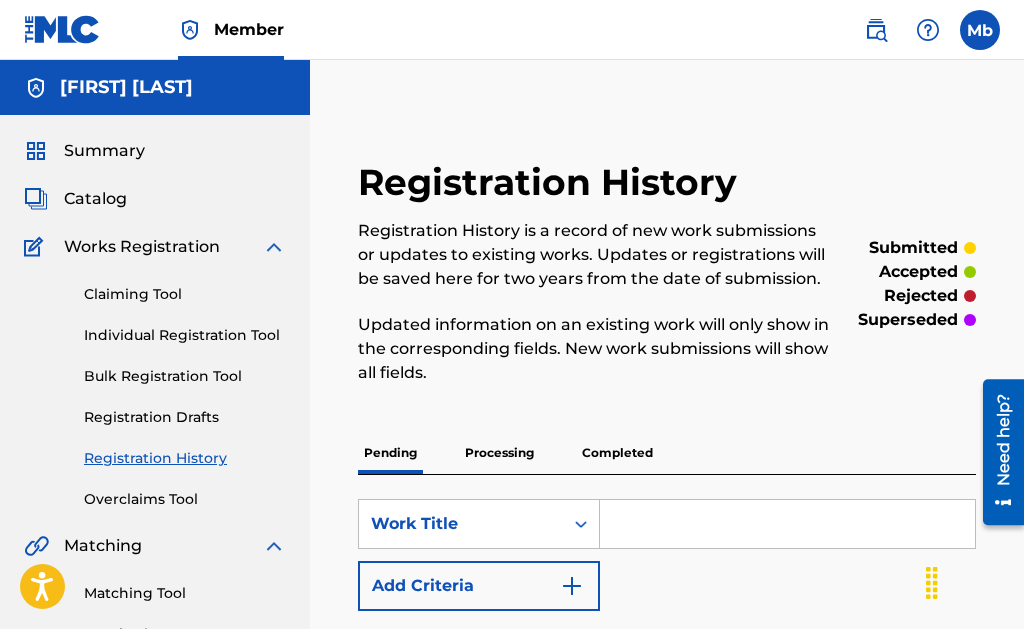click on "Processing" at bounding box center [499, 453] 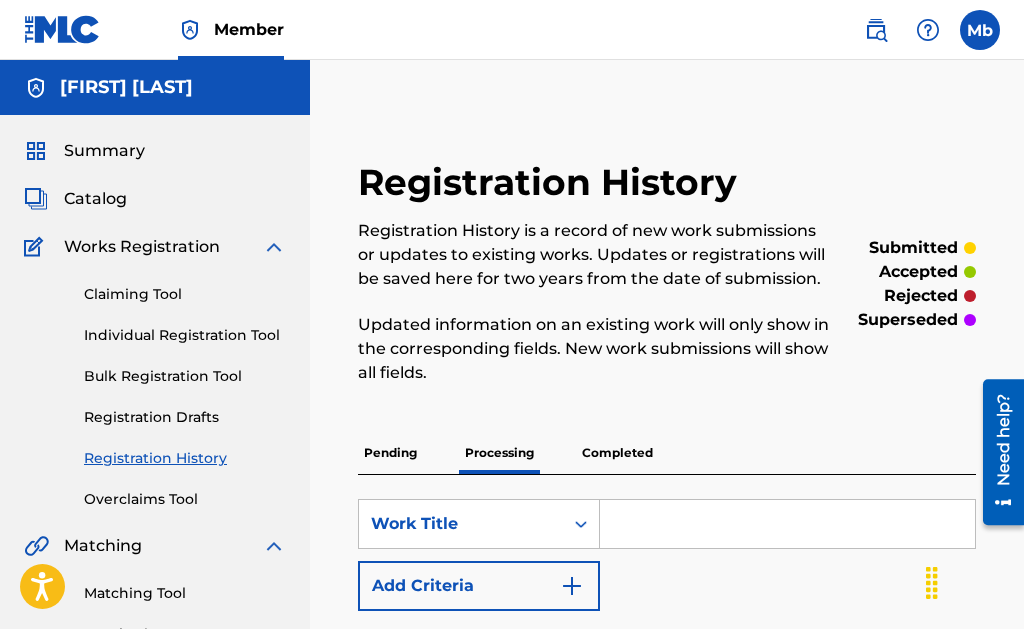 click on "Pending" at bounding box center [390, 453] 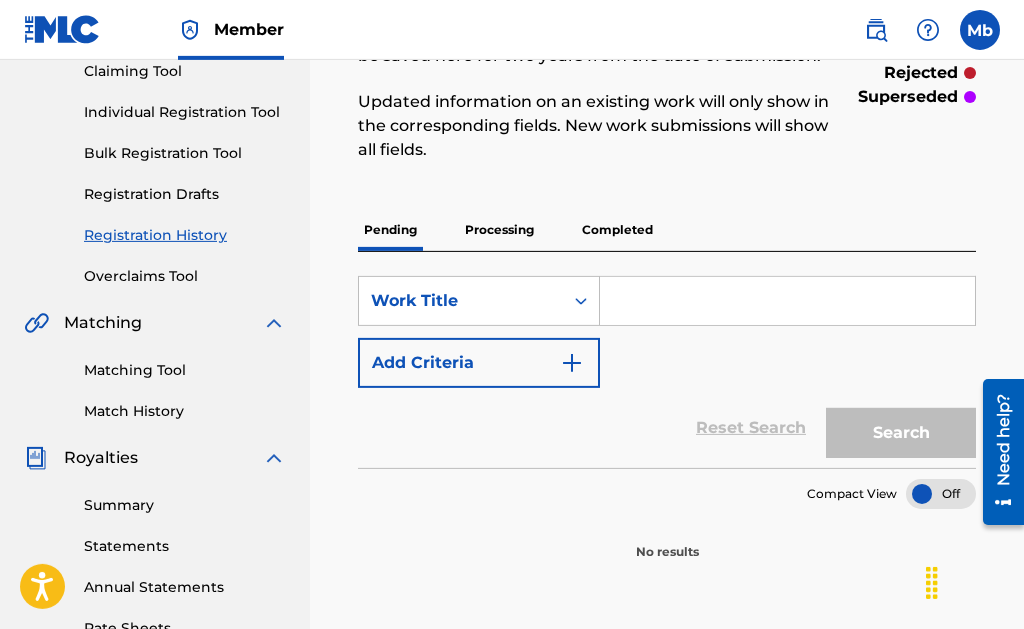 scroll, scrollTop: 102, scrollLeft: 0, axis: vertical 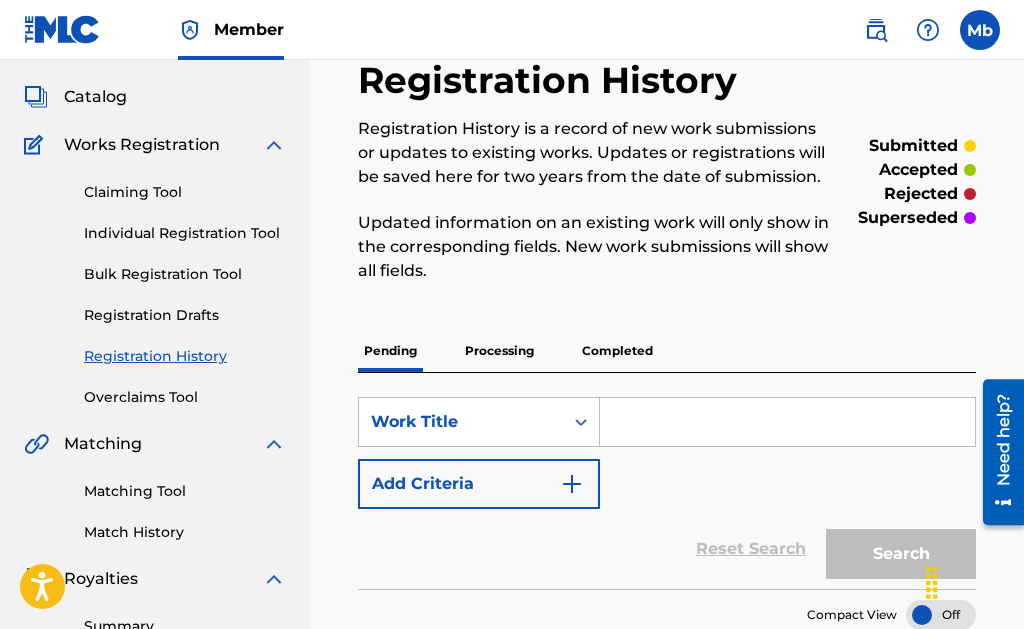 click on "Matching Tool" at bounding box center (185, 491) 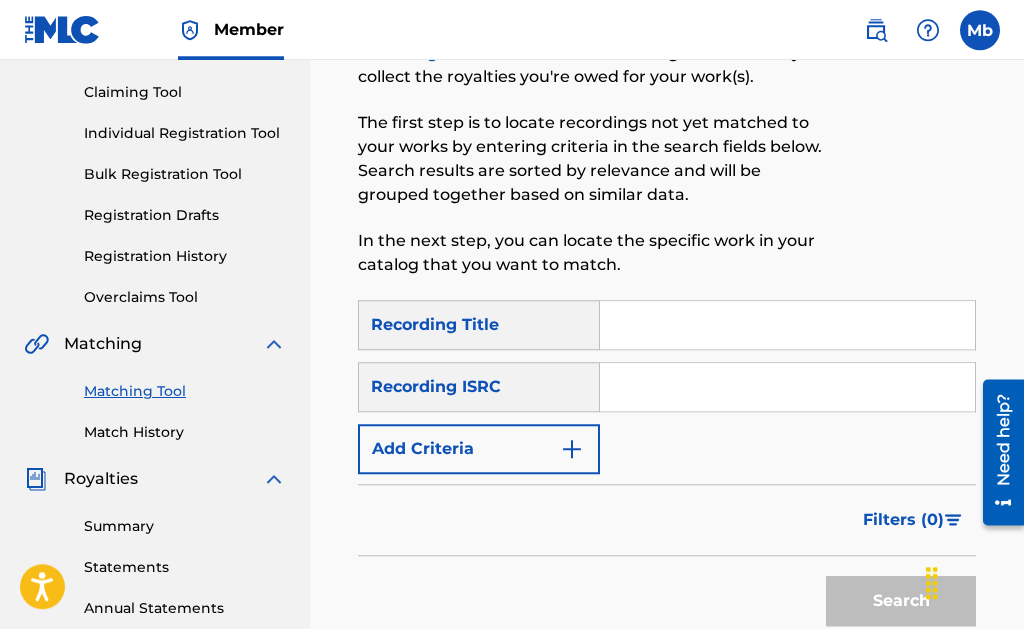 scroll, scrollTop: 204, scrollLeft: 0, axis: vertical 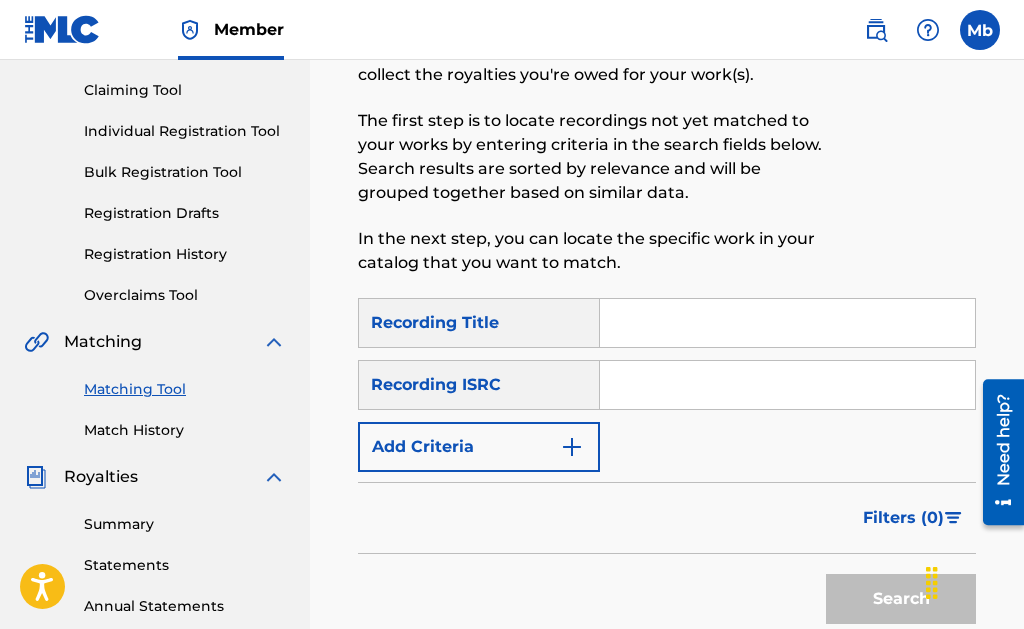 click at bounding box center [787, 323] 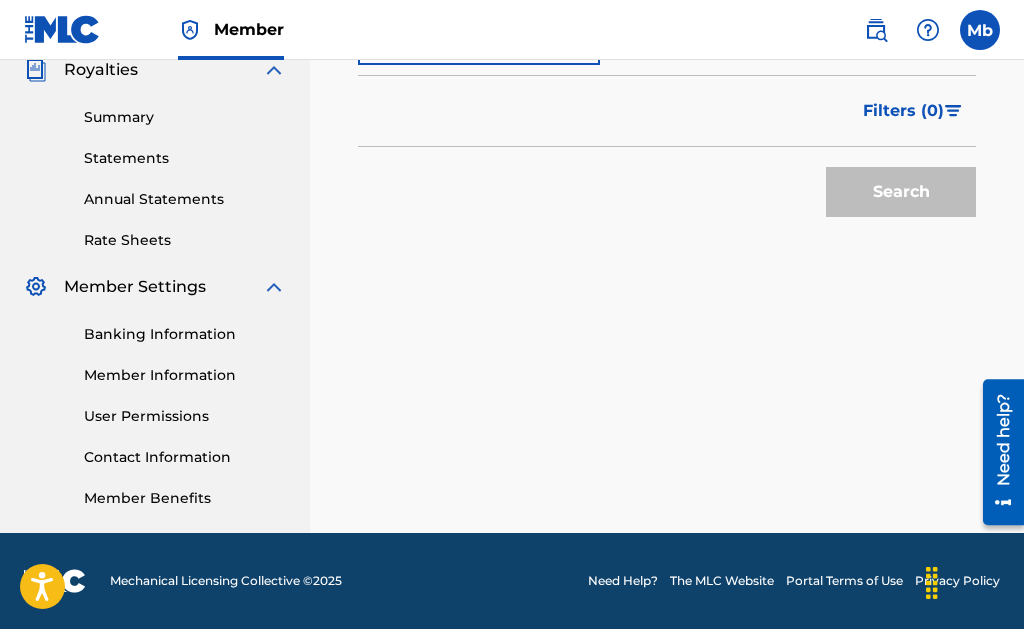 scroll, scrollTop: 203, scrollLeft: 0, axis: vertical 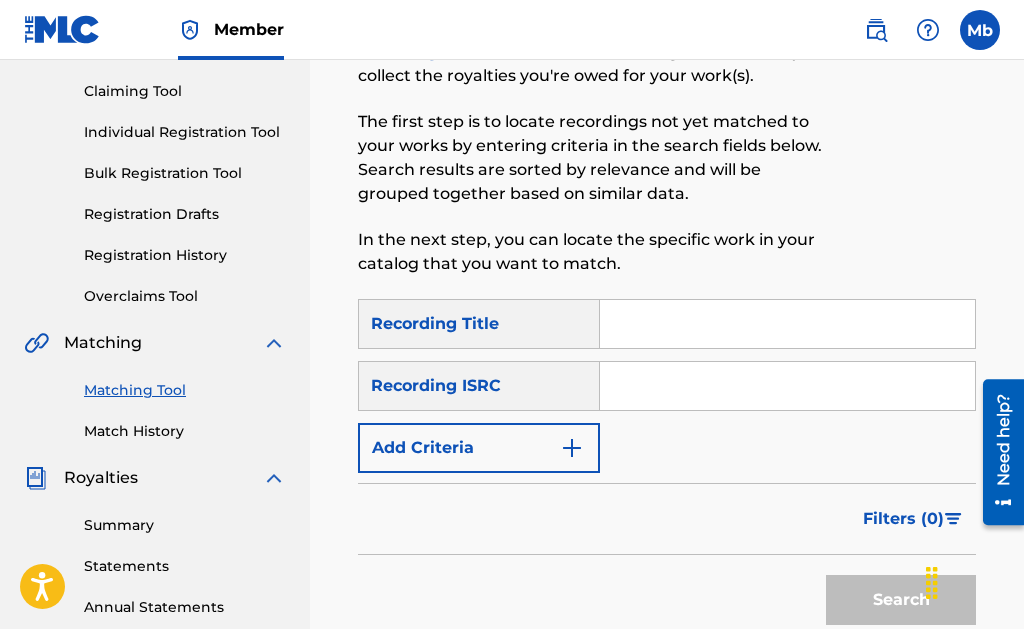 click at bounding box center [787, 324] 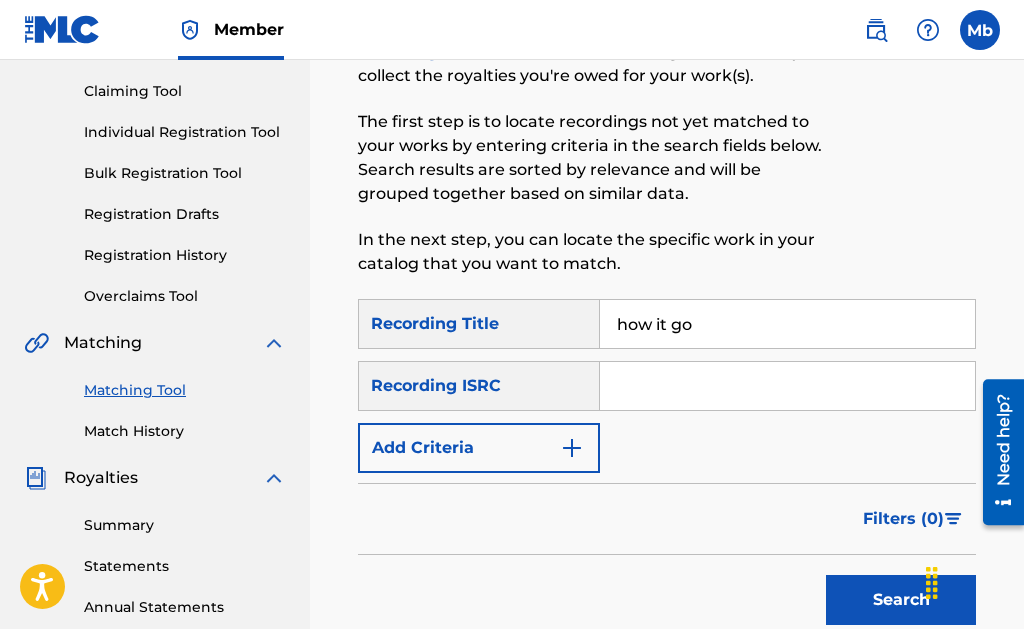 type on "how it go" 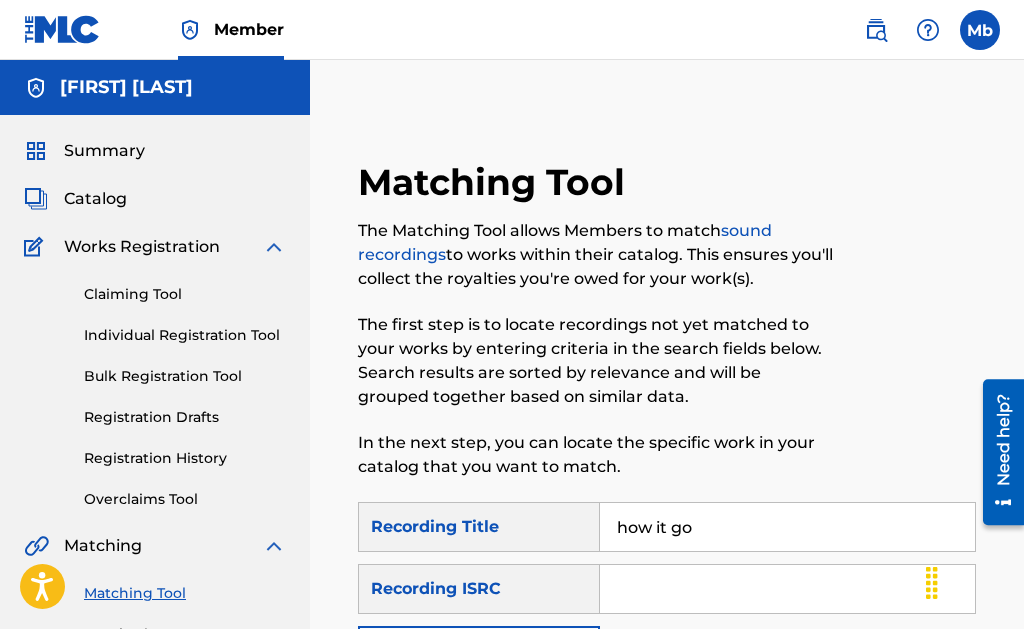 scroll, scrollTop: 306, scrollLeft: 0, axis: vertical 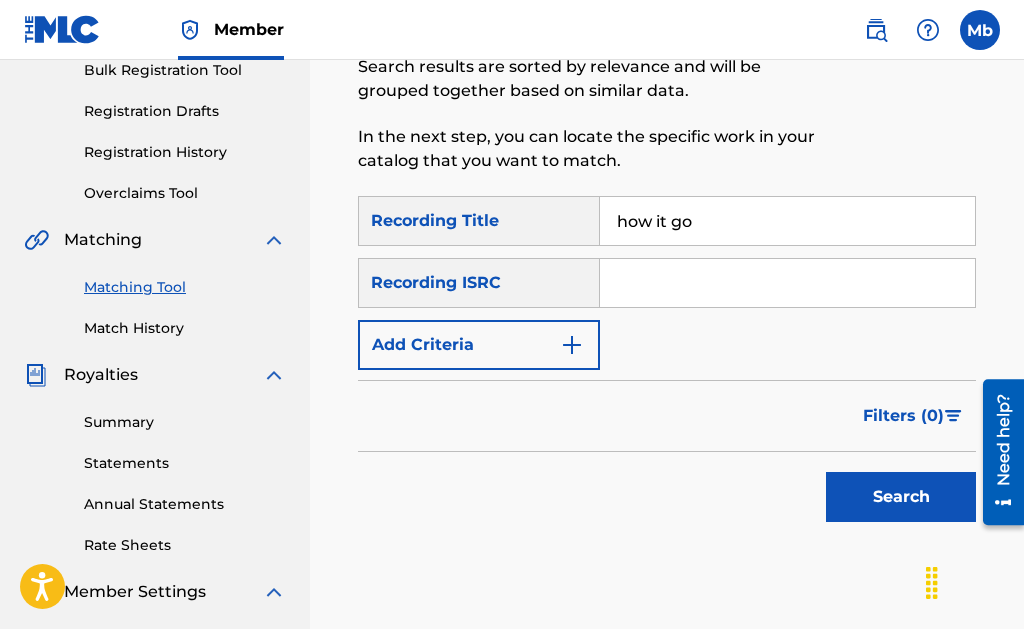 click on "Search" at bounding box center (901, 497) 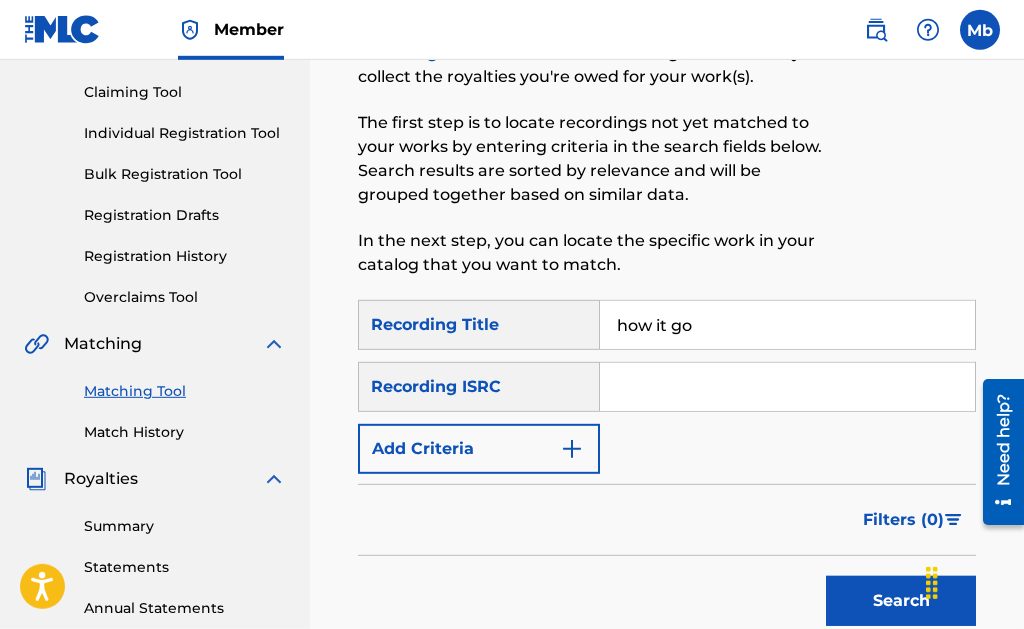 scroll, scrollTop: 204, scrollLeft: 0, axis: vertical 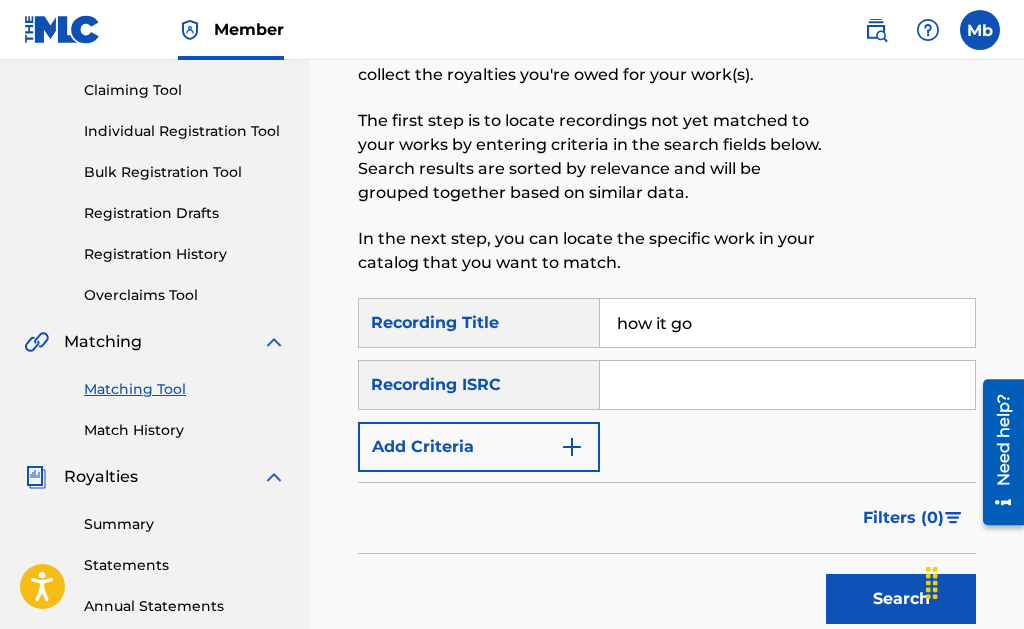 click at bounding box center (572, 447) 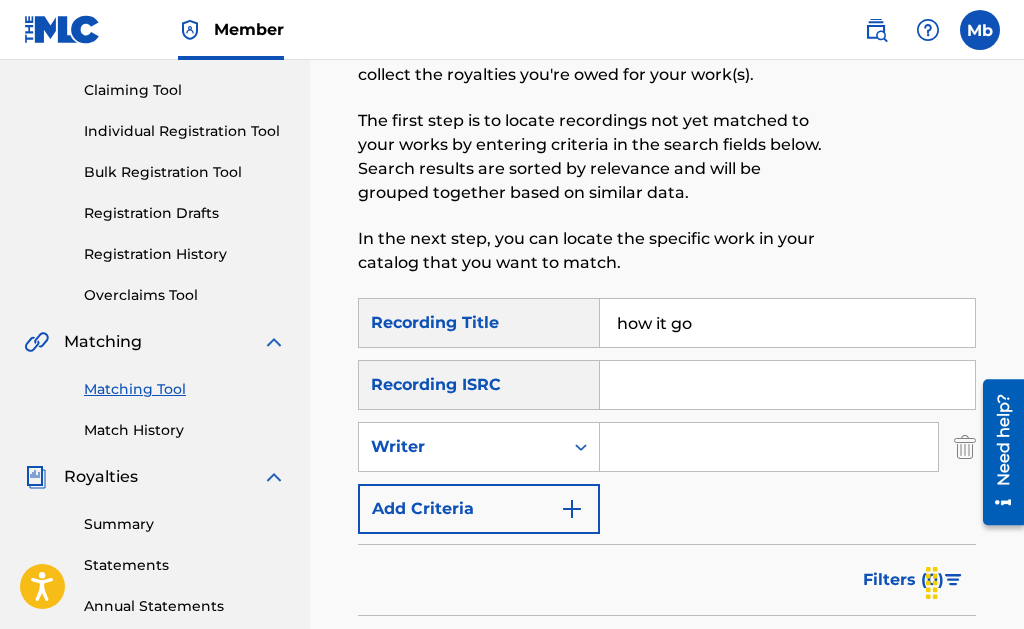 click at bounding box center (769, 447) 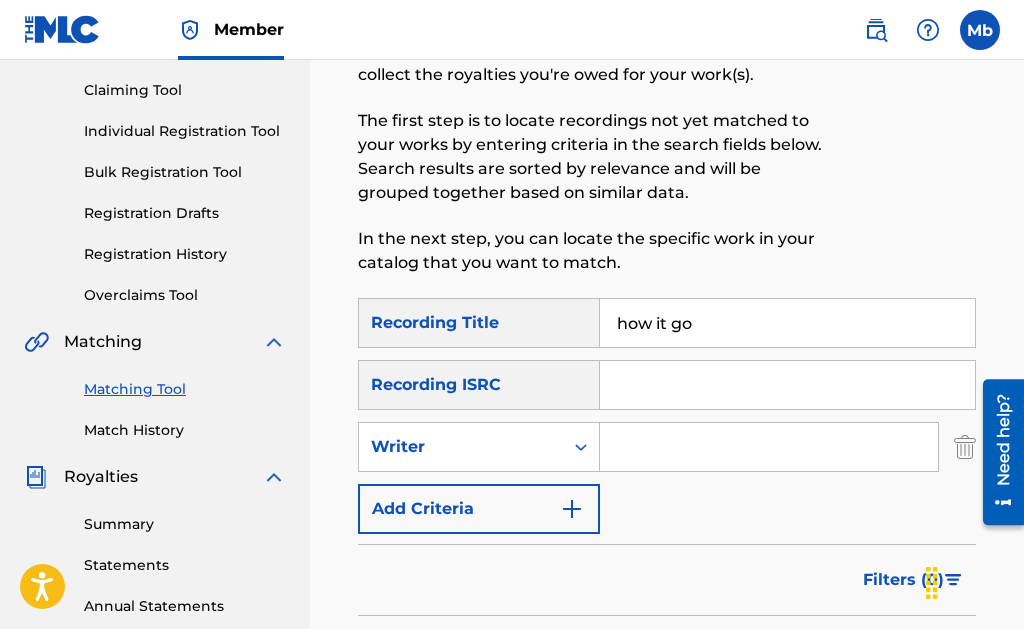 click at bounding box center (769, 447) 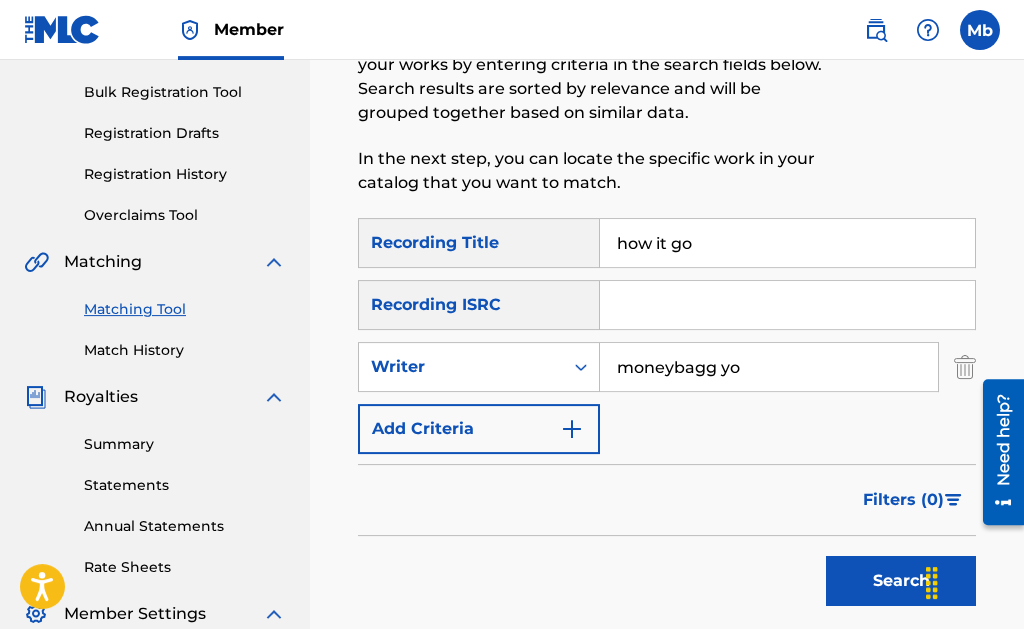 scroll, scrollTop: 306, scrollLeft: 0, axis: vertical 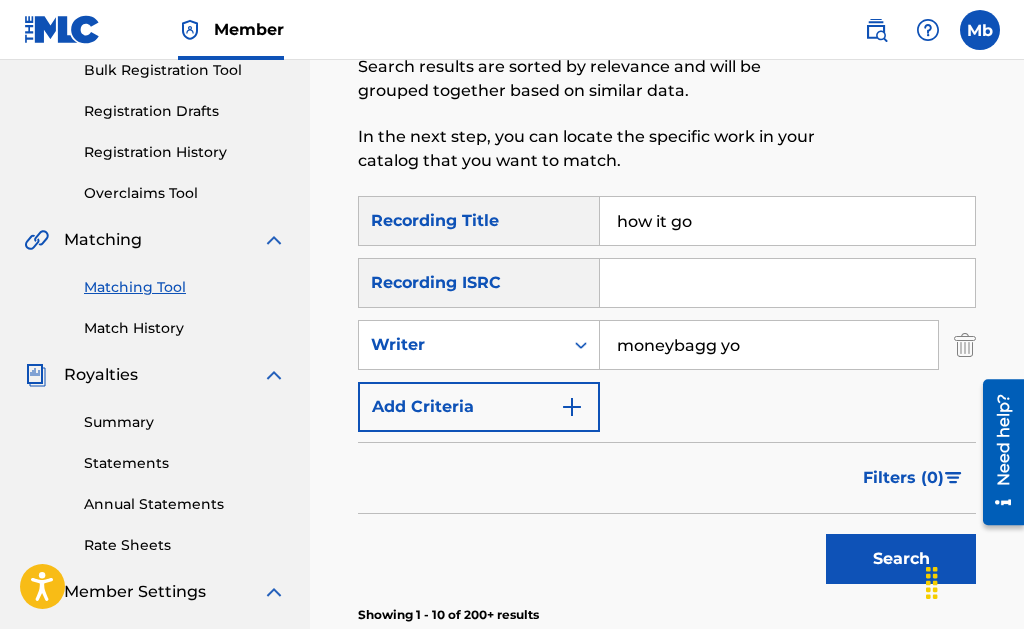 type on "moneybagg yo" 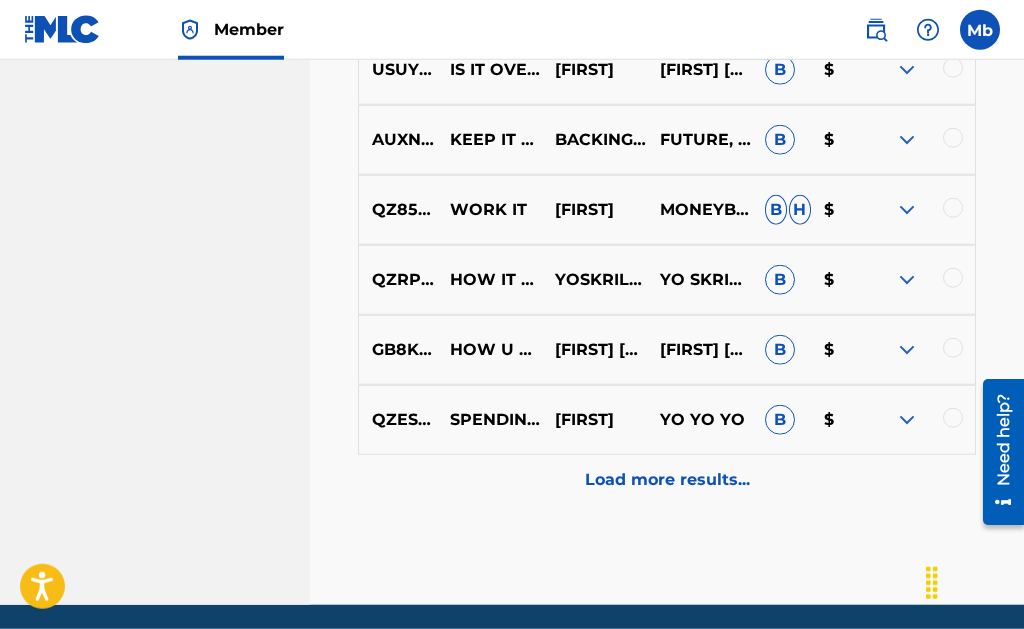 scroll, scrollTop: 1224, scrollLeft: 0, axis: vertical 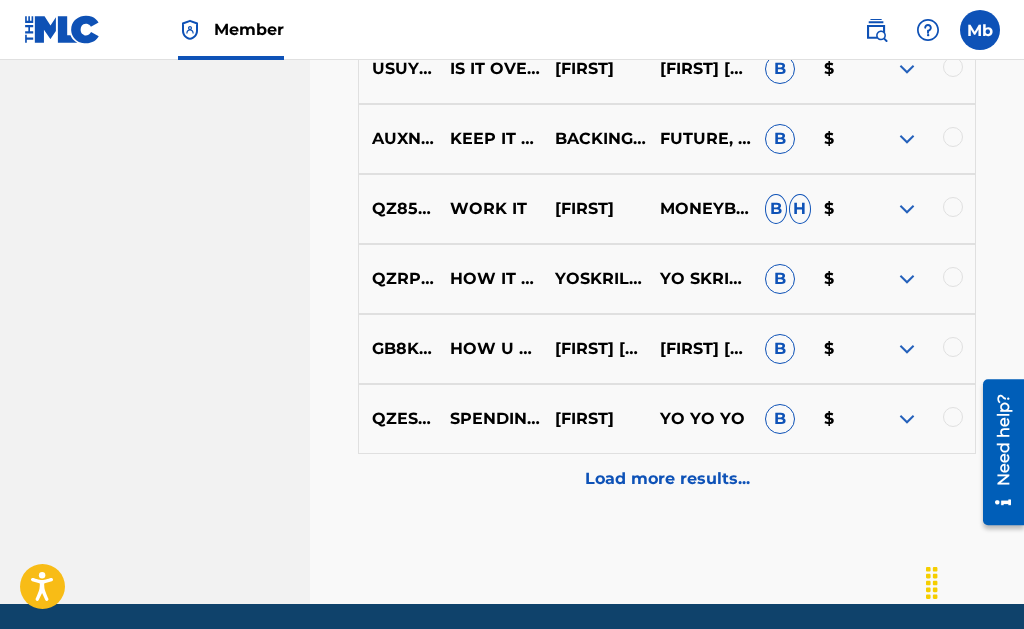 click on "Load more results..." at bounding box center (667, 479) 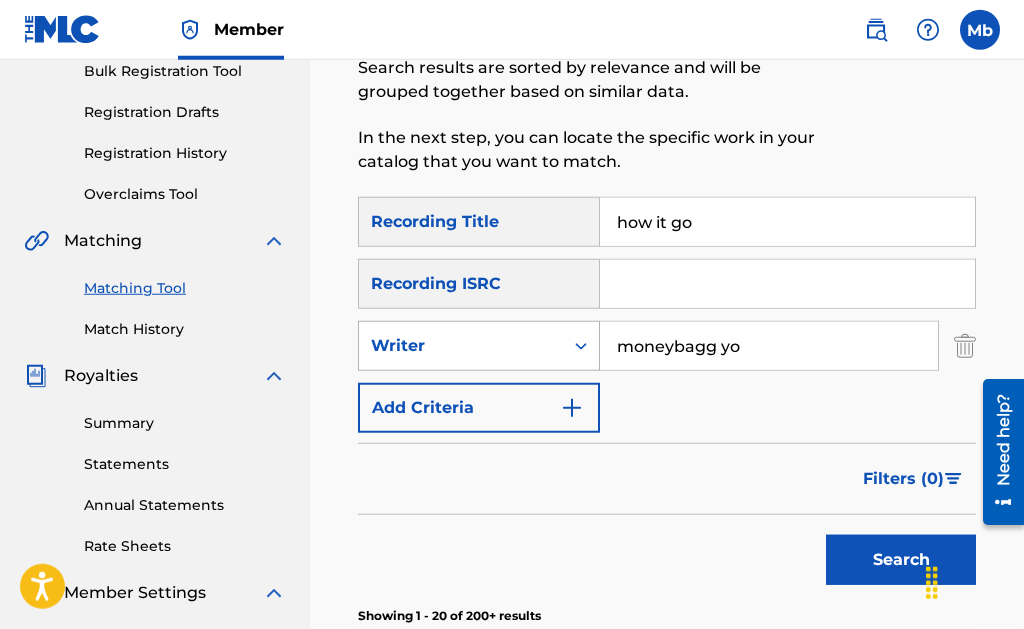 scroll, scrollTop: 306, scrollLeft: 0, axis: vertical 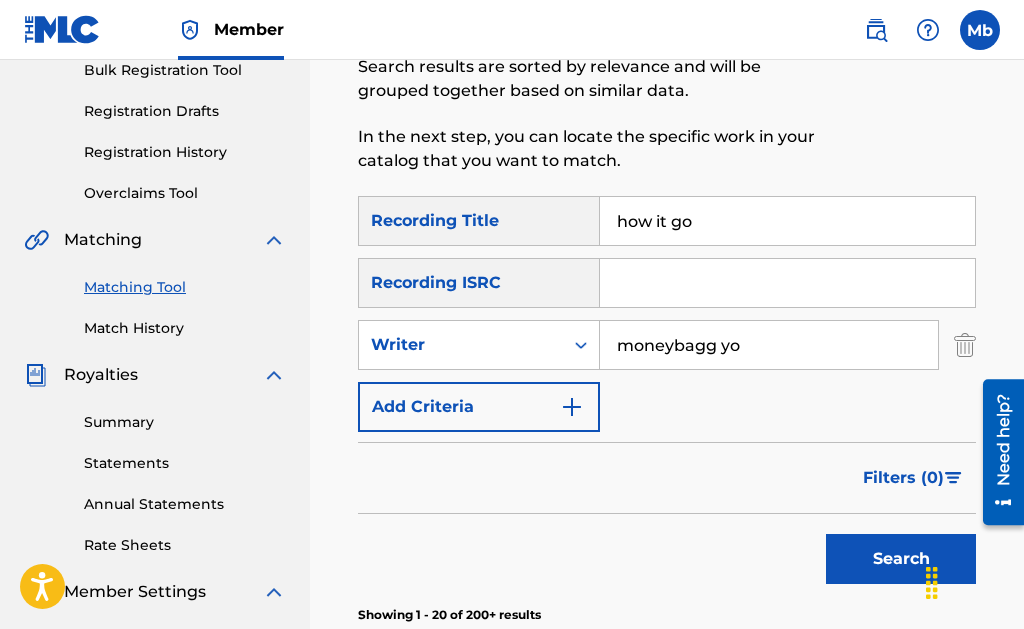 click on "Add Criteria" at bounding box center [479, 407] 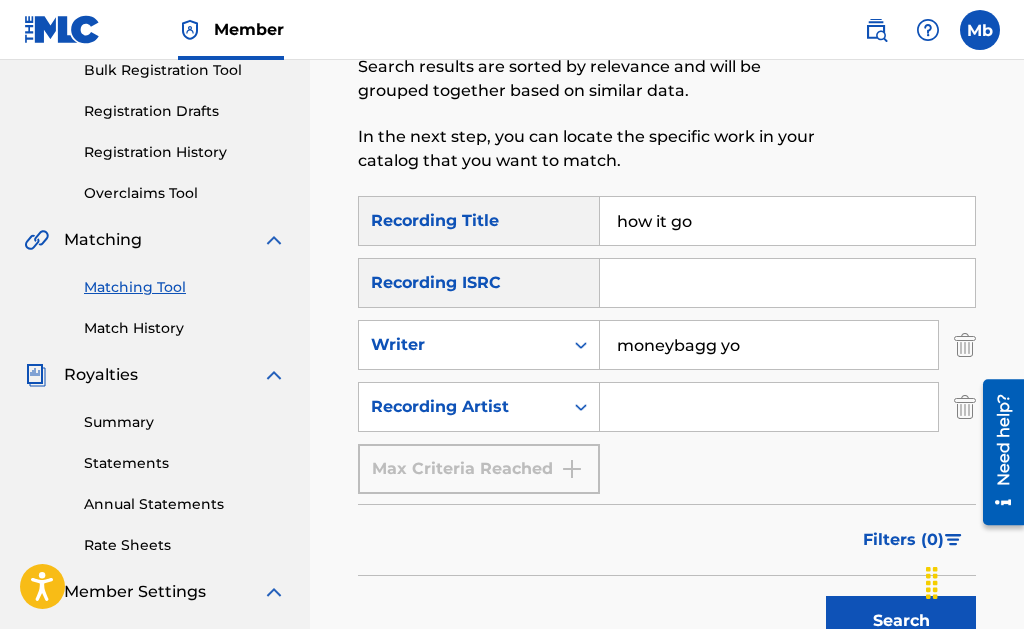 drag, startPoint x: 772, startPoint y: 343, endPoint x: 625, endPoint y: 340, distance: 147.03061 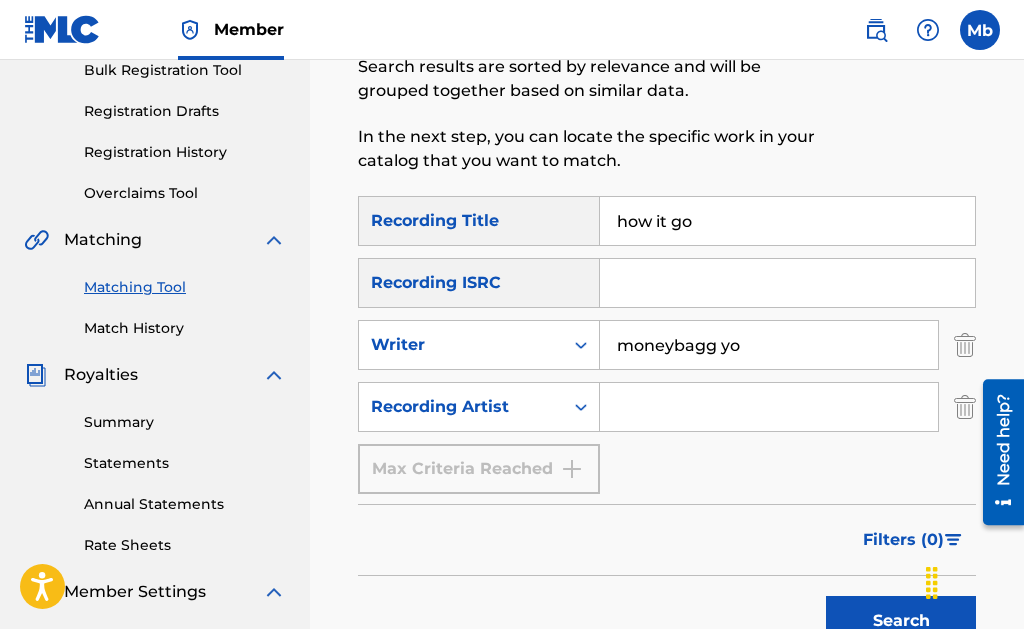 click at bounding box center [769, 407] 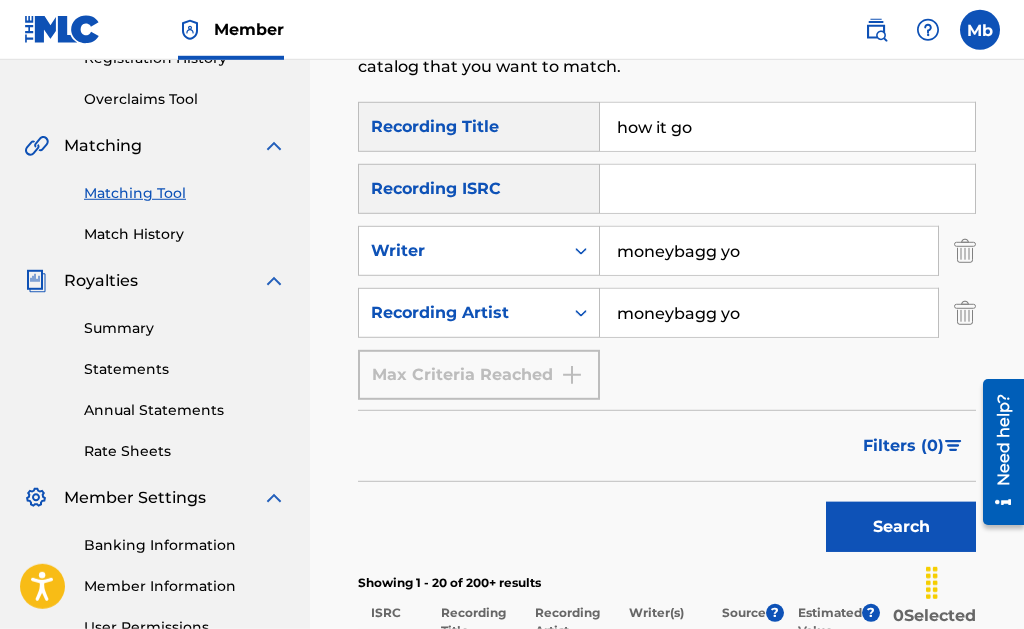 scroll, scrollTop: 408, scrollLeft: 0, axis: vertical 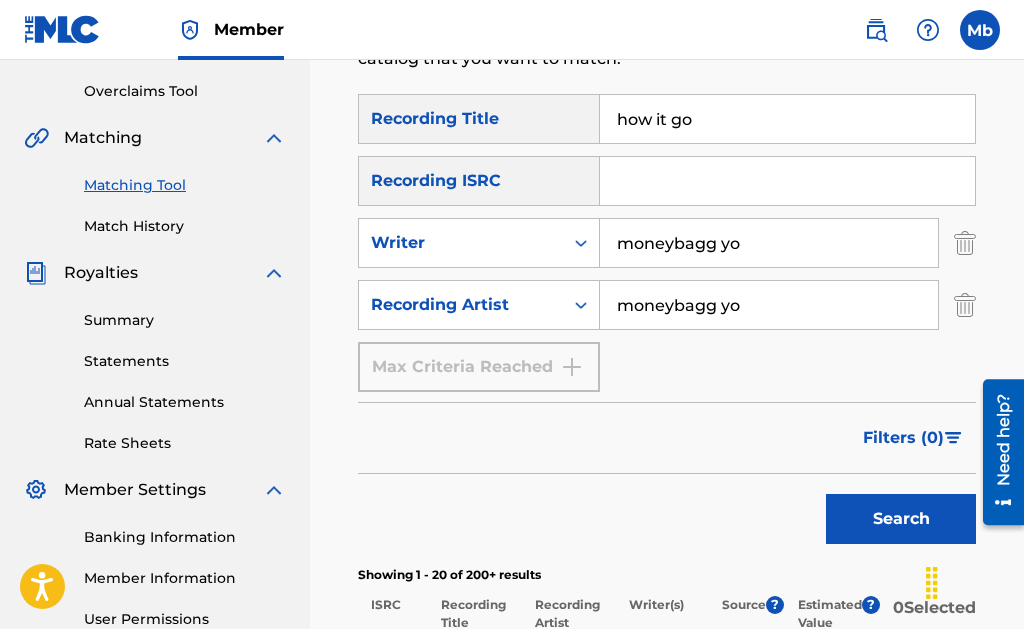 type on "moneybagg yo" 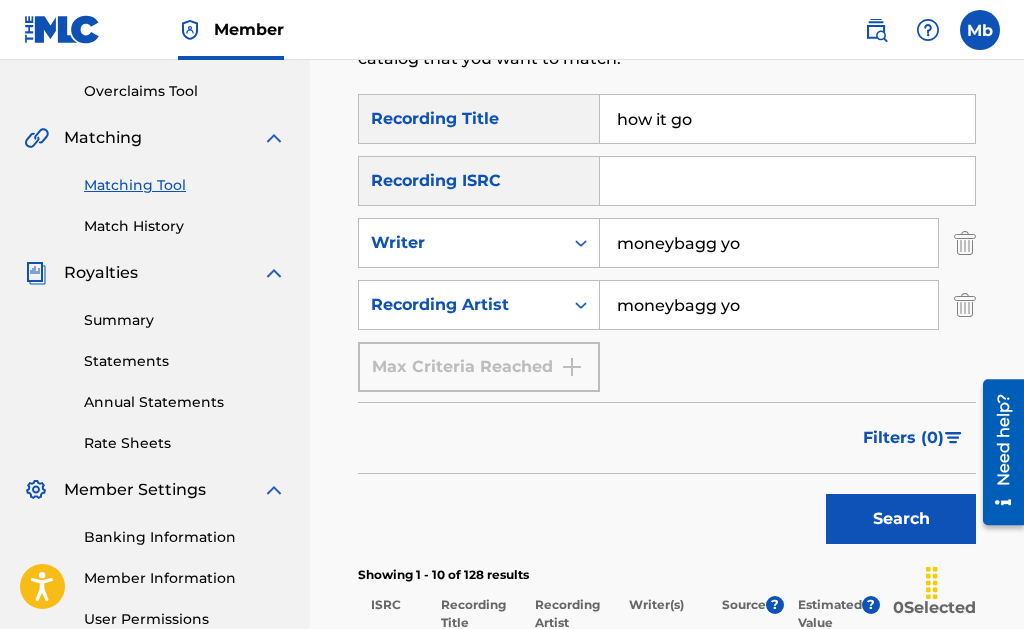 scroll, scrollTop: 0, scrollLeft: 0, axis: both 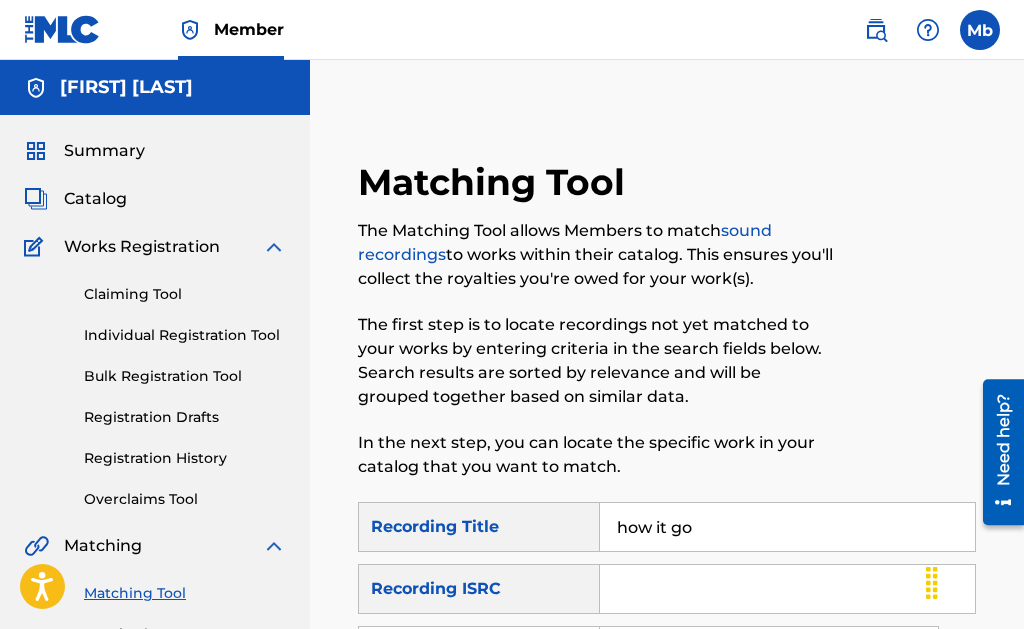 click at bounding box center [980, 30] 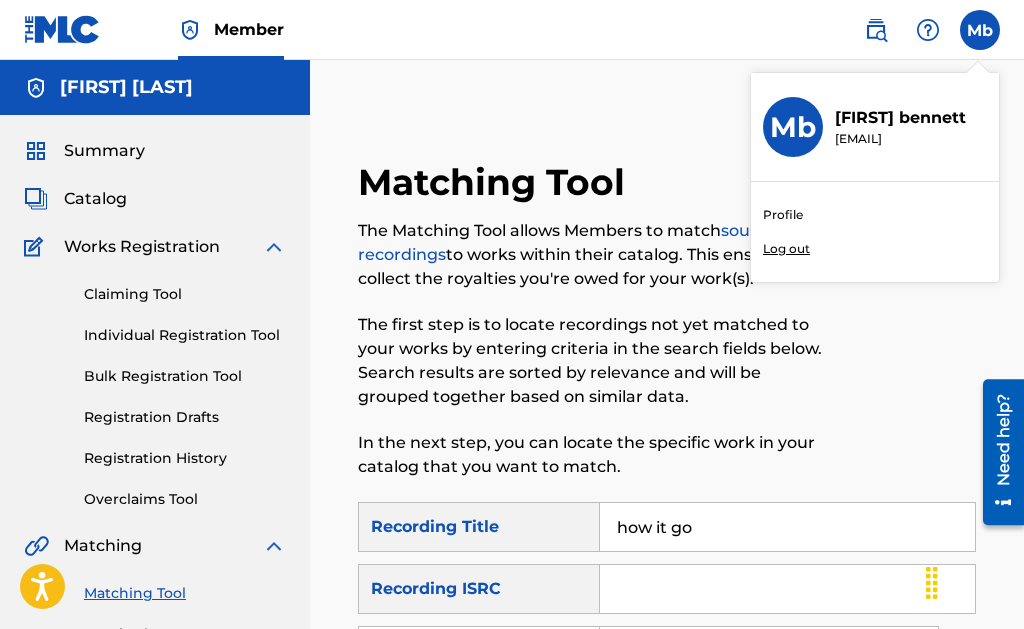 click on "Profile" at bounding box center (783, 215) 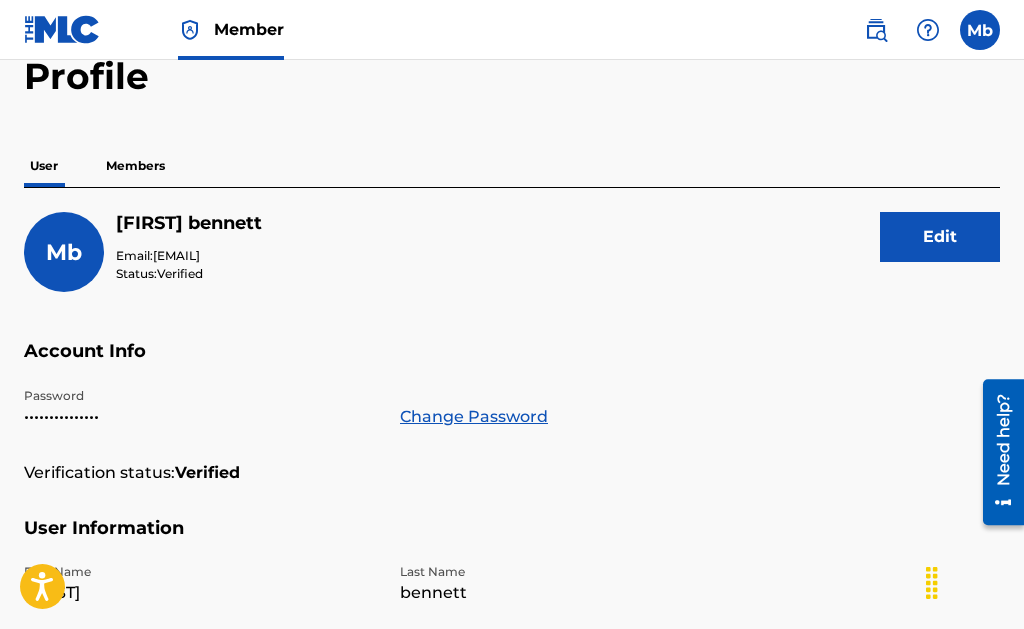 scroll, scrollTop: 0, scrollLeft: 0, axis: both 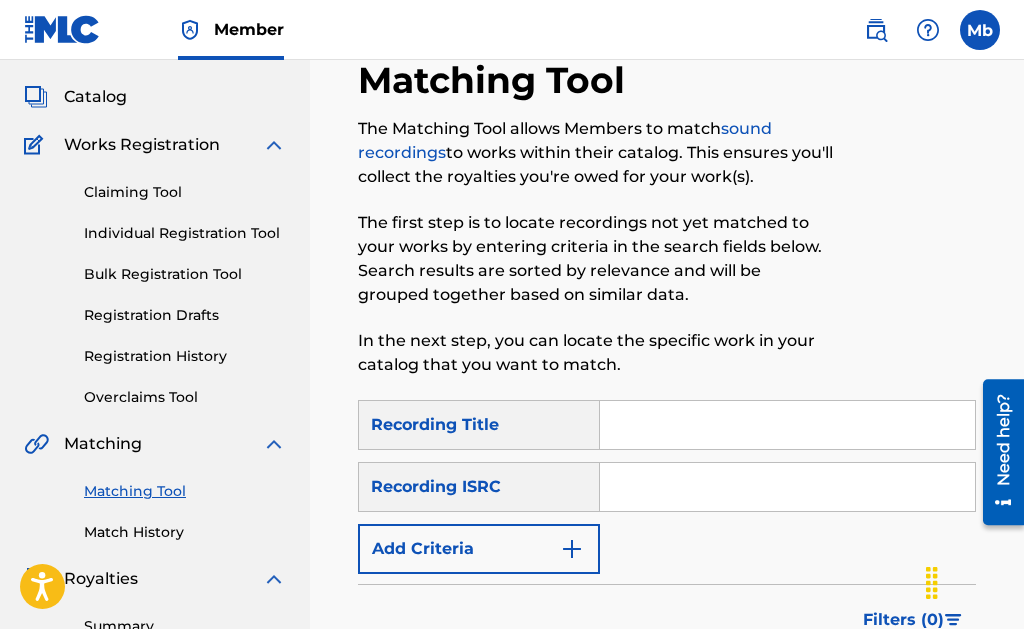 click at bounding box center [980, 30] 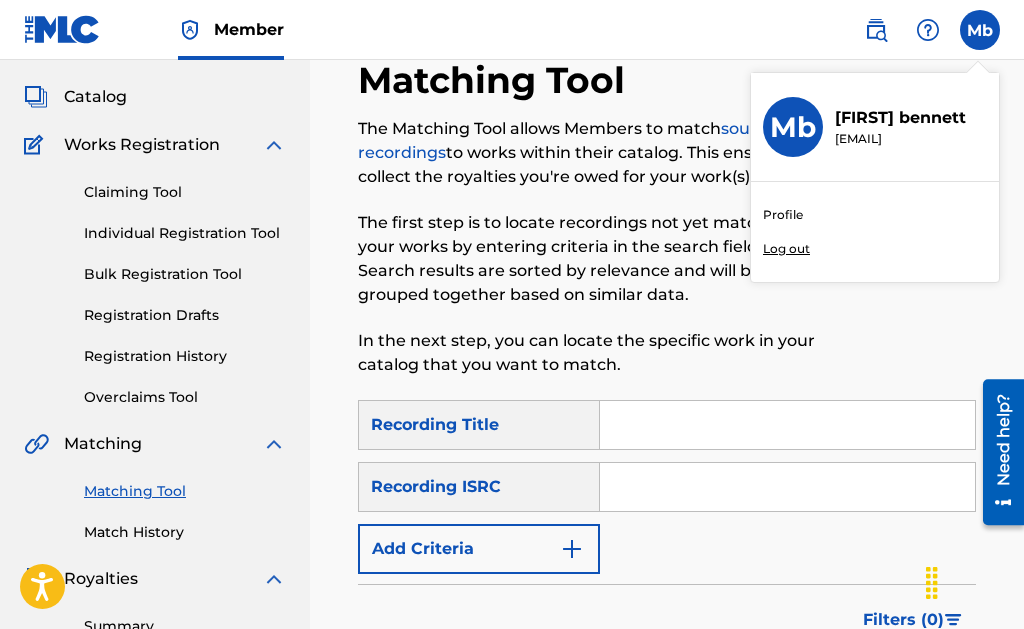 click on "Profile" at bounding box center [783, 215] 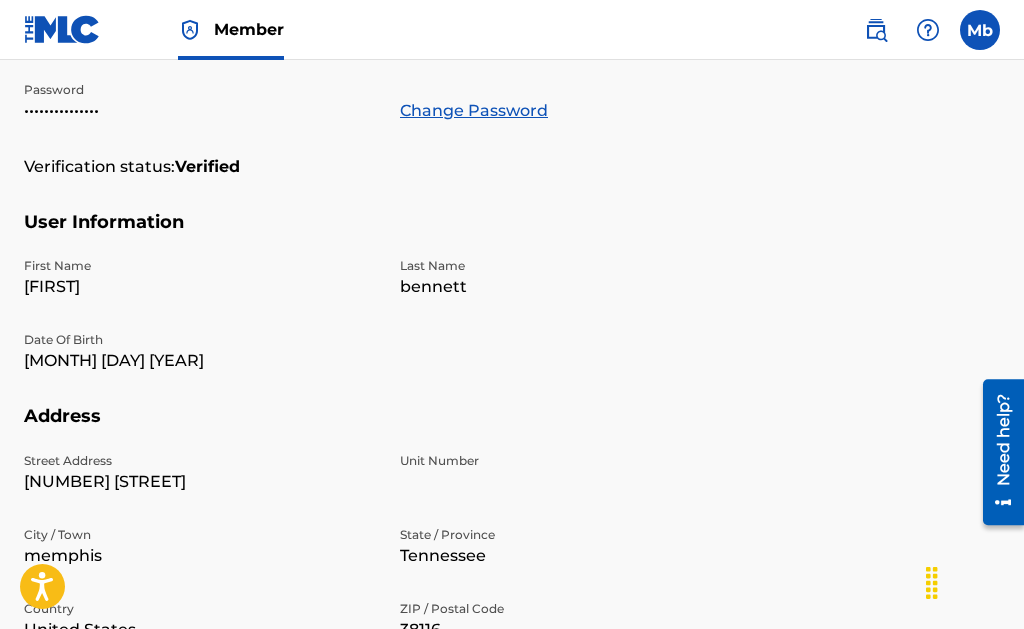 scroll, scrollTop: 0, scrollLeft: 0, axis: both 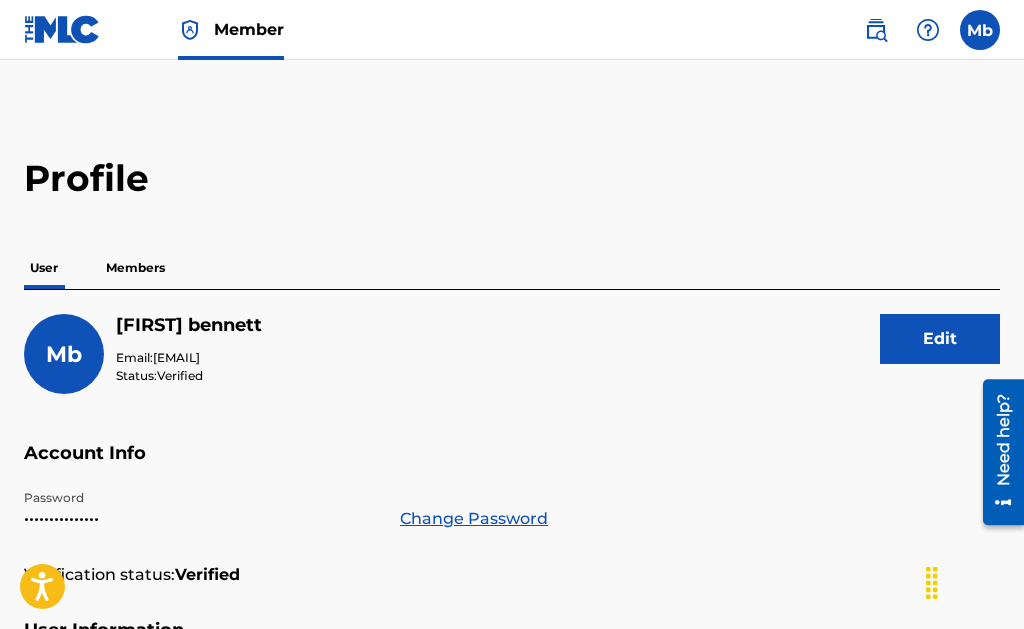 click on "Members" at bounding box center [135, 268] 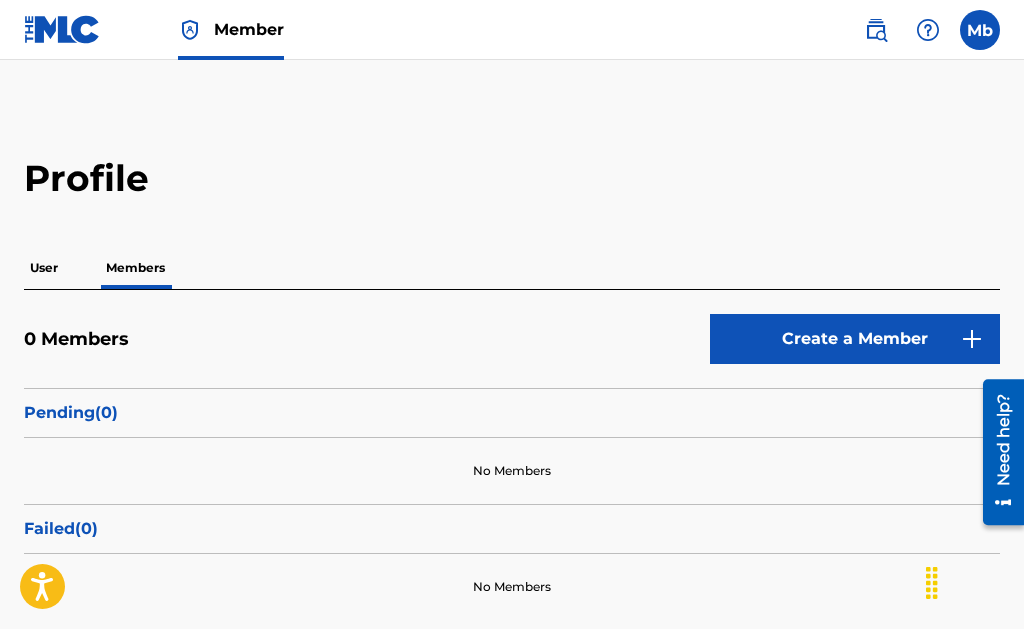 click on "User" at bounding box center (44, 268) 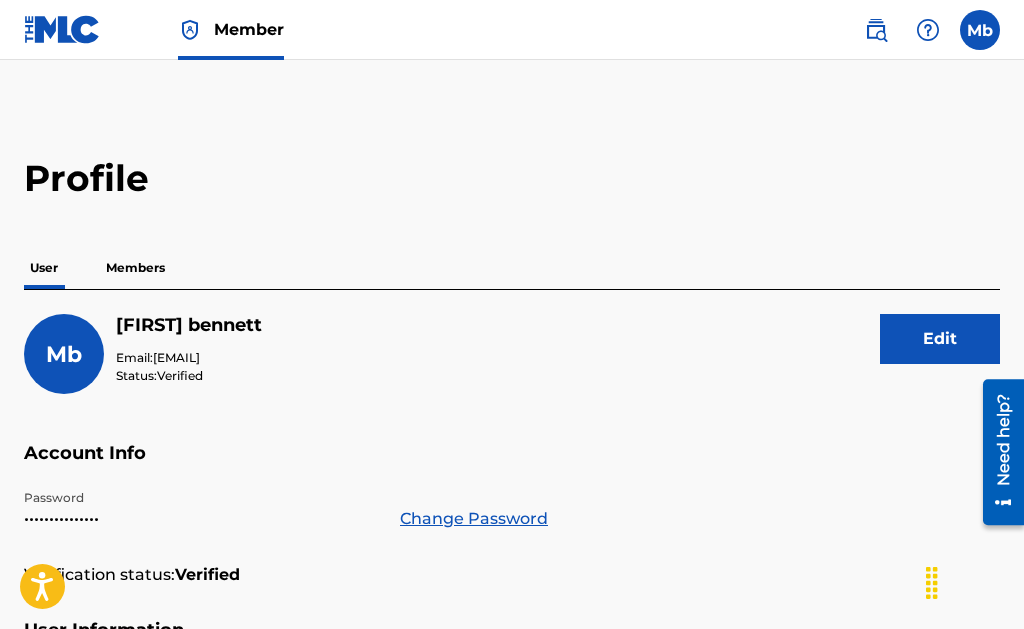 click at bounding box center [62, 29] 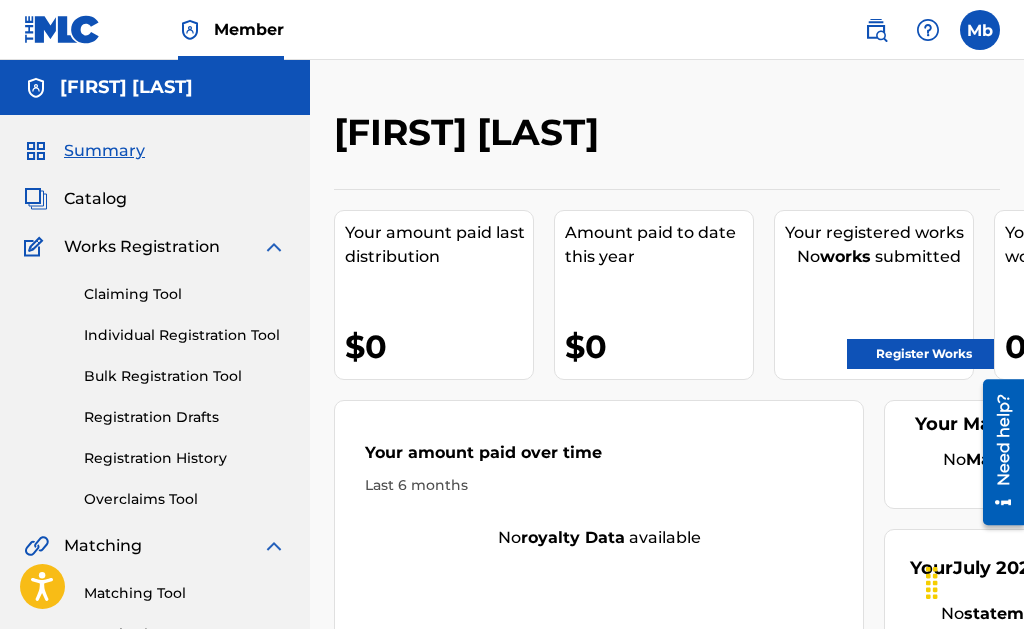 click at bounding box center [274, 247] 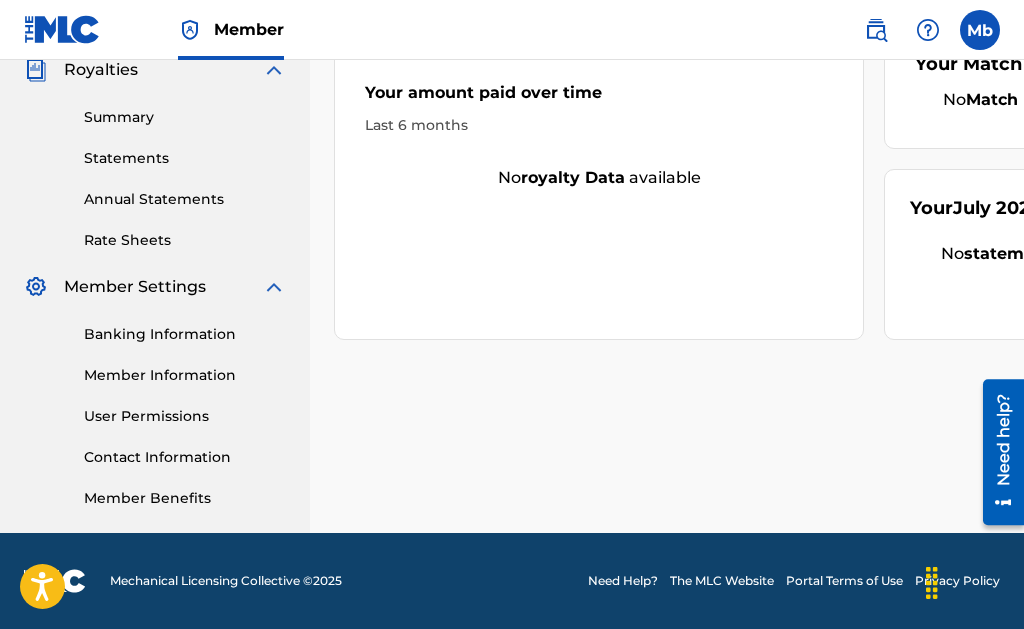 scroll, scrollTop: 0, scrollLeft: 0, axis: both 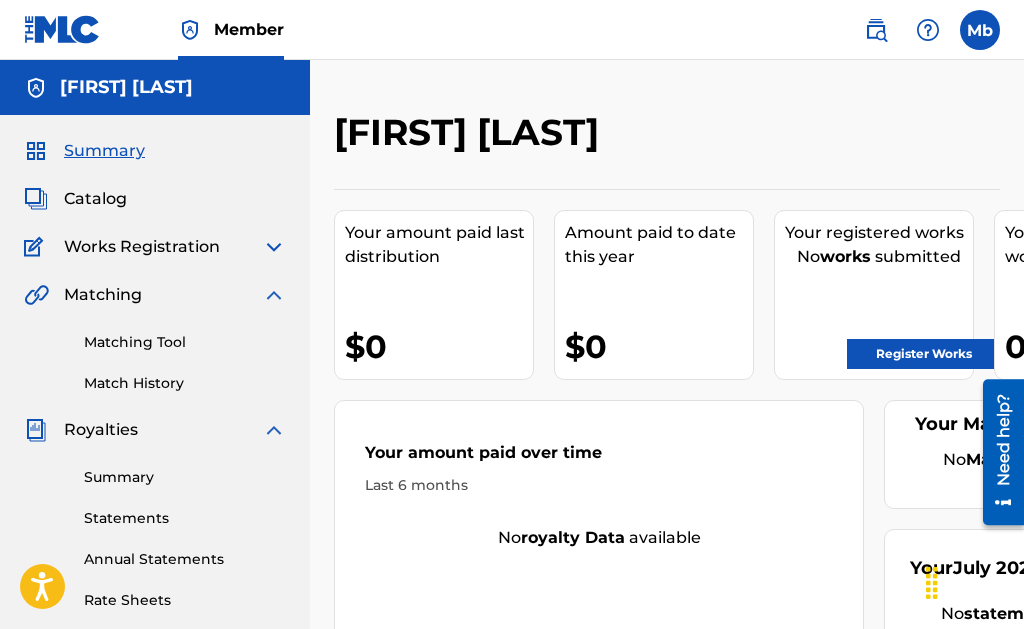 click at bounding box center [36, 88] 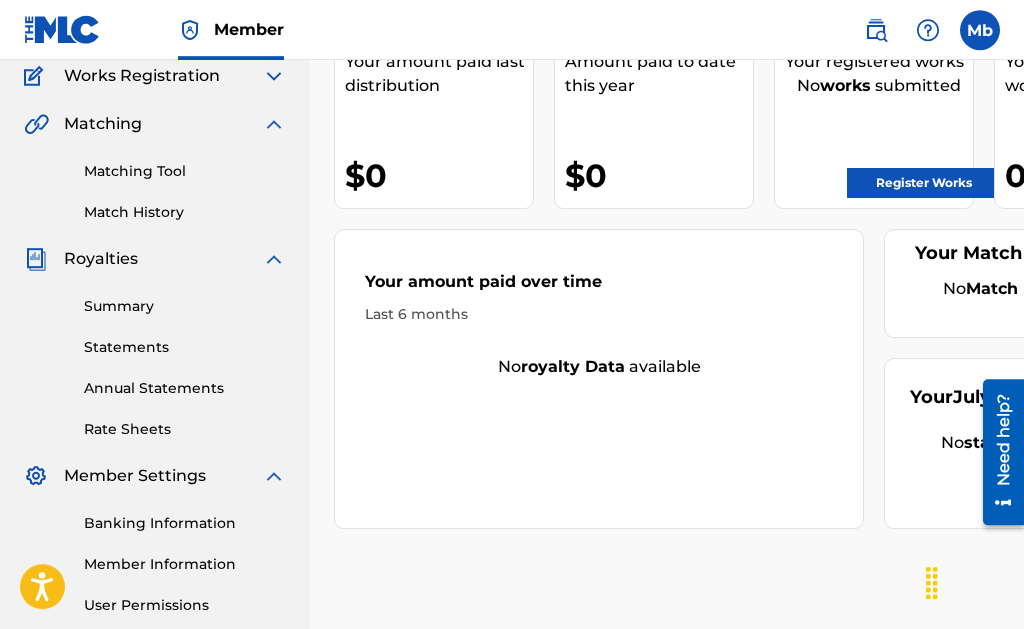 scroll, scrollTop: 156, scrollLeft: 0, axis: vertical 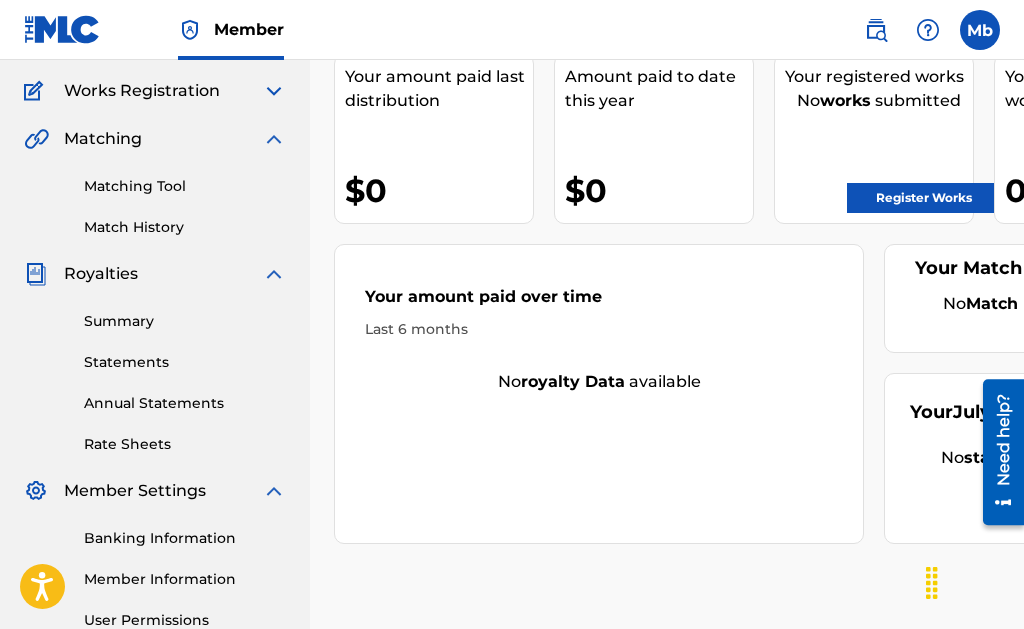 click at bounding box center [274, 139] 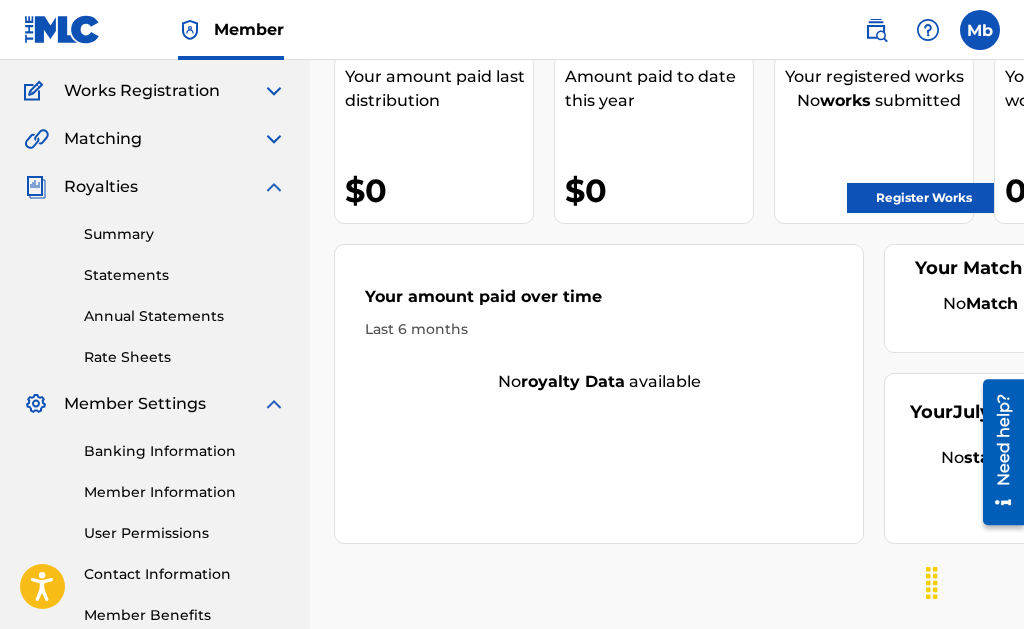 click at bounding box center [274, 187] 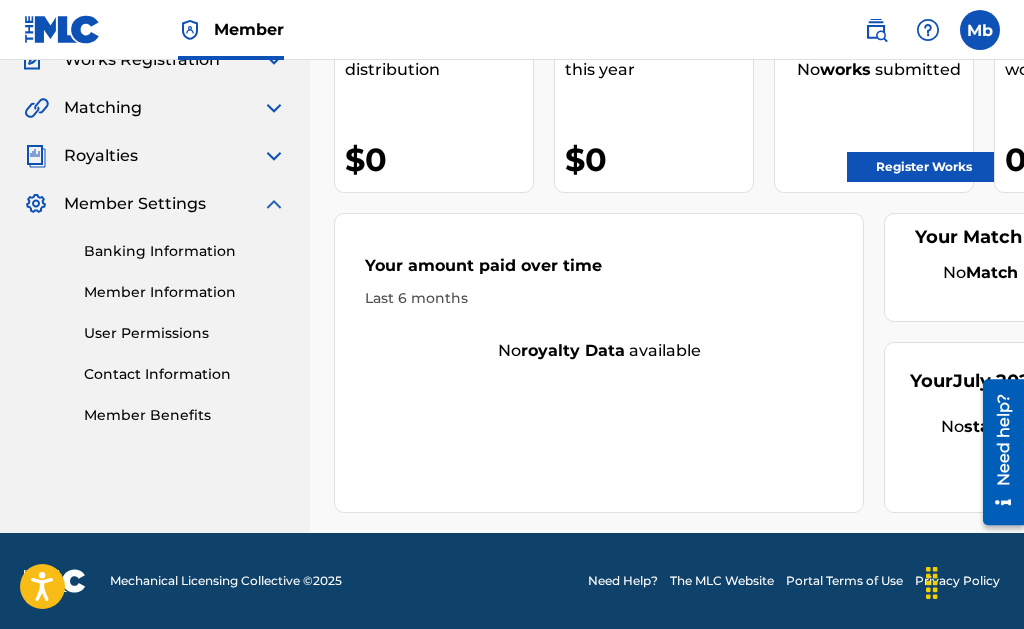 scroll, scrollTop: 0, scrollLeft: 0, axis: both 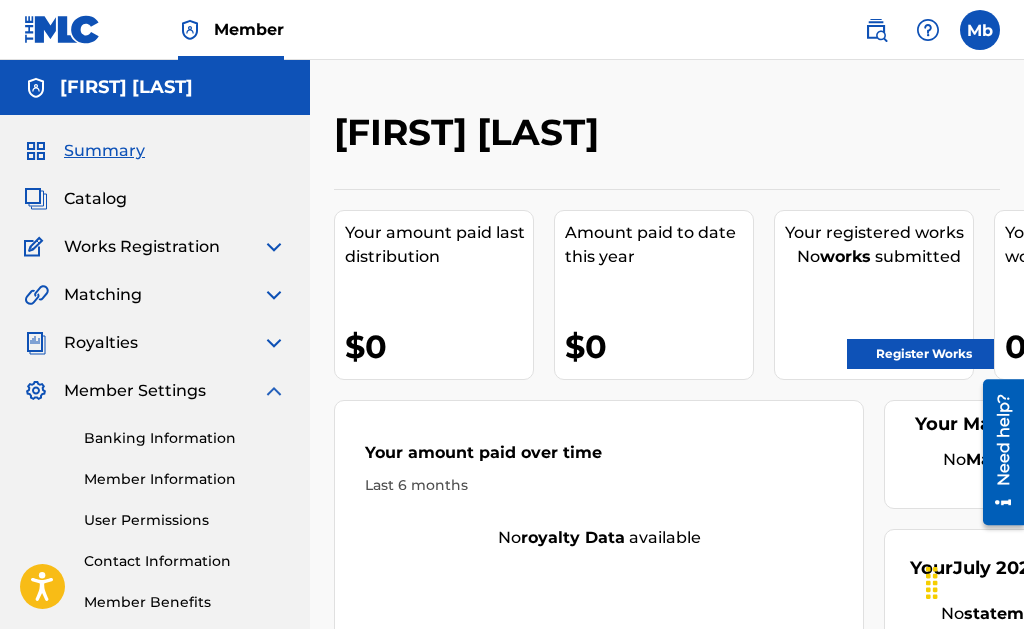 click at bounding box center (980, 30) 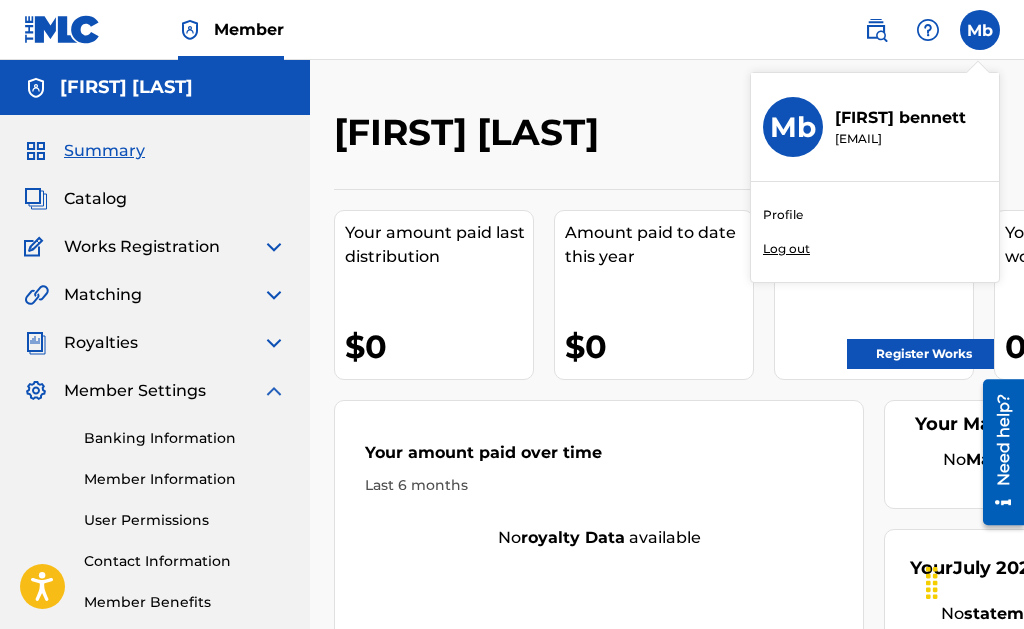 click on "Profile" at bounding box center [783, 215] 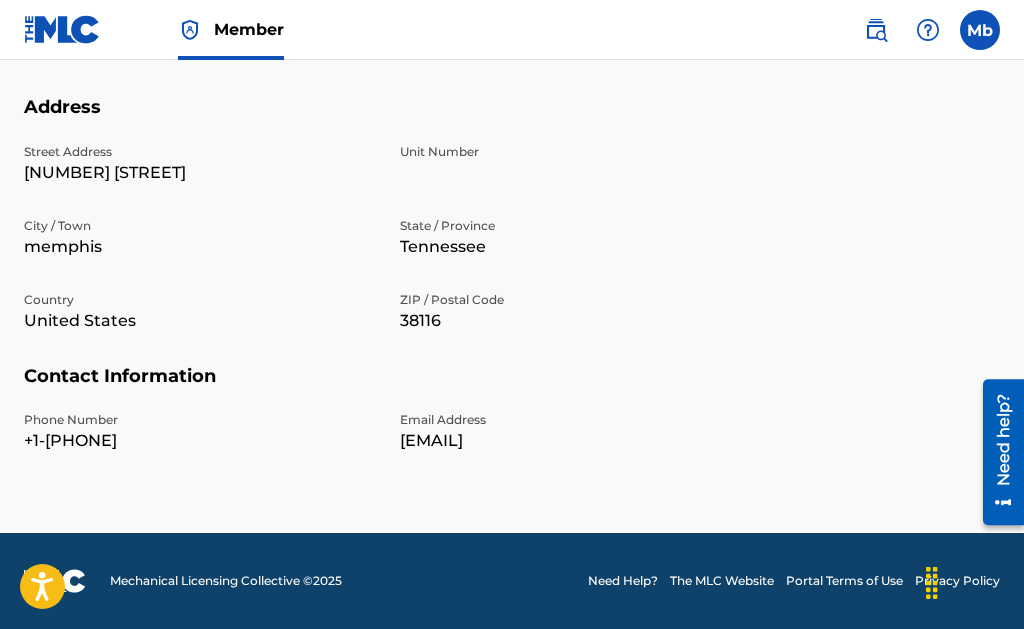 scroll, scrollTop: 0, scrollLeft: 0, axis: both 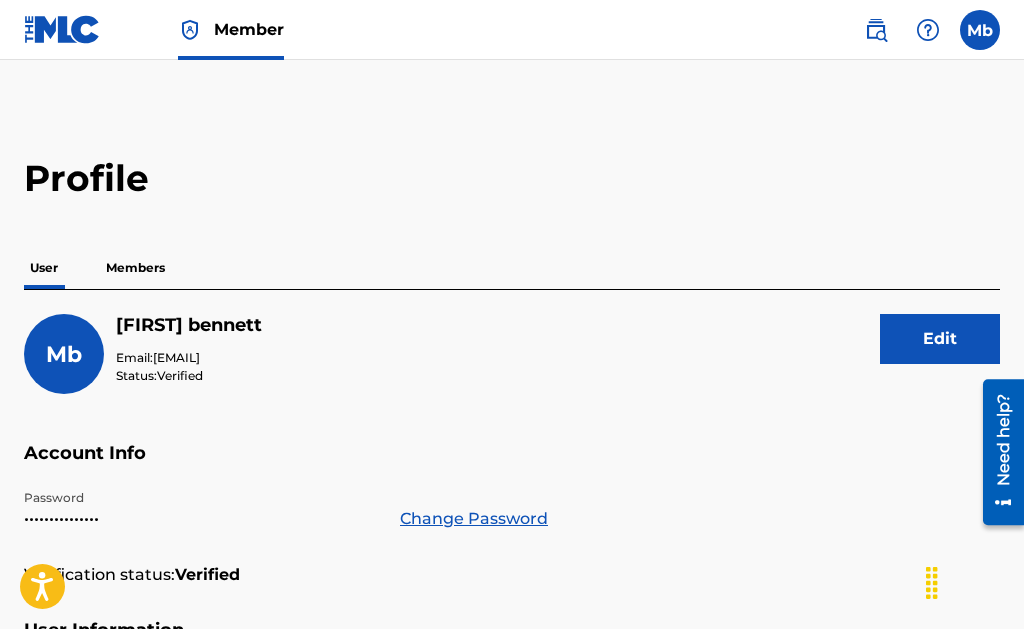 drag, startPoint x: 135, startPoint y: 264, endPoint x: 123, endPoint y: 265, distance: 12.0415945 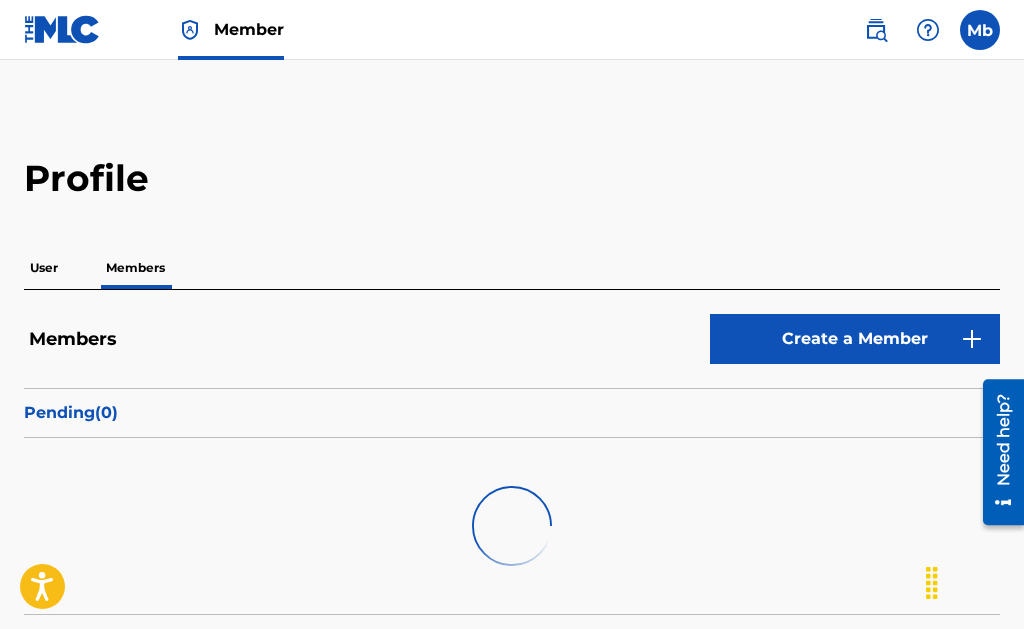 click on "User" at bounding box center (44, 268) 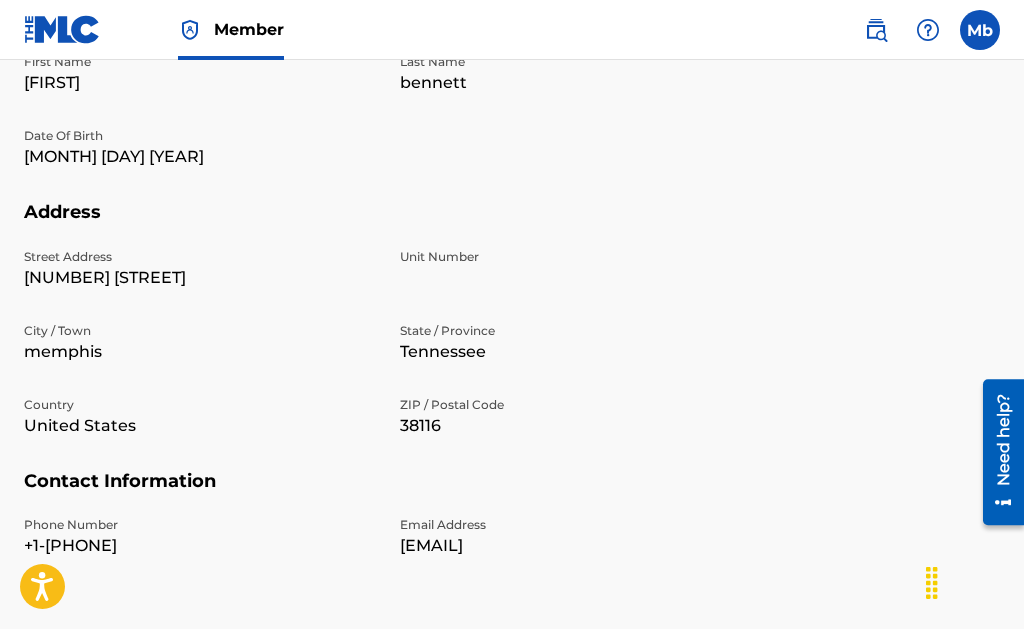 scroll, scrollTop: 0, scrollLeft: 0, axis: both 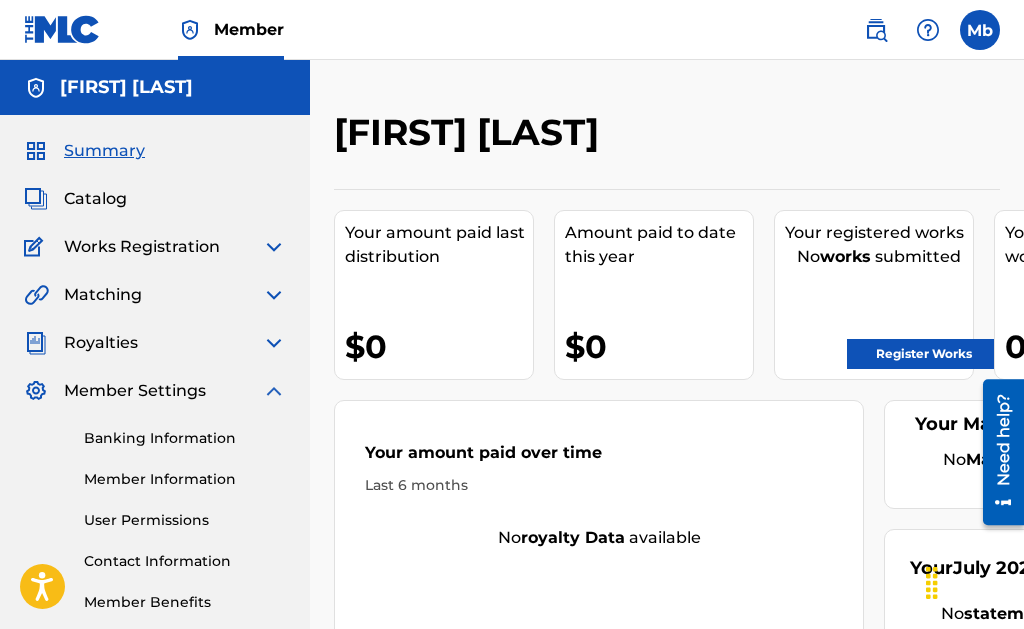 click on "Register Works" at bounding box center [924, 354] 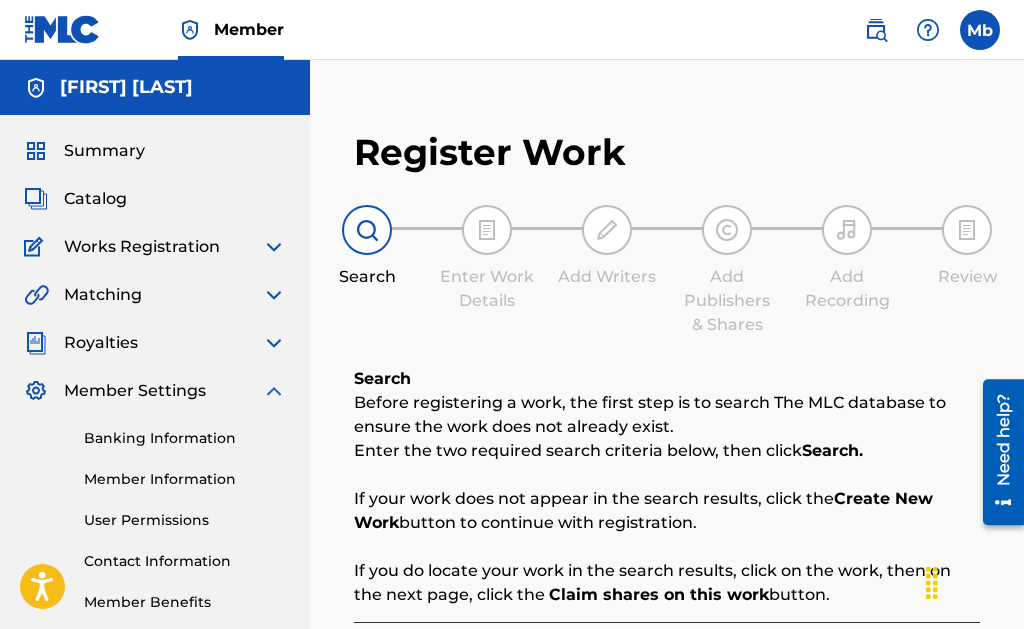 scroll, scrollTop: 306, scrollLeft: 0, axis: vertical 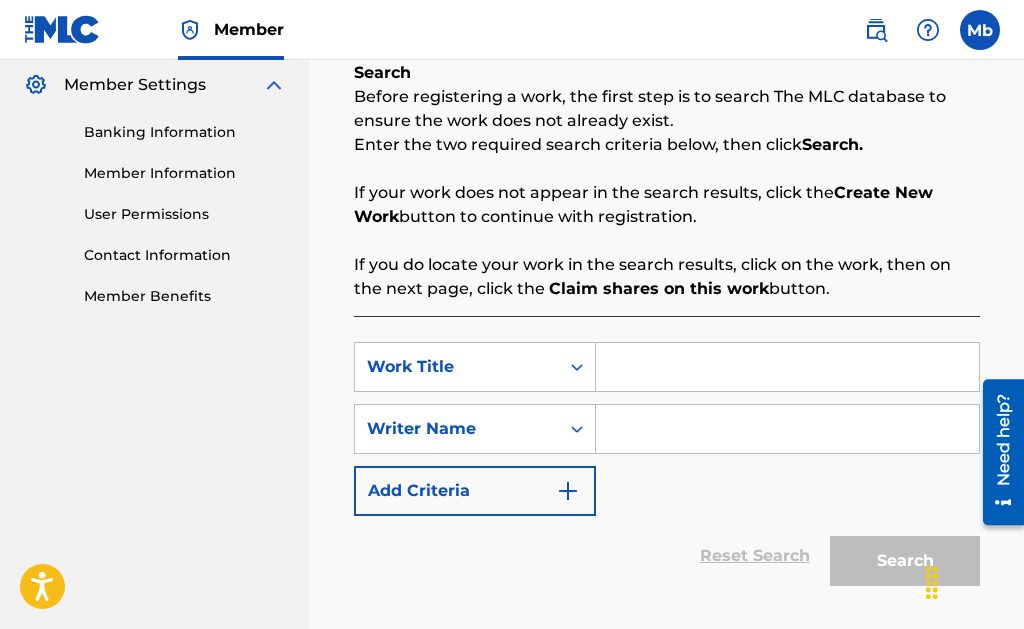 click on "Add Criteria" at bounding box center [475, 491] 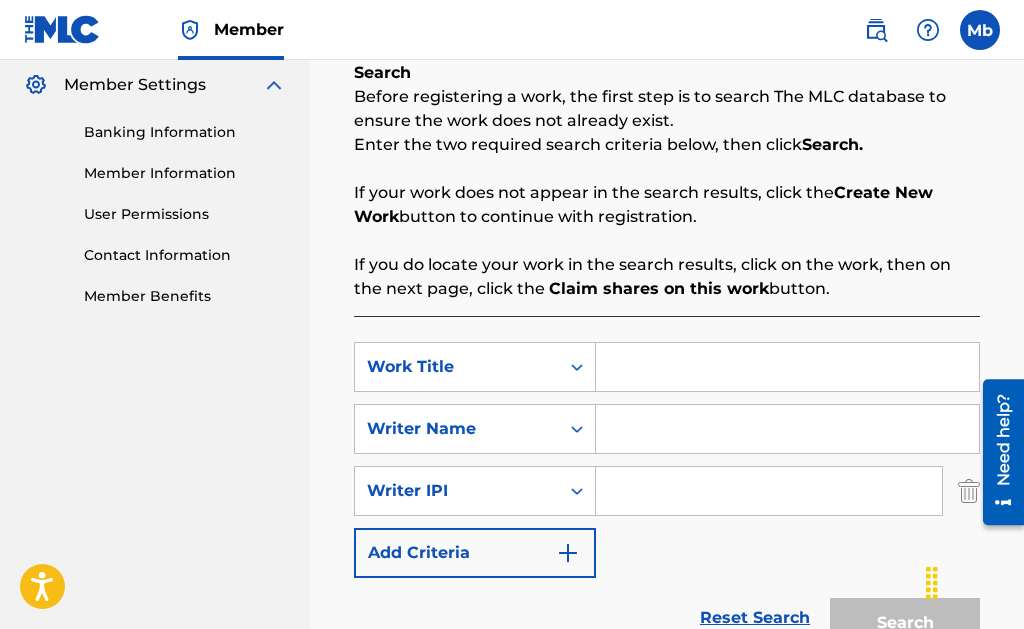 click on "Add Criteria" at bounding box center [475, 553] 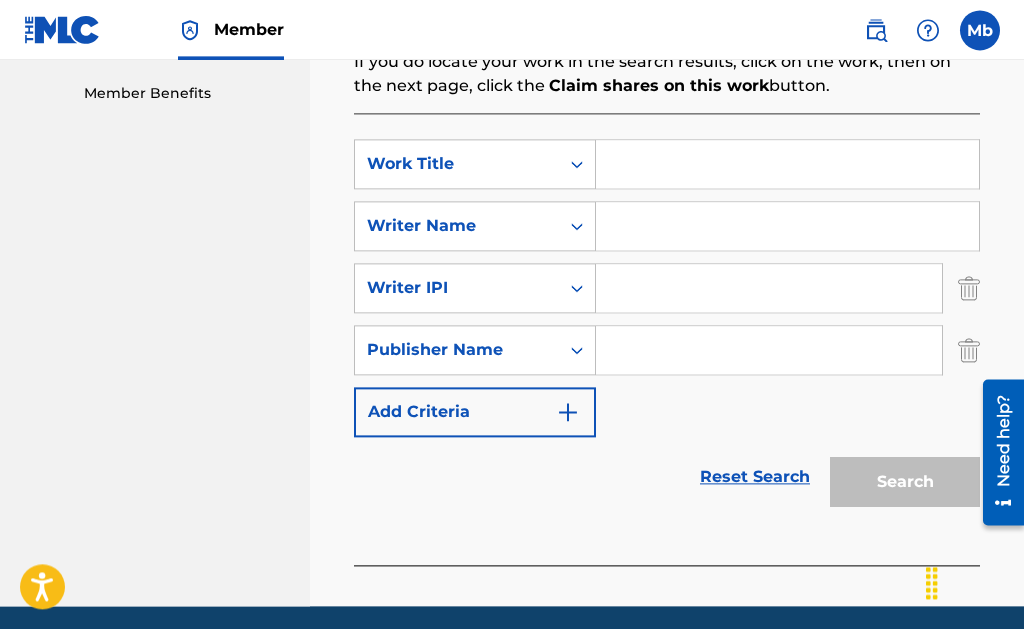 scroll, scrollTop: 510, scrollLeft: 0, axis: vertical 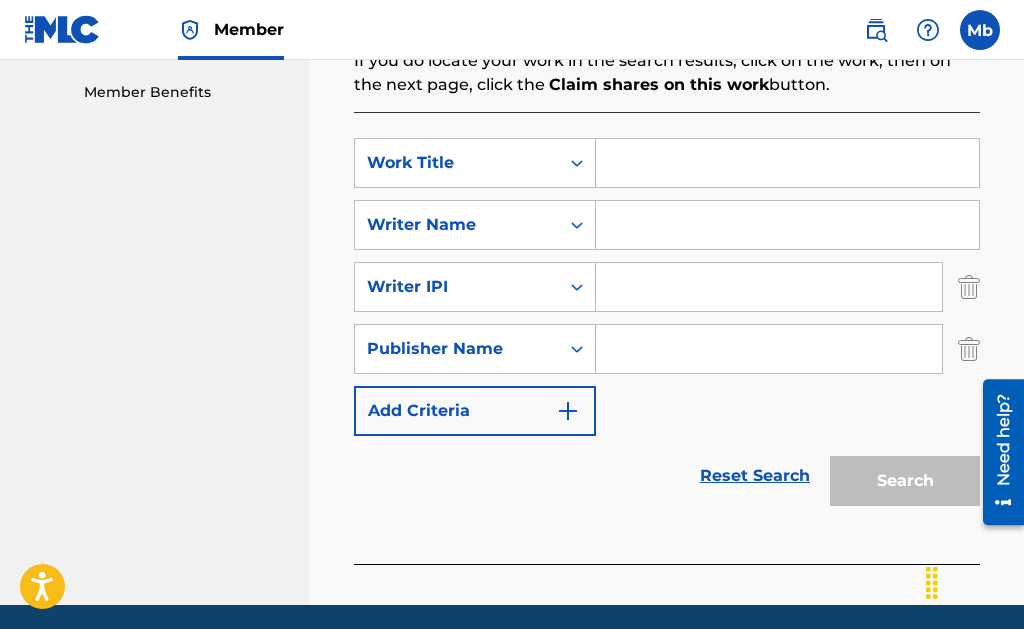 click on "Add Criteria" at bounding box center (475, 411) 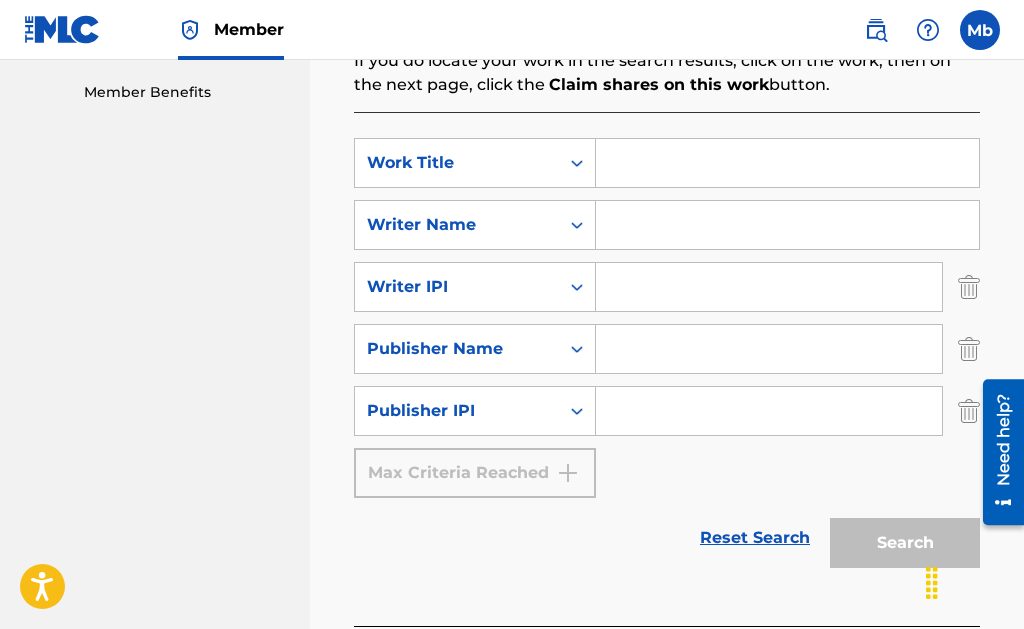 click on "Max Criteria Reached" at bounding box center [475, 473] 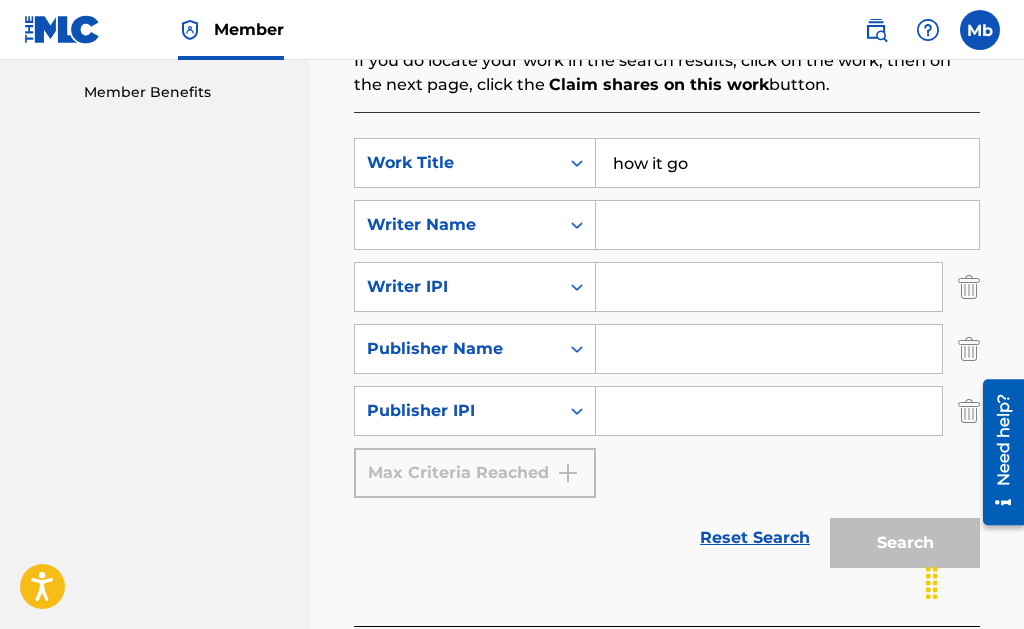 type on "how it go" 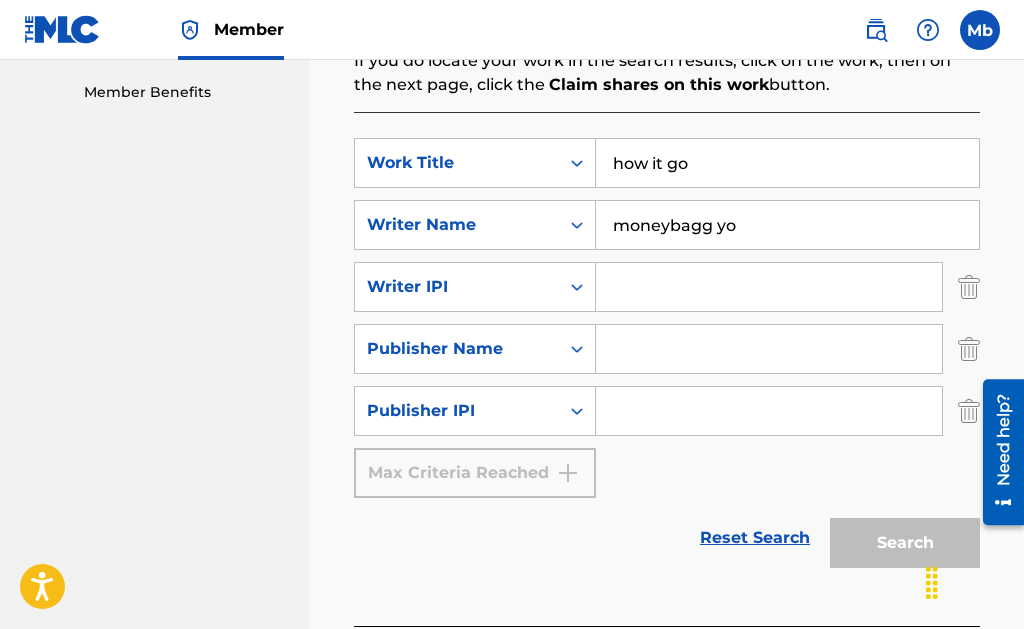 drag, startPoint x: 753, startPoint y: 229, endPoint x: 549, endPoint y: 203, distance: 205.65019 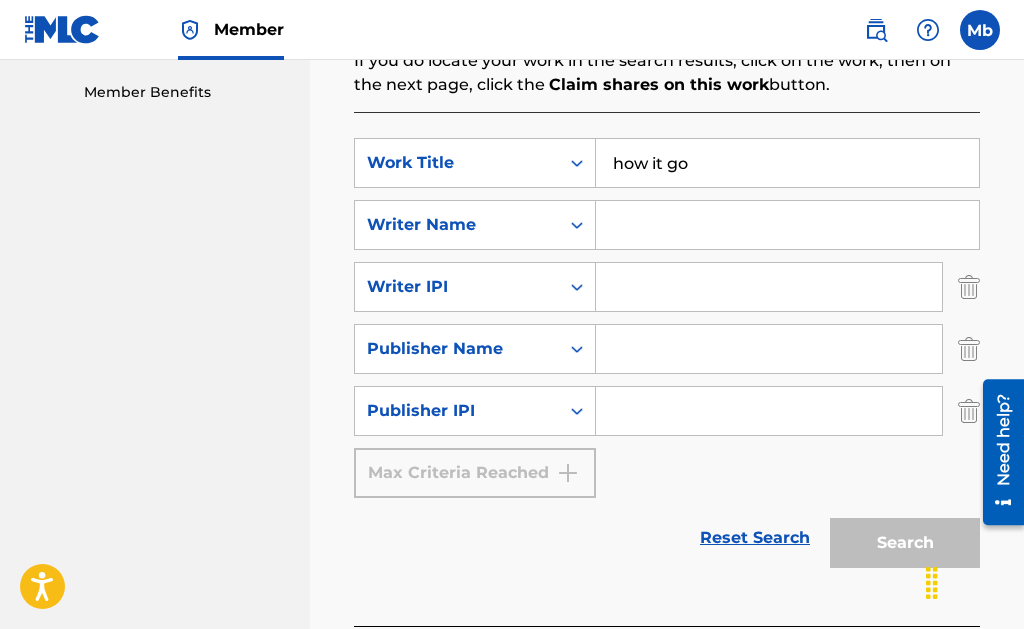 click at bounding box center [787, 225] 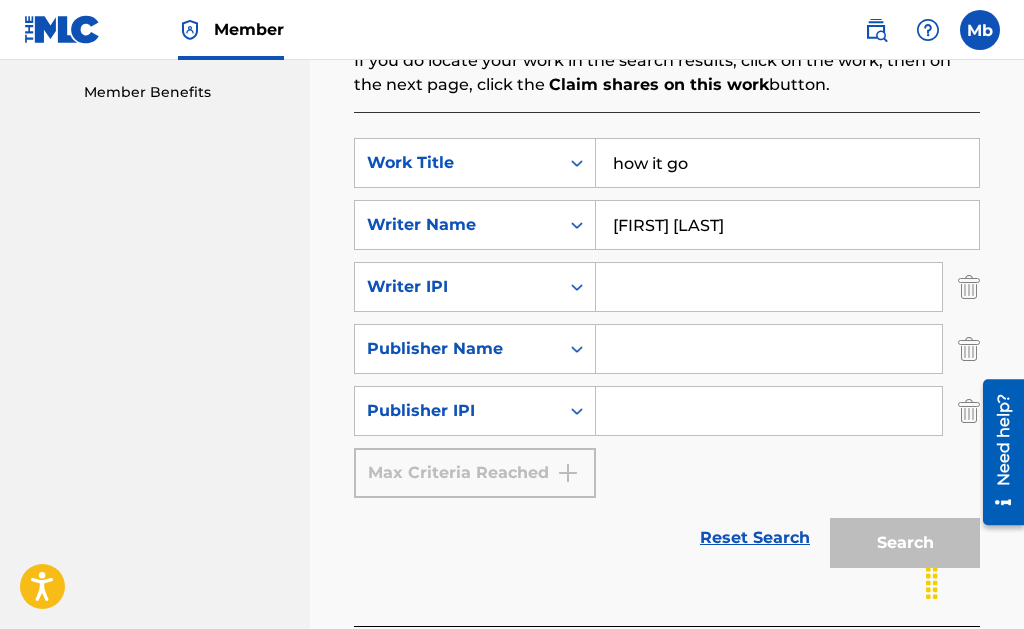 type on "[FIRST] [LAST]" 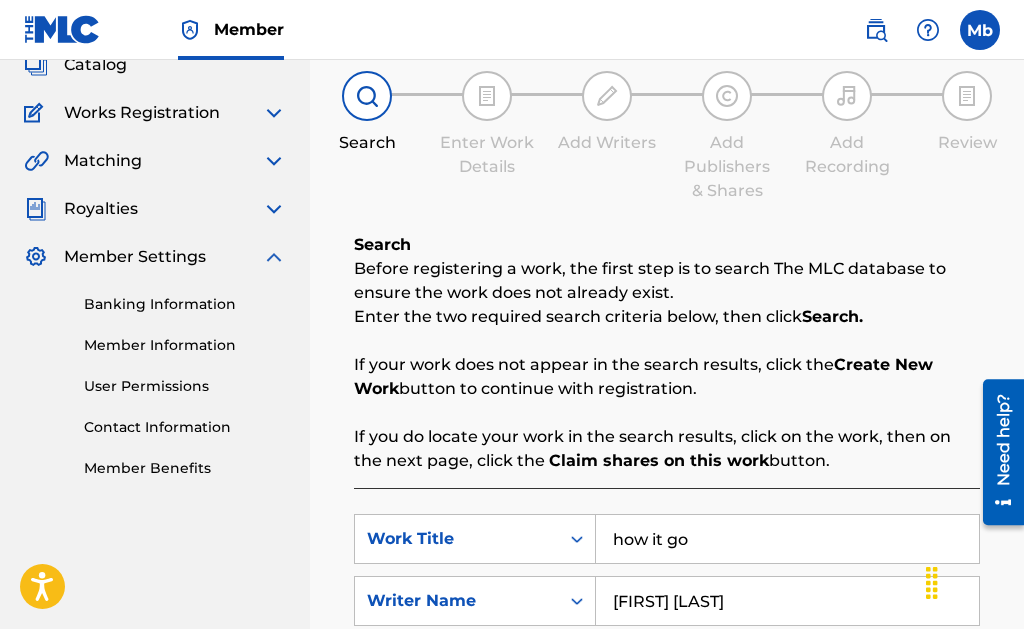 scroll, scrollTop: 440, scrollLeft: 0, axis: vertical 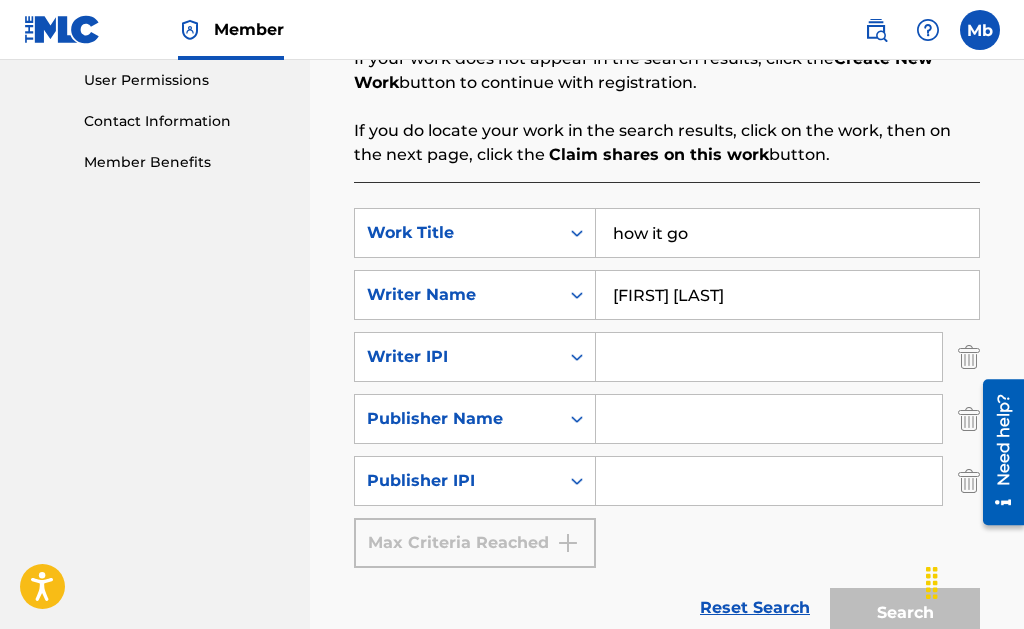 click at bounding box center (996, 452) 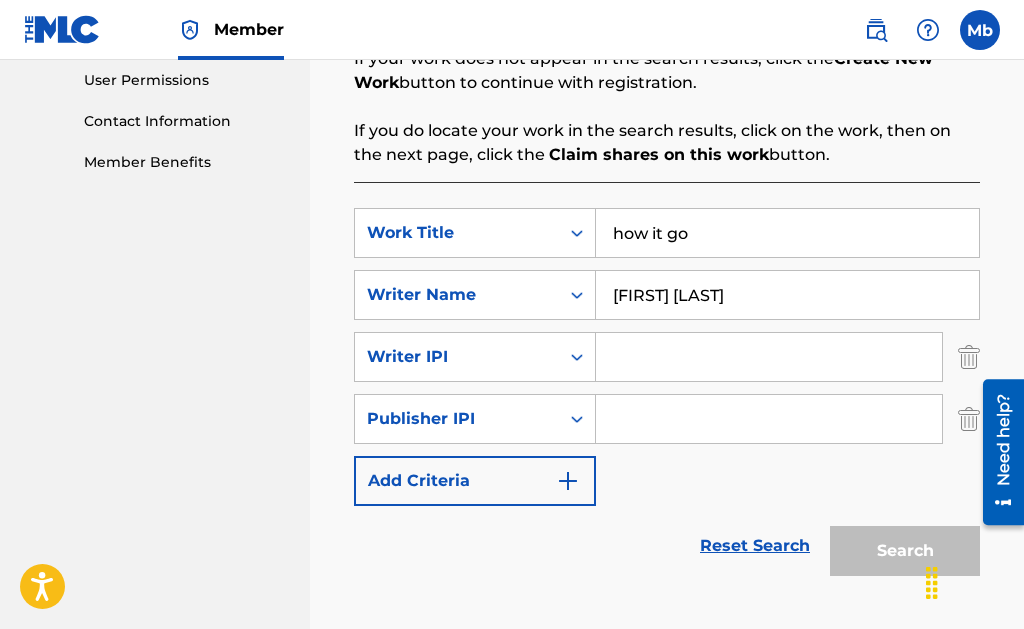 click at bounding box center (969, 357) 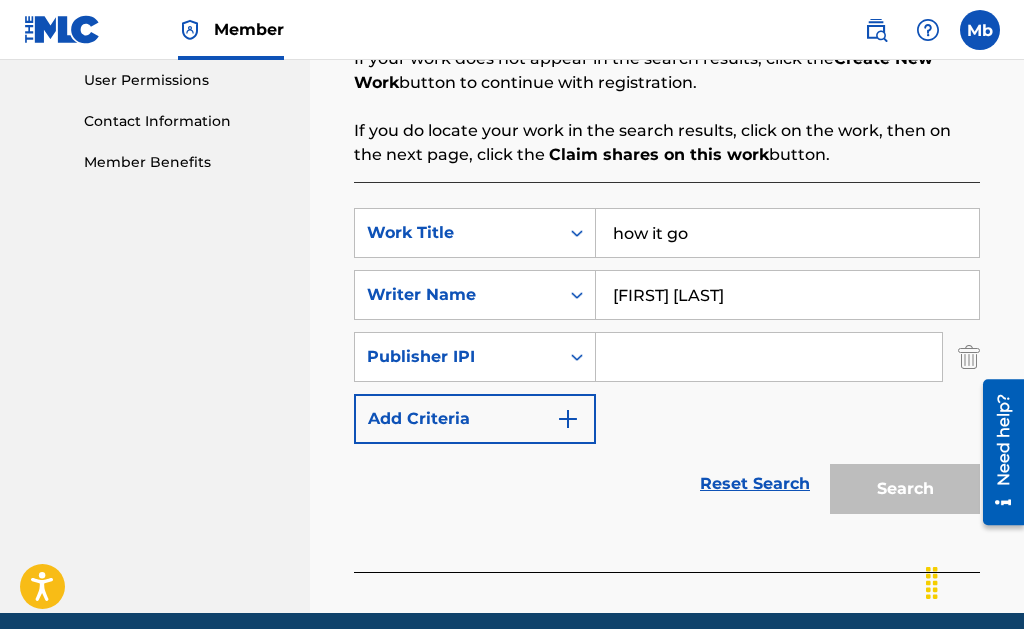 click at bounding box center (969, 357) 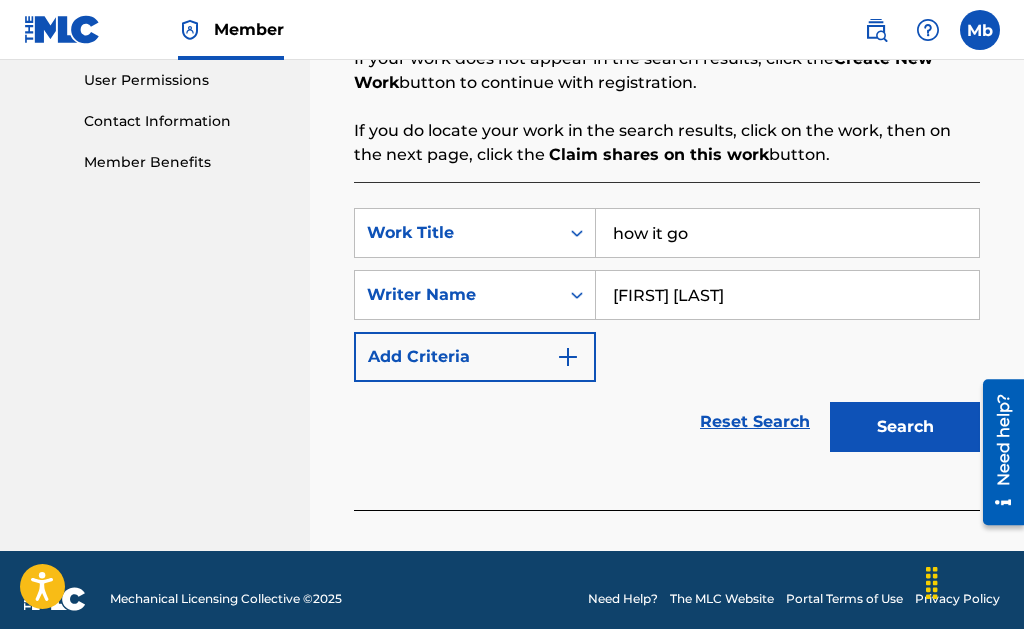 click on "Search" at bounding box center [905, 427] 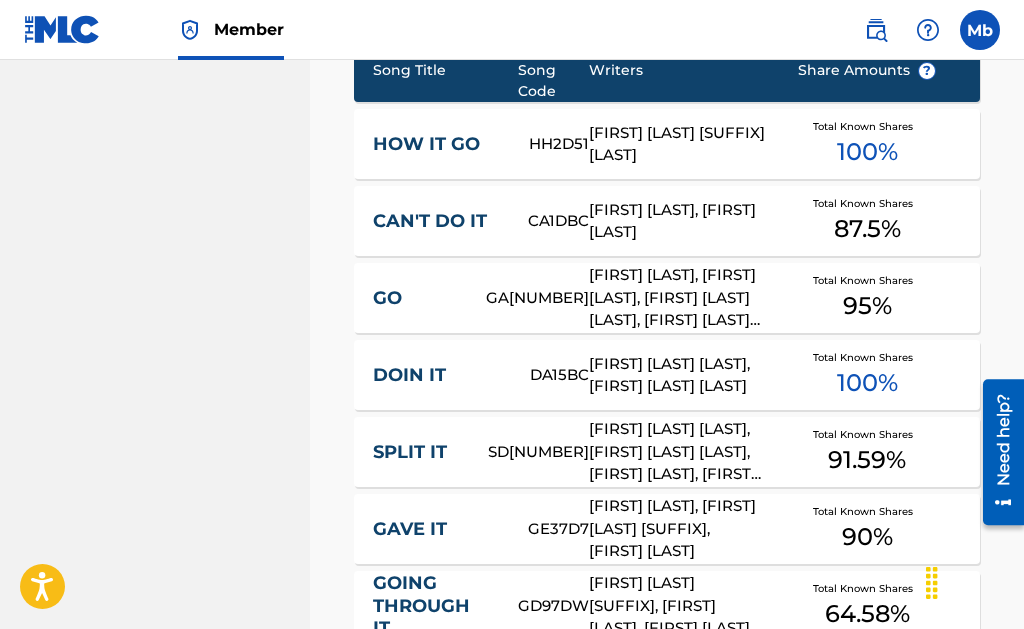 scroll, scrollTop: 746, scrollLeft: 0, axis: vertical 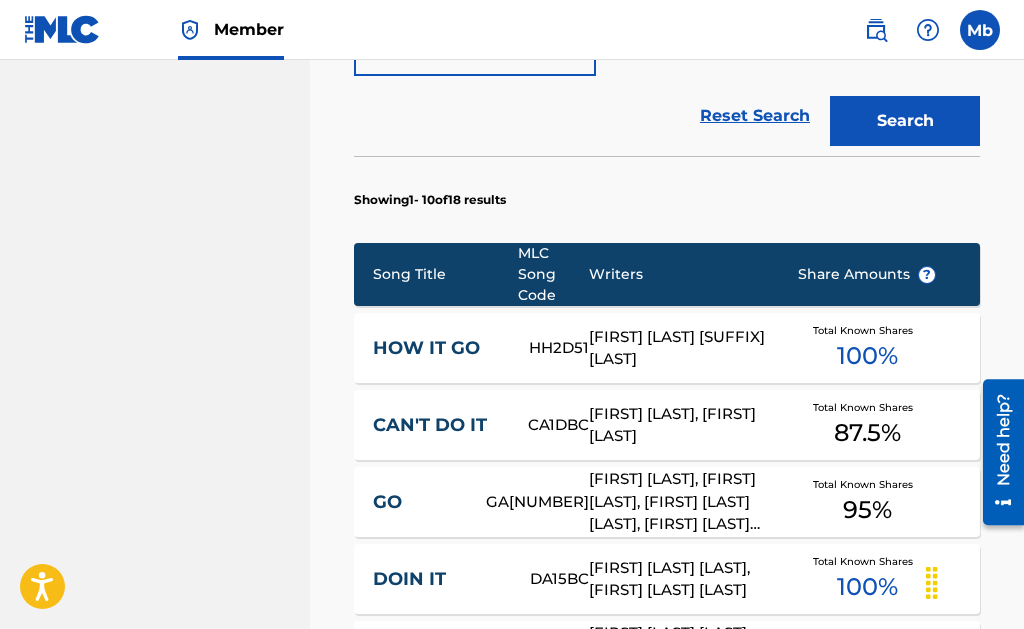 click on "[FIRST] [LAST] [SUFFIX] [LAST]" at bounding box center [678, 348] 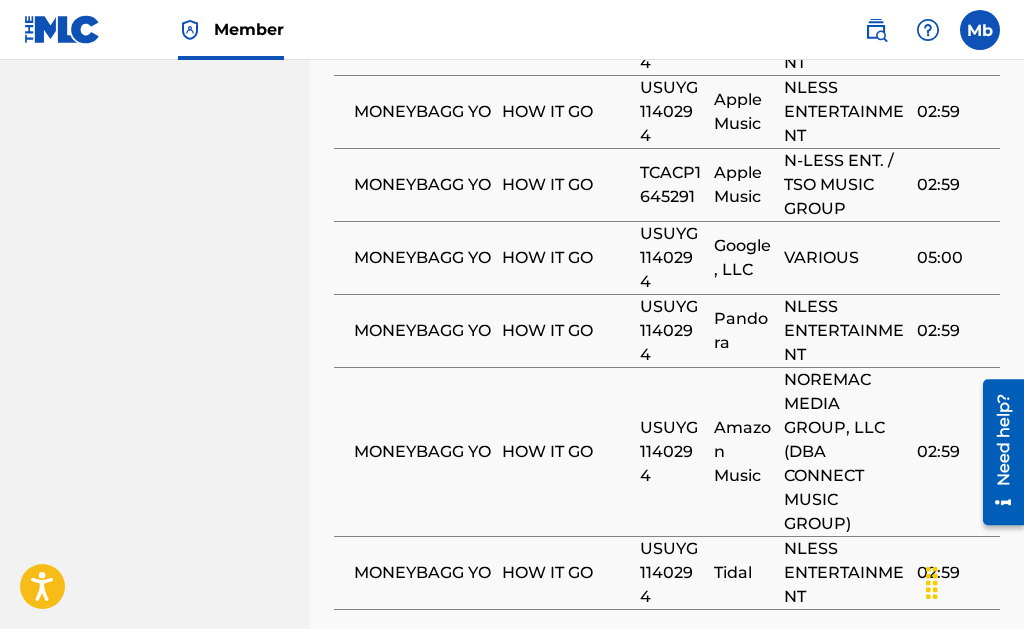 scroll, scrollTop: 2279, scrollLeft: 0, axis: vertical 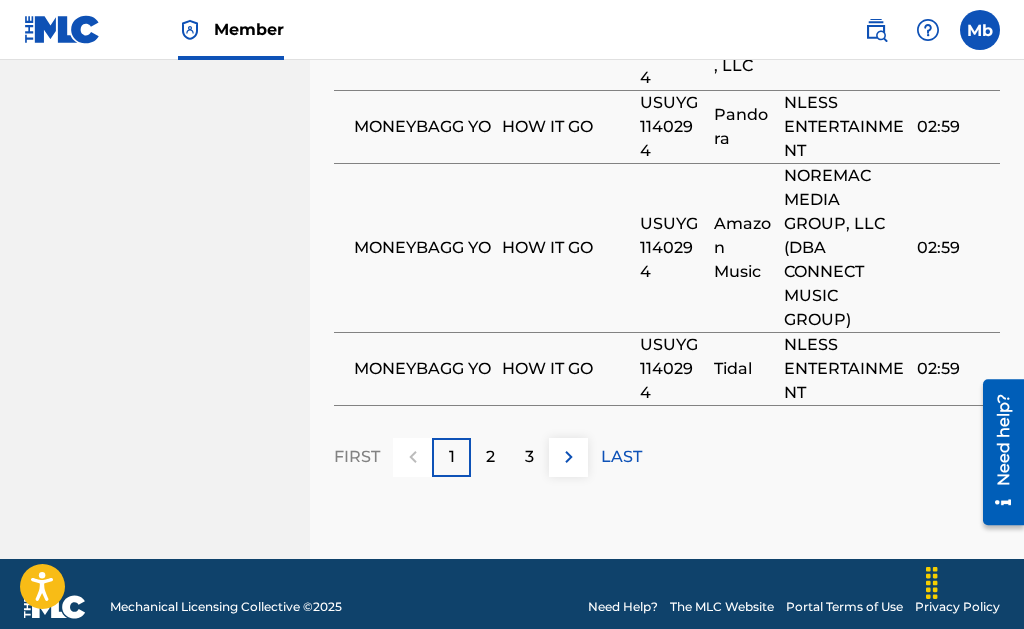click on "3" at bounding box center (529, 457) 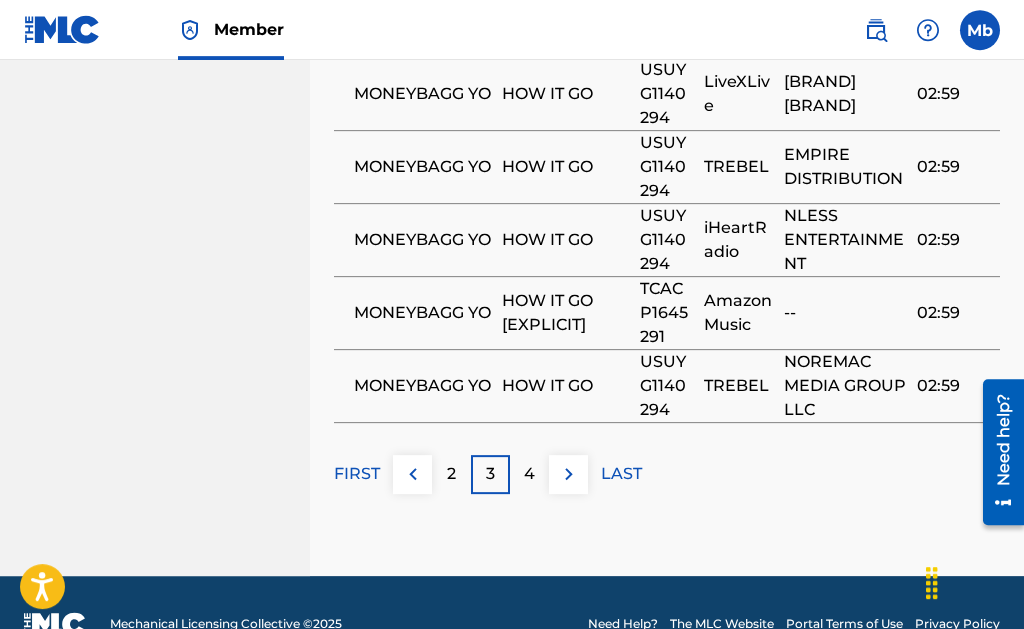 scroll, scrollTop: 2231, scrollLeft: 0, axis: vertical 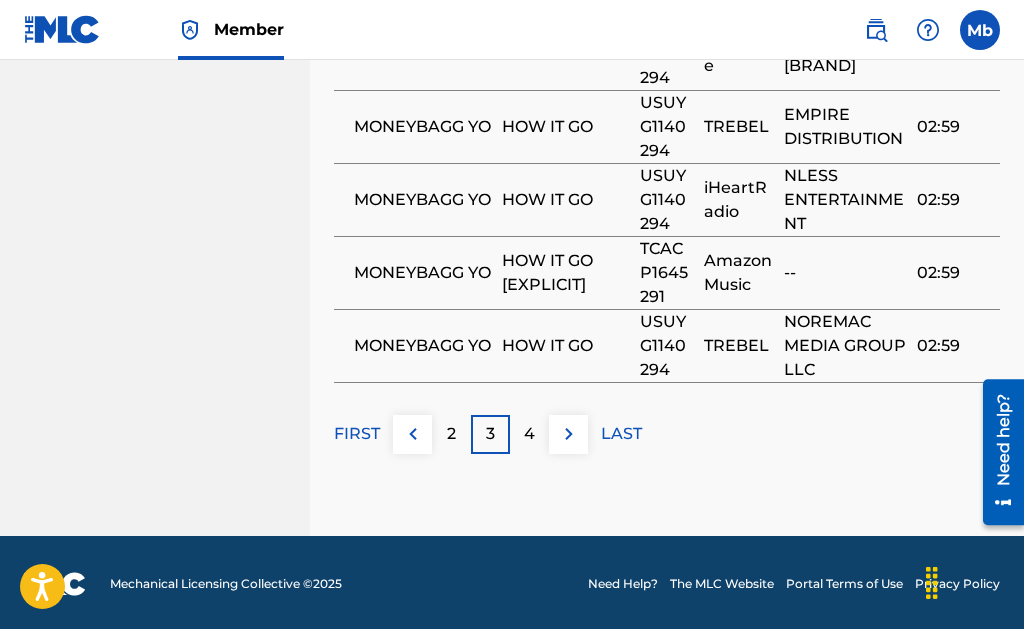 click at bounding box center (569, 434) 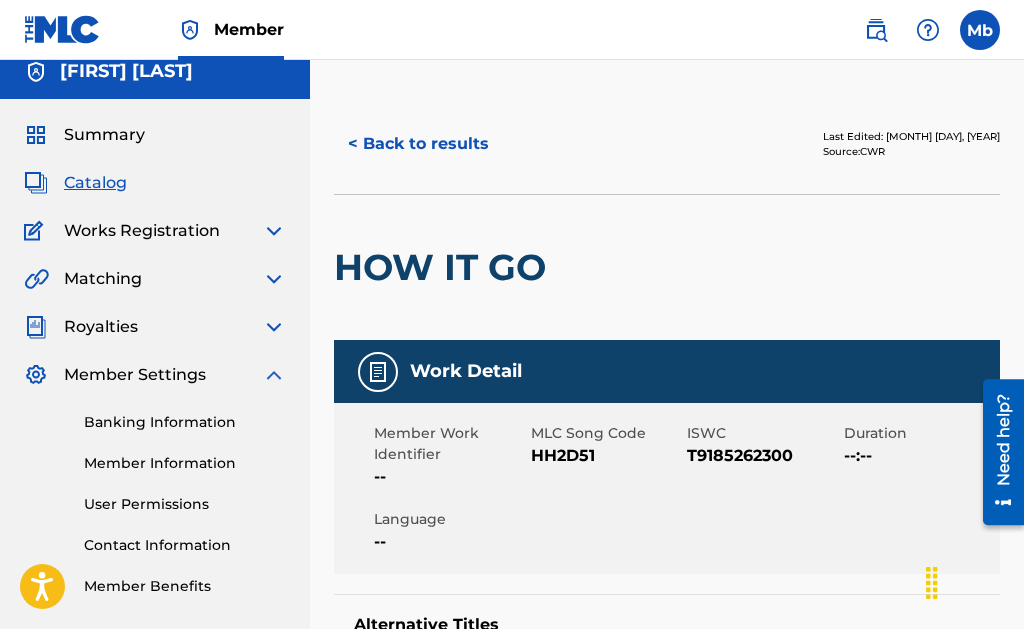 scroll, scrollTop: 0, scrollLeft: 0, axis: both 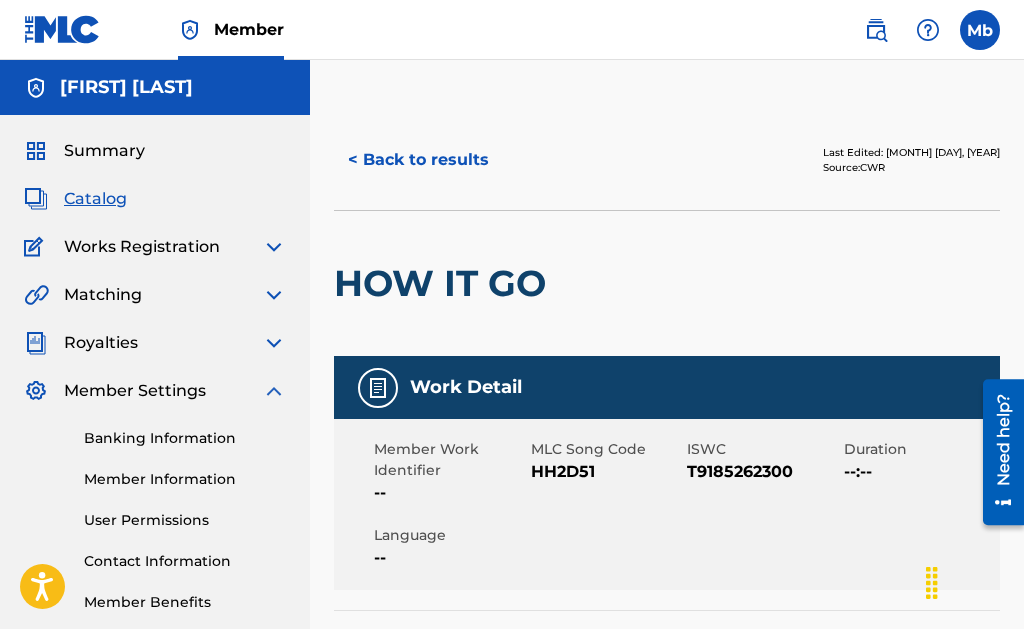 click at bounding box center (274, 247) 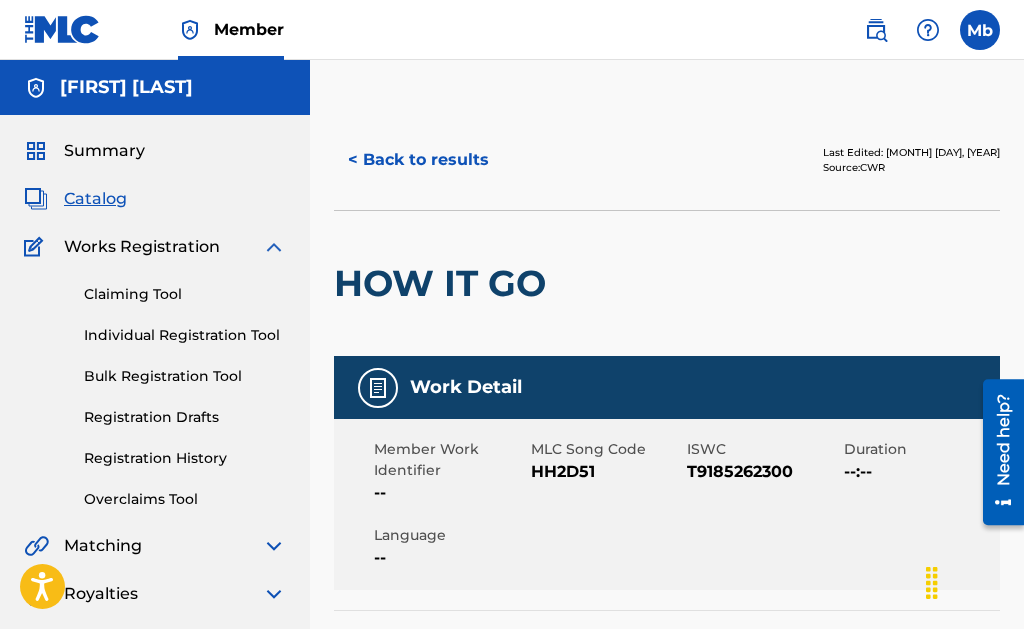 click on "Claiming Tool" at bounding box center [185, 294] 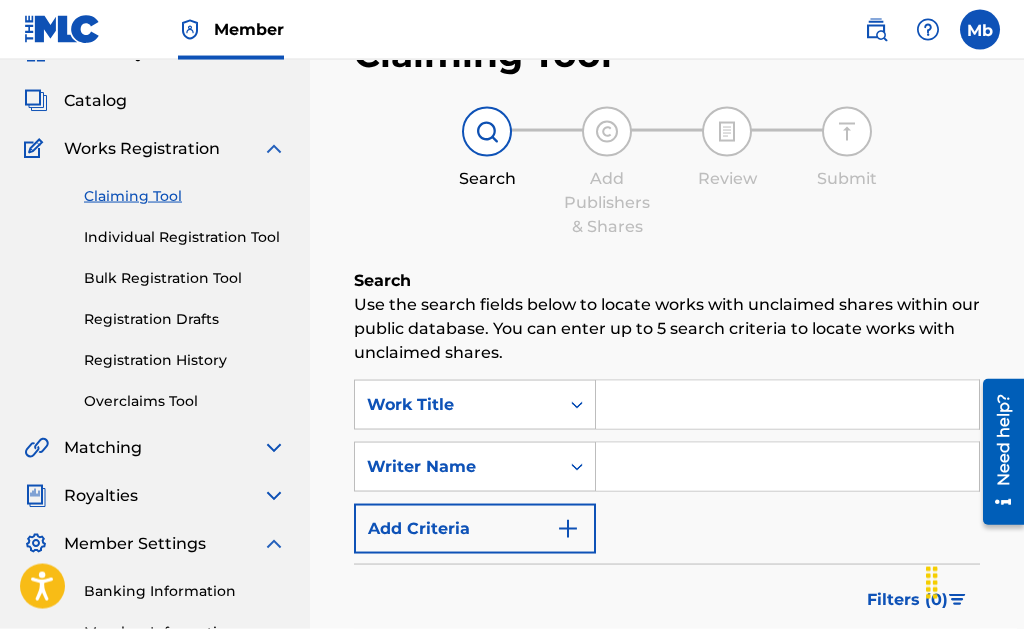 scroll, scrollTop: 204, scrollLeft: 0, axis: vertical 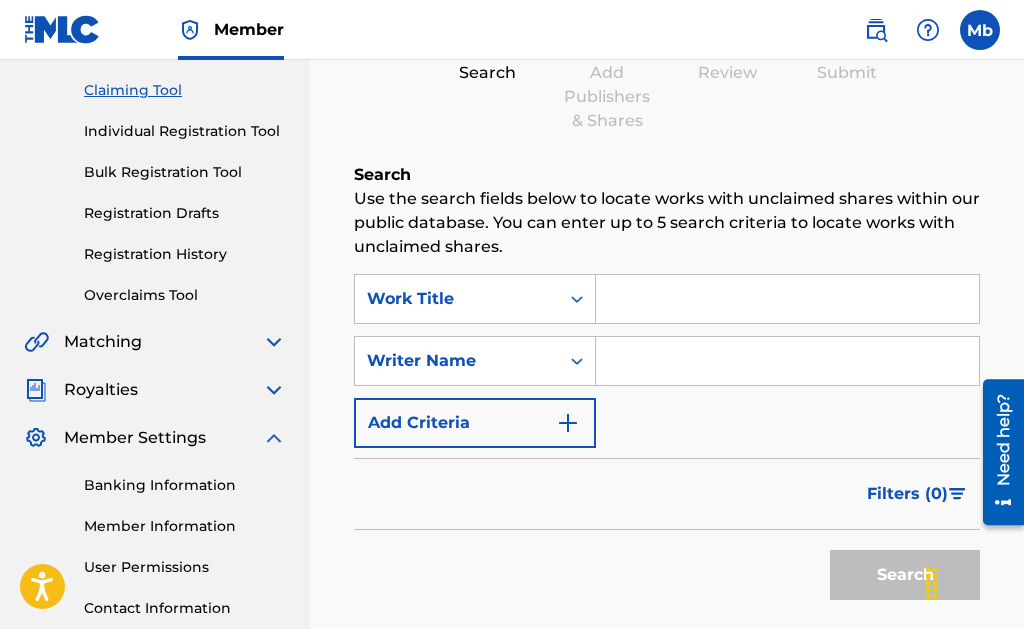 click at bounding box center [787, 299] 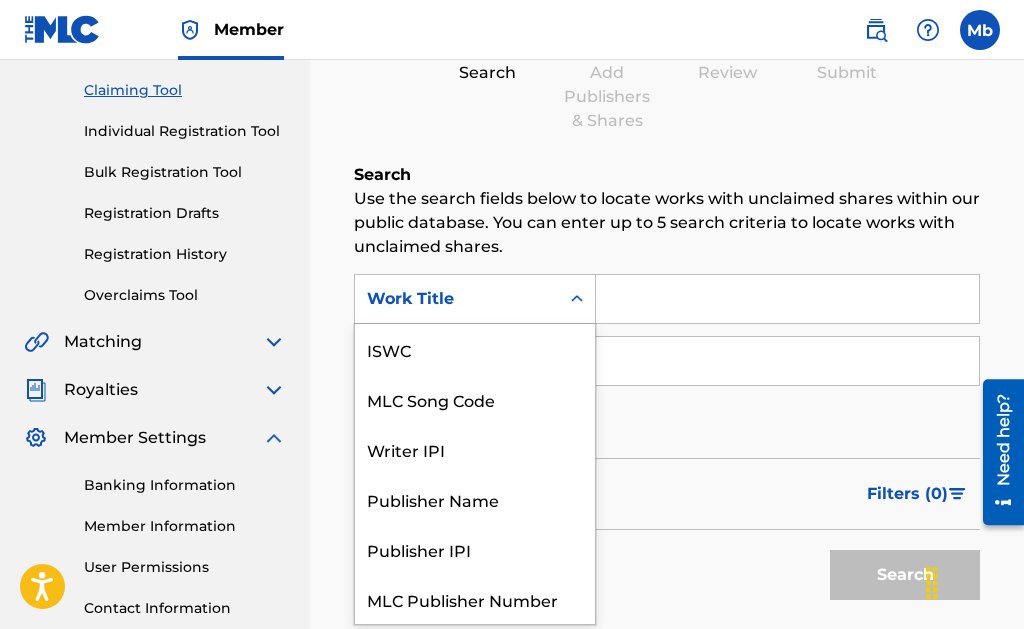 click on "Work Title" at bounding box center [457, 299] 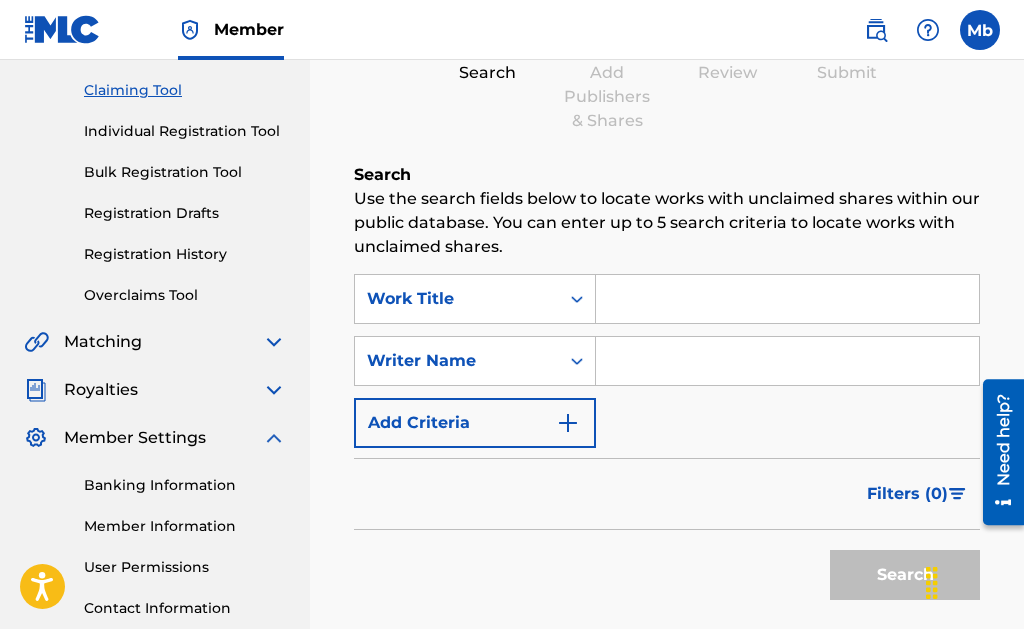 click on "Work Title" at bounding box center (457, 299) 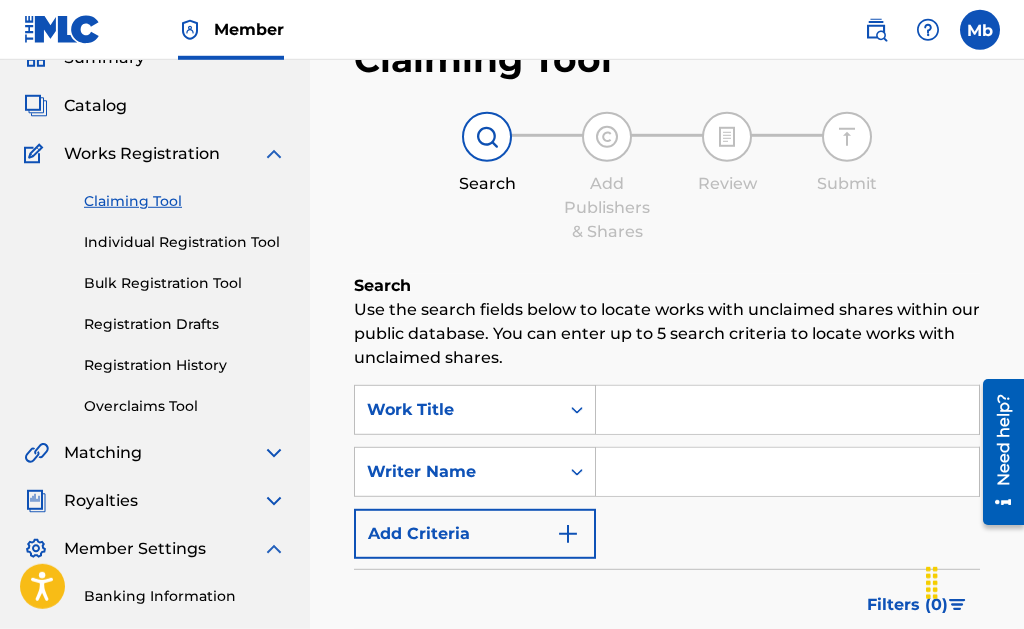 scroll, scrollTop: 204, scrollLeft: 0, axis: vertical 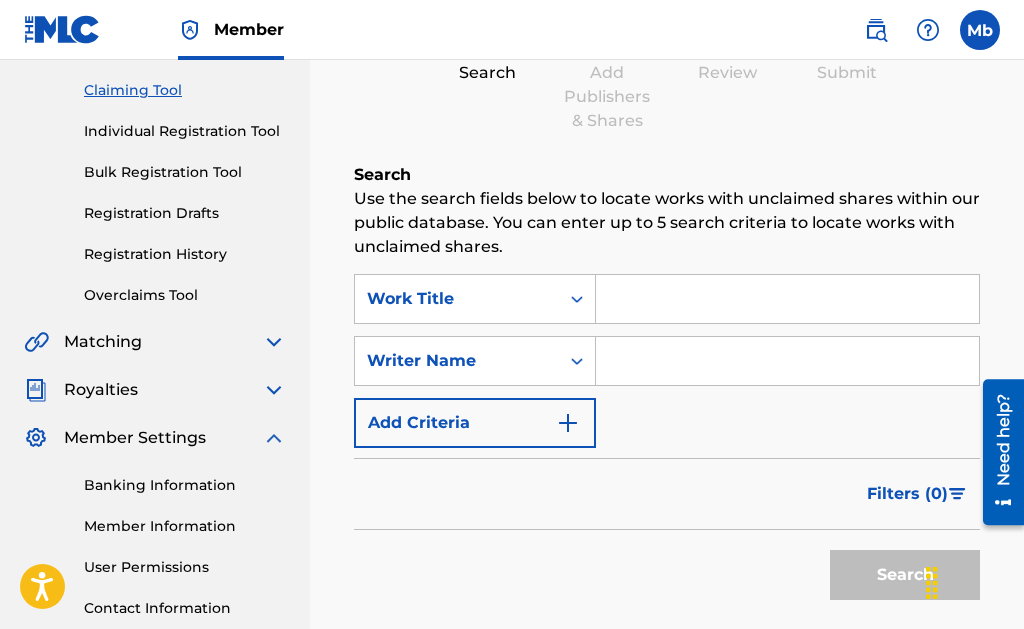 click at bounding box center (787, 299) 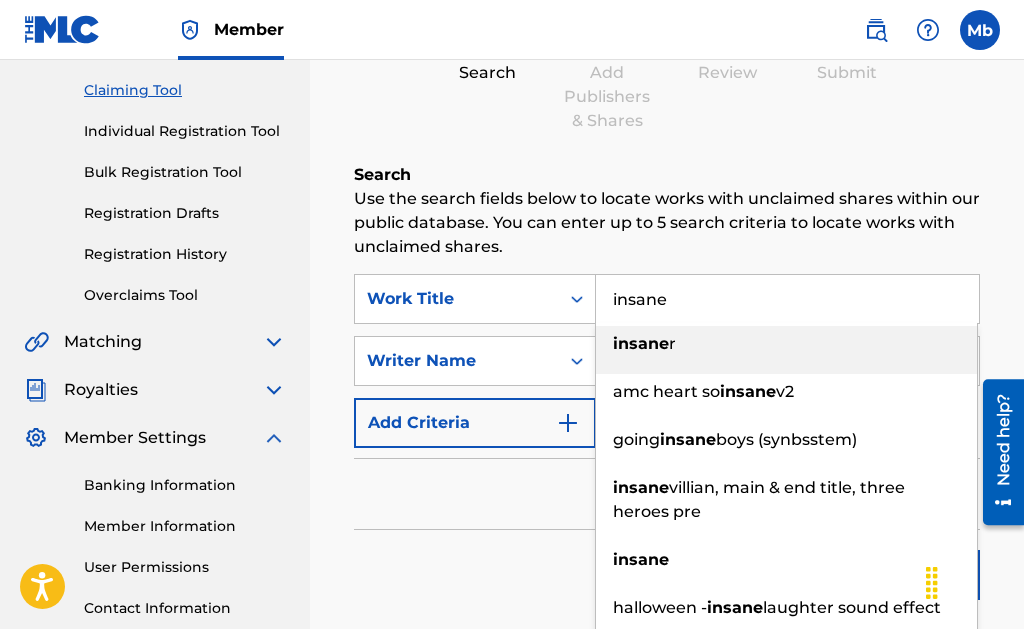 type on "insane" 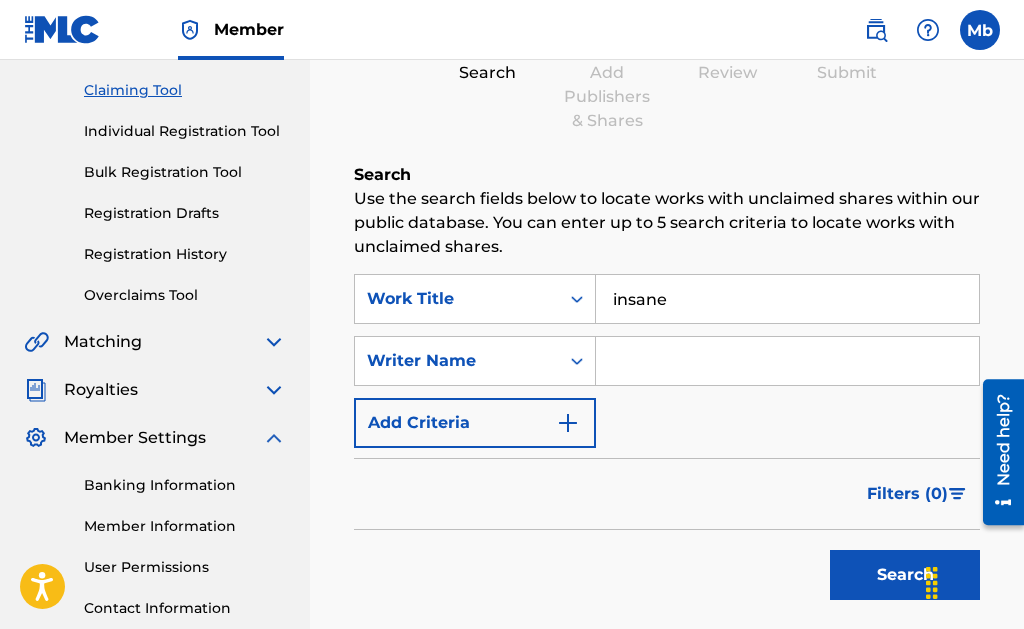 click on "Filters ( 0 )" at bounding box center [667, 494] 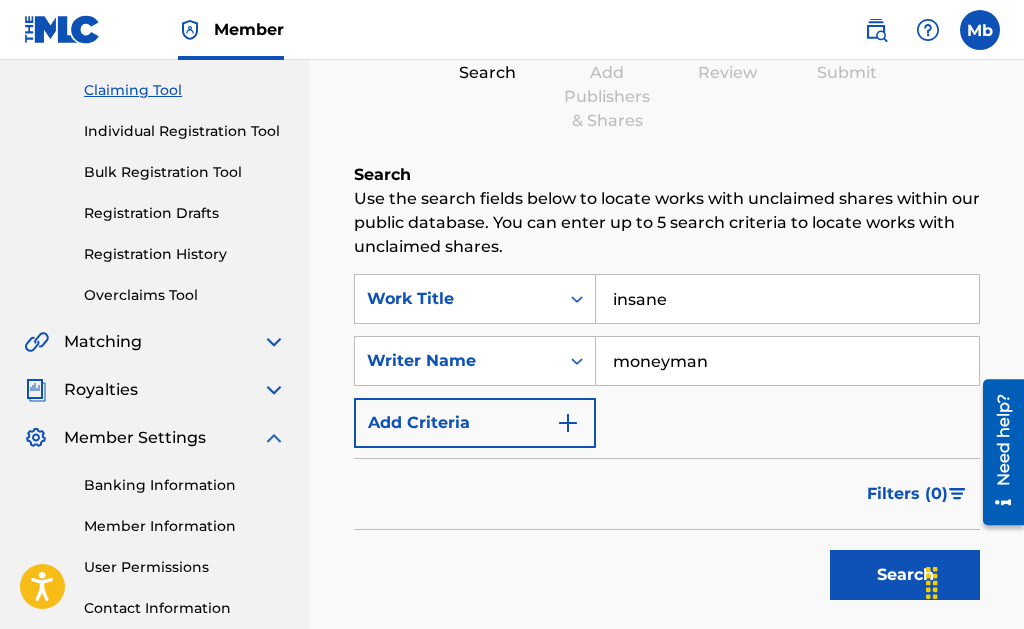 type on "moneyman" 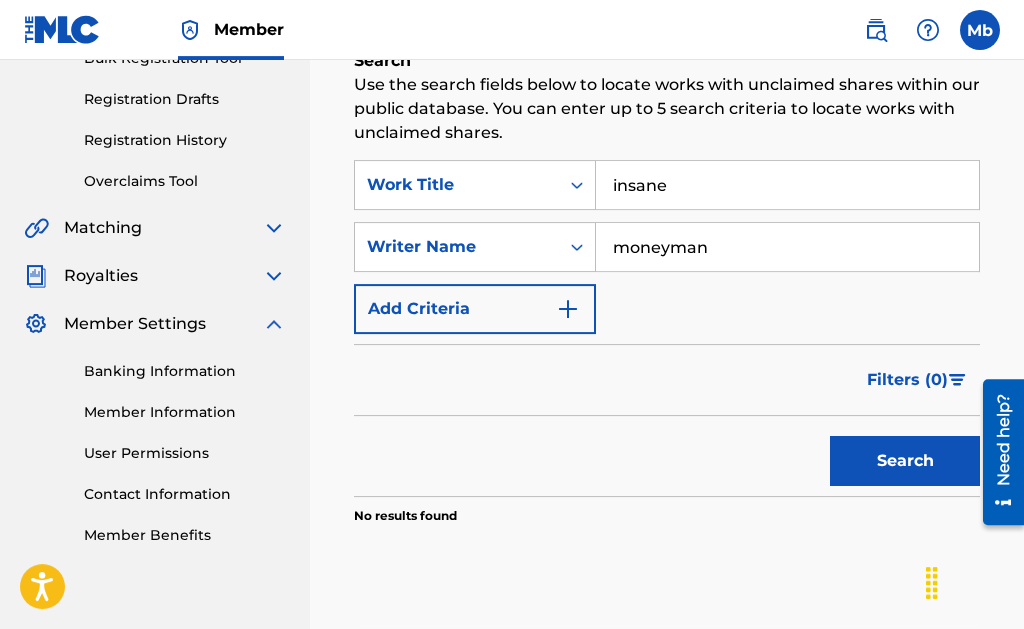 scroll, scrollTop: 408, scrollLeft: 0, axis: vertical 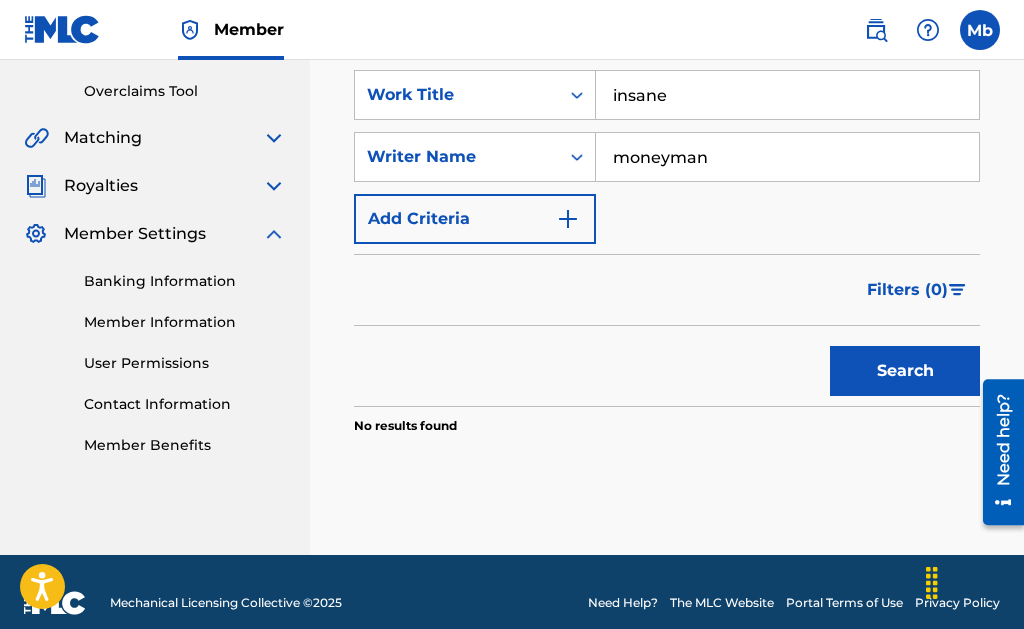 click on "Search" at bounding box center (905, 371) 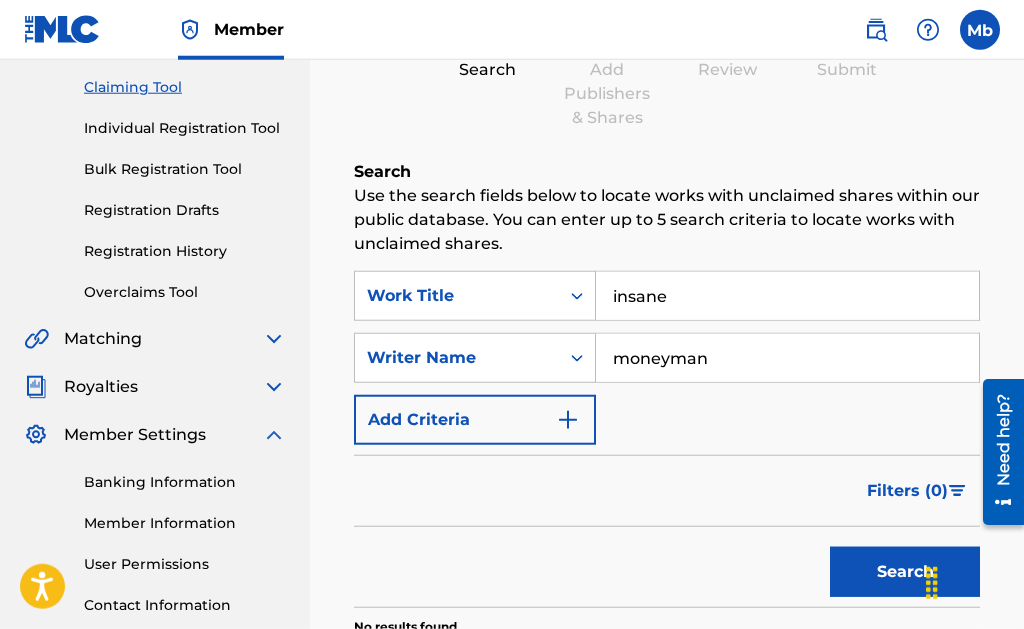 scroll, scrollTop: 204, scrollLeft: 0, axis: vertical 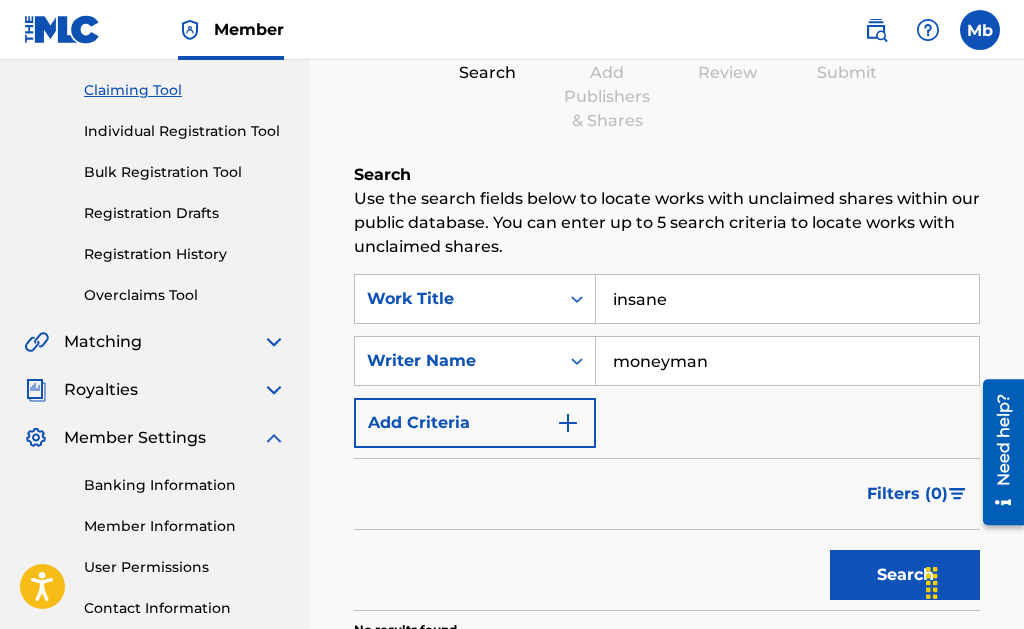 click on "Add Criteria" at bounding box center (475, 423) 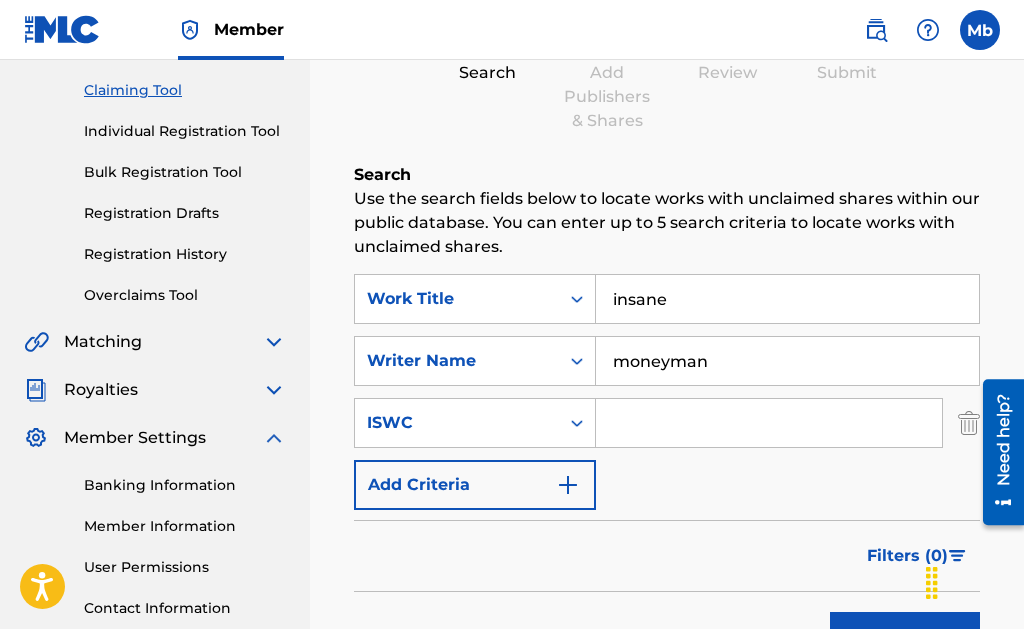 click on "Add Criteria" at bounding box center (475, 485) 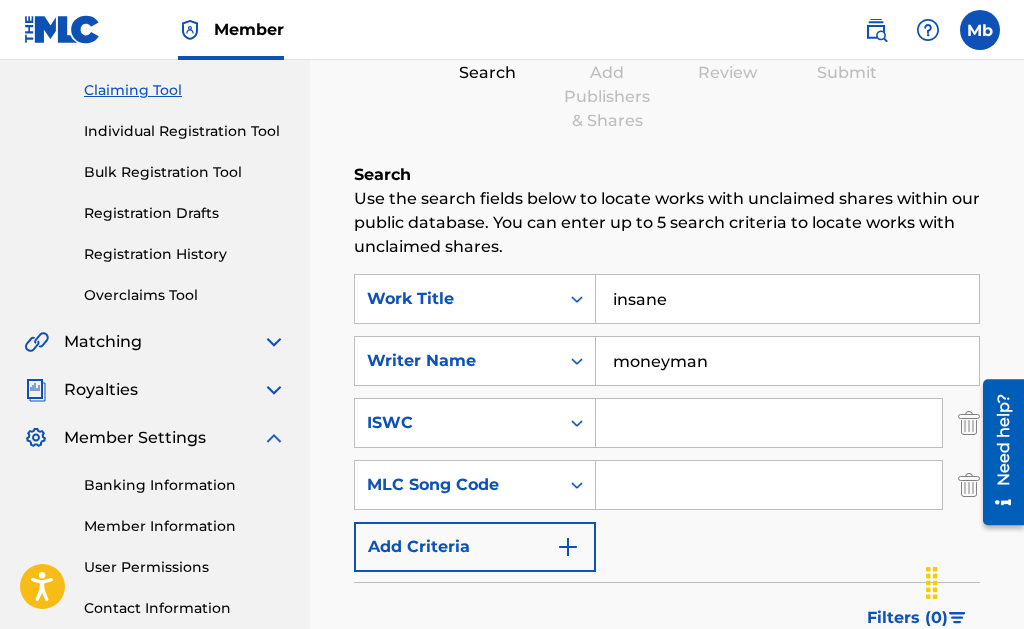 click on "Add Criteria" at bounding box center [475, 547] 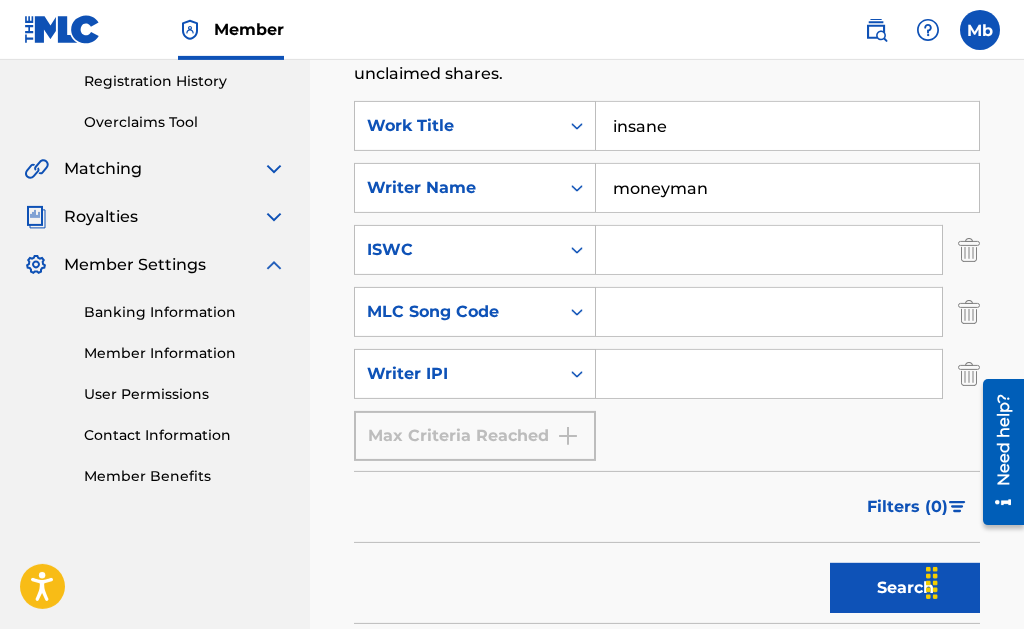 scroll, scrollTop: 408, scrollLeft: 0, axis: vertical 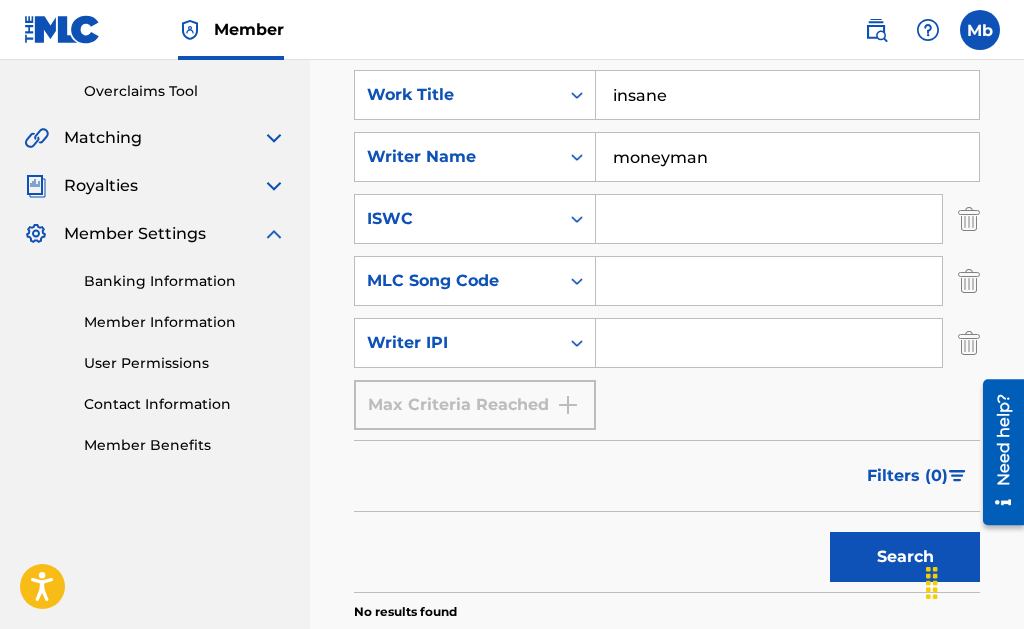 click at bounding box center [969, 343] 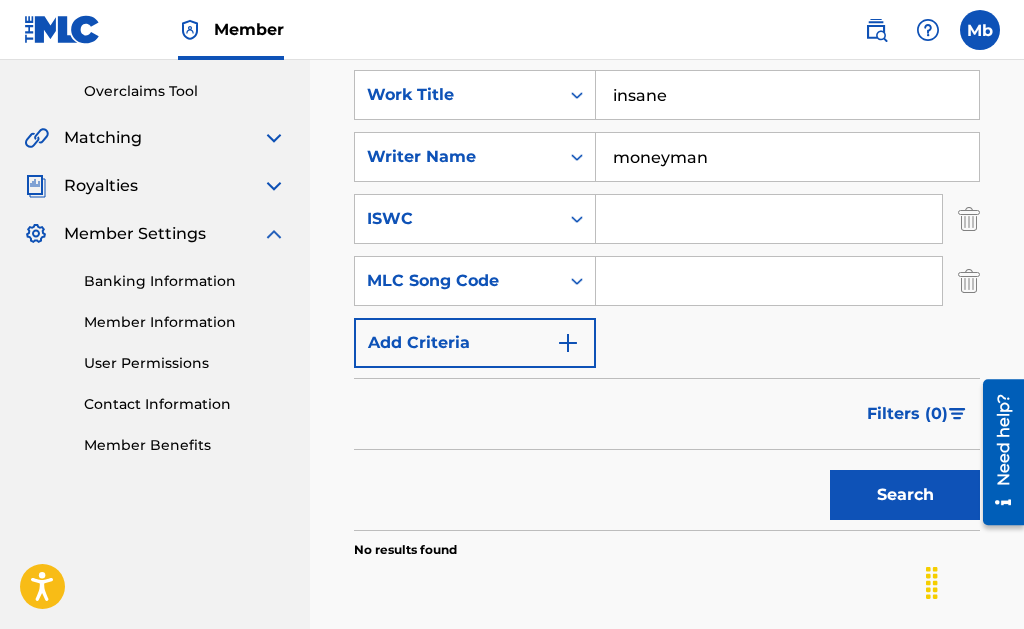 click at bounding box center (969, 281) 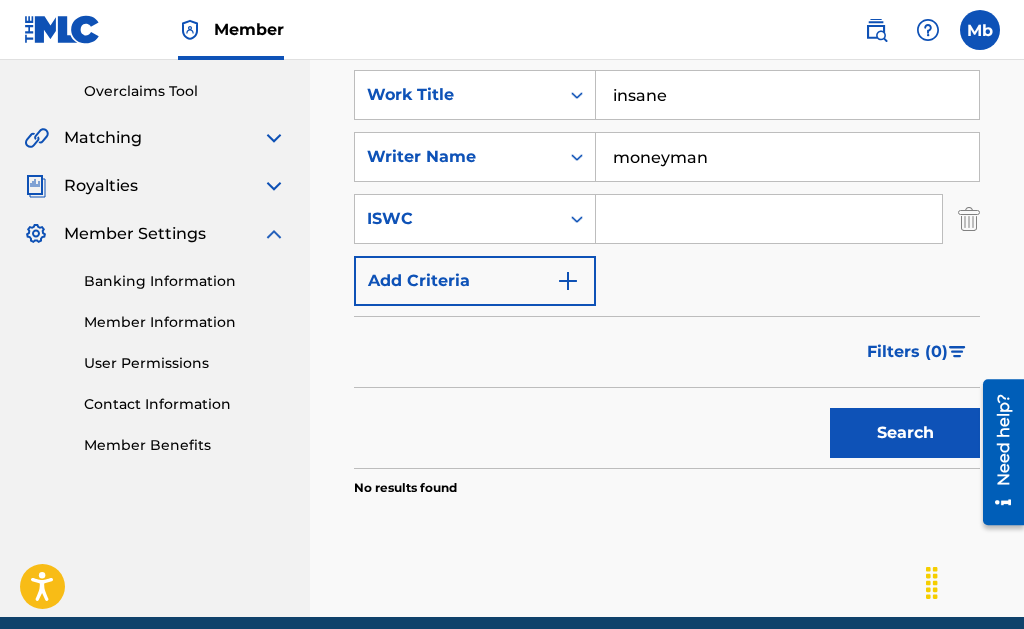 click at bounding box center (969, 219) 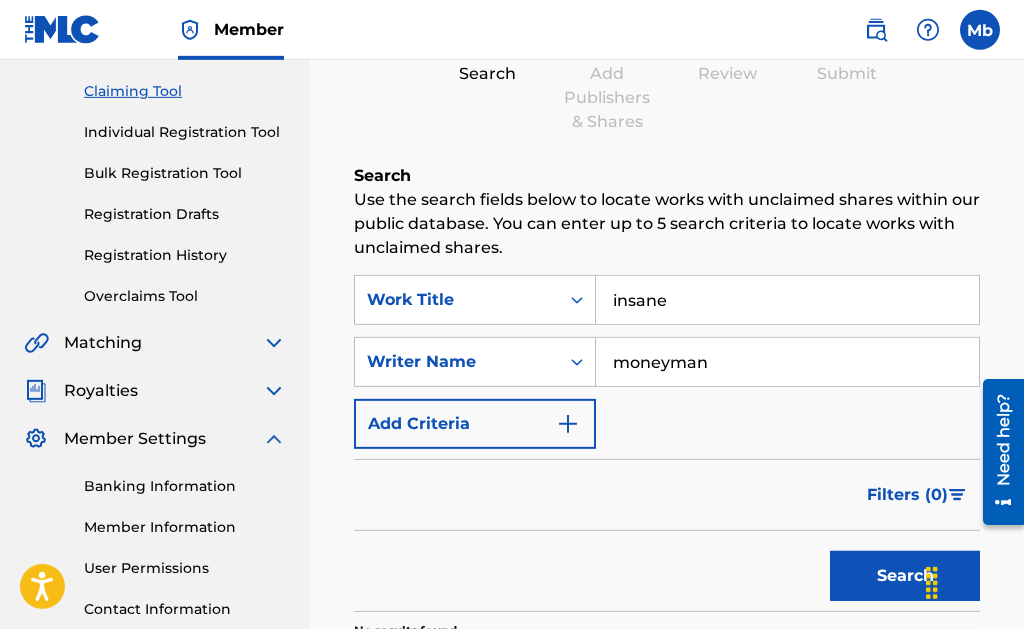scroll, scrollTop: 204, scrollLeft: 0, axis: vertical 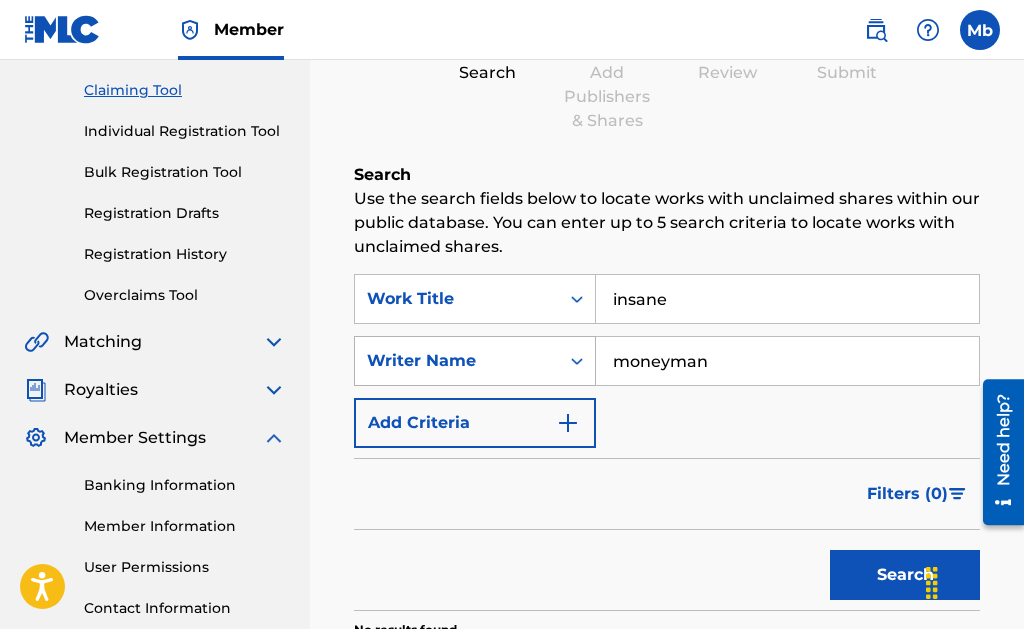 drag, startPoint x: 736, startPoint y: 356, endPoint x: 520, endPoint y: 338, distance: 216.7487 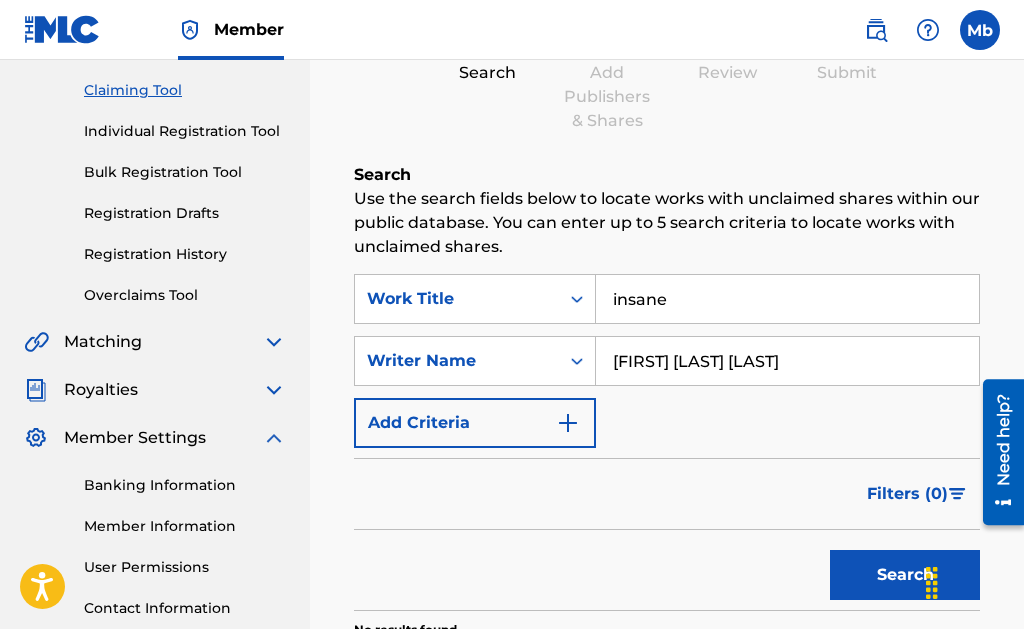 type on "[FIRST] [LAST] [LAST]" 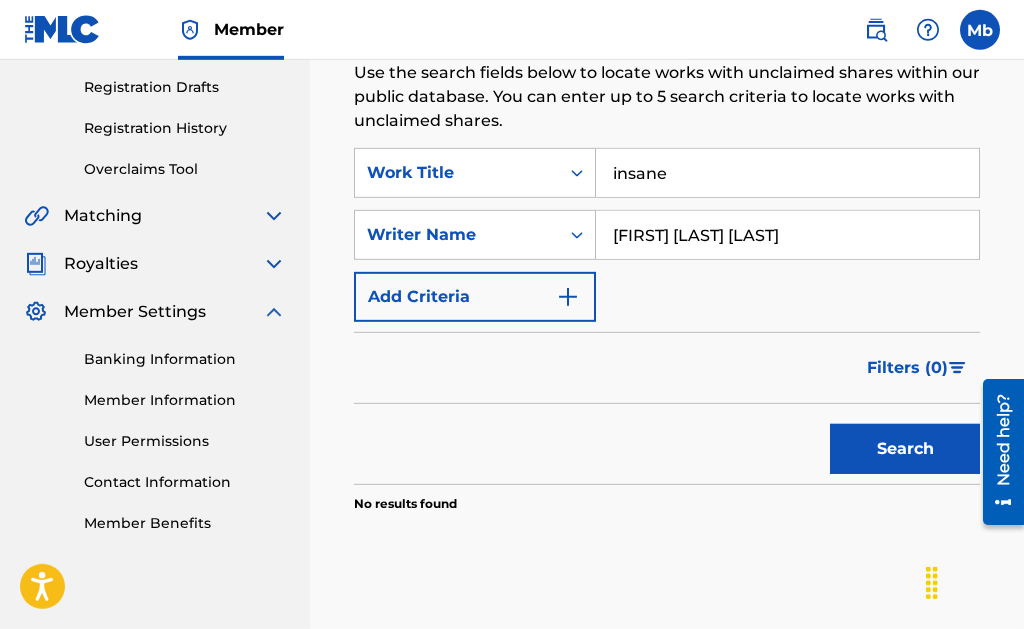 scroll, scrollTop: 102, scrollLeft: 0, axis: vertical 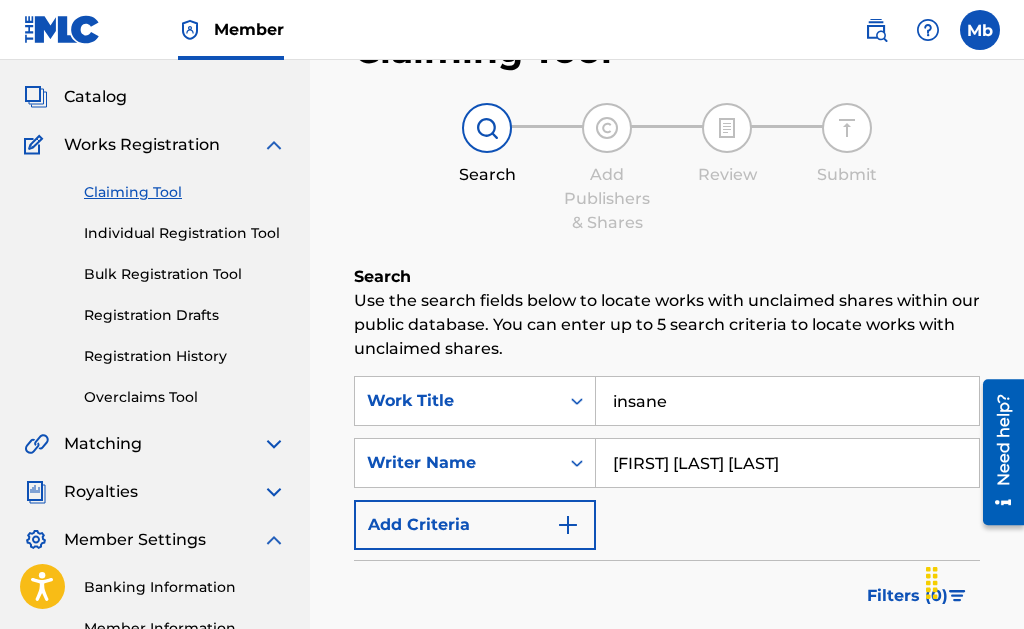 click on "Overclaims Tool" at bounding box center (185, 397) 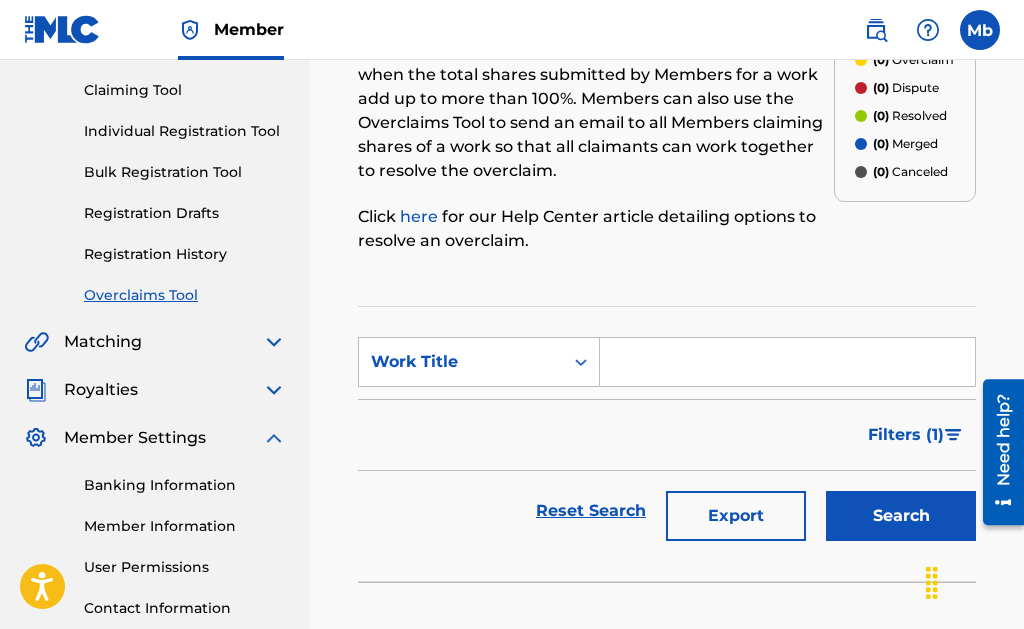 scroll, scrollTop: 306, scrollLeft: 0, axis: vertical 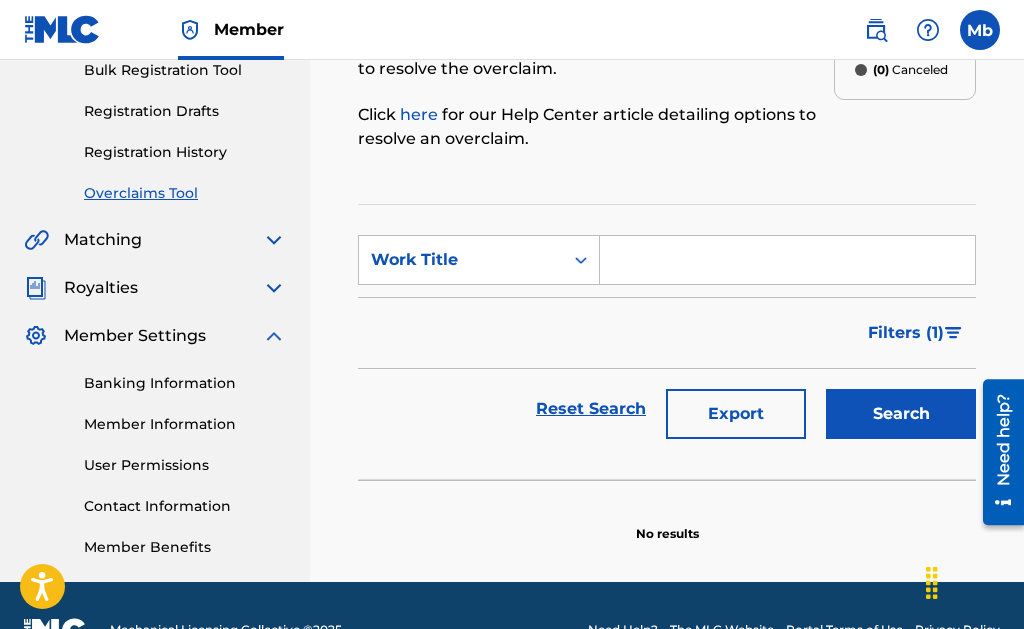 click at bounding box center (787, 260) 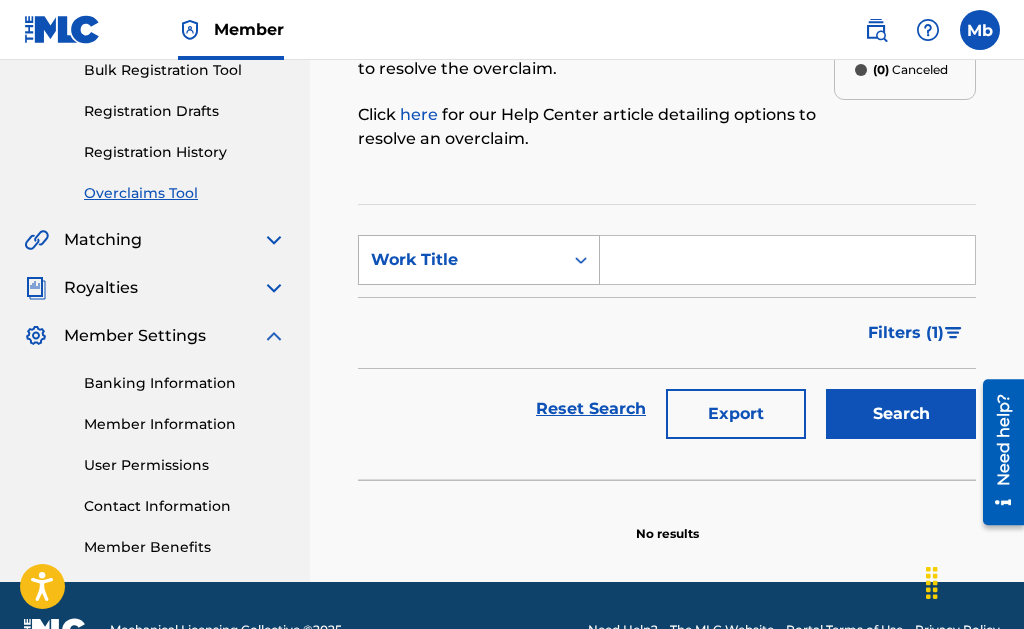 click 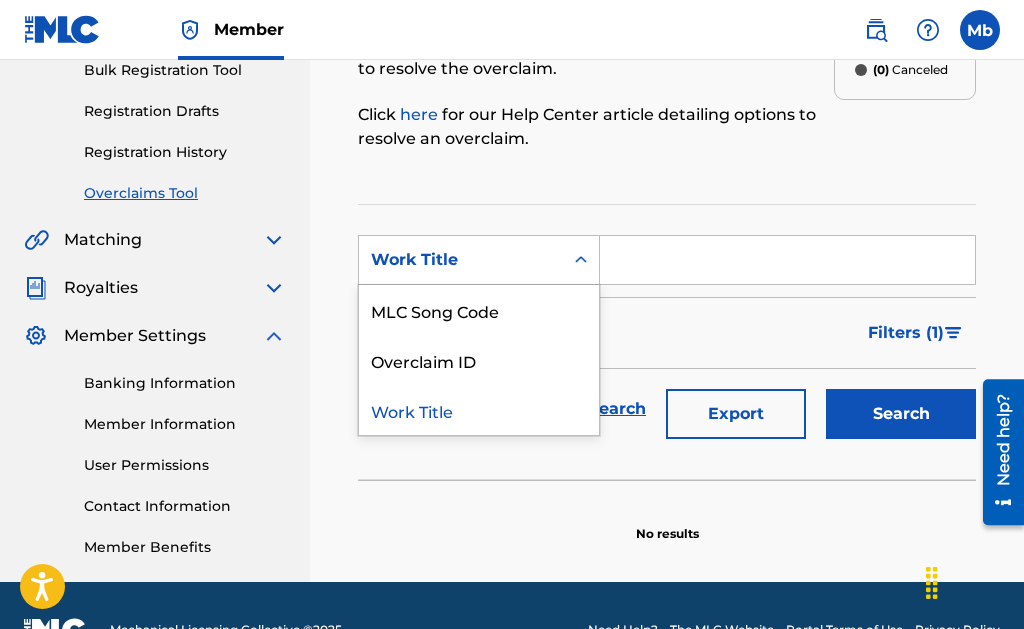 click on "SearchWithCriteria5e88914e-d152-4a28-86d8-0cb15e46f816 3 results available. Use Up and Down to choose options, press Enter to select the currently focused option, press Escape to exit the menu, press Tab to select the option and exit the menu. Work Title MLC Song Code Overclaim ID Work Title Filter Status of Overclaim Overclaim Dispute Resolved Merged Canceled Sort By Most Recent Overclaim Remaining Action Time Document Status Document Needed Document Pending Review Document Accepted Amendment Status Document Needed Document Pending Review Document Accepted Remove Filters Apply Filters Filters ( 1 ) Reset Search Export Search" at bounding box center (667, 342) 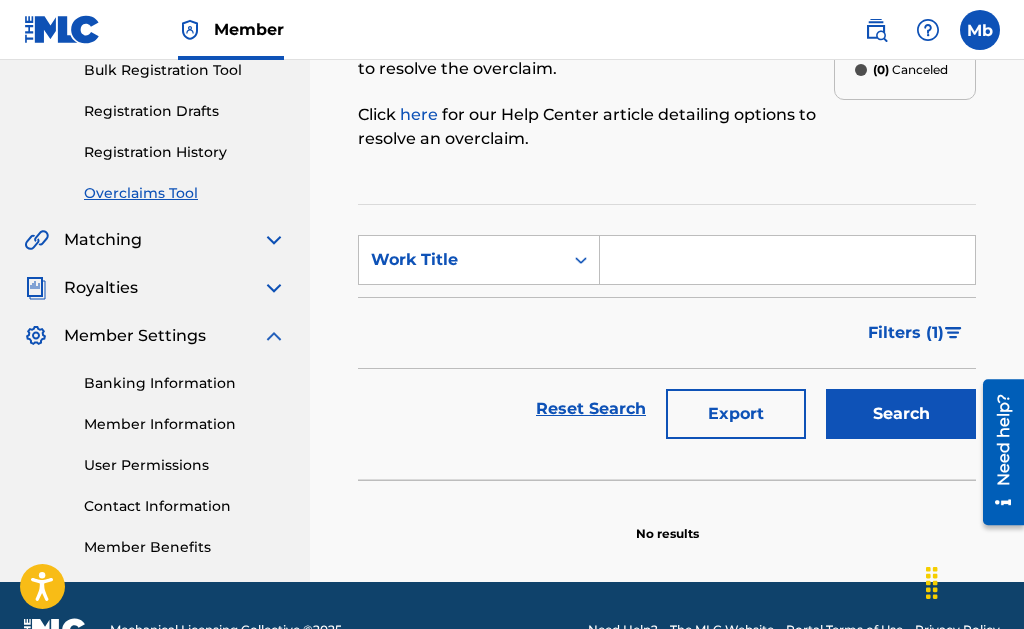 click at bounding box center [787, 260] 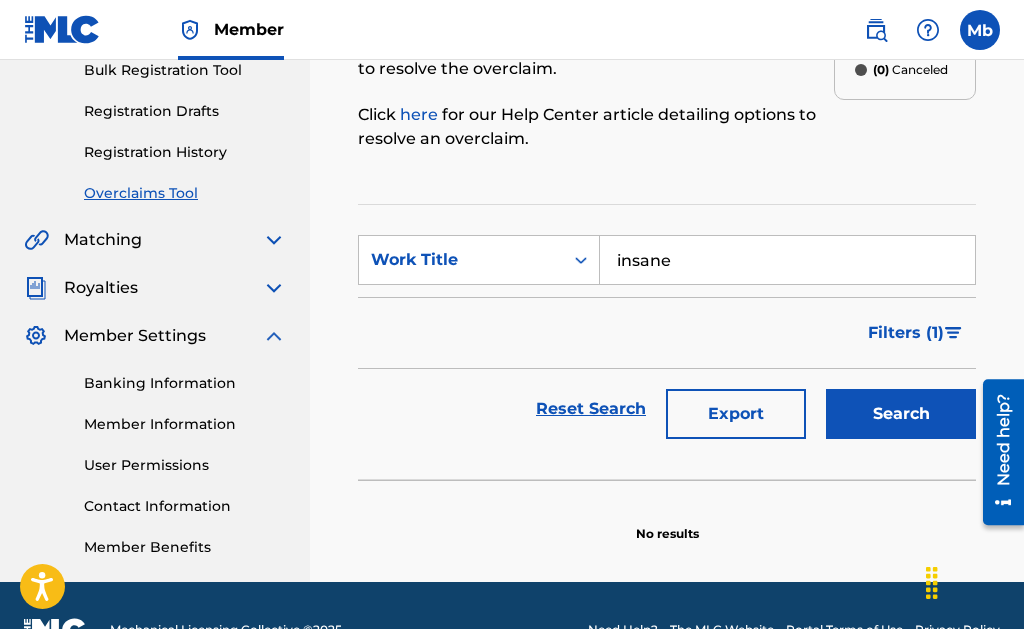 type on "insane" 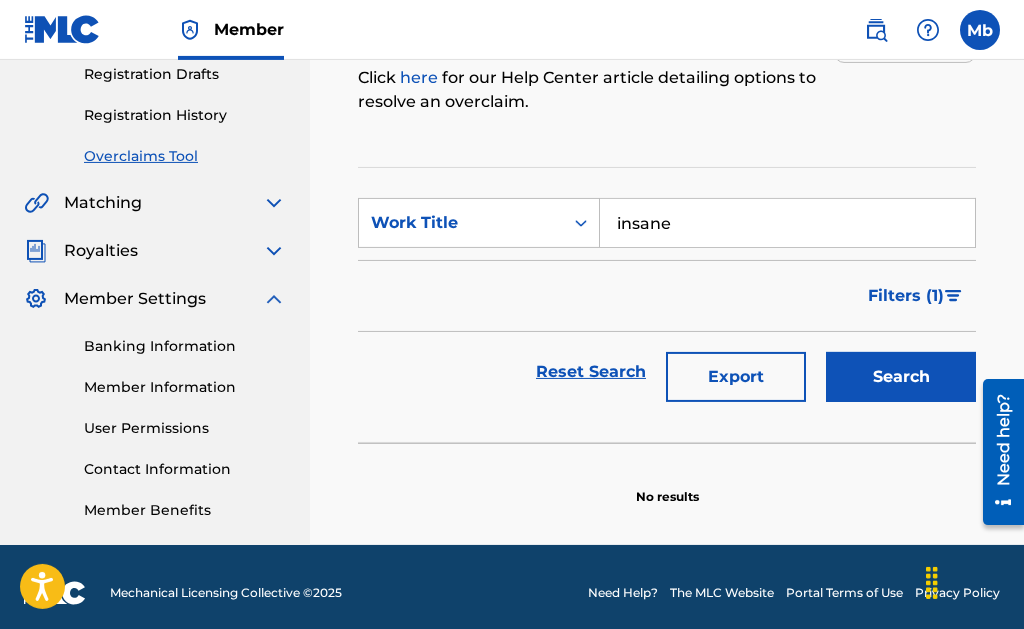 scroll, scrollTop: 355, scrollLeft: 0, axis: vertical 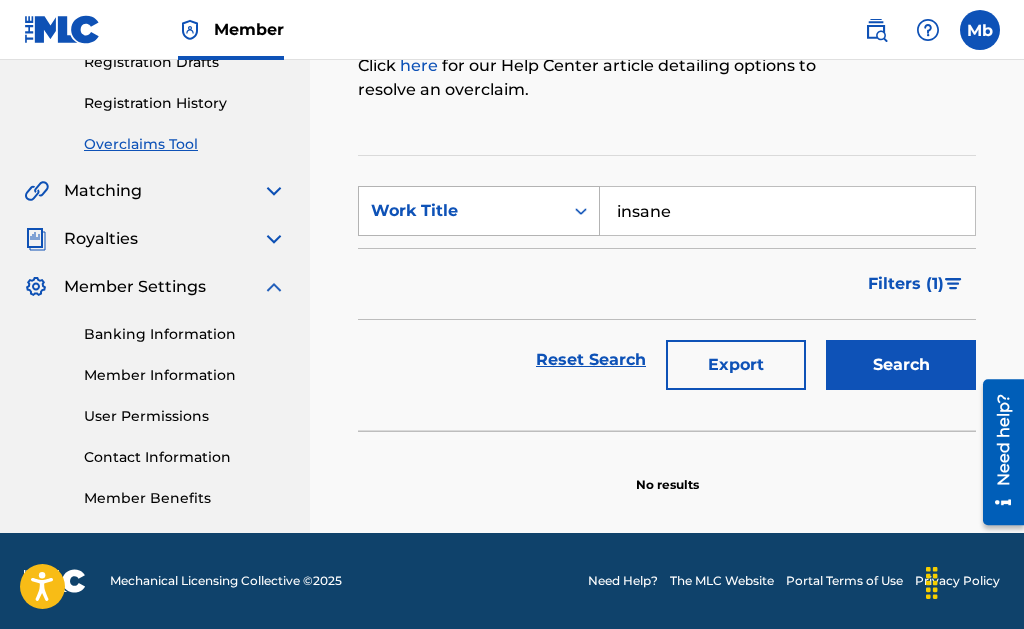 click on "Work Title" at bounding box center [461, 211] 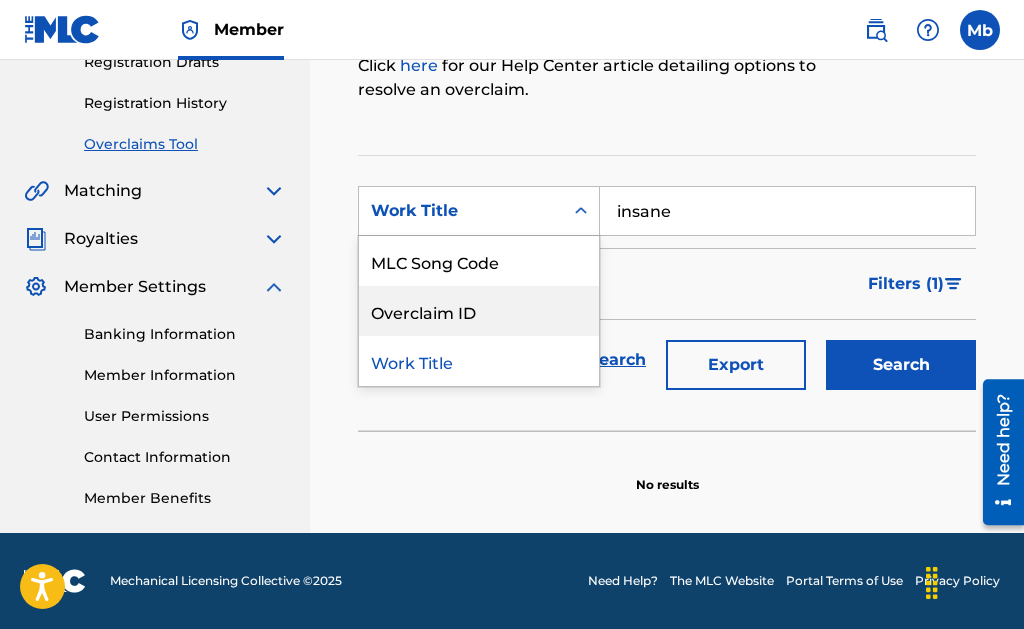 click on "Filters ( 1 )" at bounding box center (667, 284) 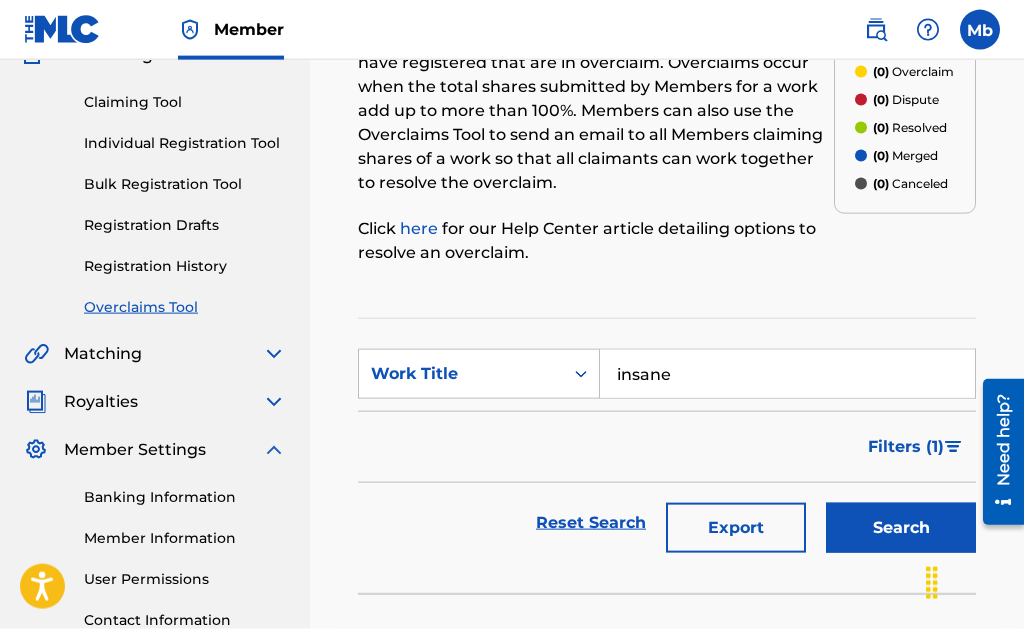 scroll, scrollTop: 49, scrollLeft: 0, axis: vertical 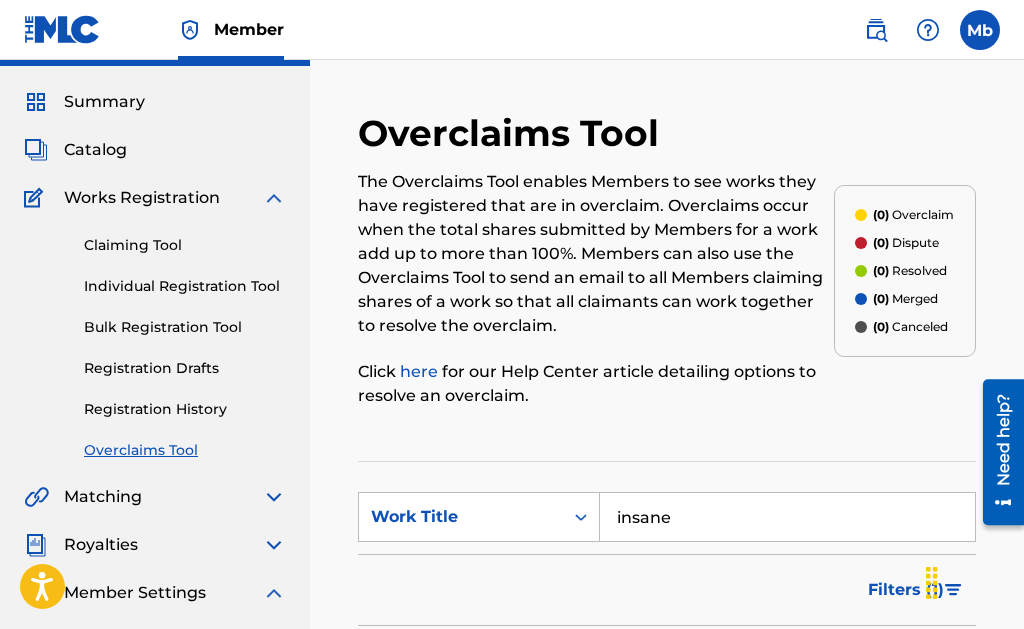 click on "here" at bounding box center (419, 371) 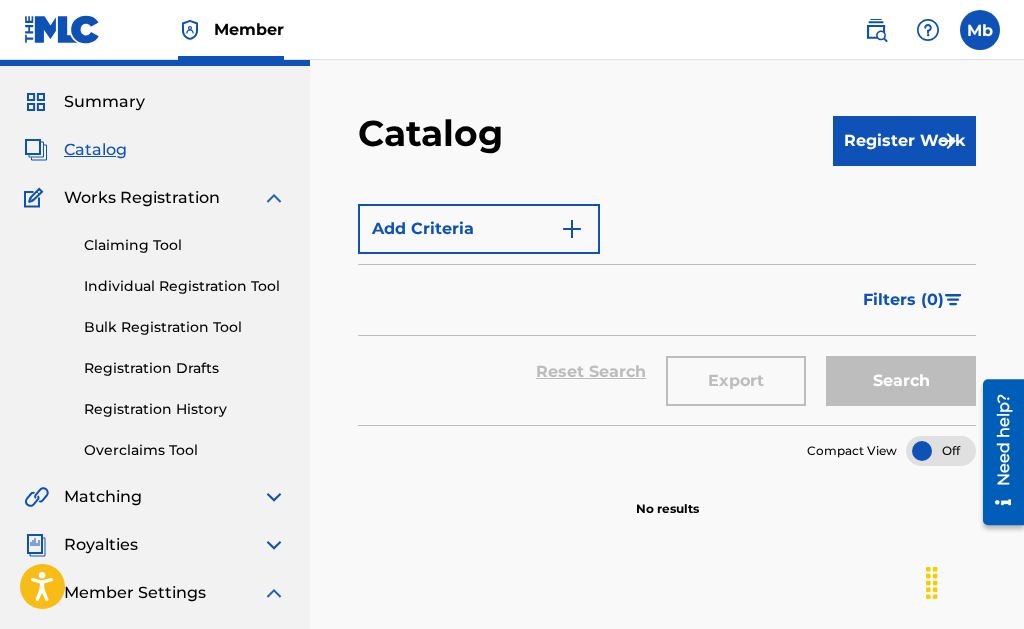 scroll, scrollTop: 0, scrollLeft: 0, axis: both 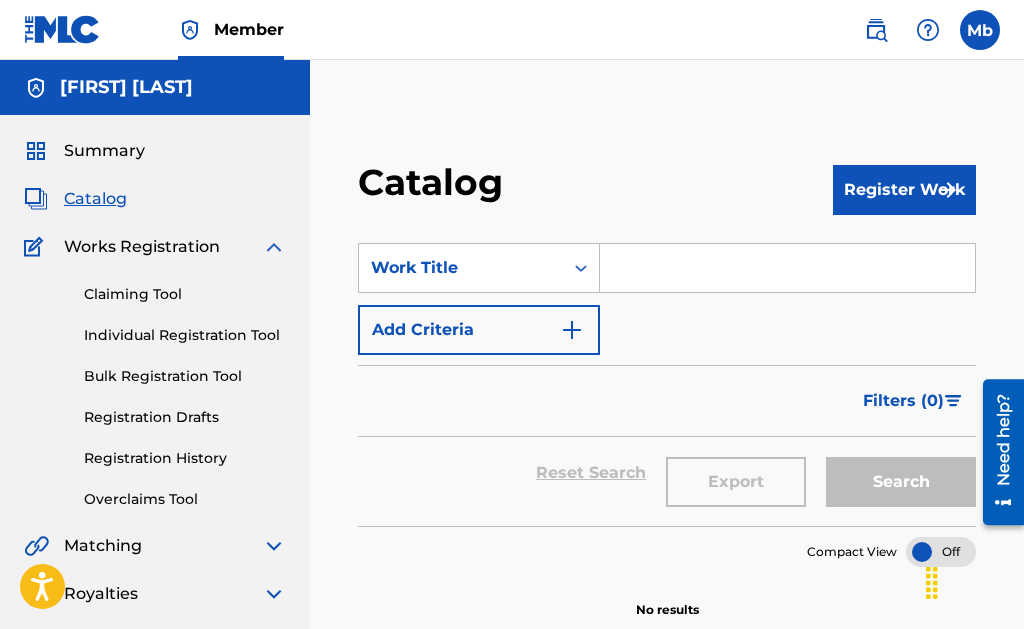 click on "Register Work" at bounding box center [904, 190] 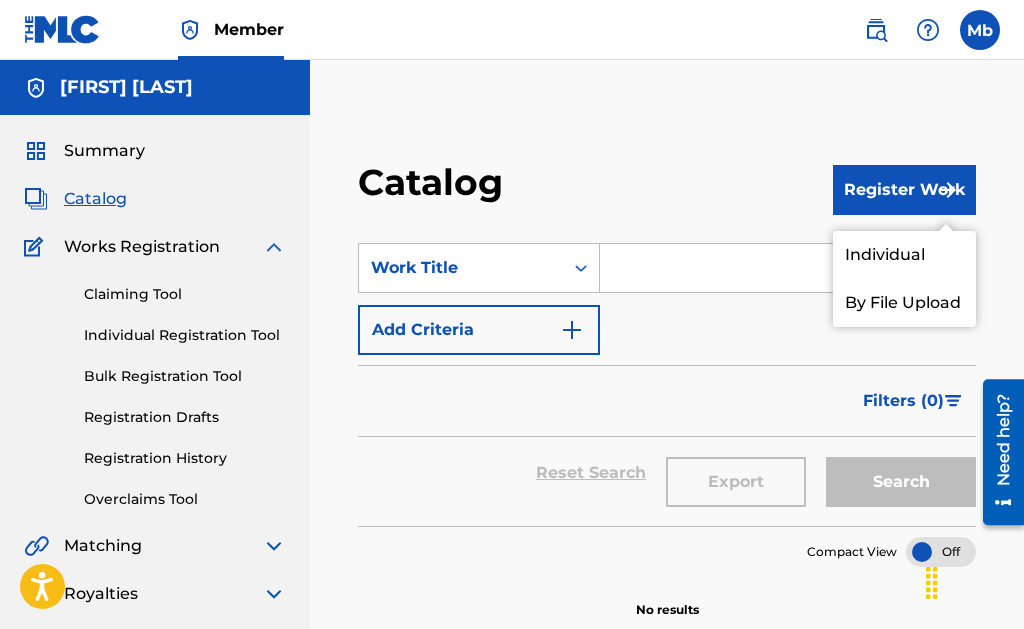click on "By File Upload" at bounding box center (904, 303) 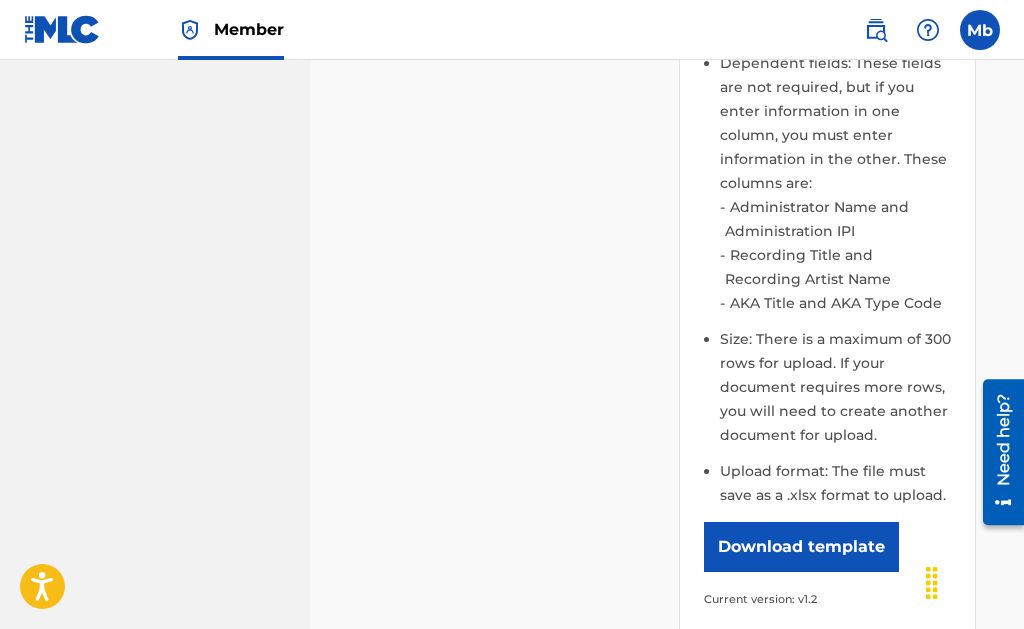 scroll, scrollTop: 0, scrollLeft: 0, axis: both 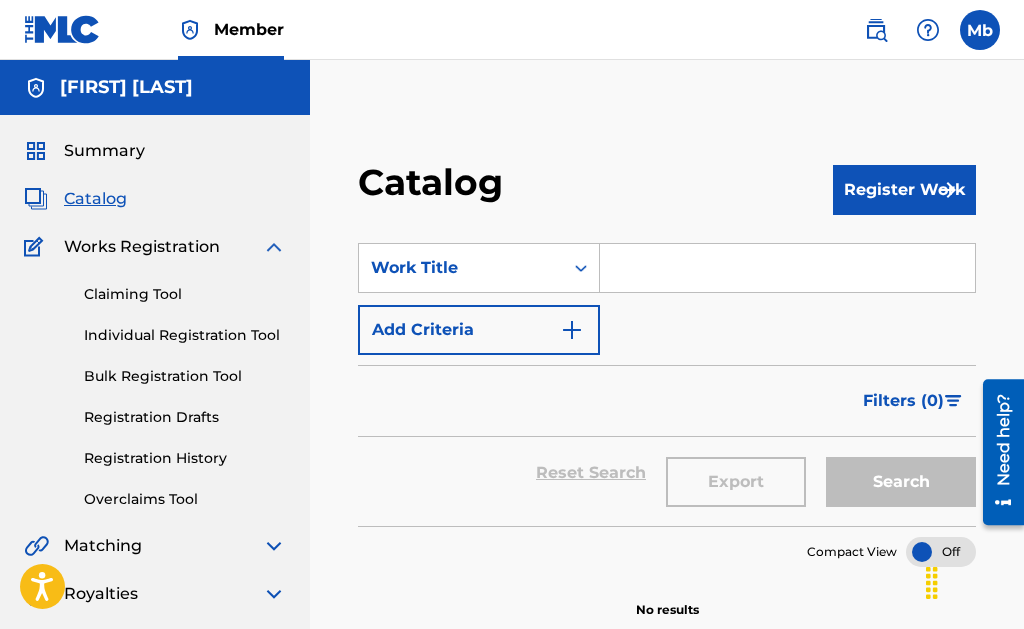 click at bounding box center [787, 268] 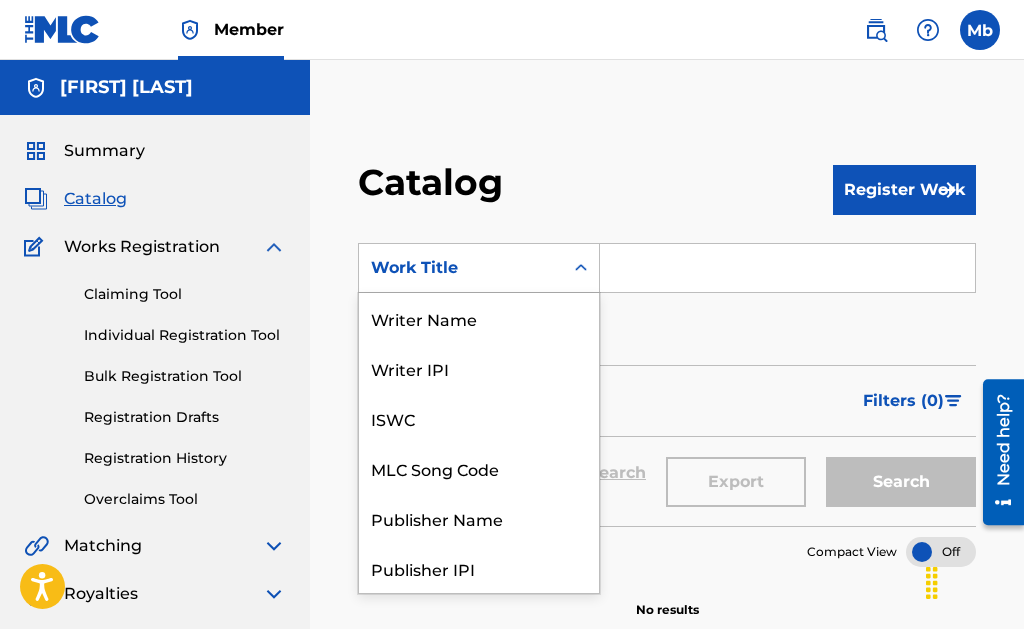 click on "Work Title" at bounding box center (461, 268) 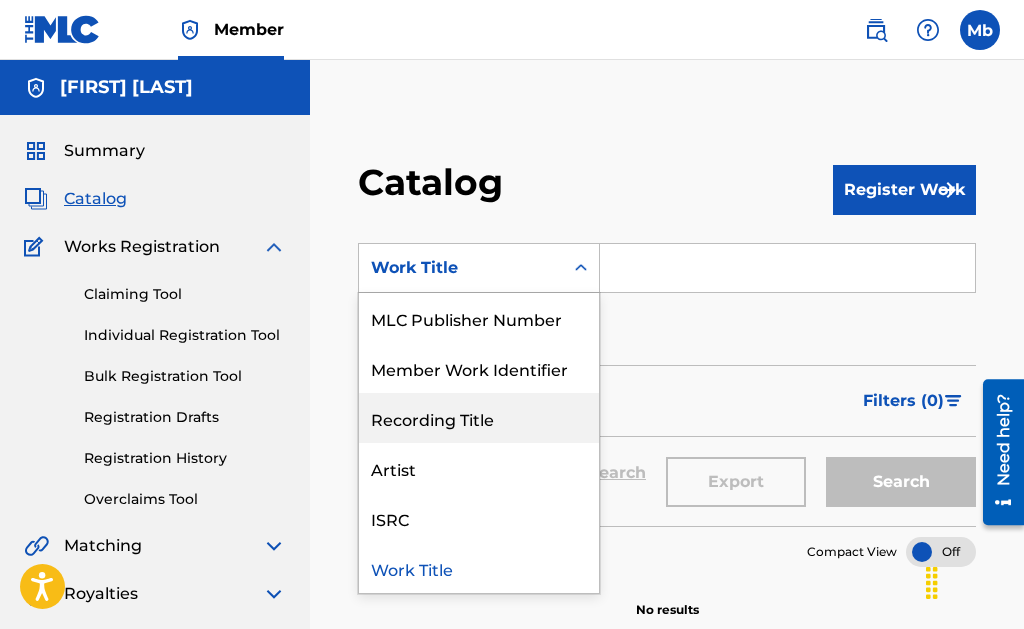 scroll, scrollTop: 0, scrollLeft: 0, axis: both 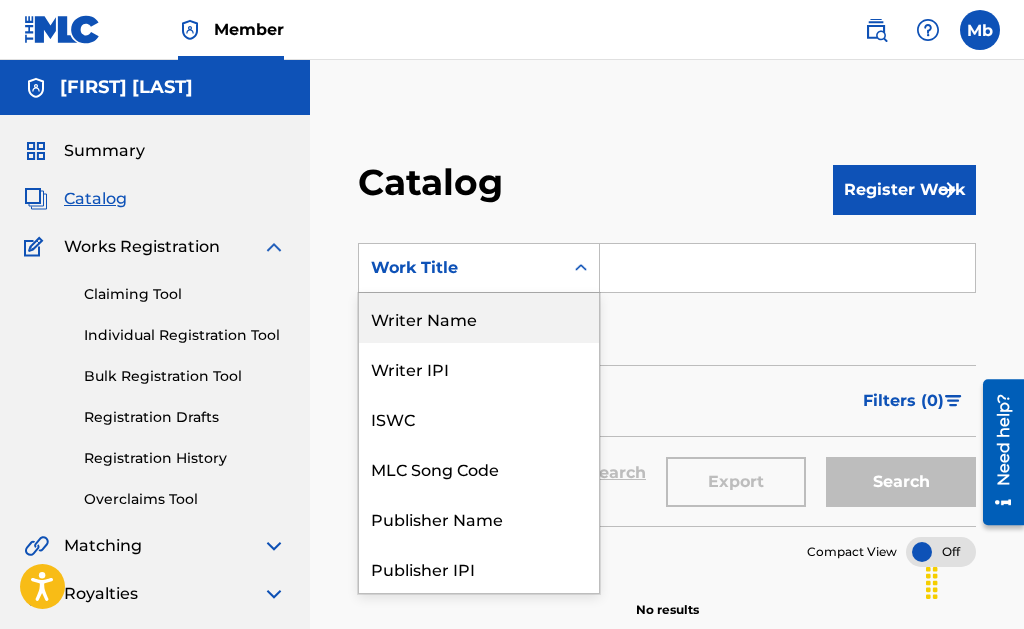 click on "Catalog" at bounding box center [595, 189] 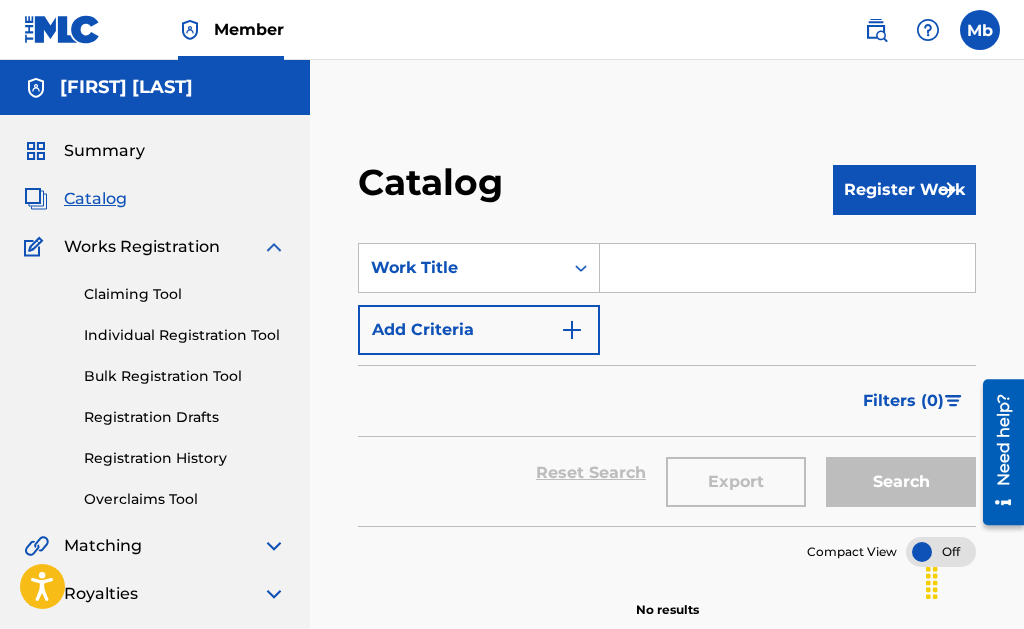 click at bounding box center [787, 268] 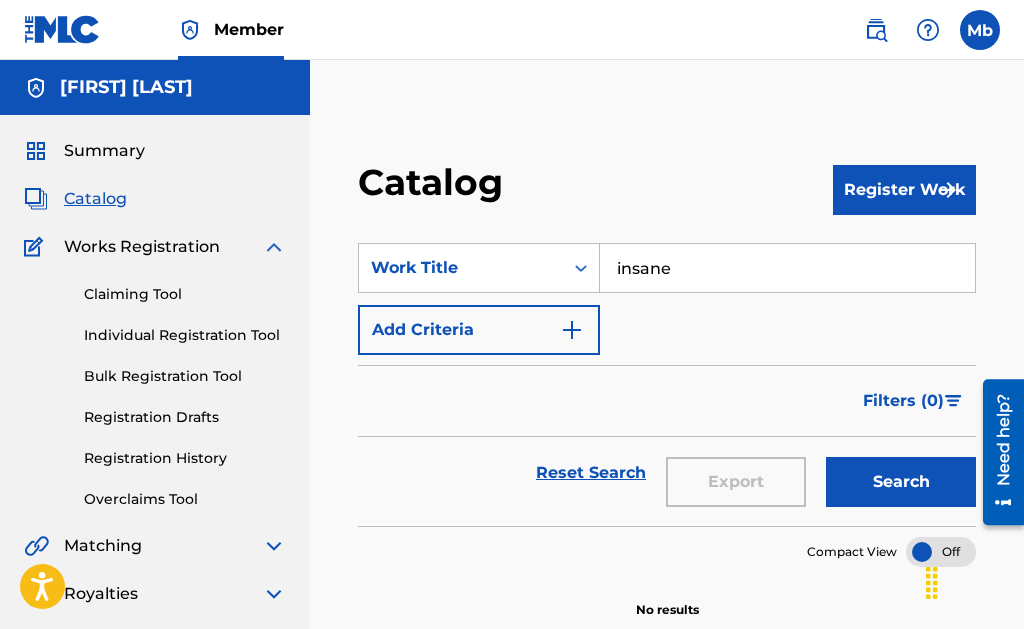 type on "insane" 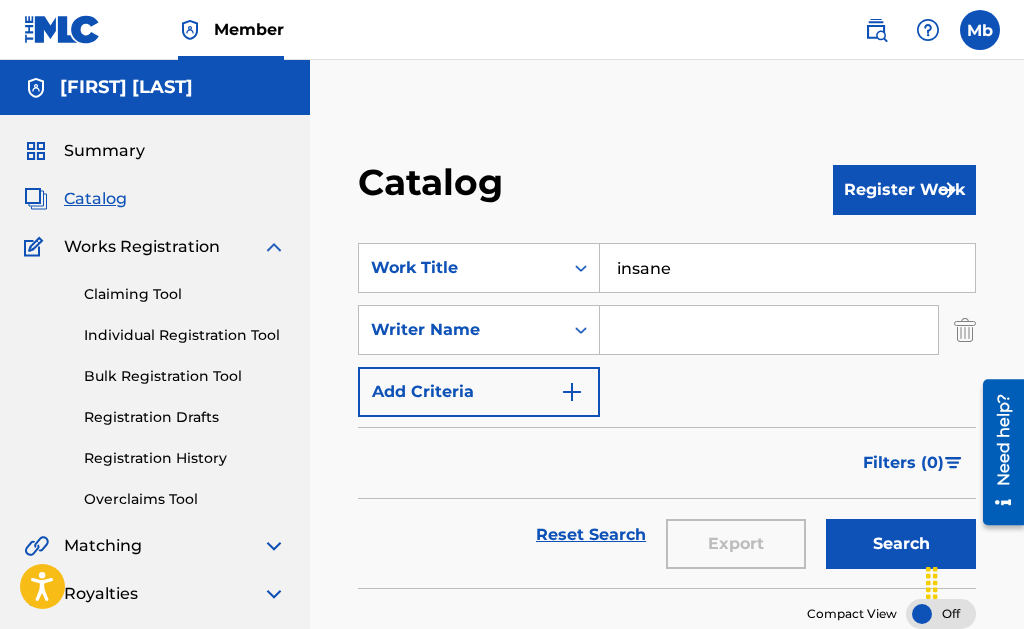 click at bounding box center [769, 330] 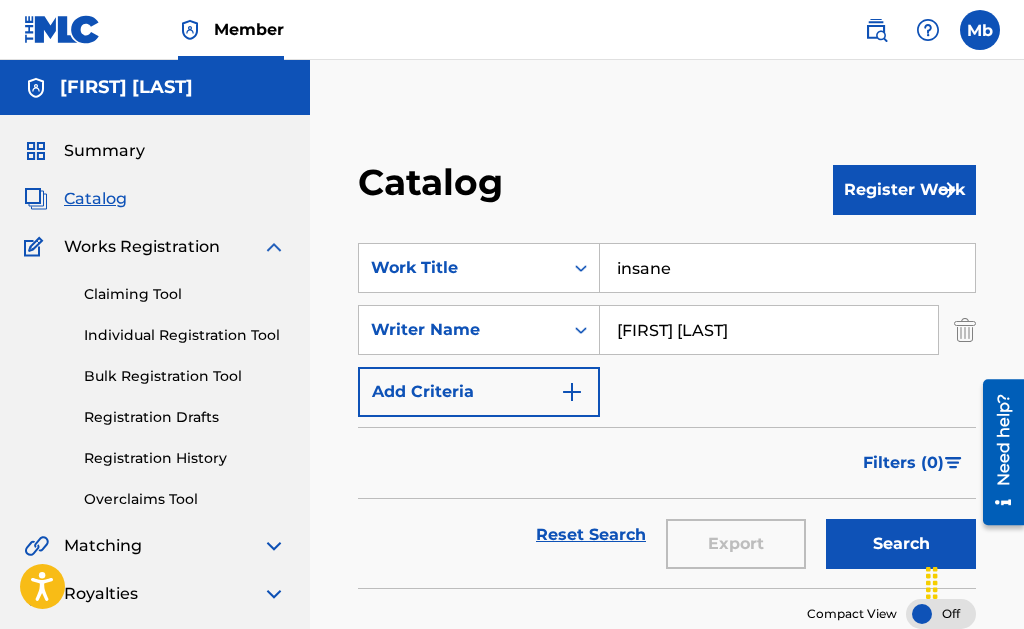 type on "[FIRST] [LAST]" 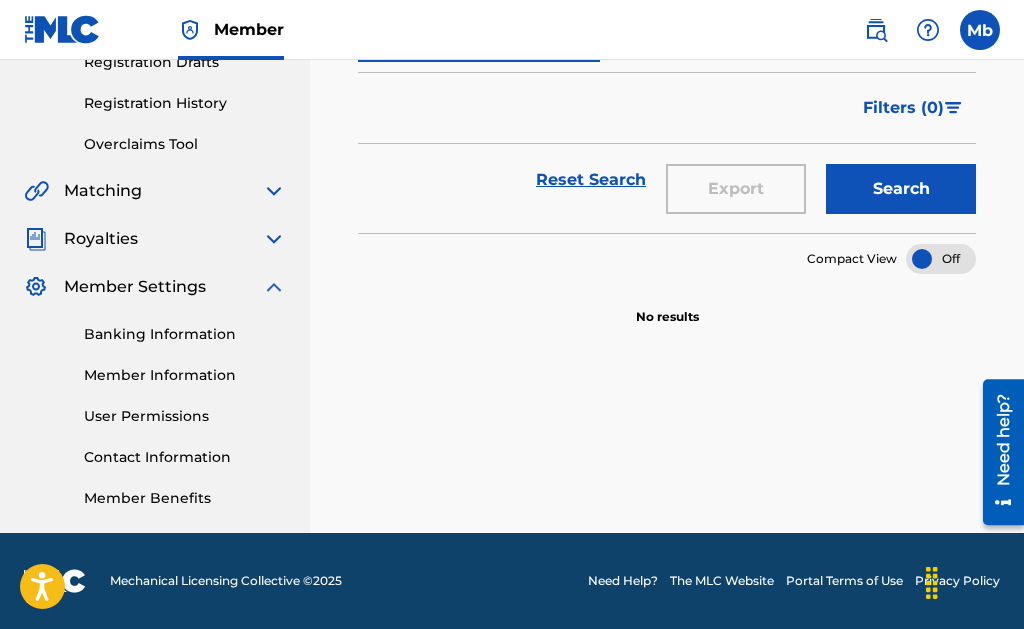scroll, scrollTop: 0, scrollLeft: 0, axis: both 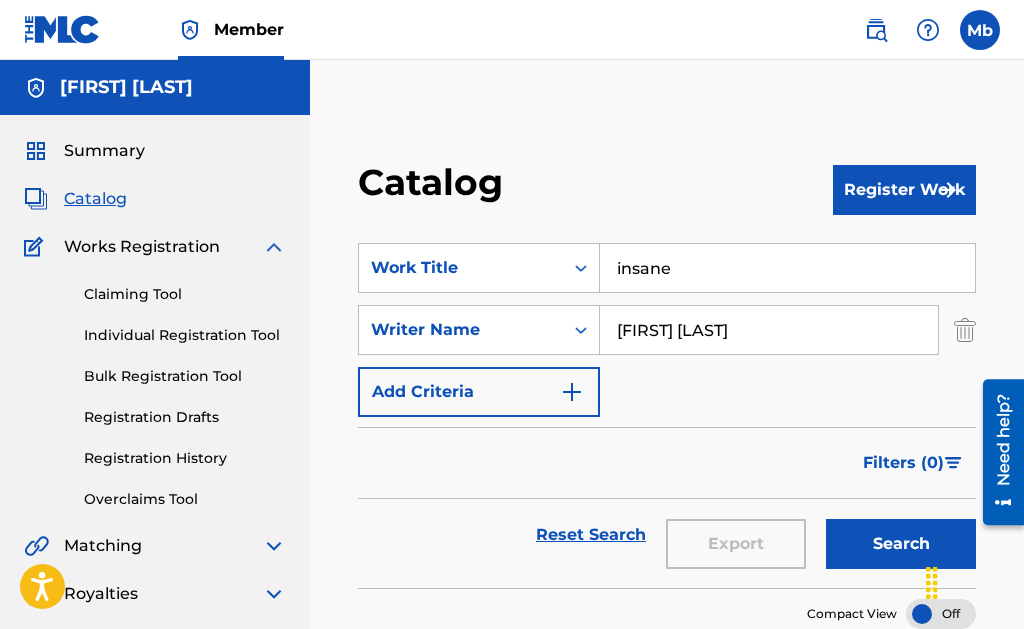 click on "Add Criteria" at bounding box center [479, 392] 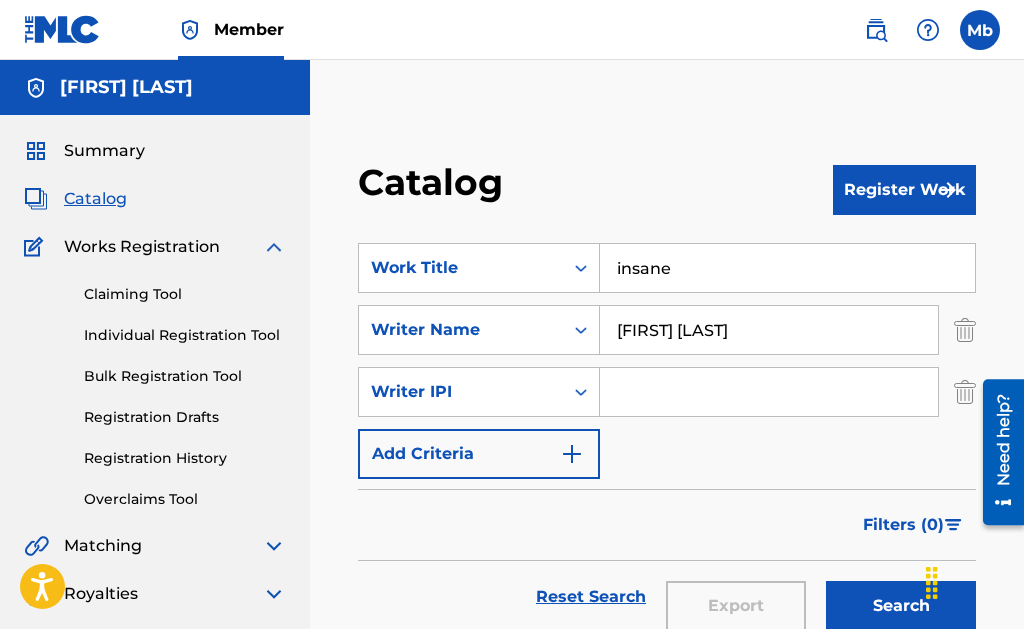 click on "Add Criteria" at bounding box center (479, 454) 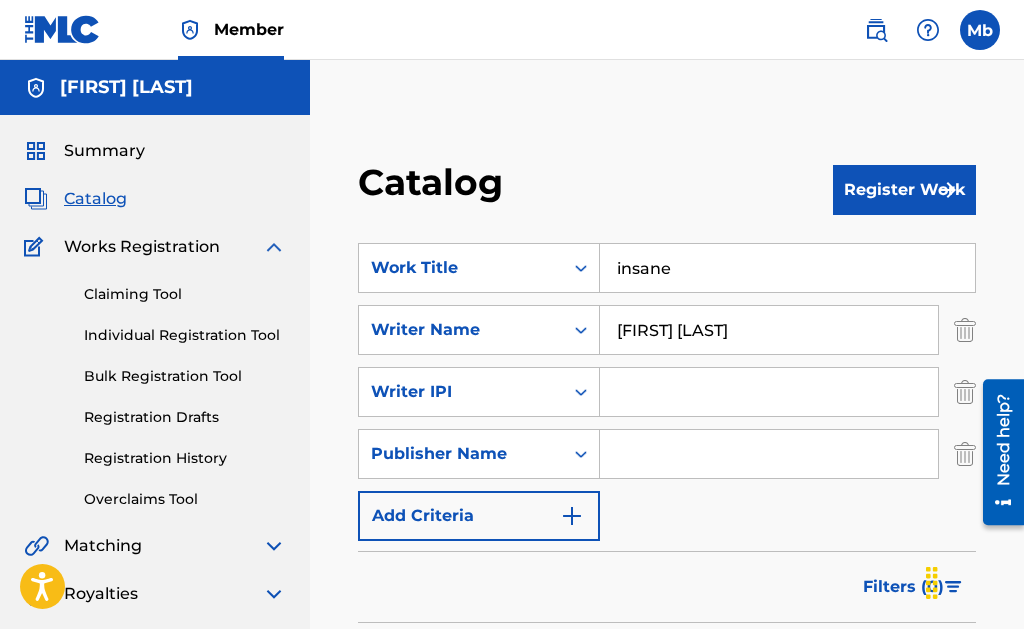 click on "Add Criteria" at bounding box center (479, 516) 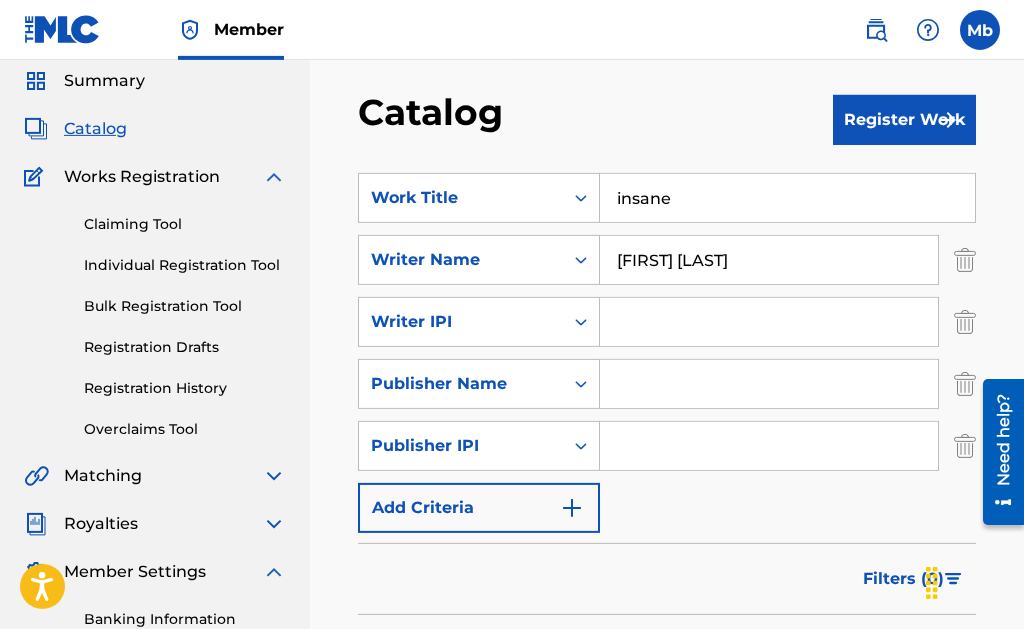 scroll, scrollTop: 102, scrollLeft: 0, axis: vertical 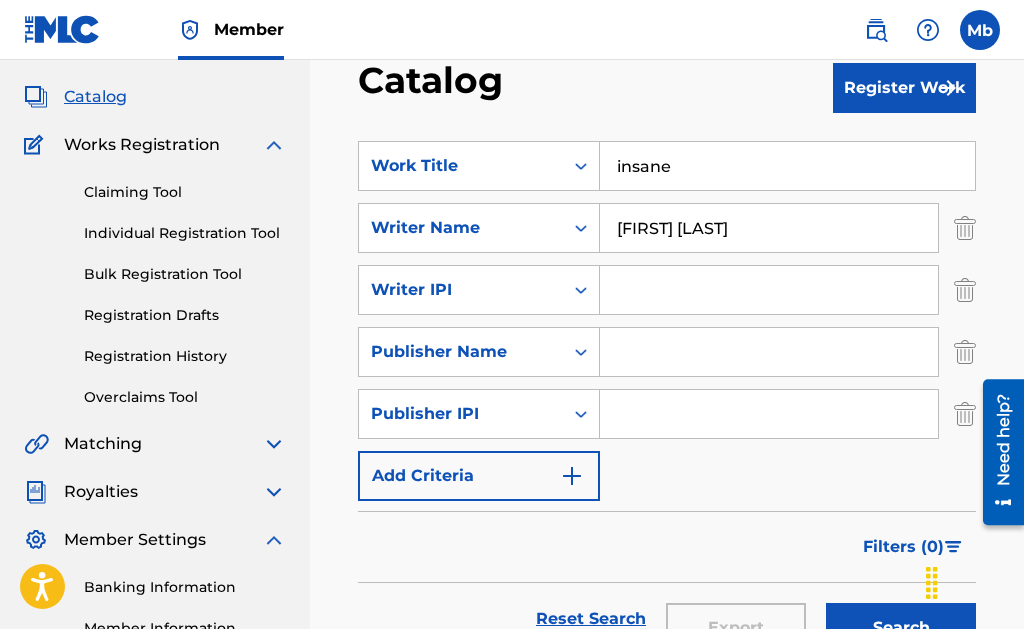 click on "Add Criteria" at bounding box center (479, 476) 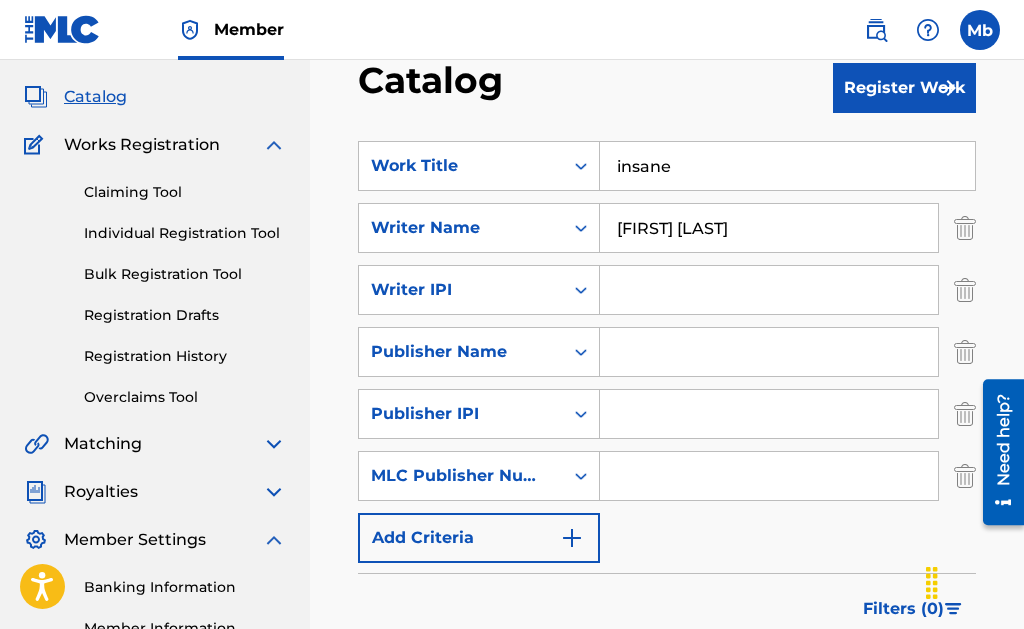 click on "Add Criteria" at bounding box center (479, 538) 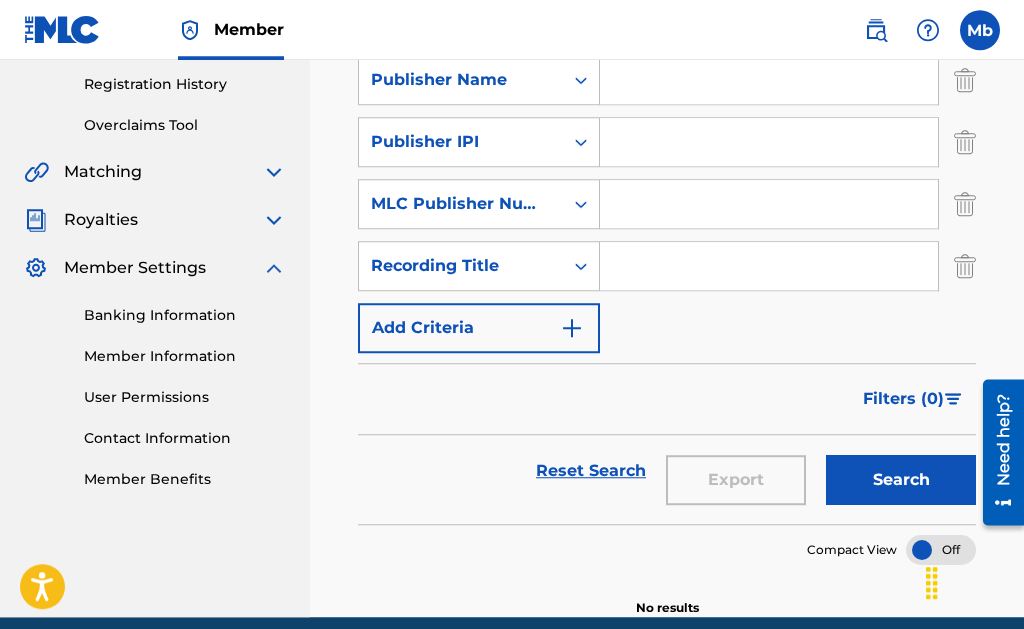 scroll, scrollTop: 408, scrollLeft: 0, axis: vertical 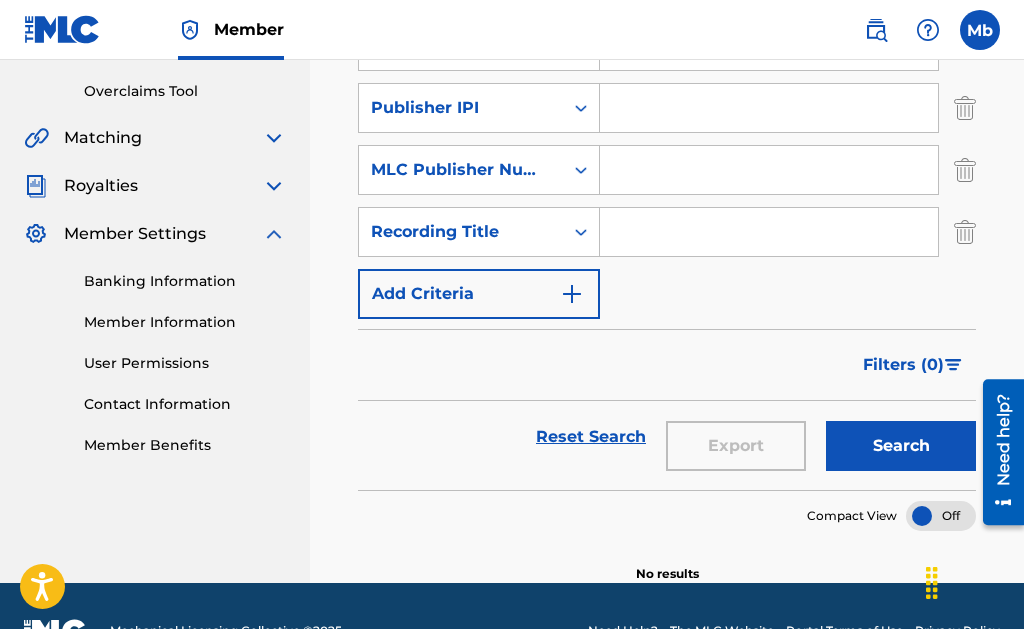 click at bounding box center [769, 232] 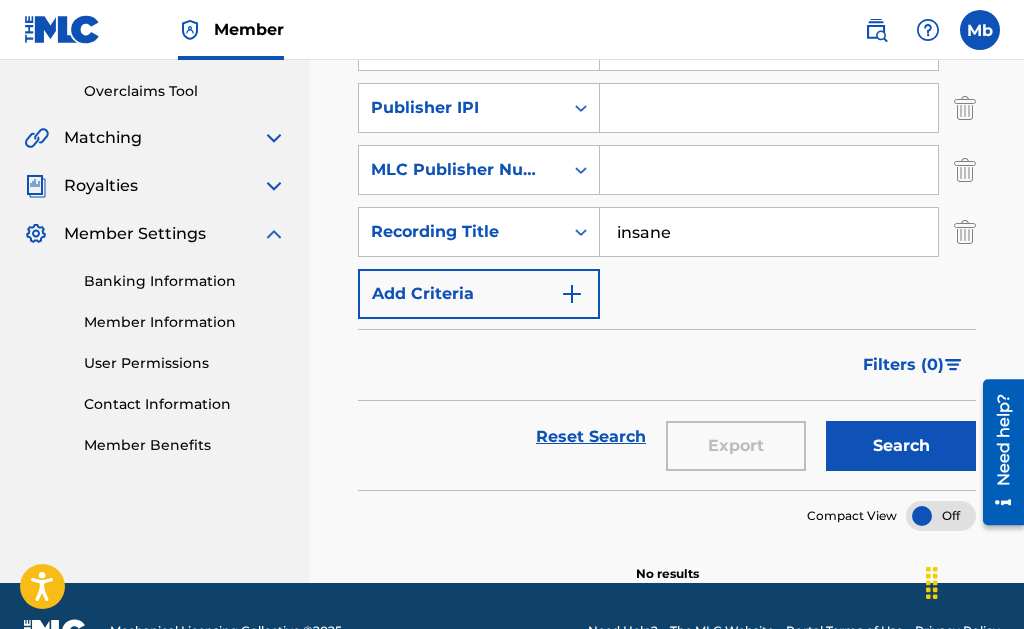 type on "insane" 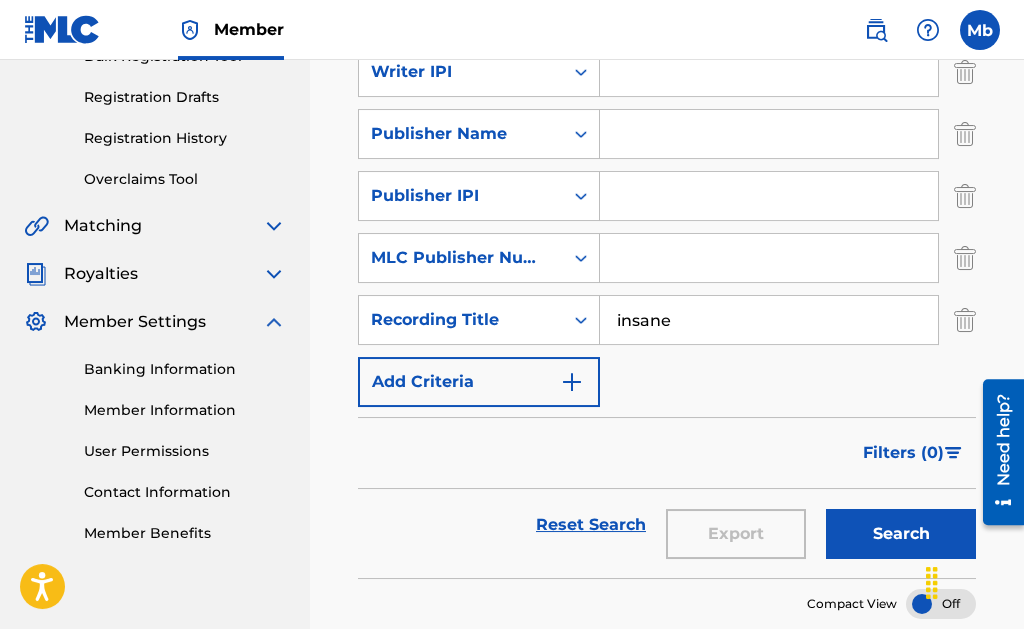 scroll, scrollTop: 254, scrollLeft: 0, axis: vertical 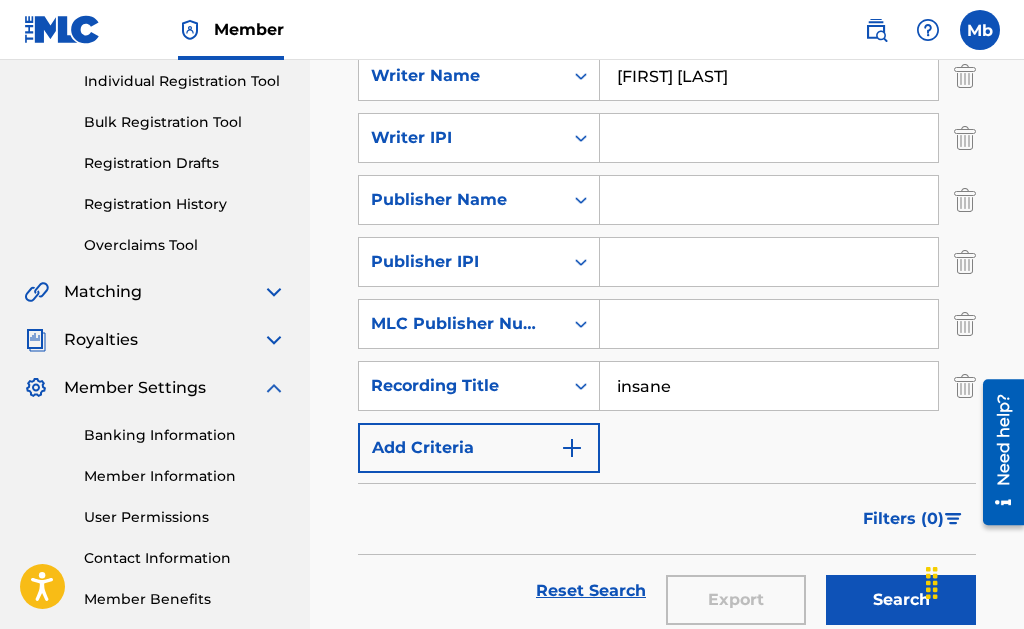 click on "Add Criteria" at bounding box center (479, 448) 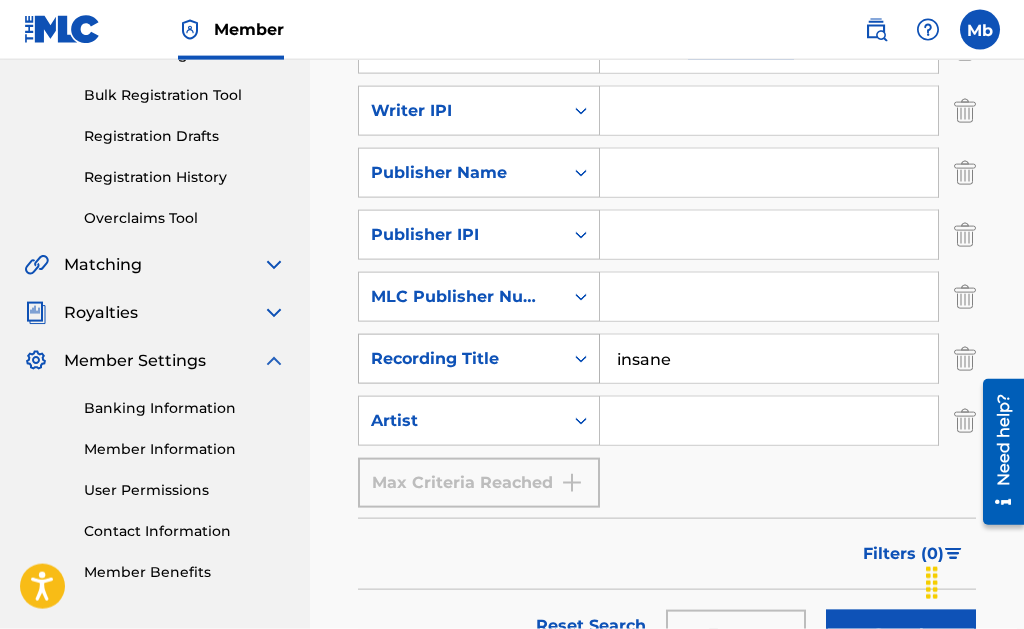 scroll, scrollTop: 306, scrollLeft: 0, axis: vertical 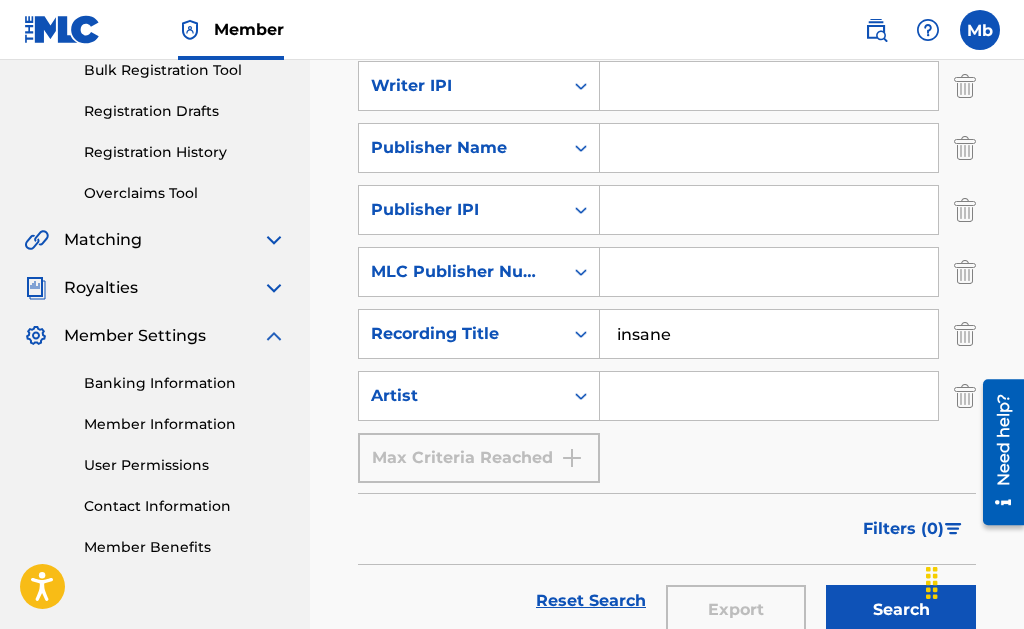 click at bounding box center [769, 396] 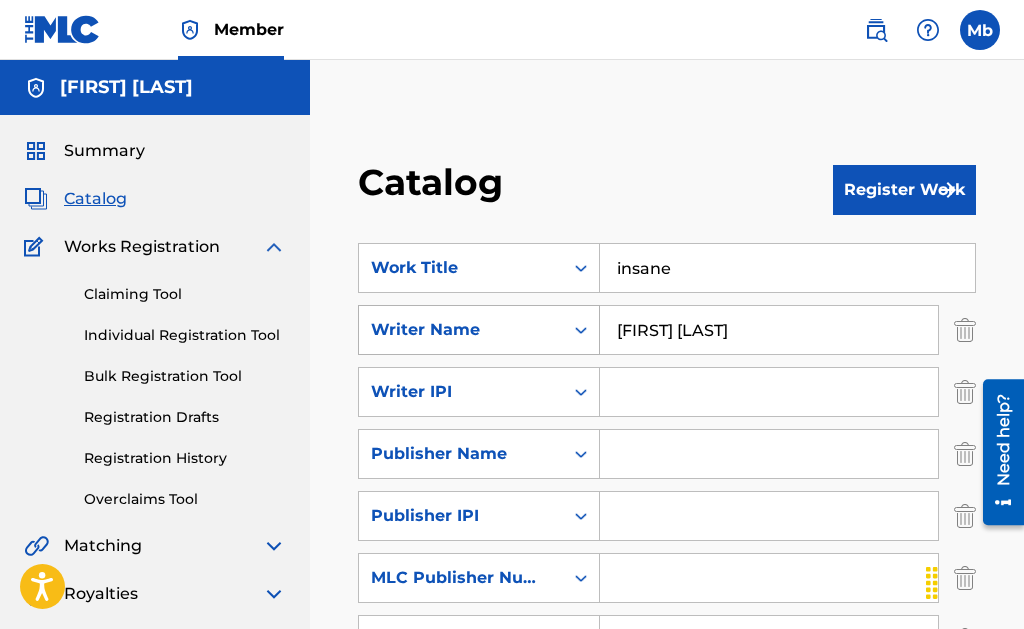 click at bounding box center [581, 330] 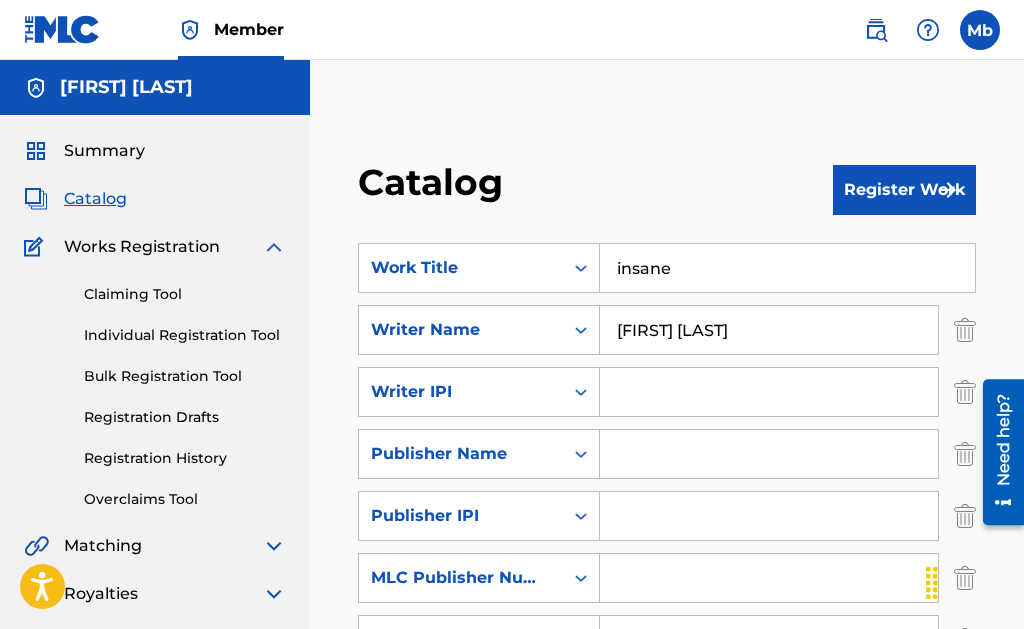click at bounding box center [581, 330] 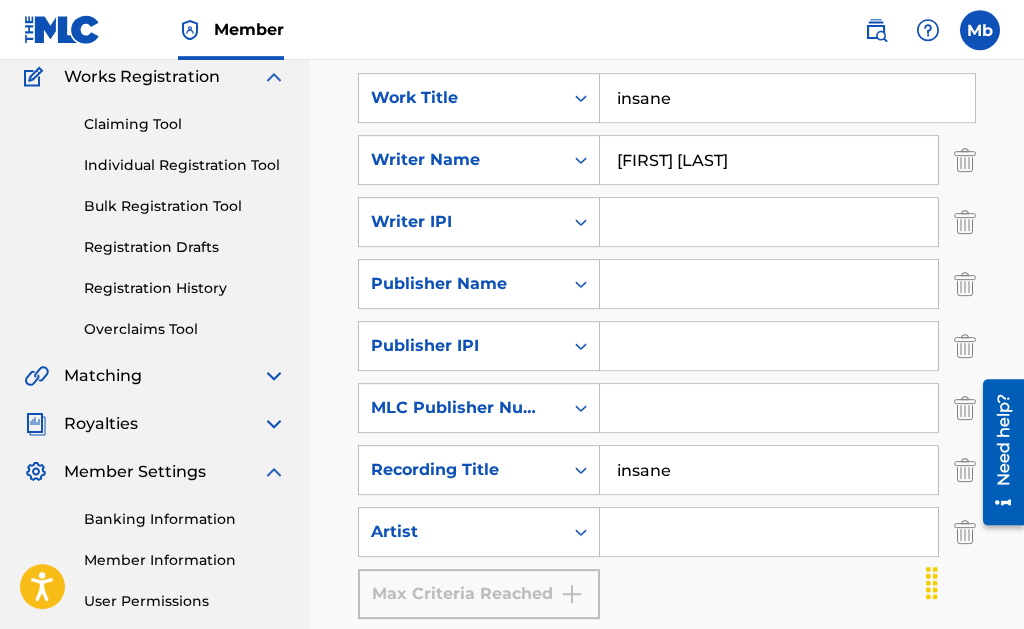 scroll, scrollTop: 0, scrollLeft: 0, axis: both 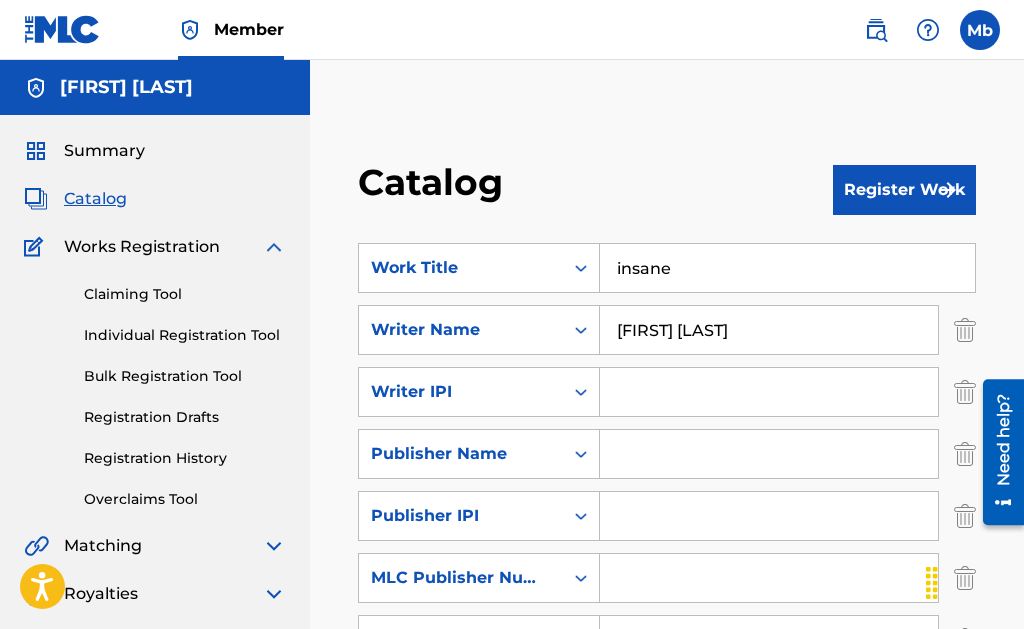 click on "Matching" at bounding box center (103, 546) 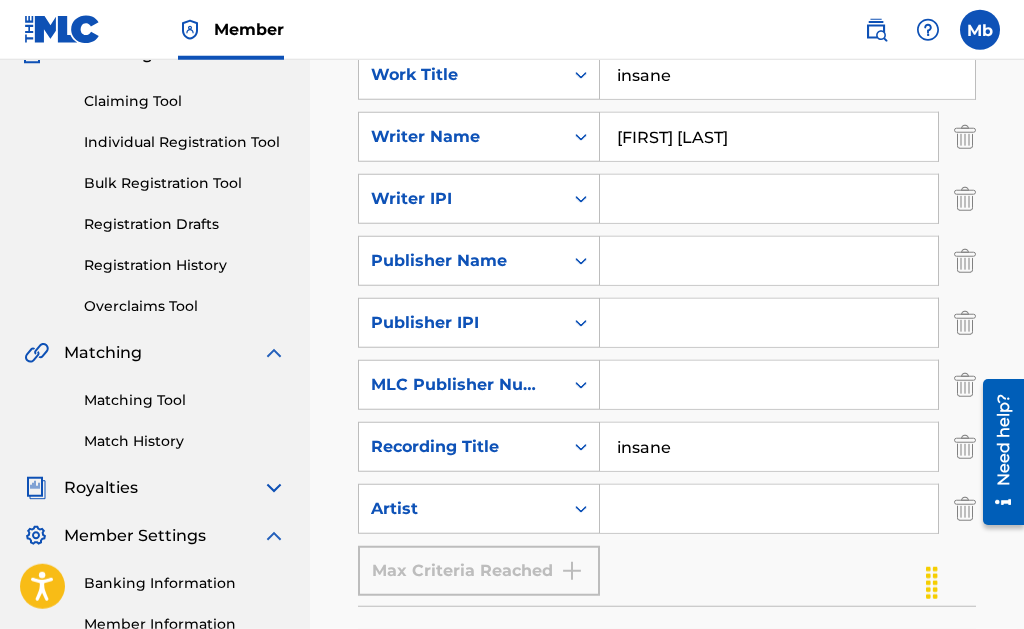 scroll, scrollTop: 204, scrollLeft: 0, axis: vertical 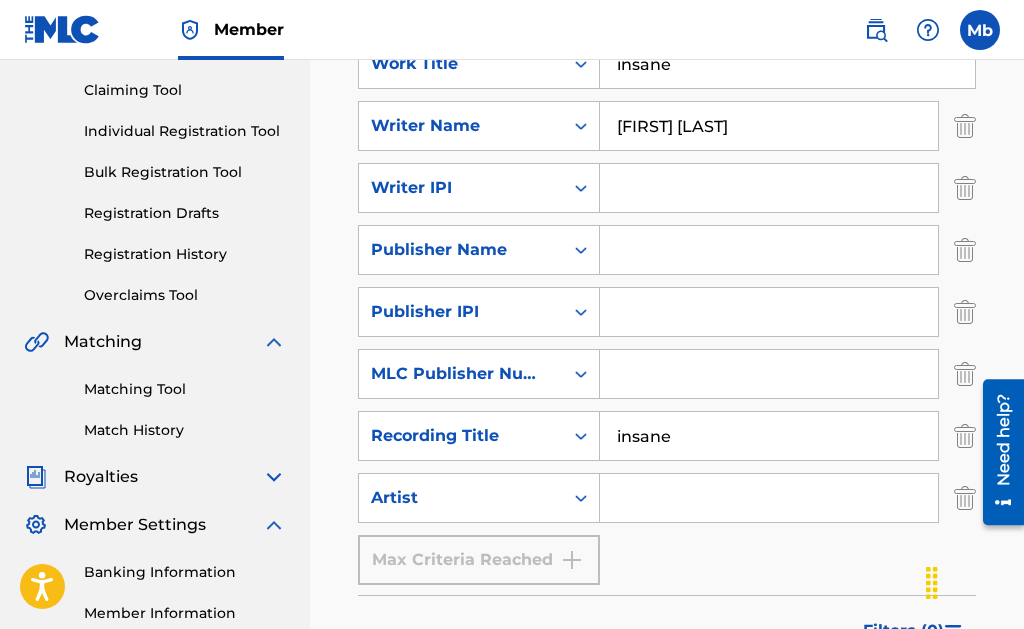 click on "Matching Tool" at bounding box center [185, 389] 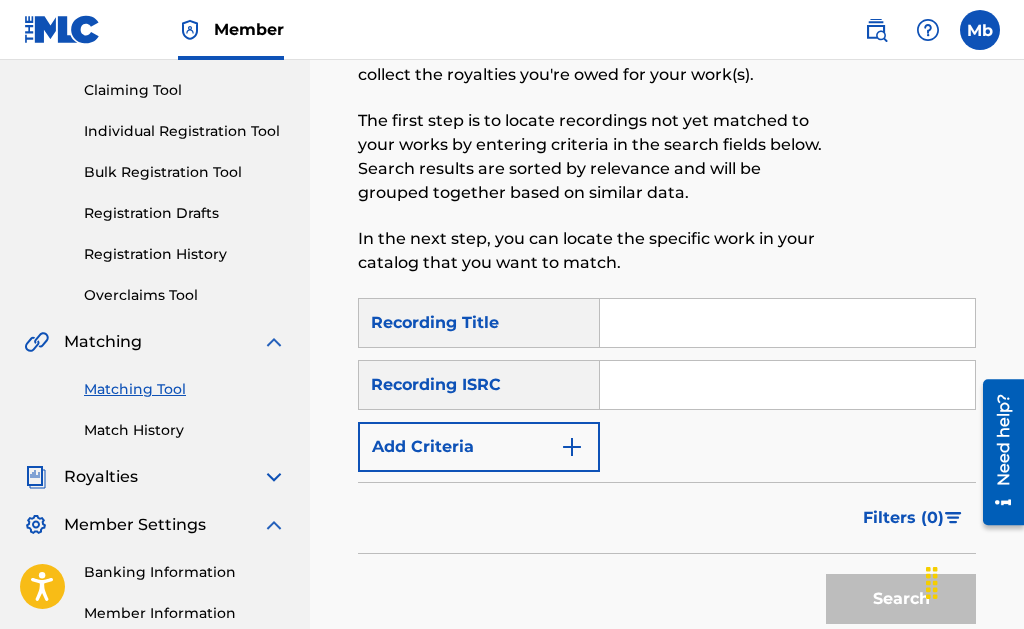 scroll, scrollTop: 102, scrollLeft: 0, axis: vertical 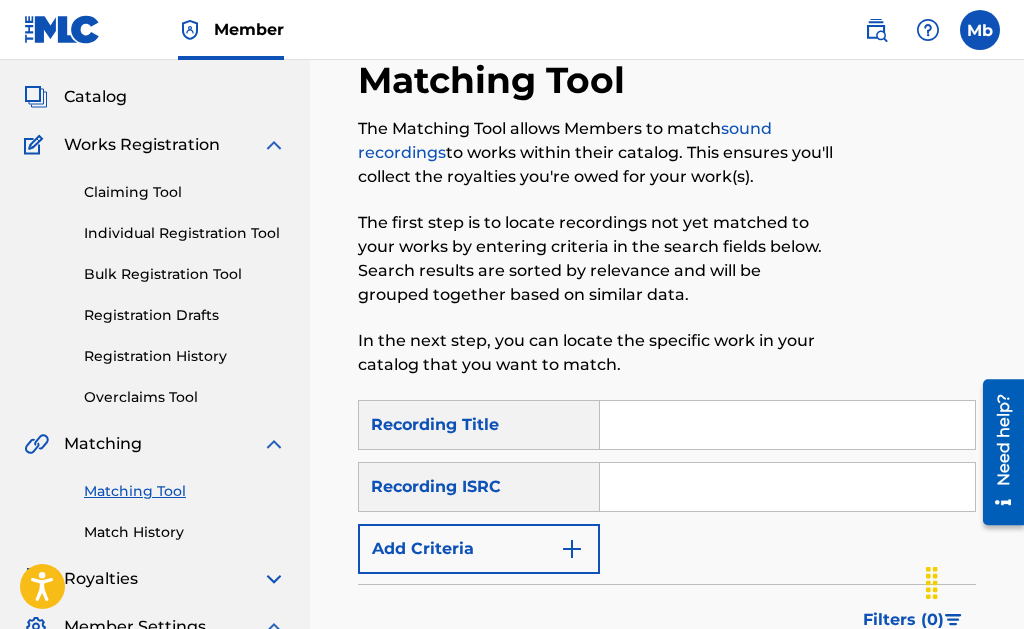click at bounding box center (787, 425) 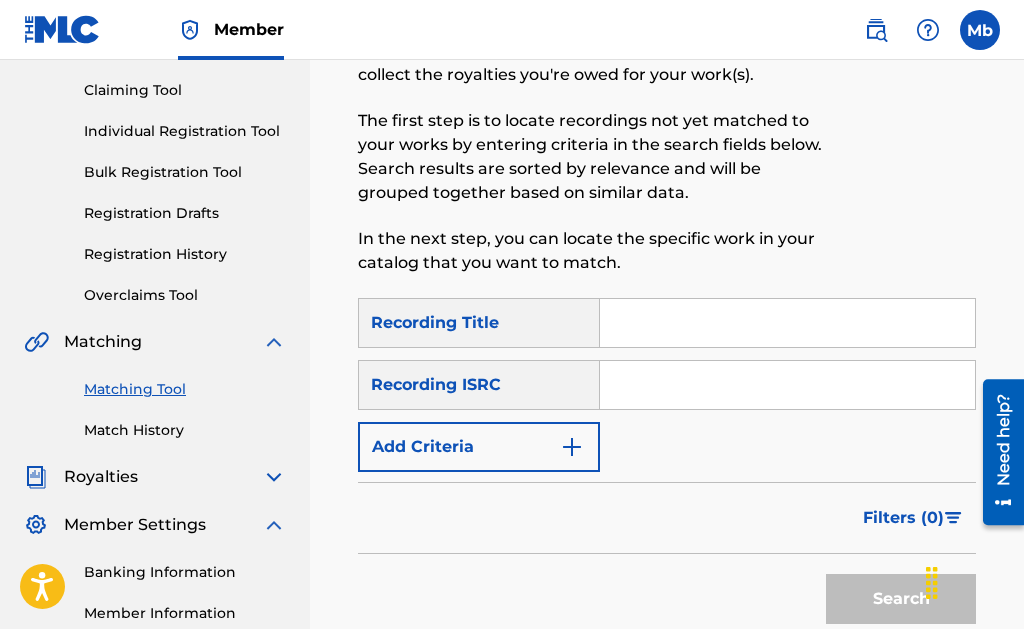 click on "Add Criteria" at bounding box center [479, 447] 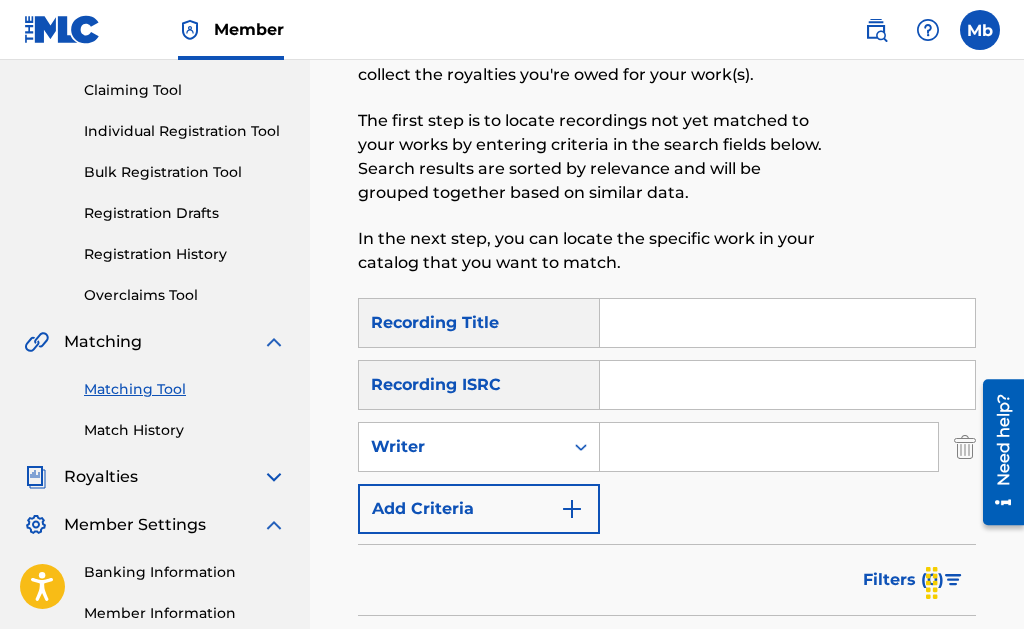 click at bounding box center (787, 323) 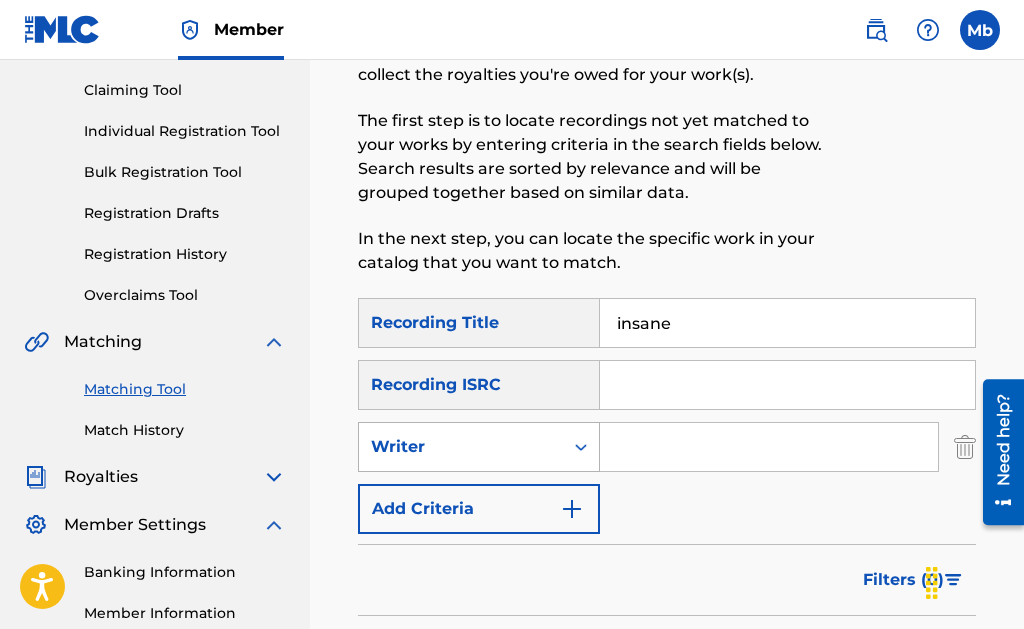 type on "insane" 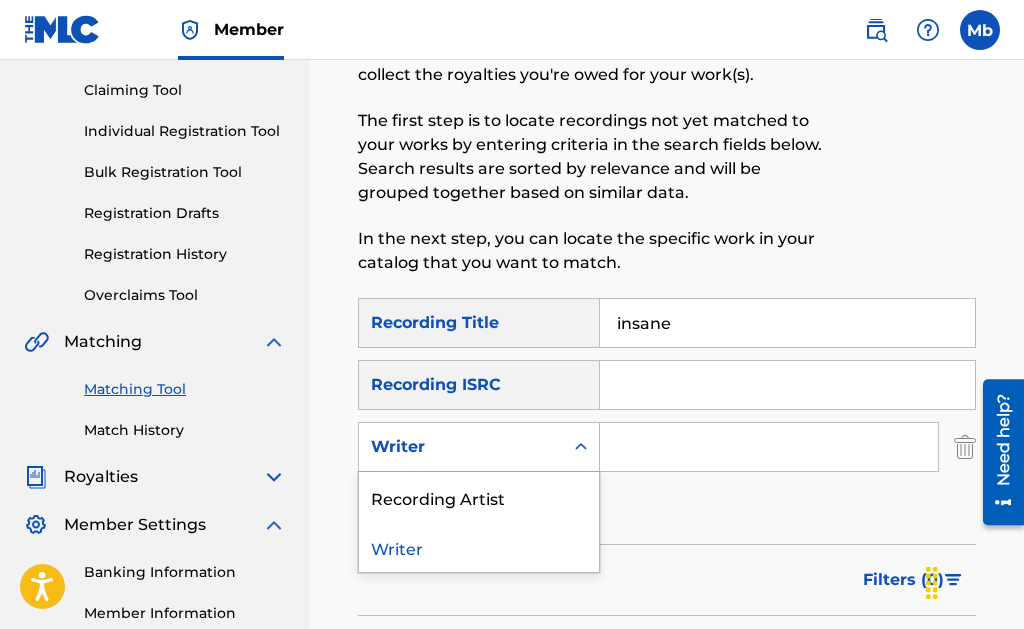 click on "Writer" at bounding box center [461, 447] 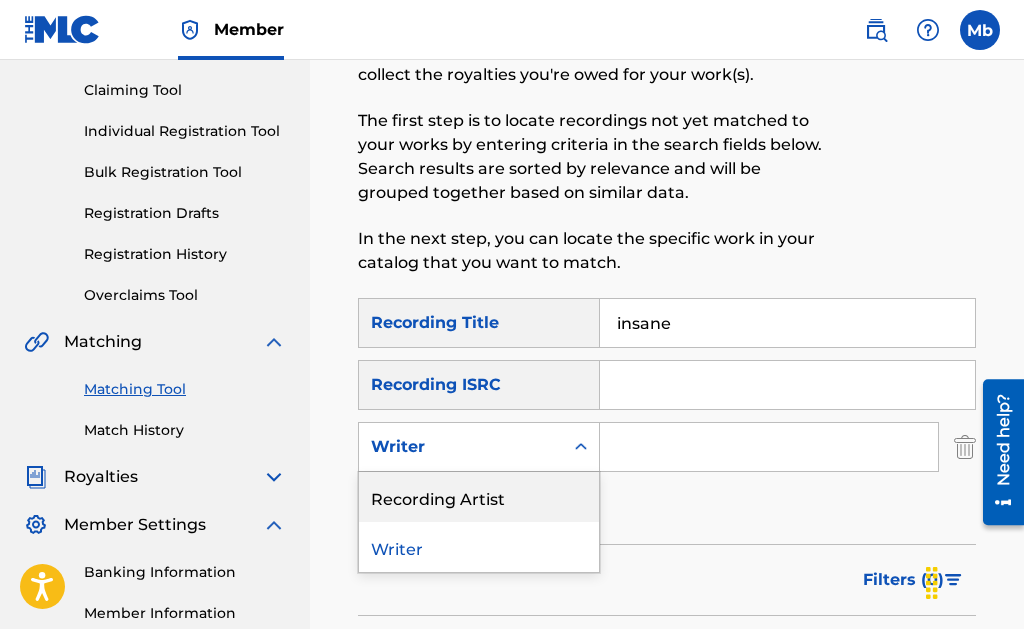 click at bounding box center [769, 447] 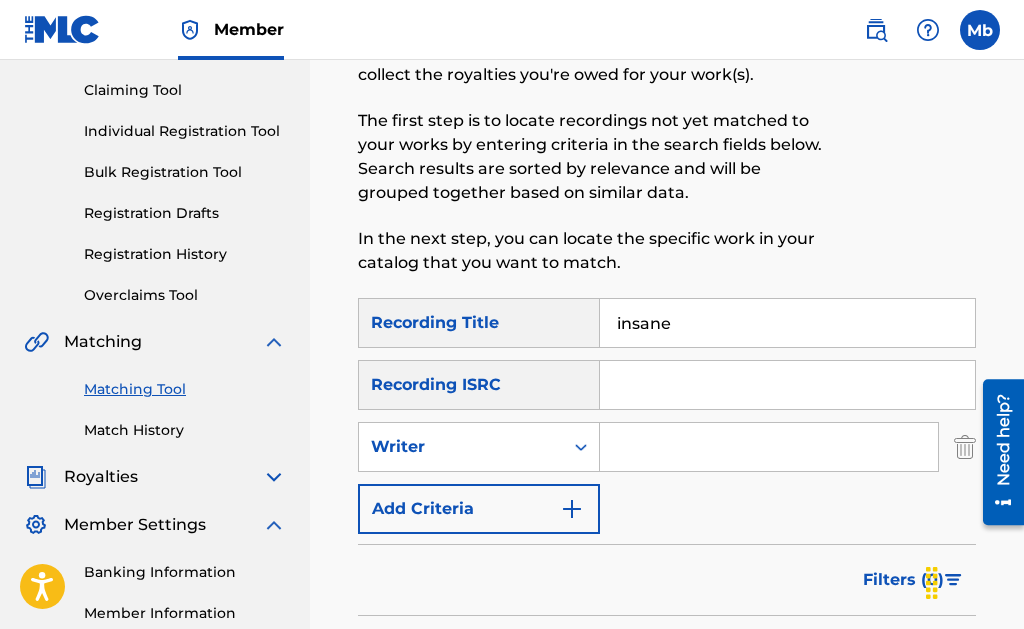 click at bounding box center (769, 447) 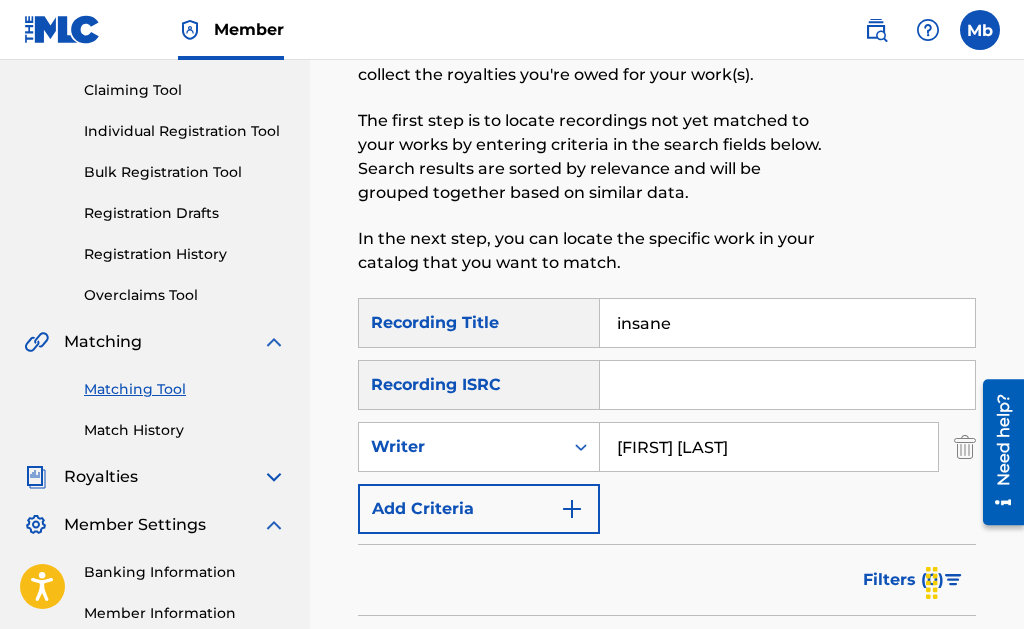 type on "[FIRST] [LAST]" 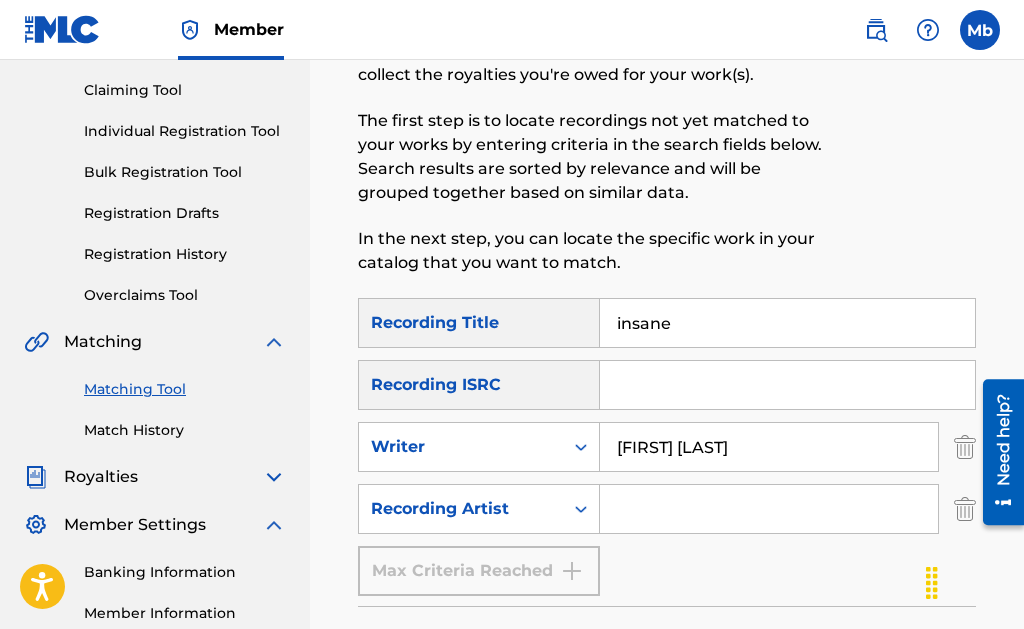 click at bounding box center (769, 509) 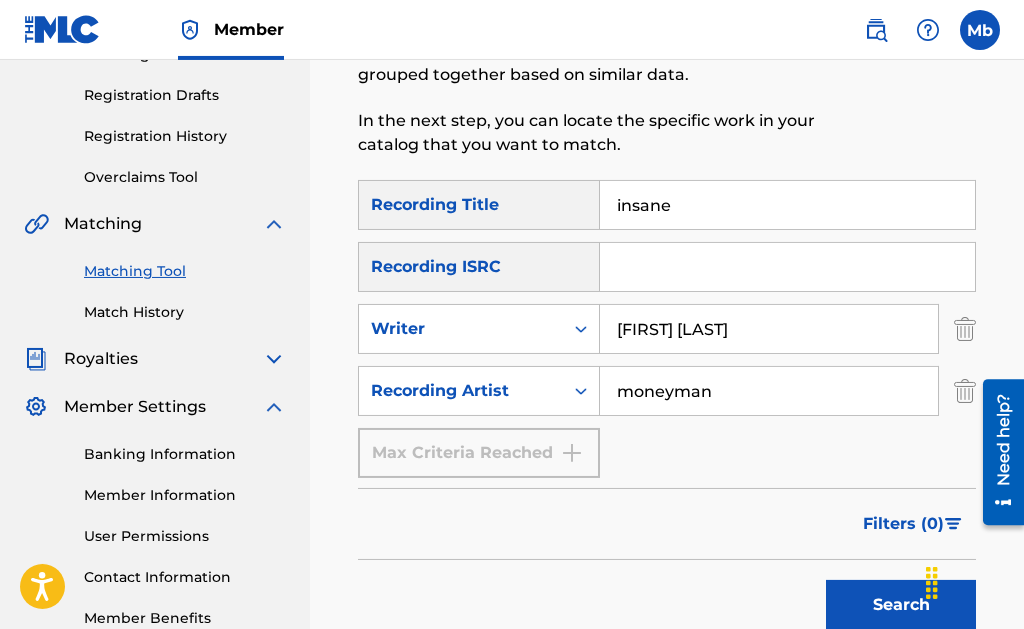 scroll, scrollTop: 408, scrollLeft: 0, axis: vertical 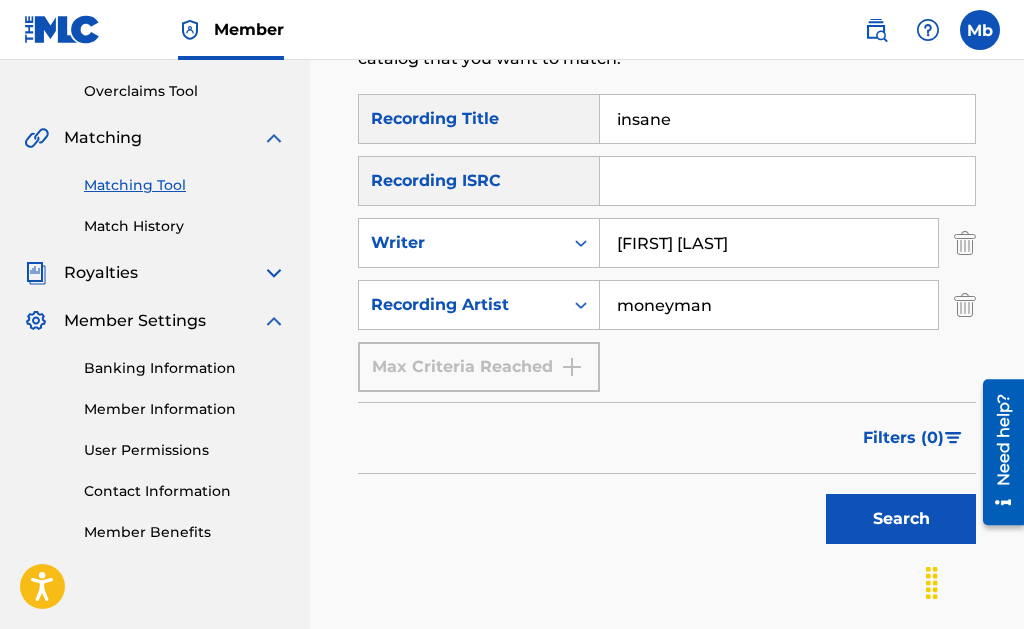 type on "moneyman" 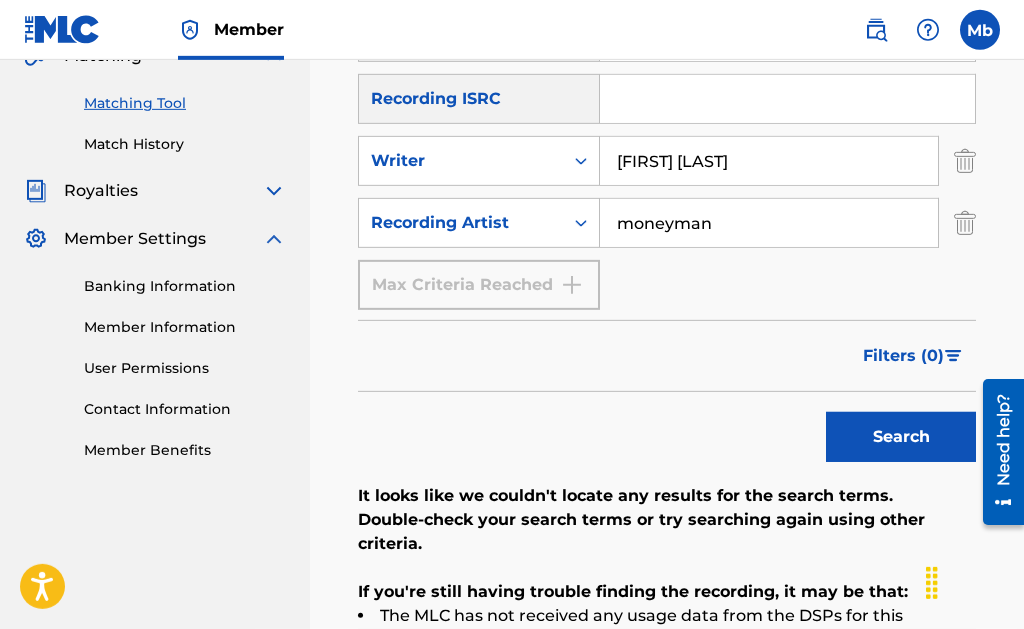 scroll, scrollTop: 272, scrollLeft: 0, axis: vertical 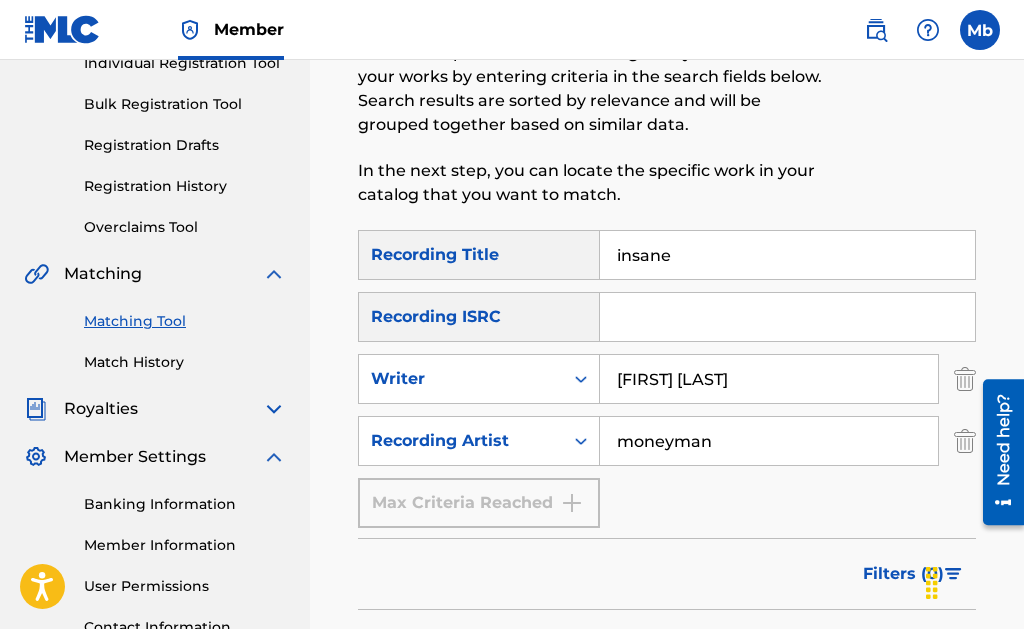 drag, startPoint x: 749, startPoint y: 377, endPoint x: 456, endPoint y: 387, distance: 293.1706 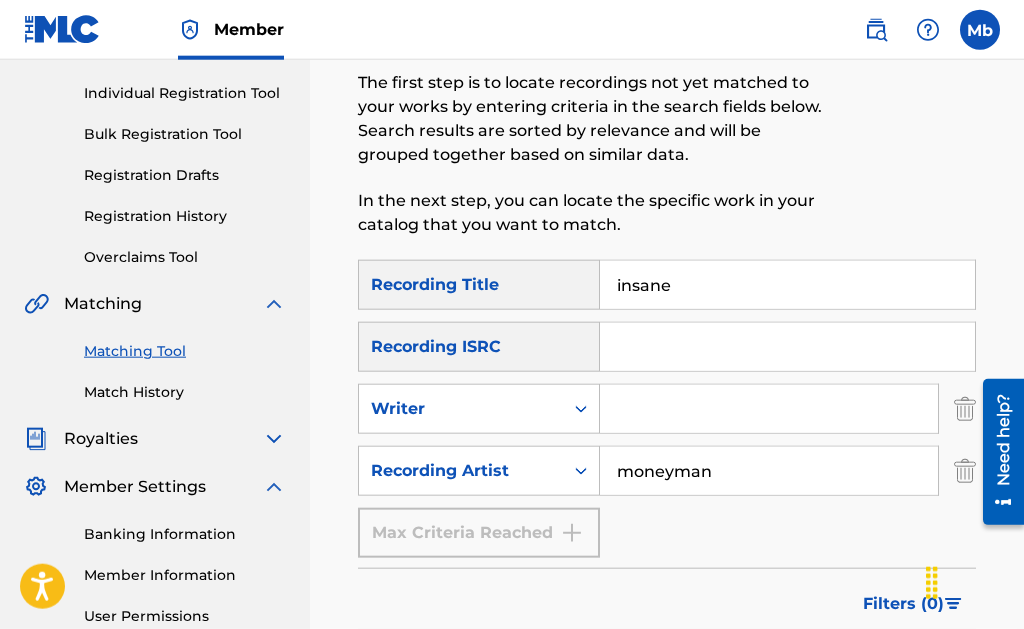scroll, scrollTop: 170, scrollLeft: 0, axis: vertical 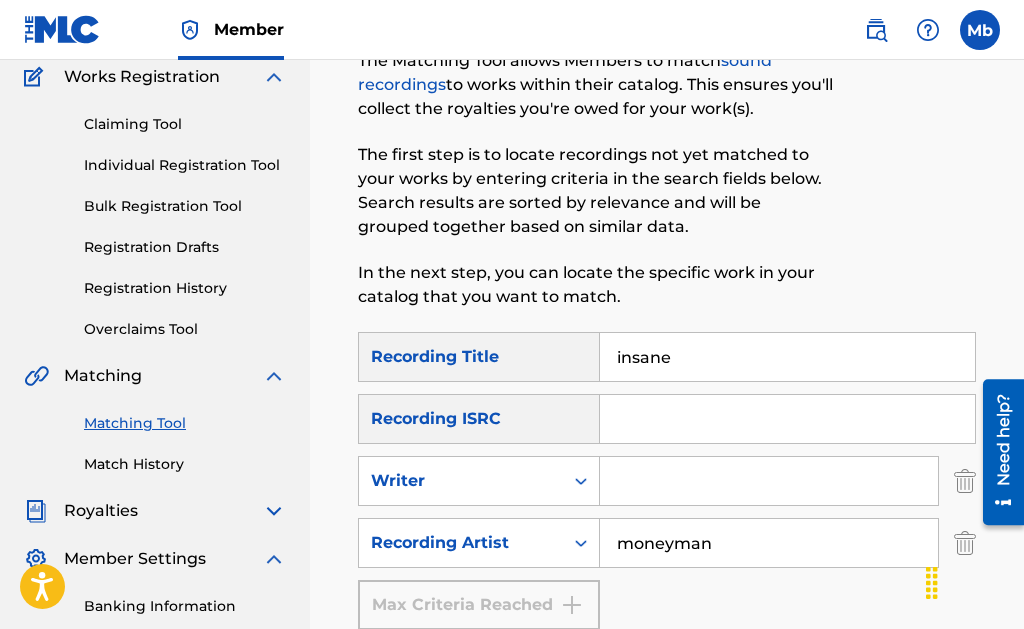 type 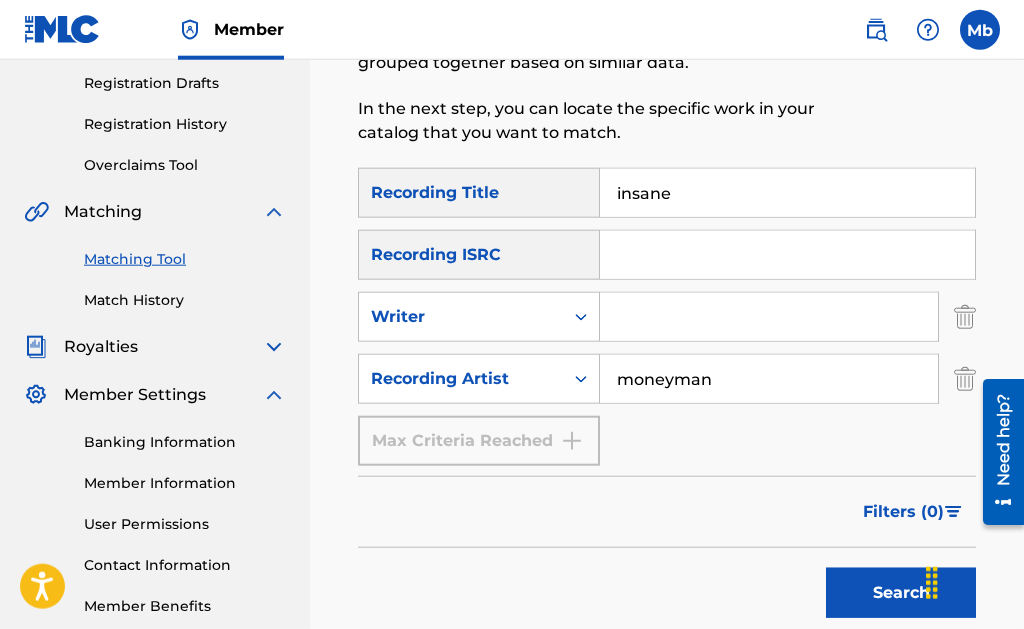 scroll, scrollTop: 476, scrollLeft: 0, axis: vertical 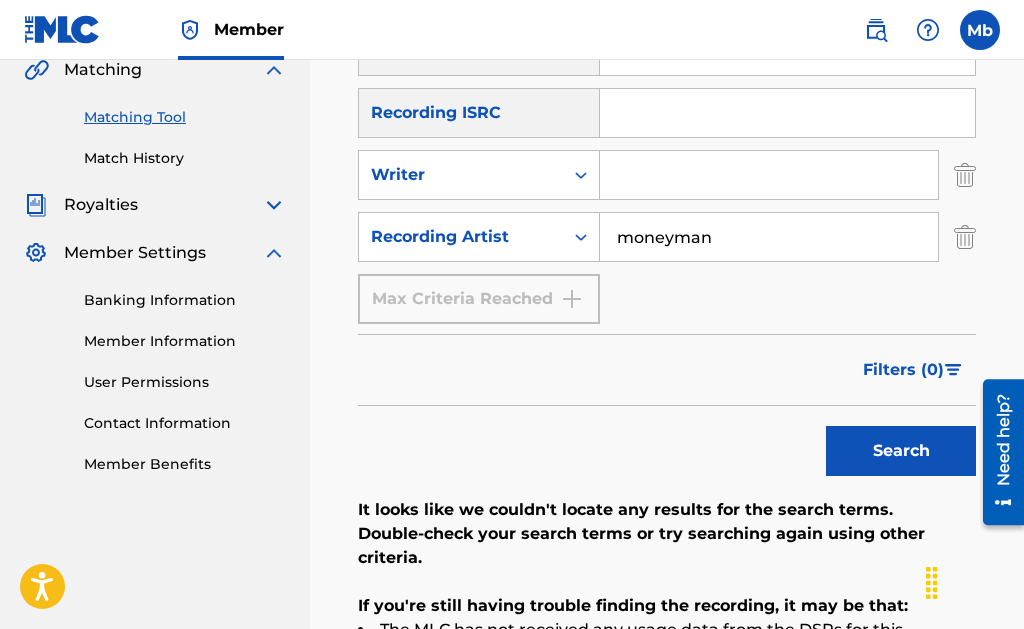click on "Search" at bounding box center (901, 451) 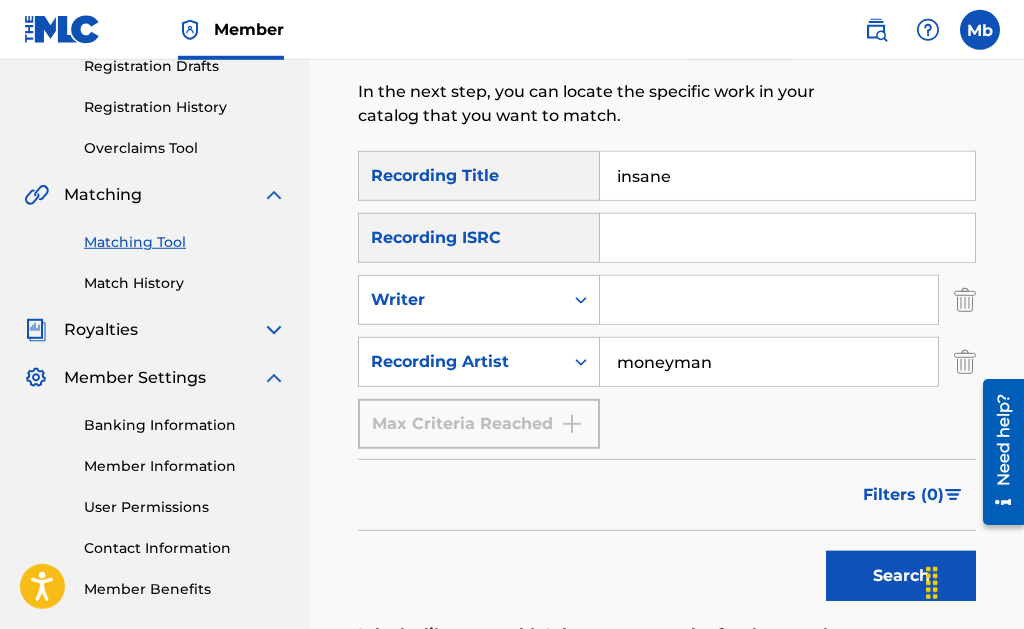 scroll, scrollTop: 272, scrollLeft: 0, axis: vertical 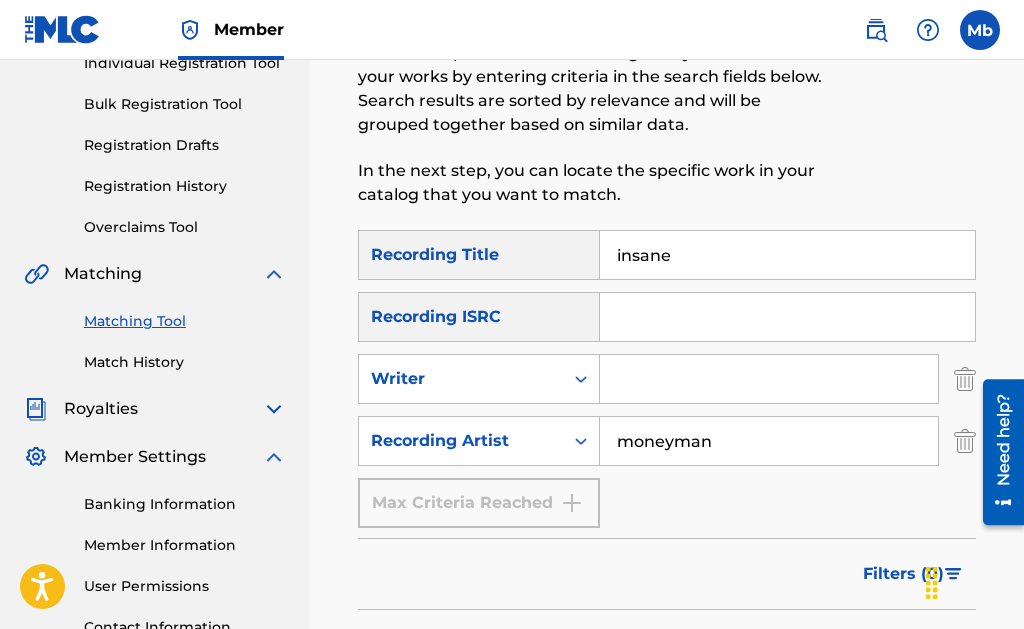 drag, startPoint x: 734, startPoint y: 449, endPoint x: 506, endPoint y: 462, distance: 228.37032 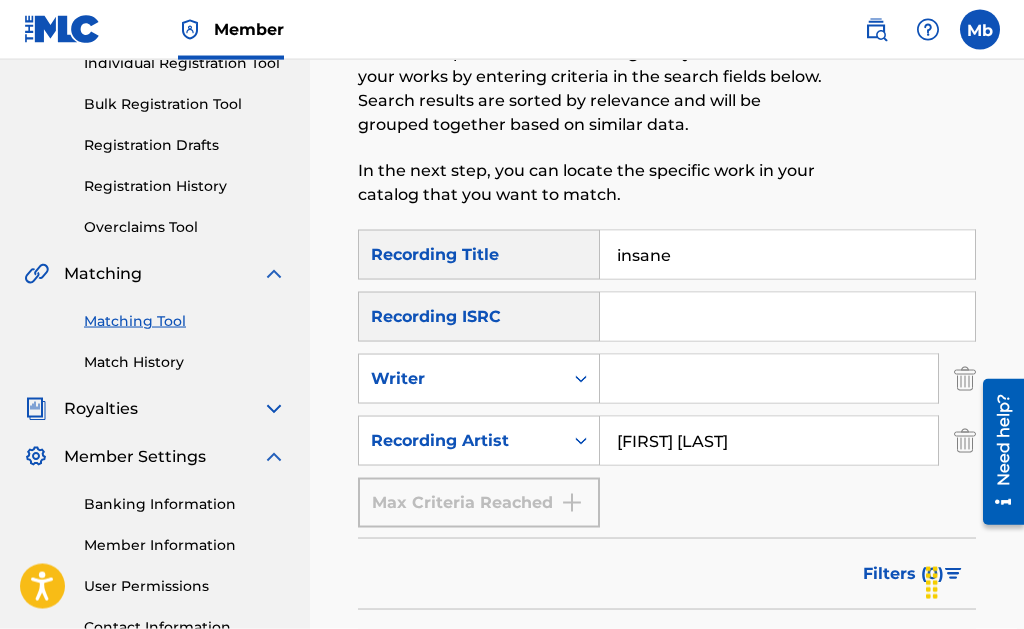 scroll, scrollTop: 476, scrollLeft: 0, axis: vertical 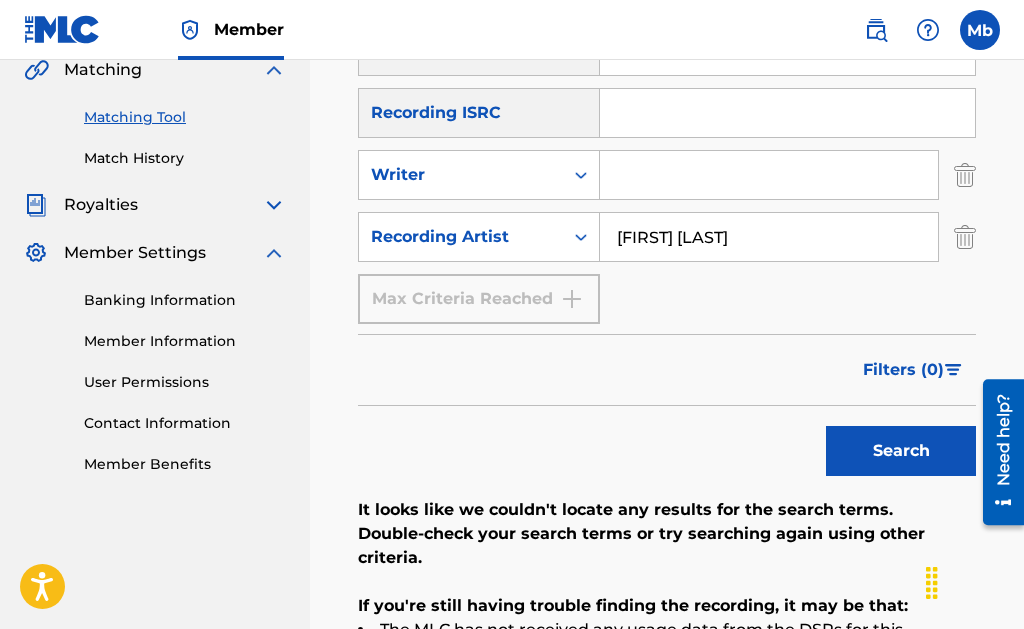 type on "[FIRST] [LAST]" 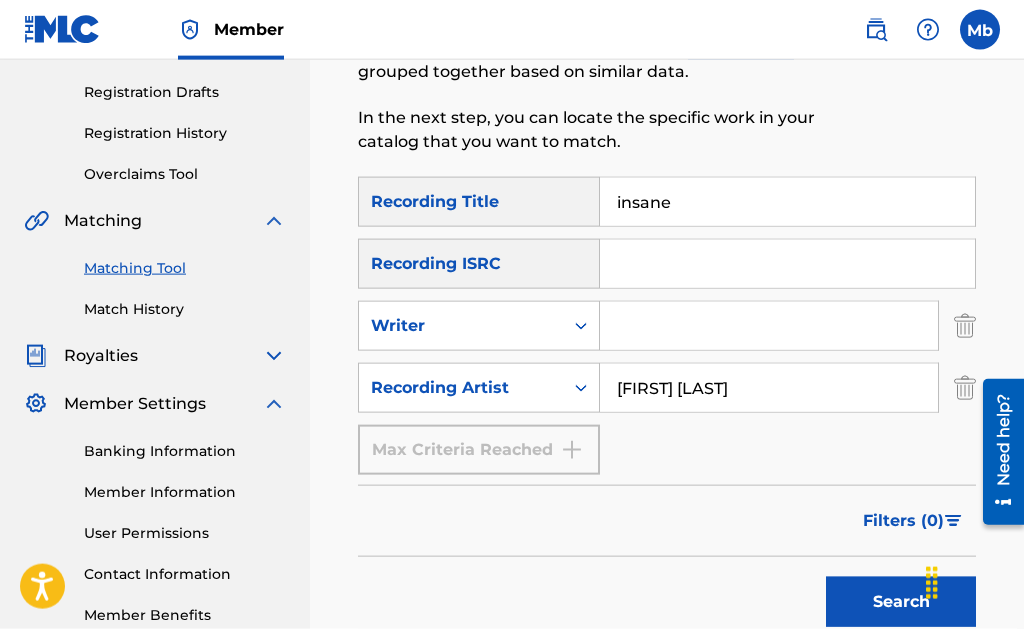 scroll, scrollTop: 191, scrollLeft: 0, axis: vertical 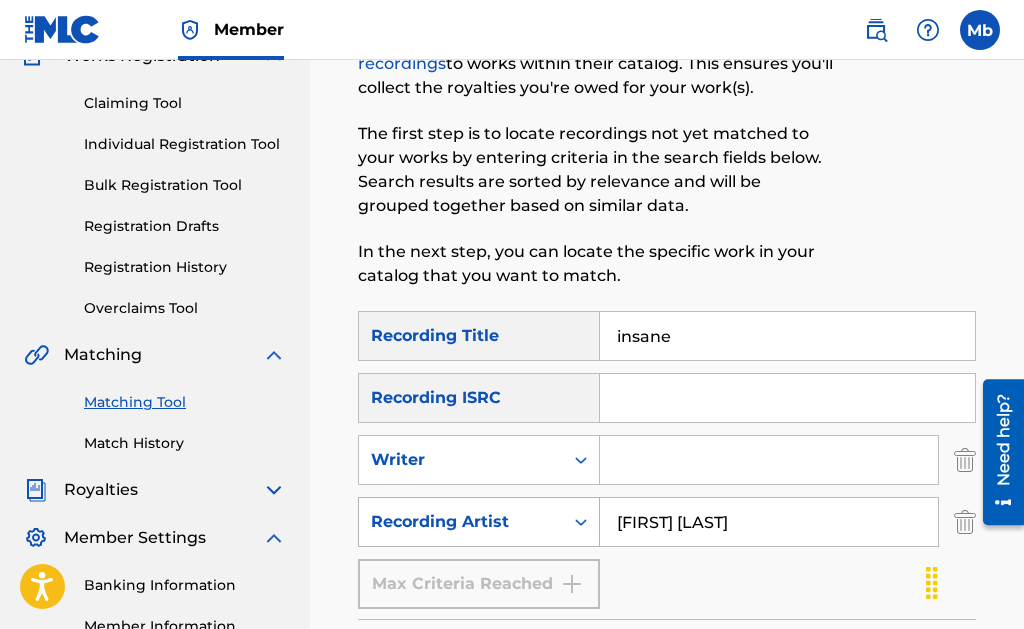 drag, startPoint x: 752, startPoint y: 509, endPoint x: 483, endPoint y: 525, distance: 269.4754 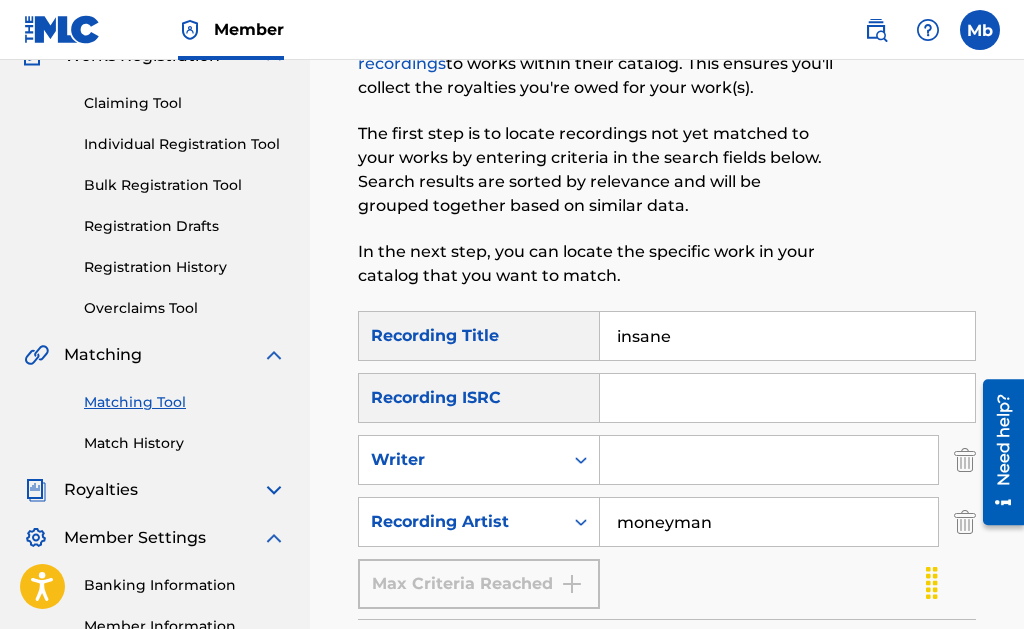 type on "moneyman" 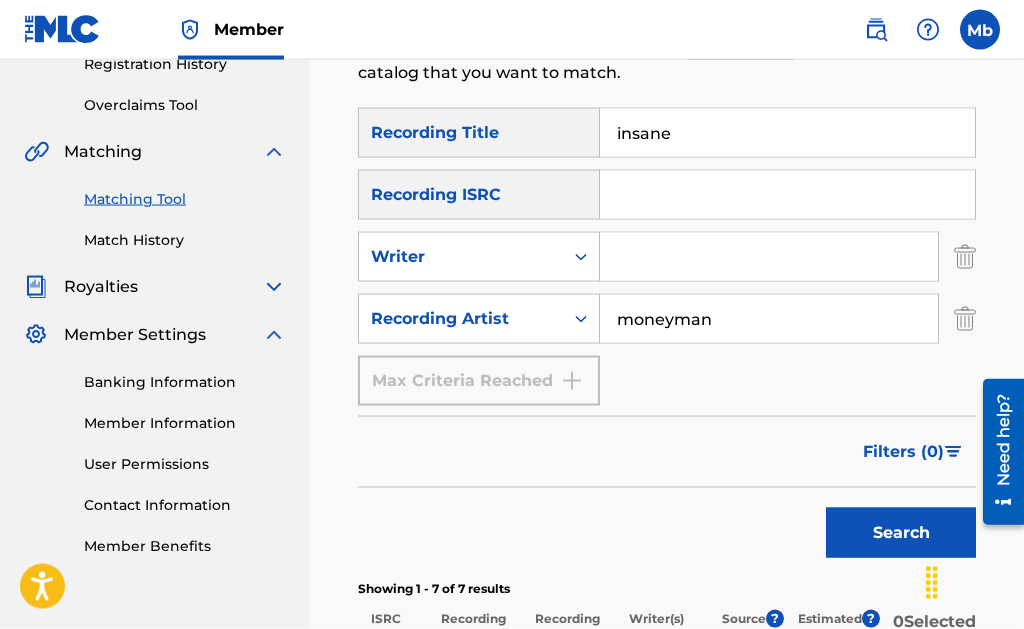 scroll, scrollTop: 395, scrollLeft: 0, axis: vertical 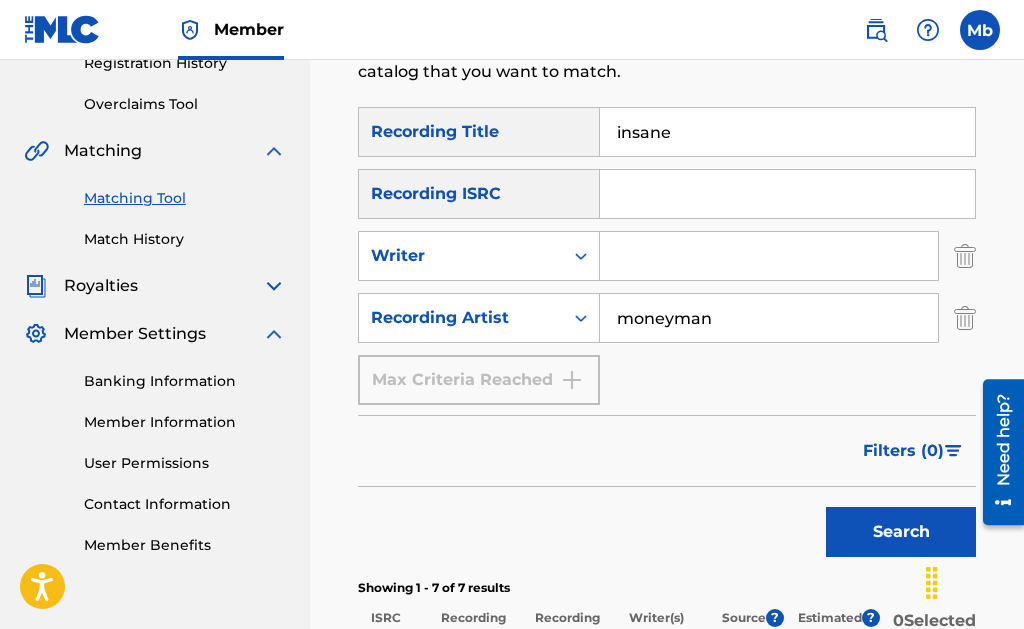 click on "Search" at bounding box center (901, 532) 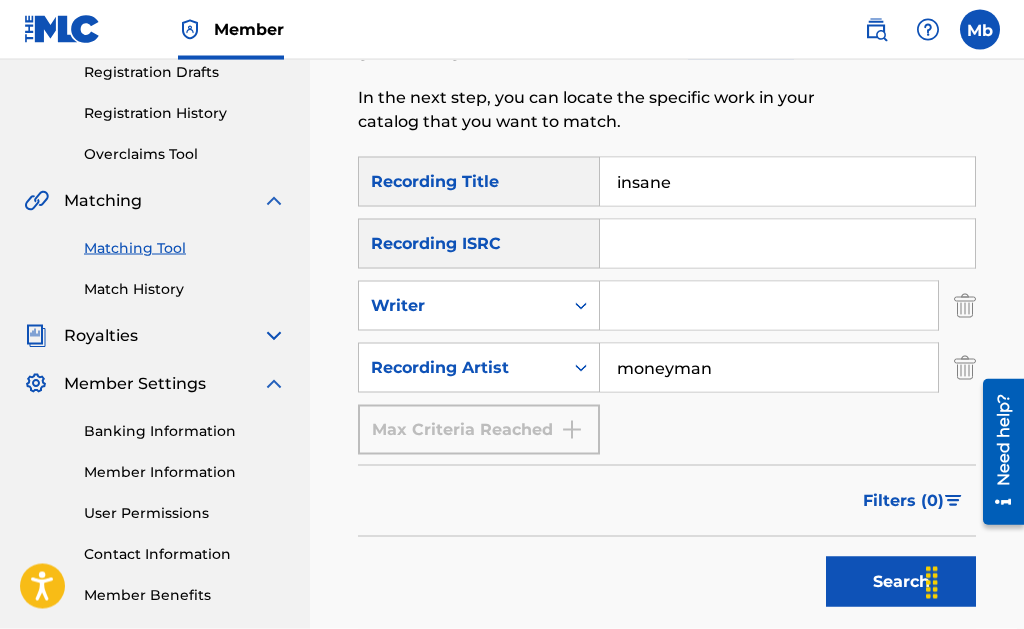 scroll, scrollTop: 272, scrollLeft: 0, axis: vertical 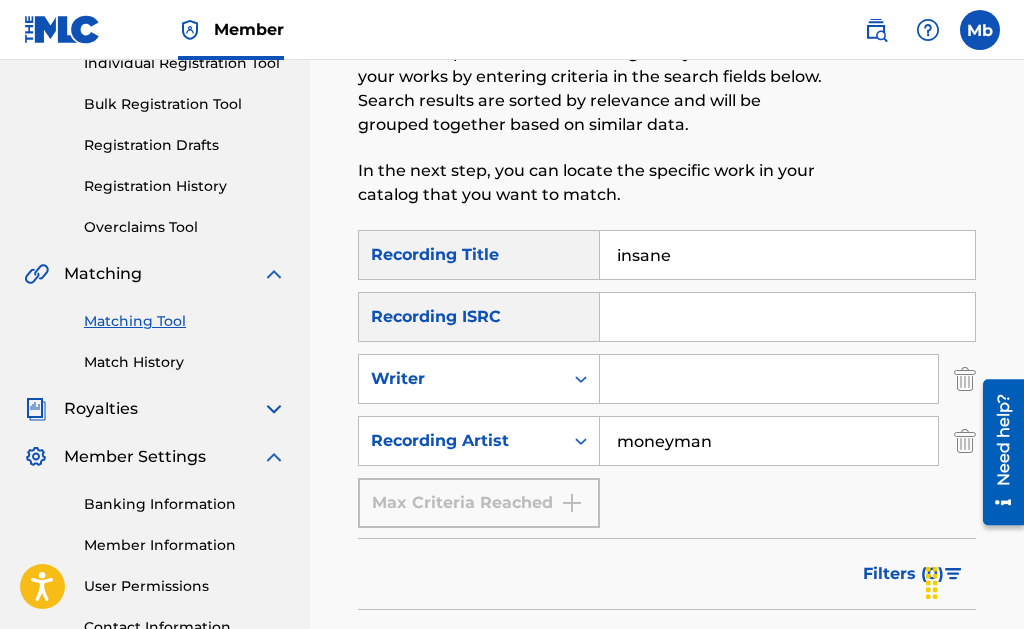 click at bounding box center [769, 379] 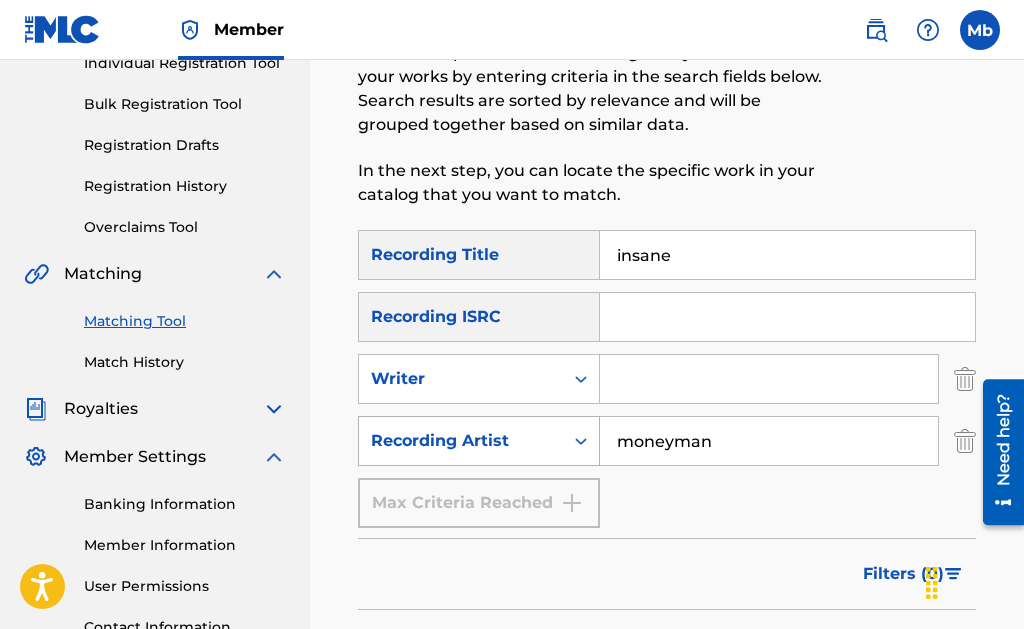 drag, startPoint x: 747, startPoint y: 440, endPoint x: 490, endPoint y: 434, distance: 257.07004 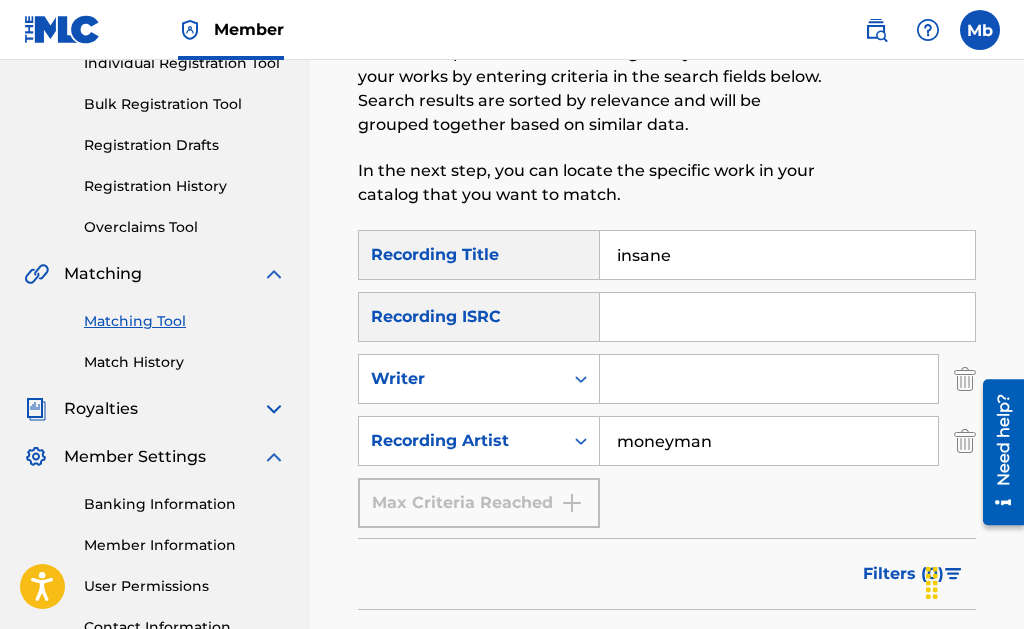 type 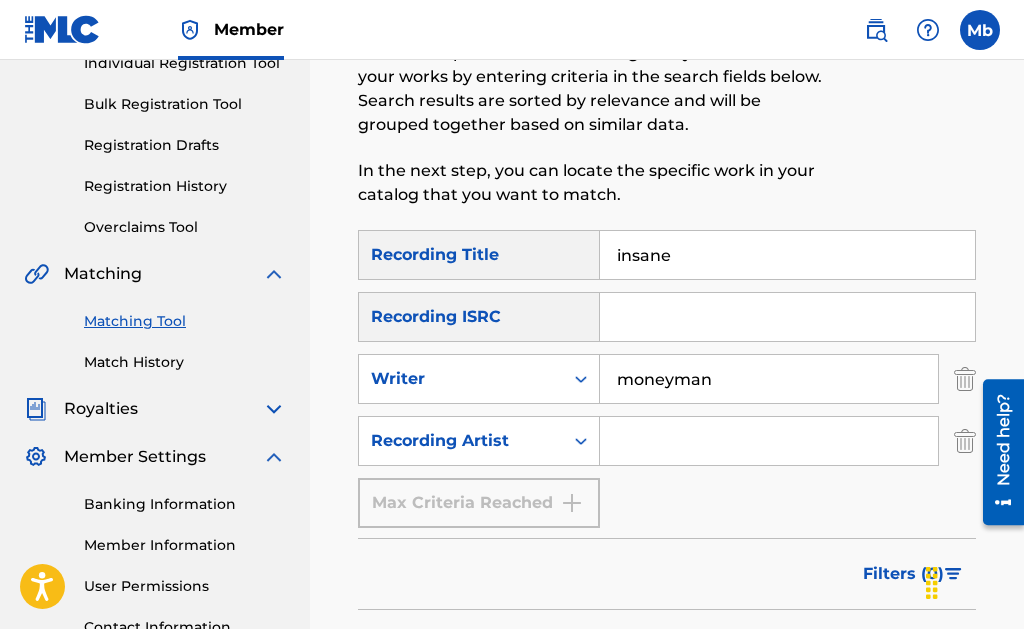 type on "moneyman" 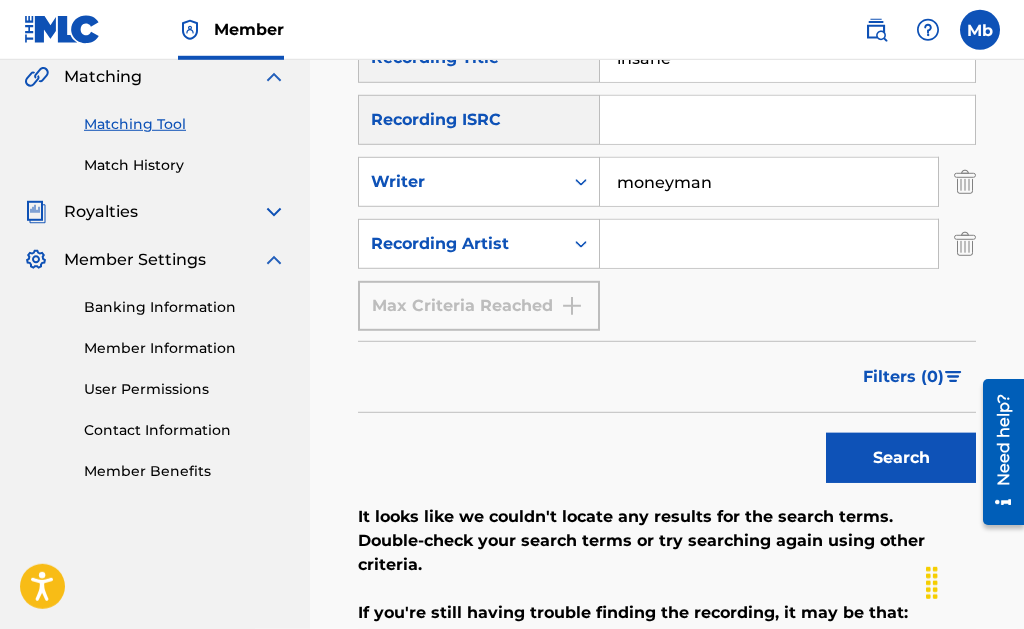 scroll, scrollTop: 476, scrollLeft: 0, axis: vertical 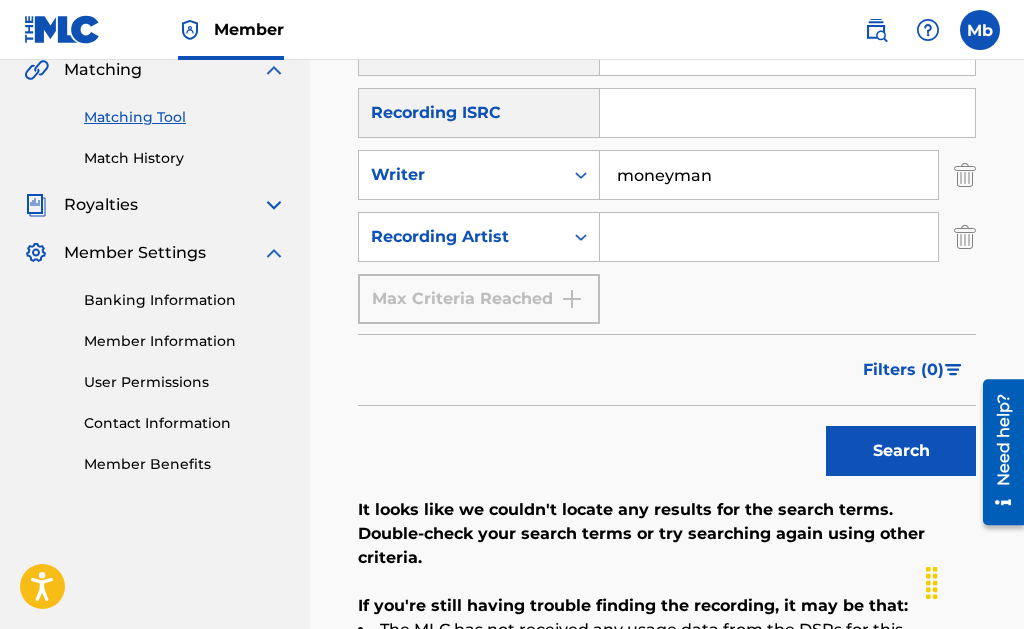 click on "Search" at bounding box center (901, 451) 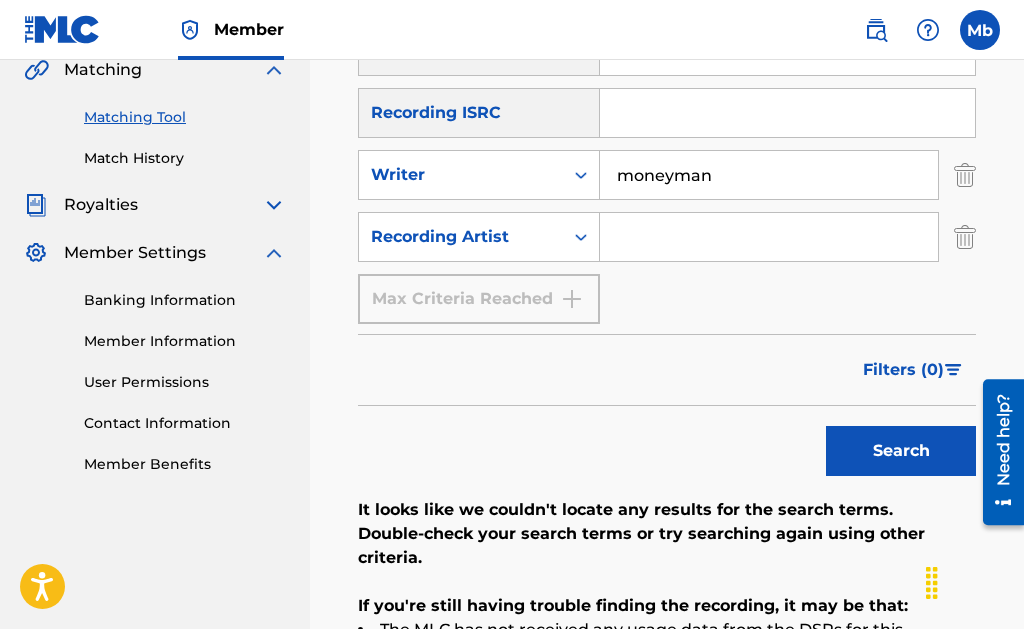 drag, startPoint x: 699, startPoint y: 180, endPoint x: 604, endPoint y: 165, distance: 96.17692 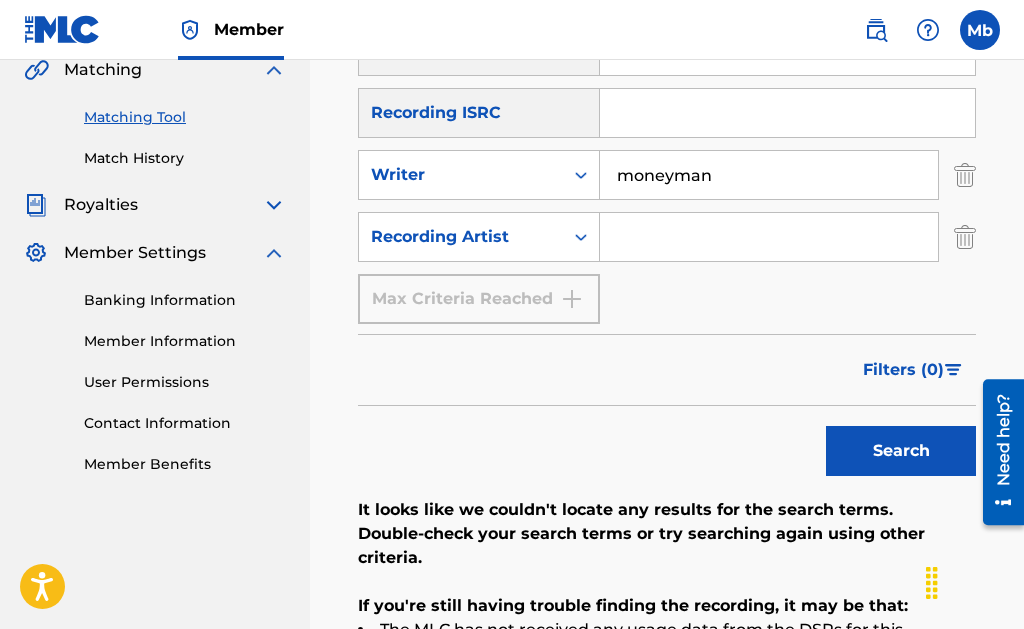 paste on "moneyman" 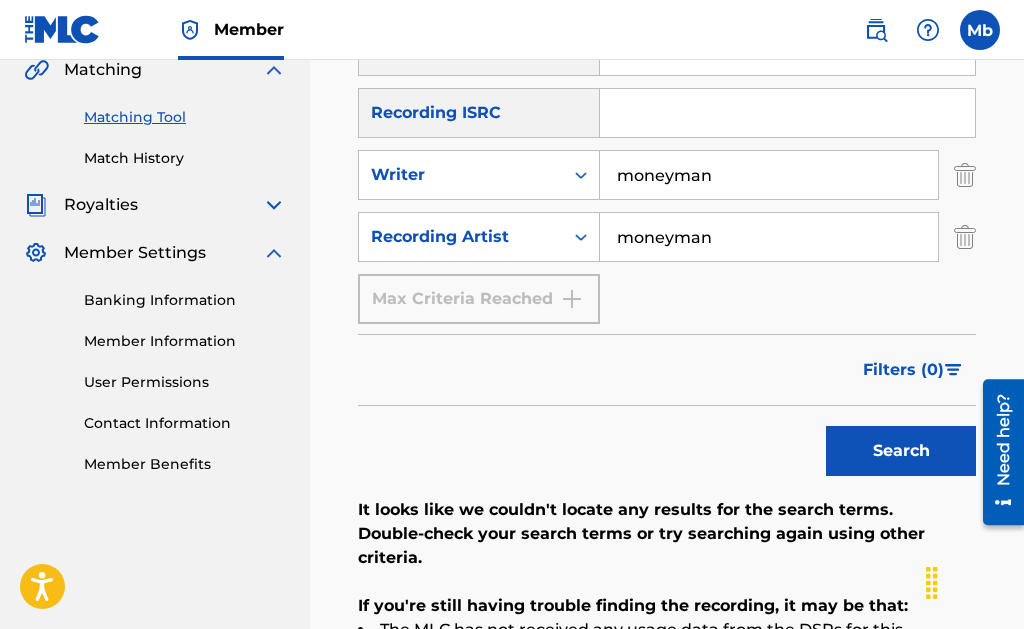 type on "moneyman" 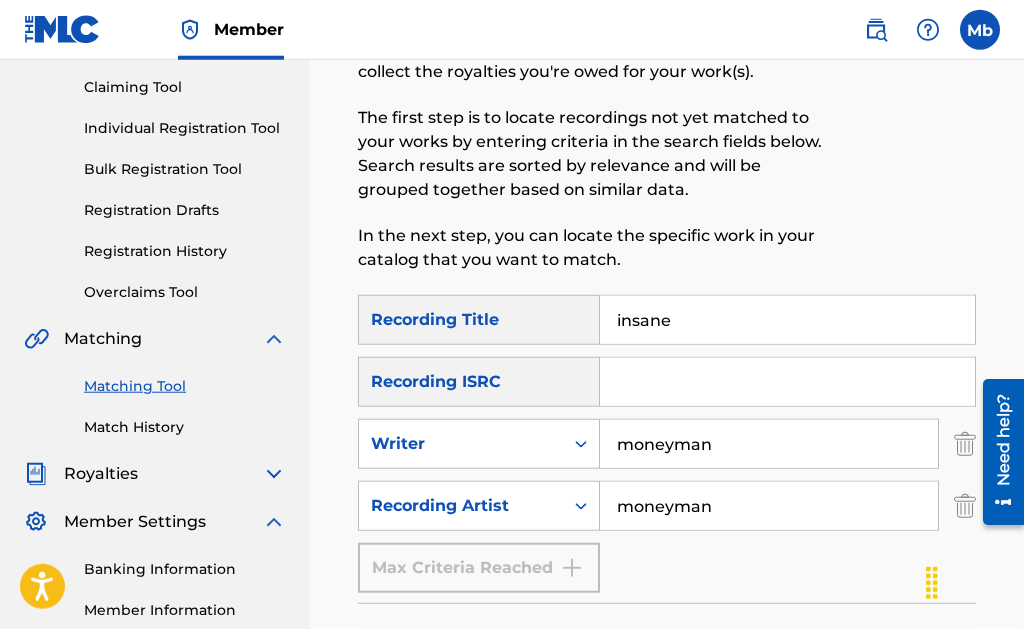 scroll, scrollTop: 170, scrollLeft: 0, axis: vertical 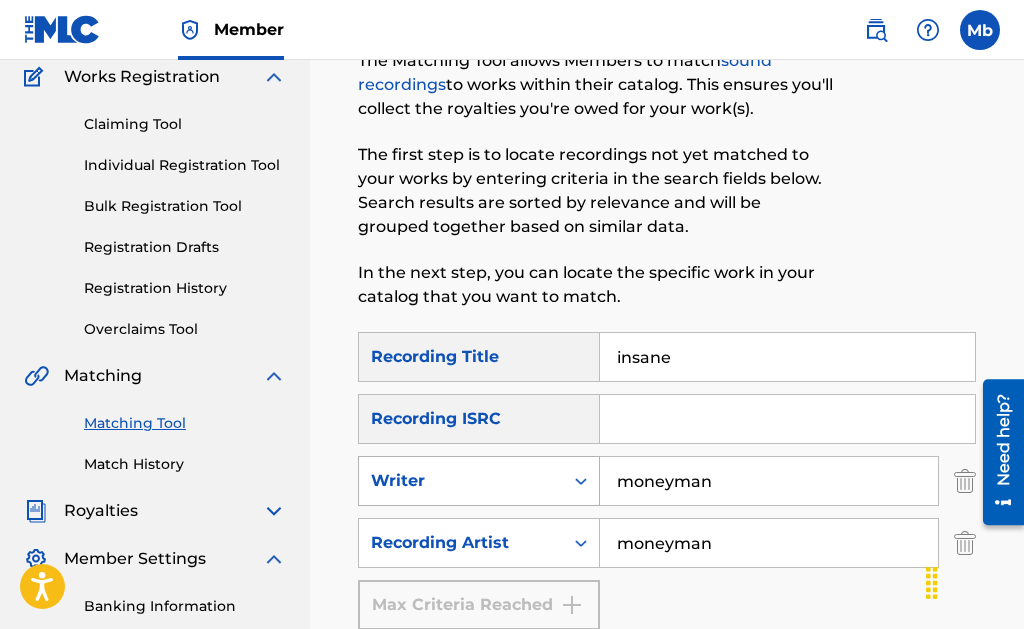 click 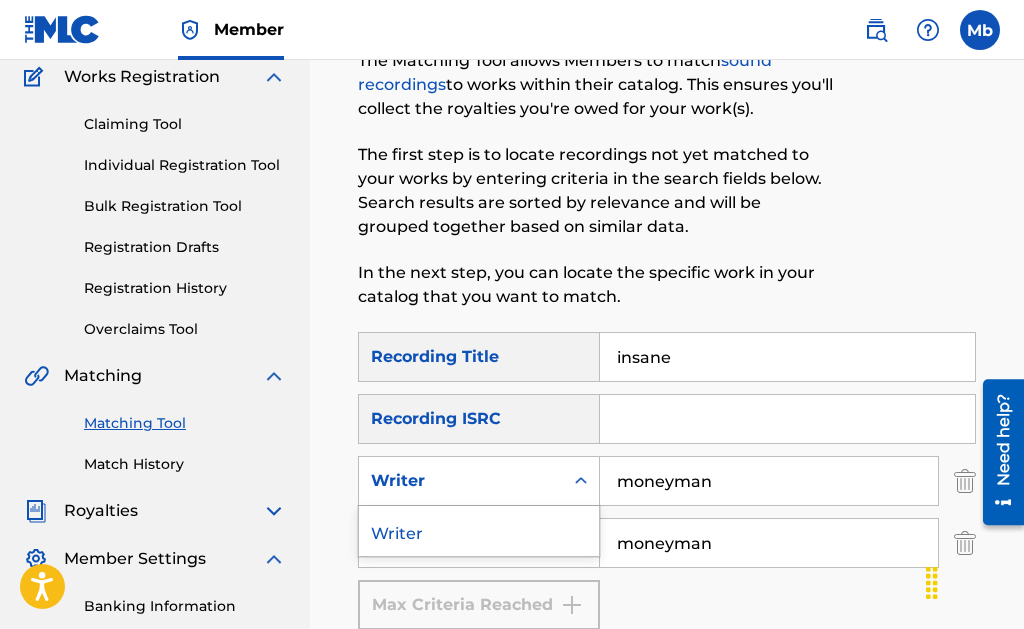 click 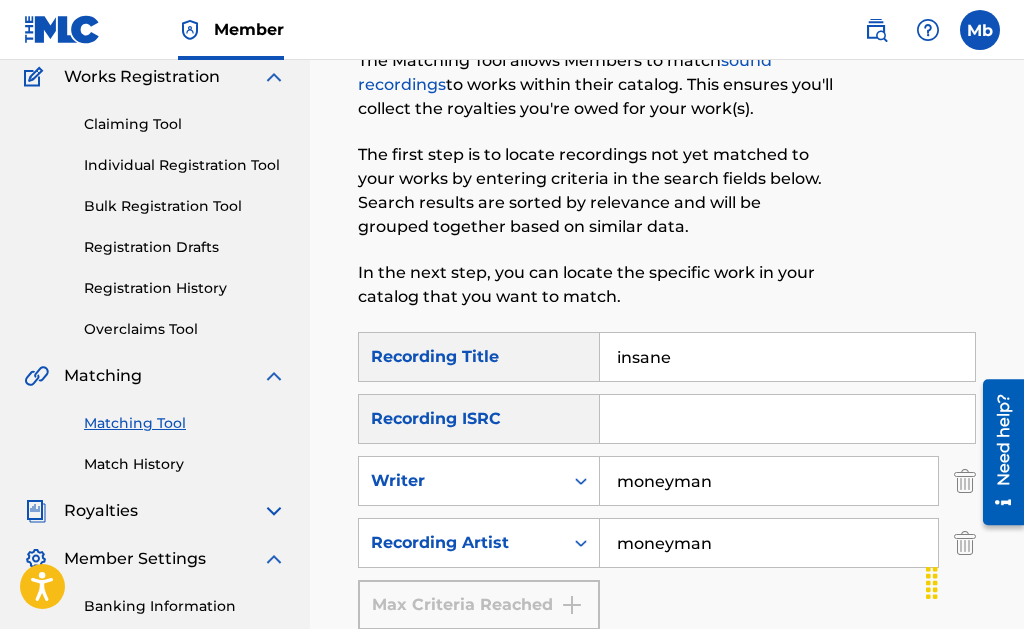 drag, startPoint x: 734, startPoint y: 486, endPoint x: 599, endPoint y: 473, distance: 135.62448 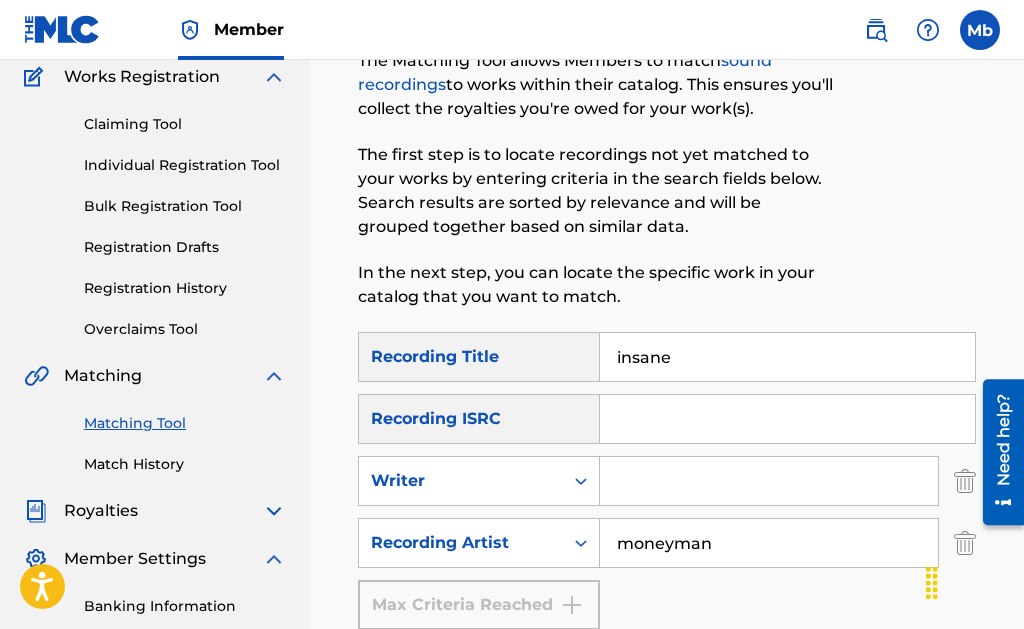 click at bounding box center (769, 481) 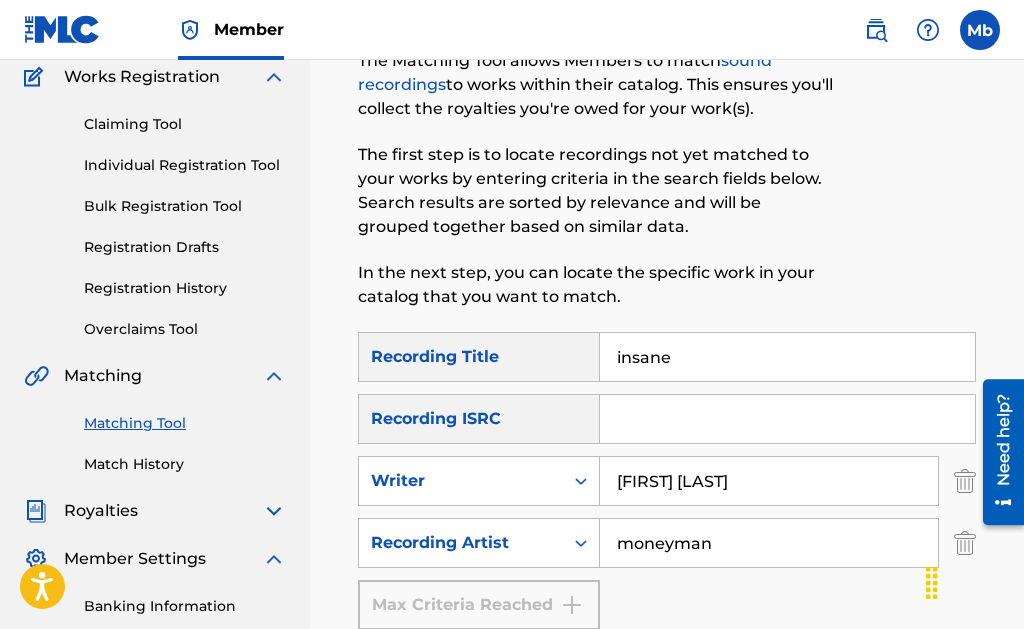 type on "[FIRST] [LAST]" 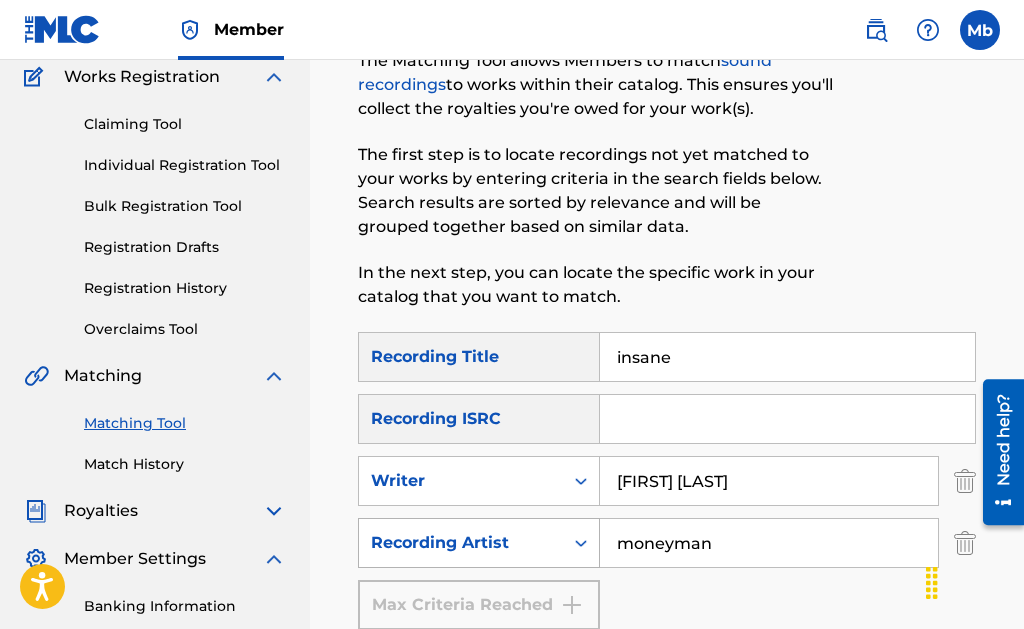 drag, startPoint x: 729, startPoint y: 541, endPoint x: 426, endPoint y: 546, distance: 303.04126 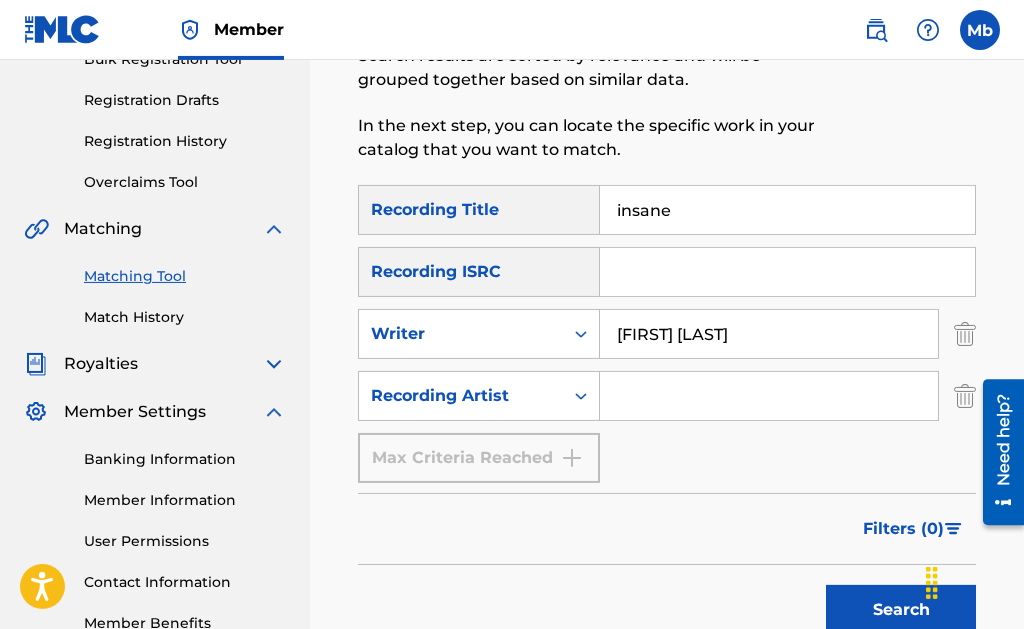 scroll, scrollTop: 476, scrollLeft: 0, axis: vertical 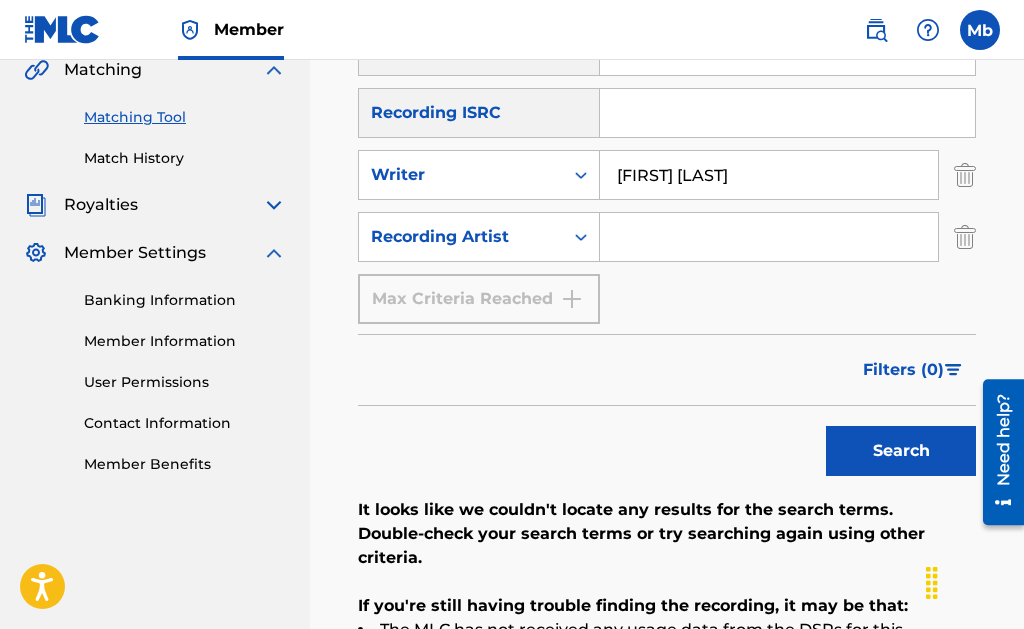 type 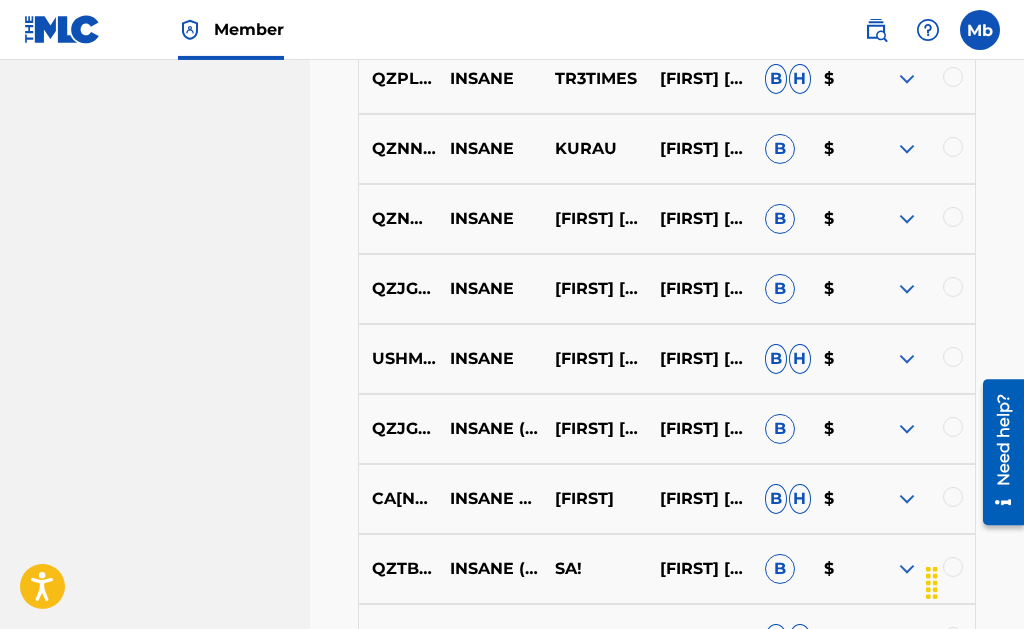 scroll, scrollTop: 1190, scrollLeft: 0, axis: vertical 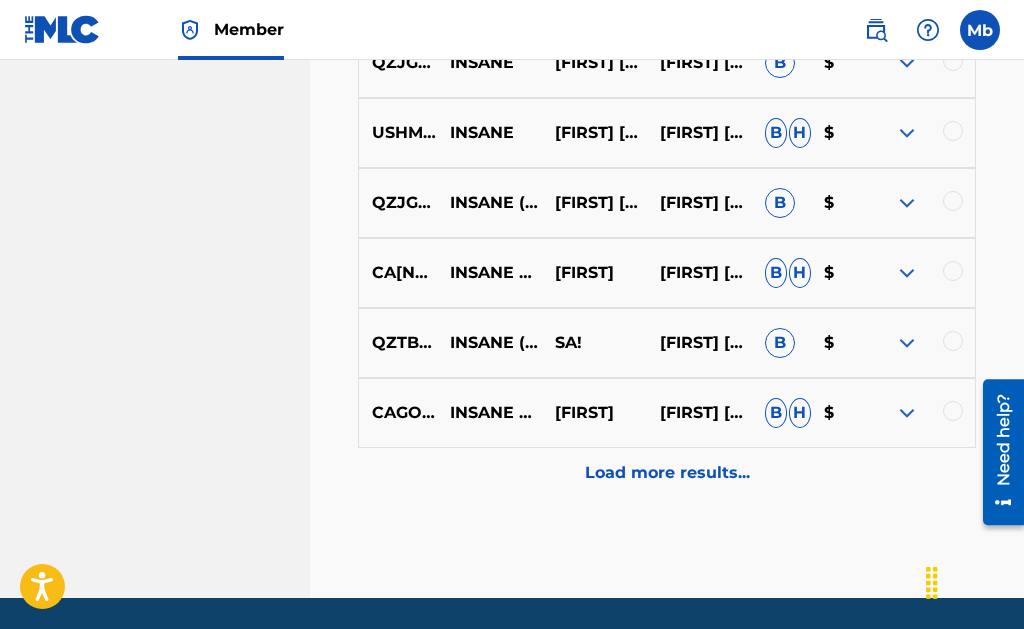 click on "Load more results..." at bounding box center (667, 473) 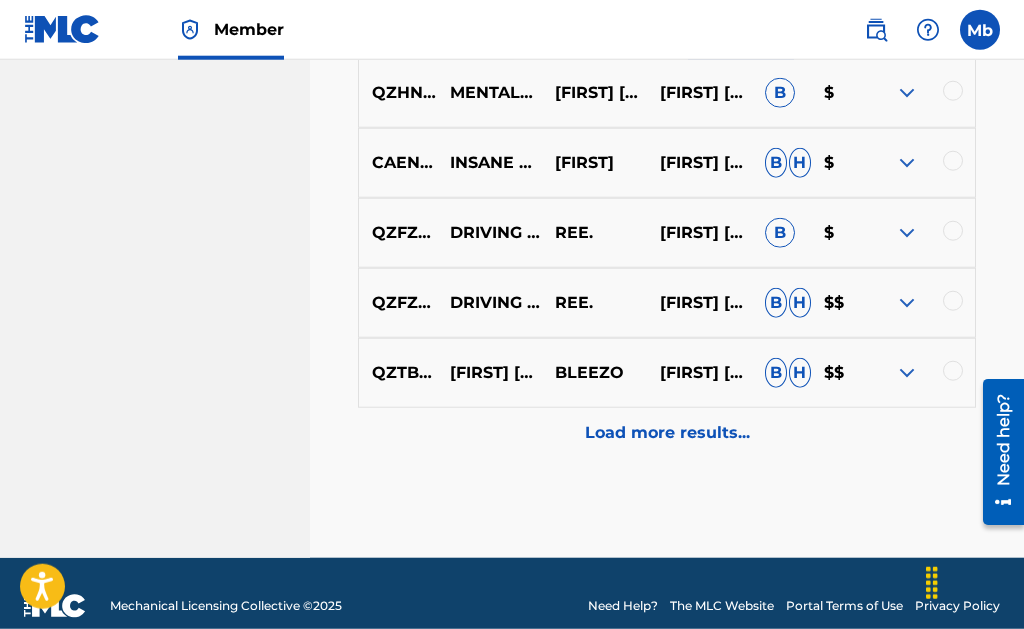 scroll, scrollTop: 2069, scrollLeft: 0, axis: vertical 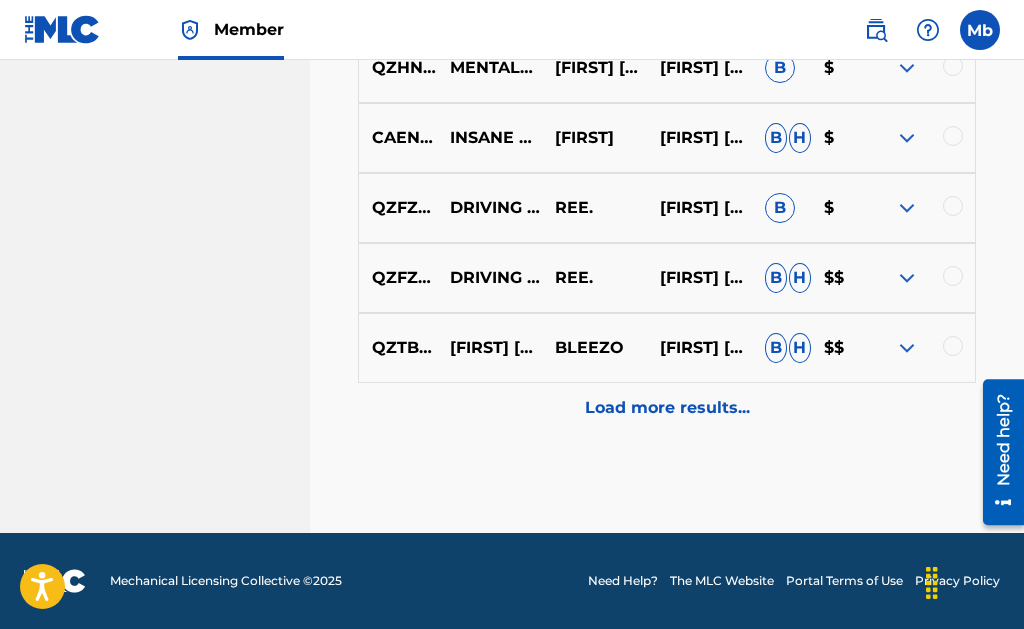 click on "Load more results..." at bounding box center [667, 408] 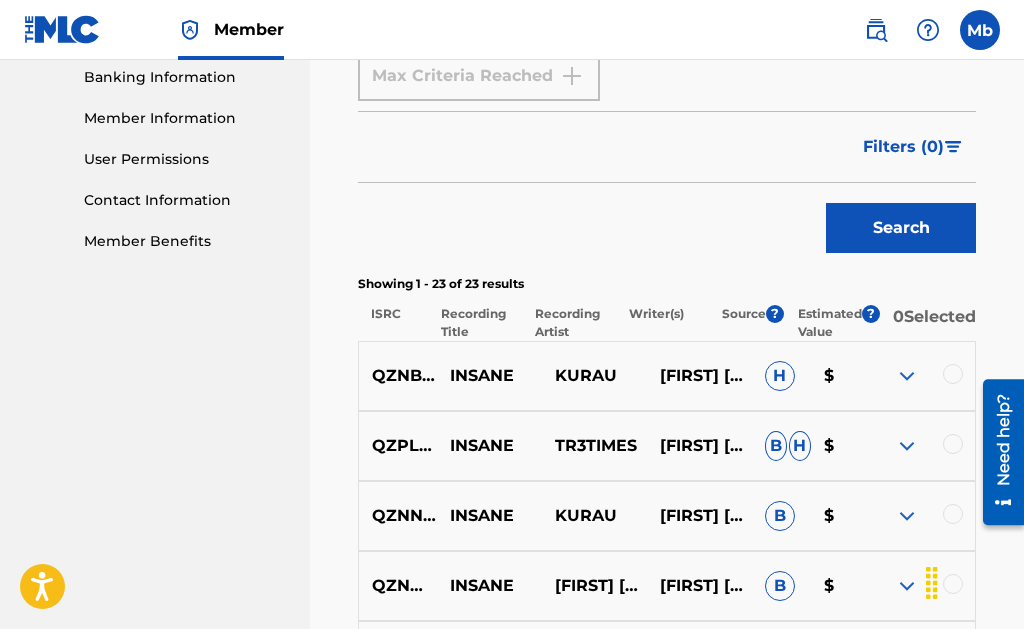 scroll, scrollTop: 189, scrollLeft: 0, axis: vertical 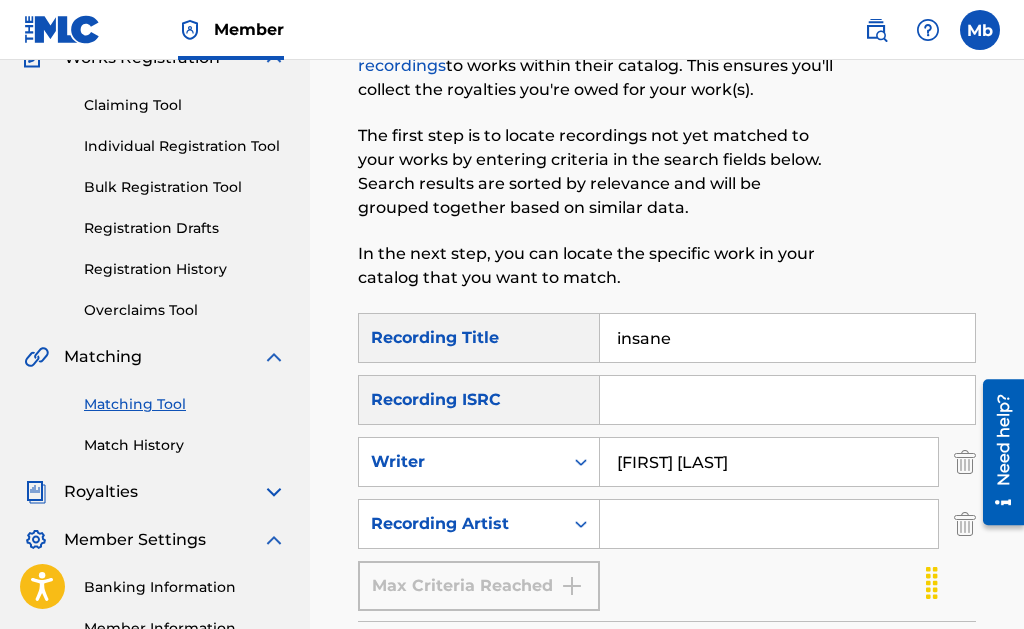 click on "[FIRST] [LAST]" at bounding box center (769, 462) 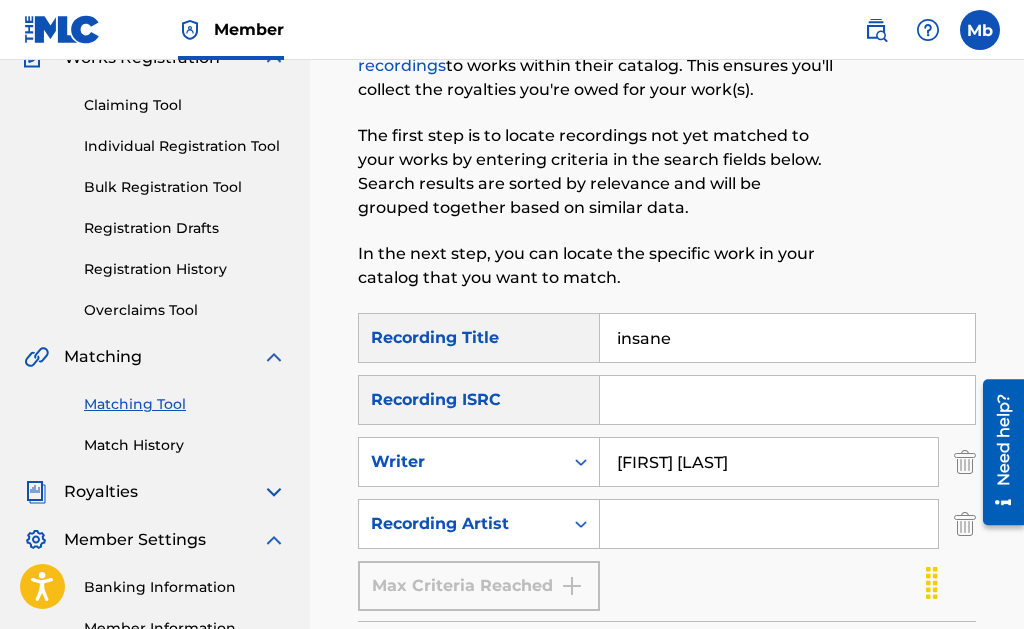 type on "[FIRST] [LAST]" 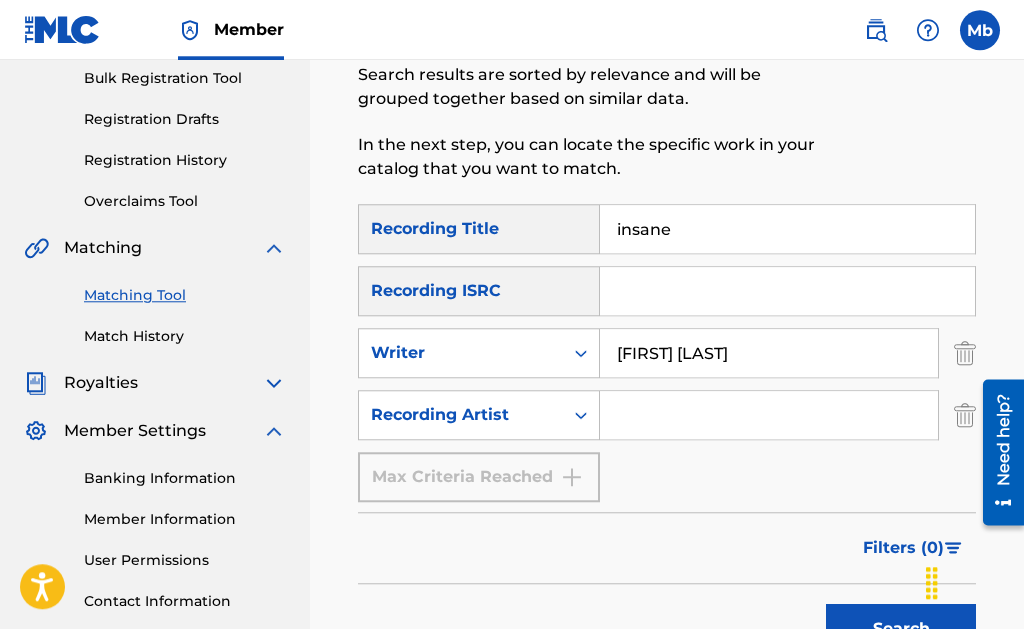 scroll, scrollTop: 393, scrollLeft: 0, axis: vertical 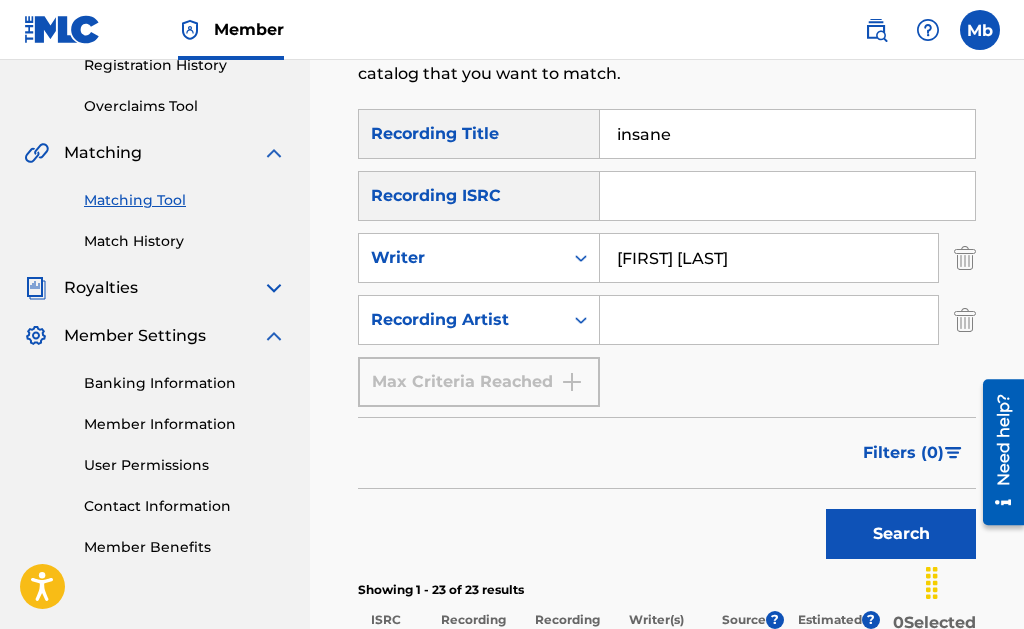 click on "Search" at bounding box center (901, 534) 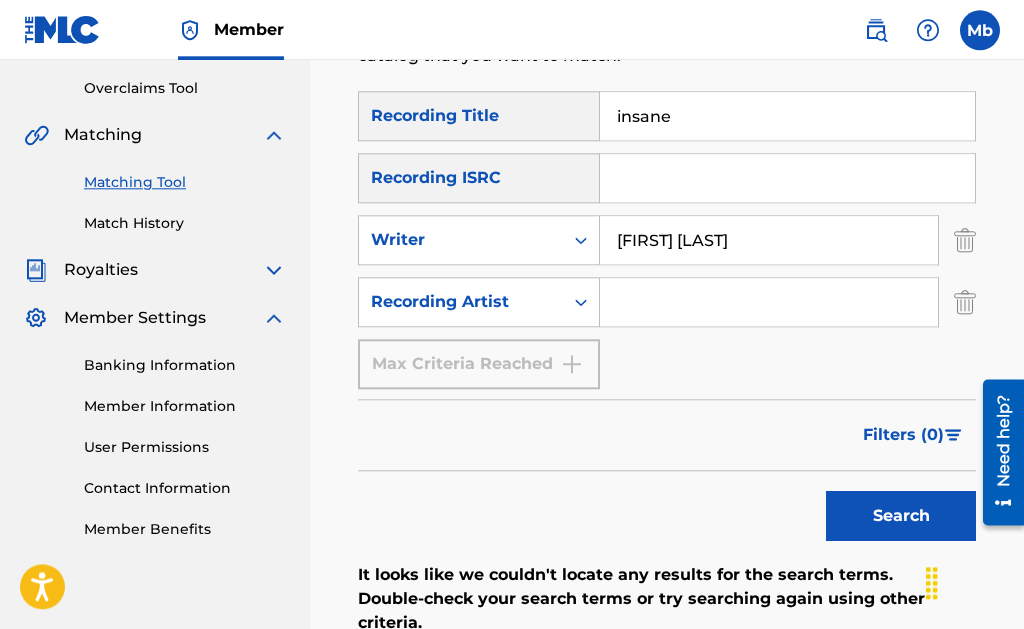 scroll, scrollTop: 272, scrollLeft: 0, axis: vertical 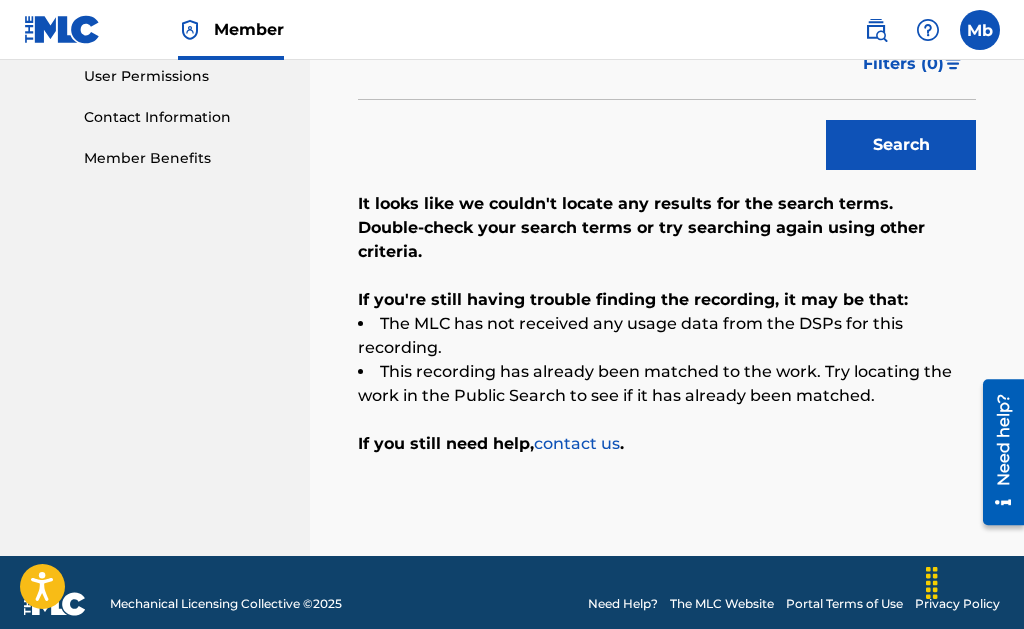 click on "Search" at bounding box center [901, 145] 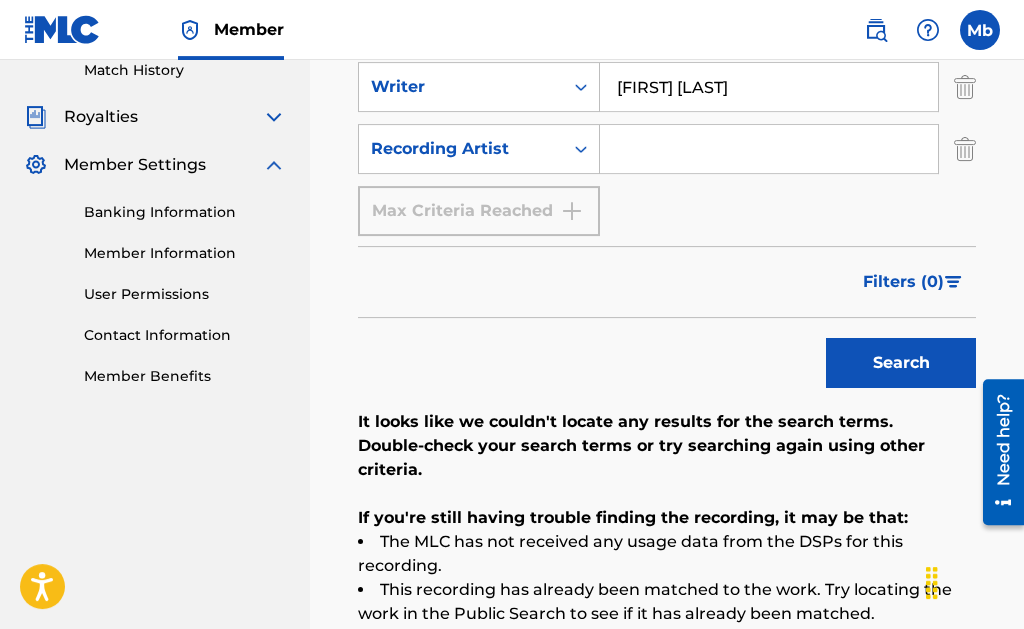 scroll, scrollTop: 578, scrollLeft: 0, axis: vertical 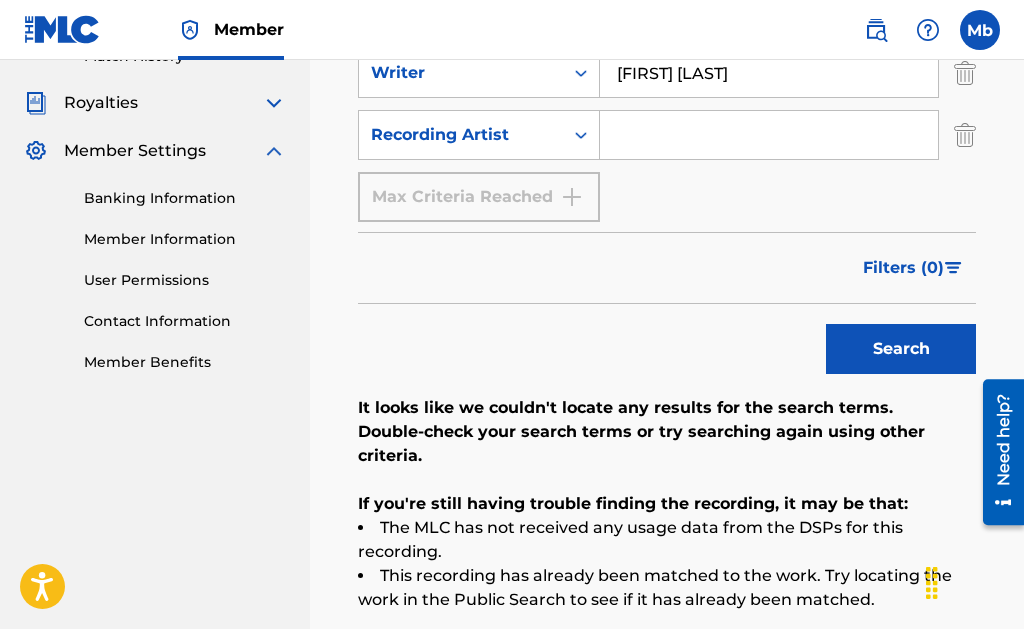 click at bounding box center (769, 135) 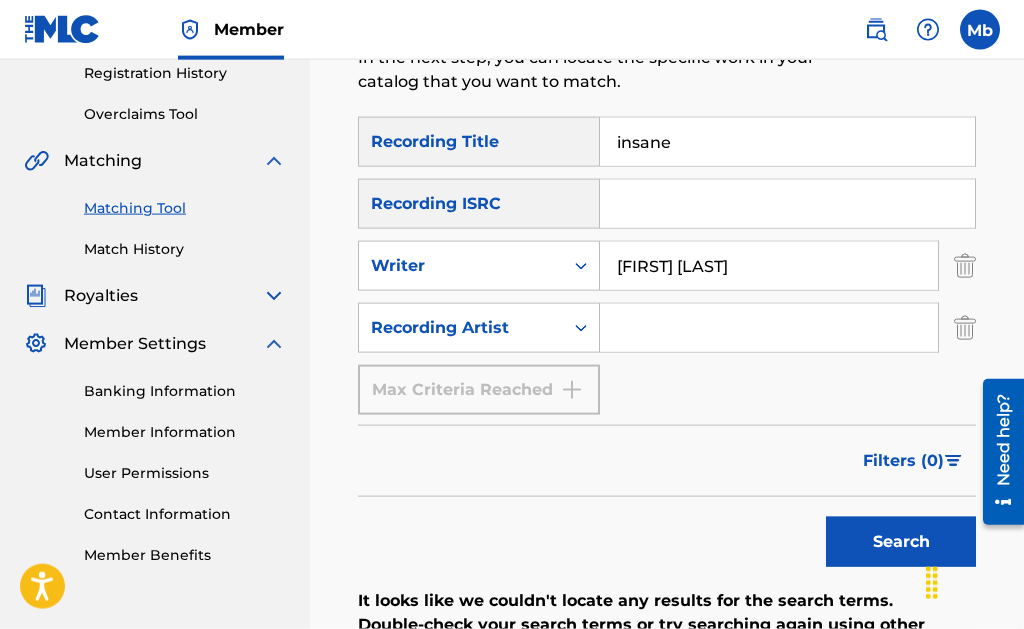scroll, scrollTop: 374, scrollLeft: 0, axis: vertical 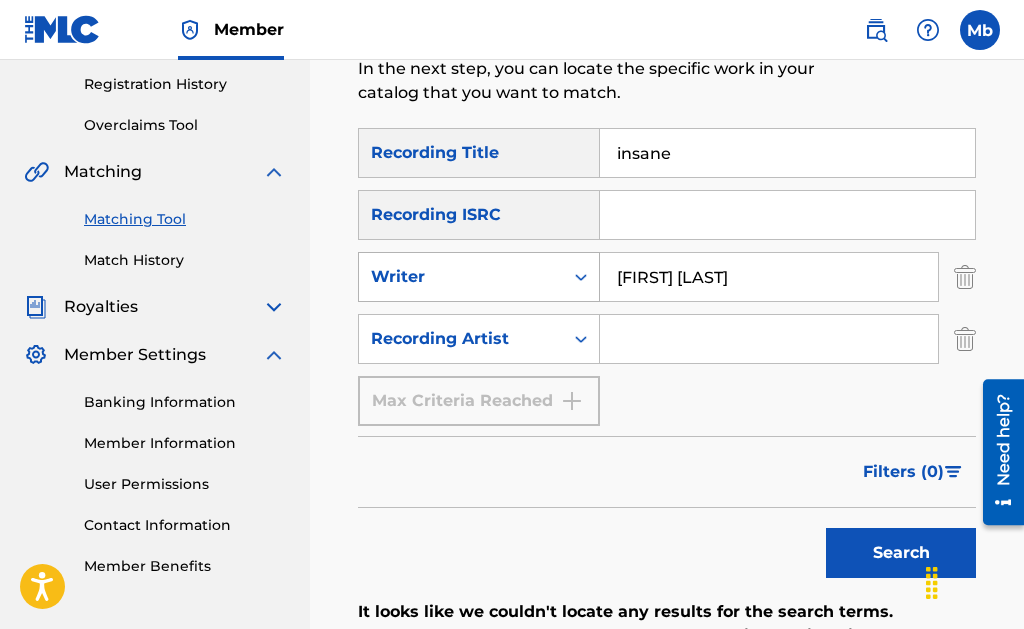 drag, startPoint x: 742, startPoint y: 284, endPoint x: 563, endPoint y: 272, distance: 179.40178 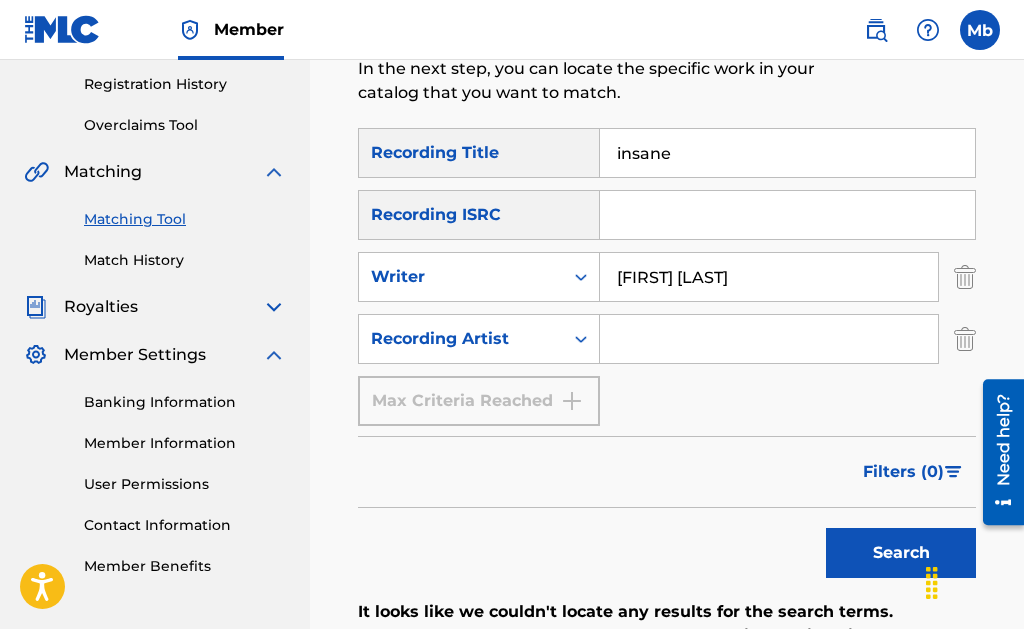 click at bounding box center [769, 339] 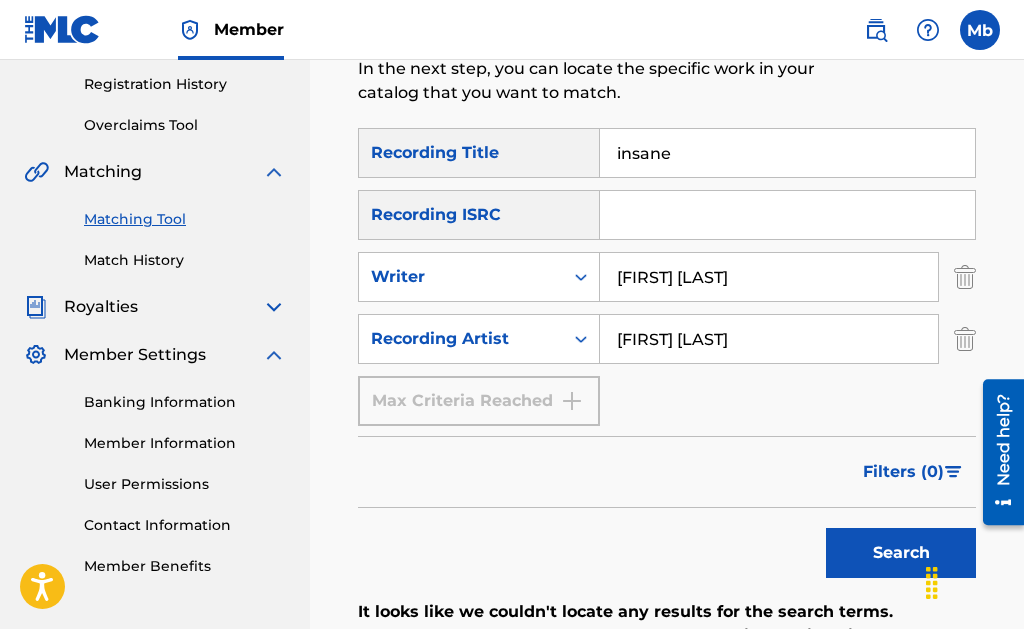 type on "[FIRST] [LAST]" 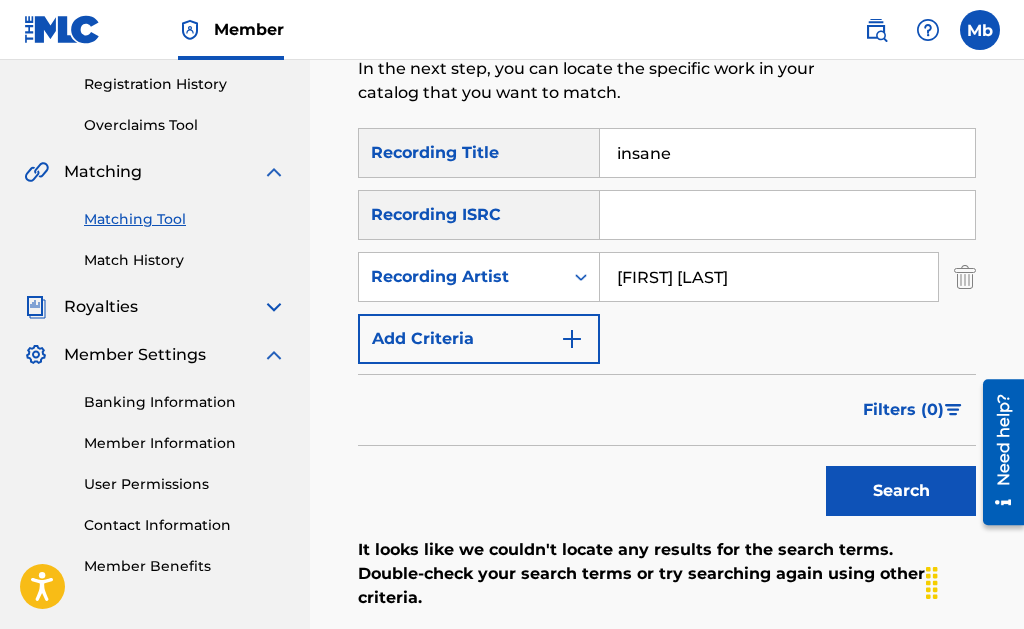 click on "Search" at bounding box center [901, 491] 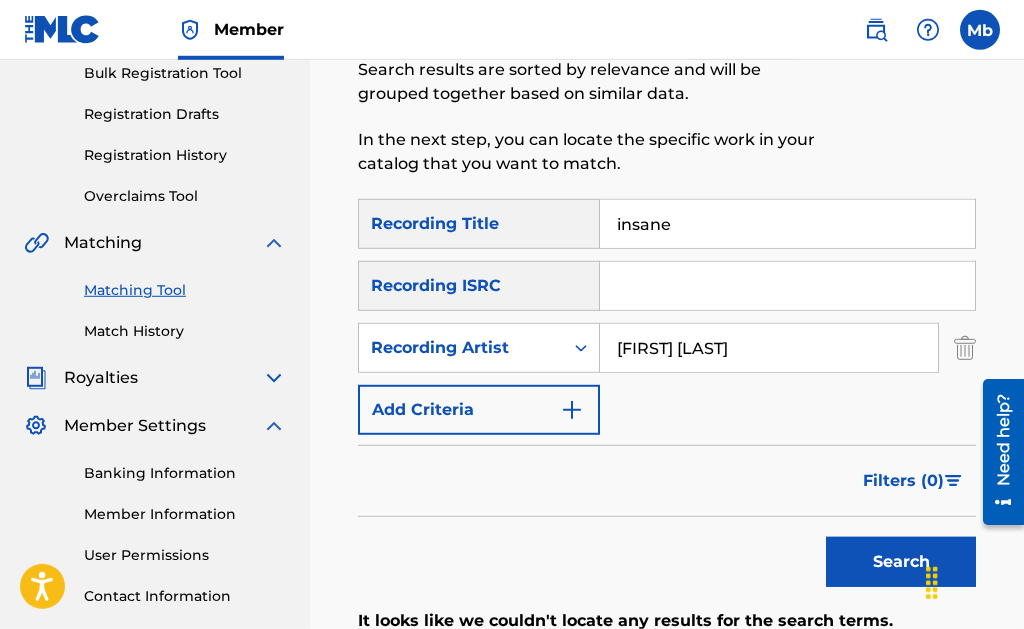 scroll, scrollTop: 408, scrollLeft: 0, axis: vertical 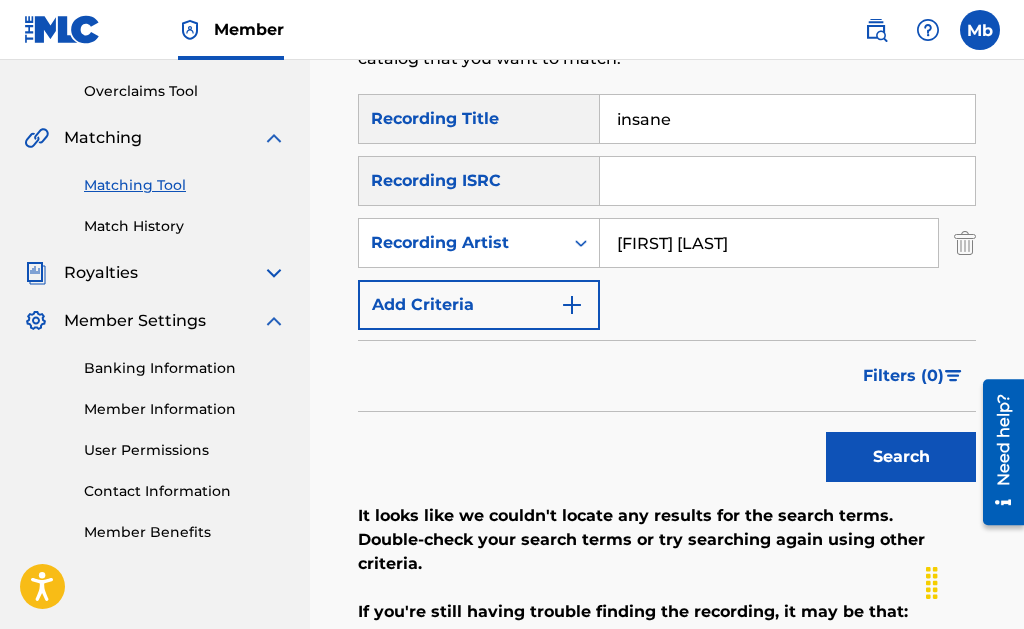 click on "Royalties" at bounding box center (101, 273) 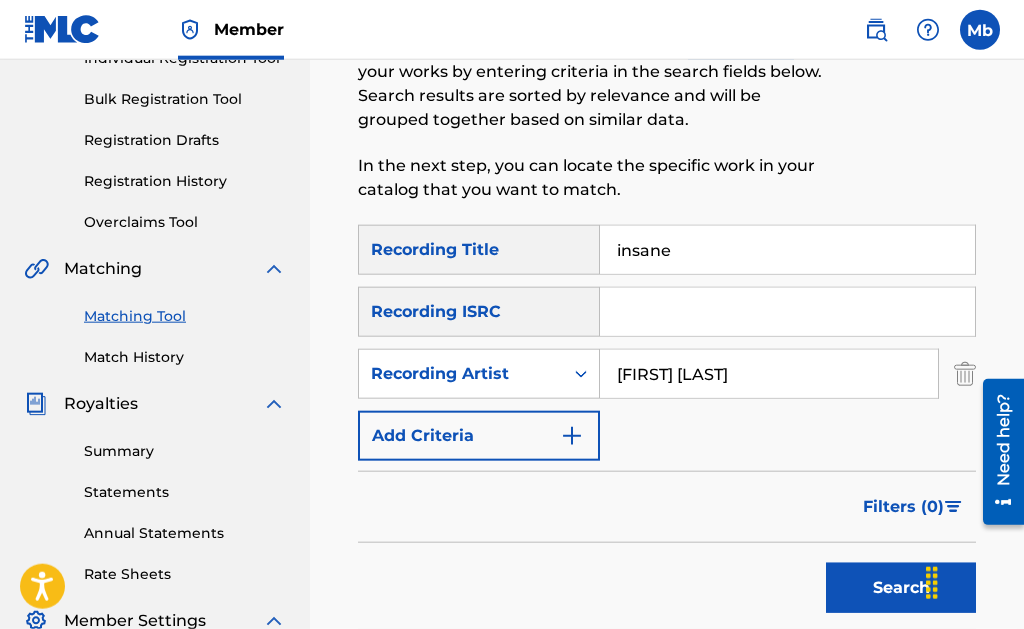 scroll, scrollTop: 0, scrollLeft: 0, axis: both 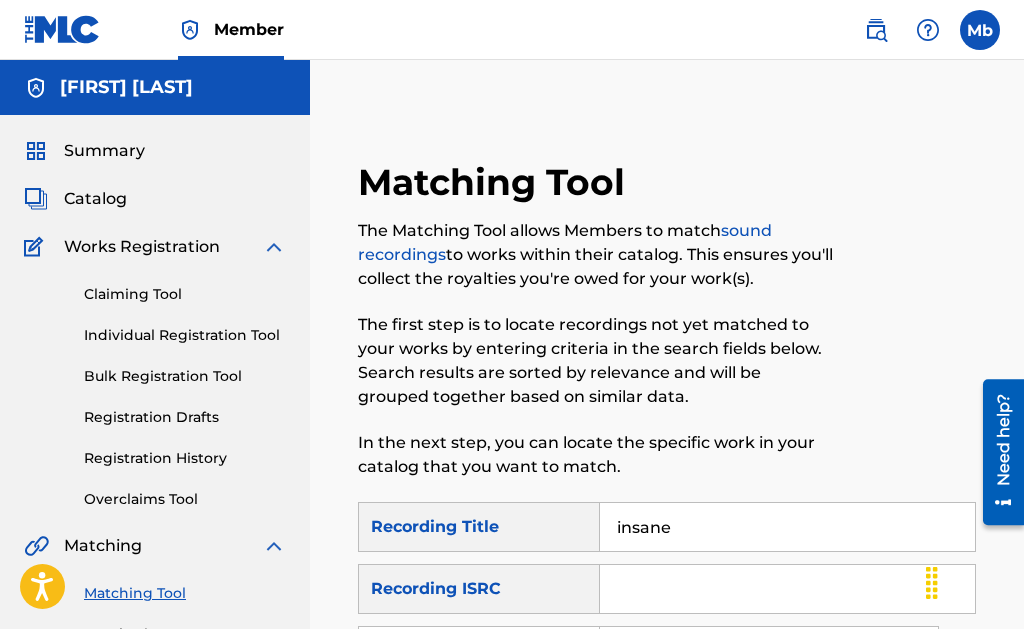click on "Individual Registration Tool" at bounding box center (185, 335) 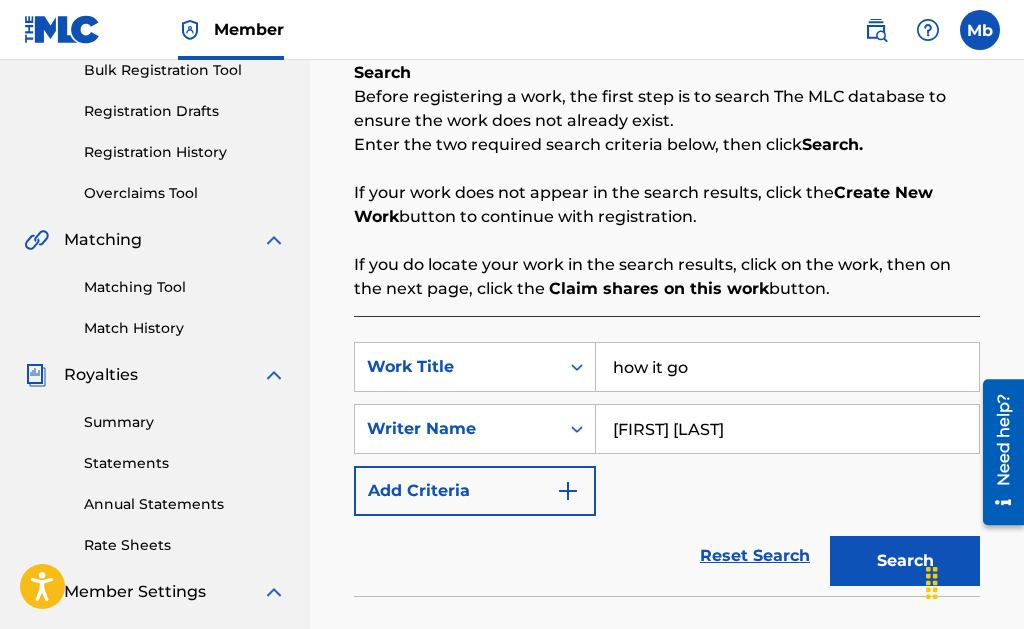 scroll, scrollTop: 408, scrollLeft: 0, axis: vertical 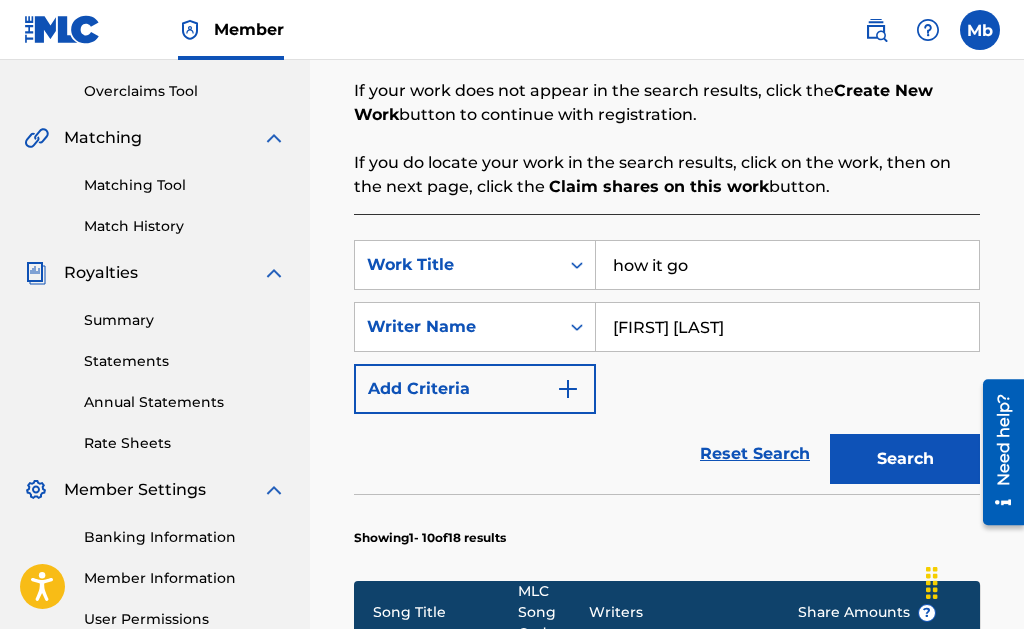 click on "Search" at bounding box center (905, 459) 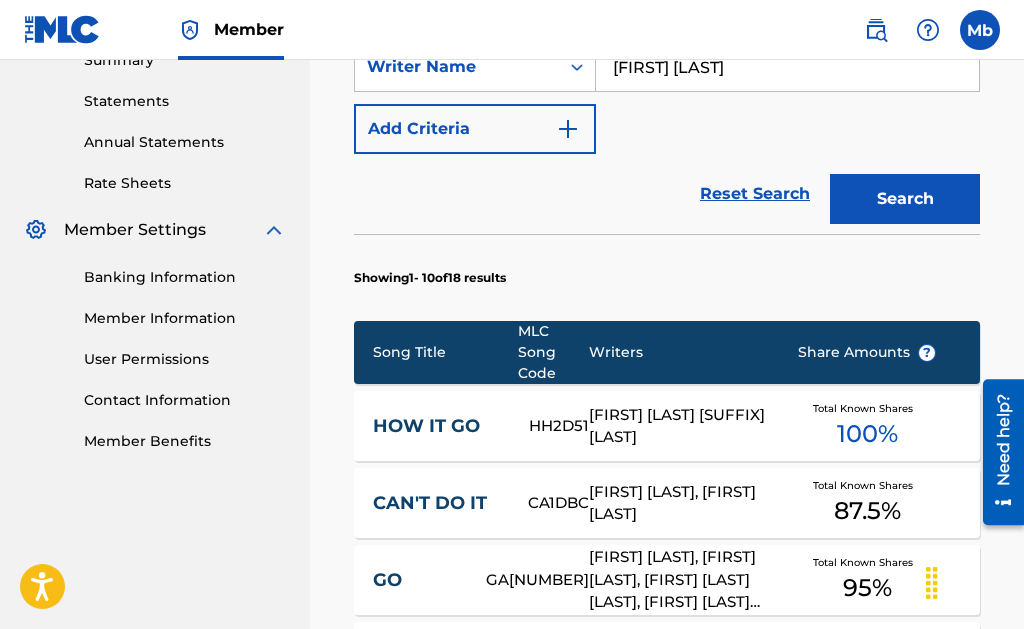 scroll, scrollTop: 407, scrollLeft: 0, axis: vertical 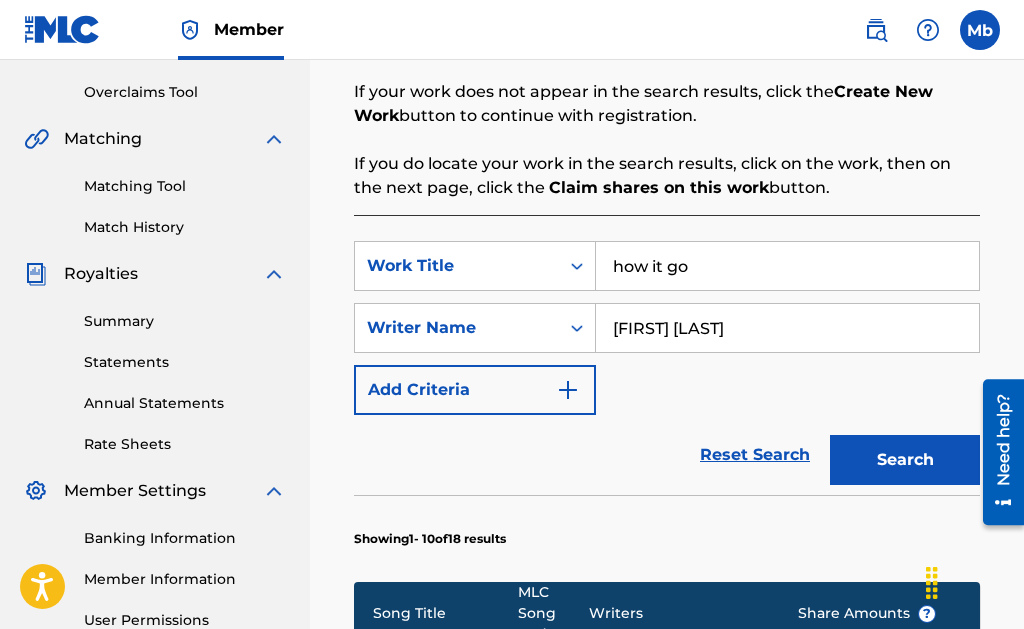 drag, startPoint x: 734, startPoint y: 331, endPoint x: 551, endPoint y: 325, distance: 183.09833 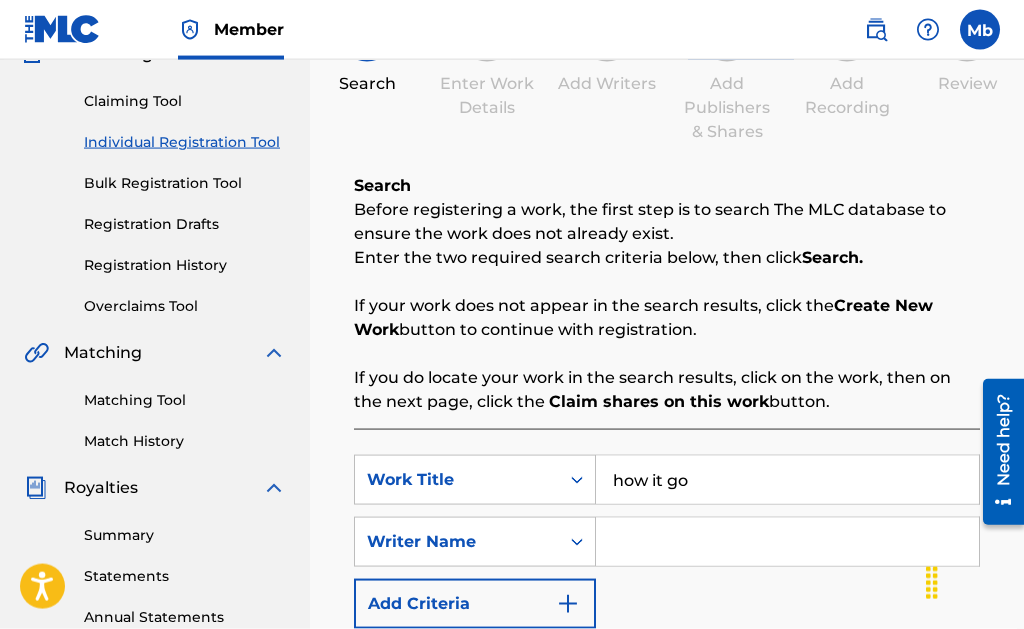 scroll, scrollTop: 305, scrollLeft: 0, axis: vertical 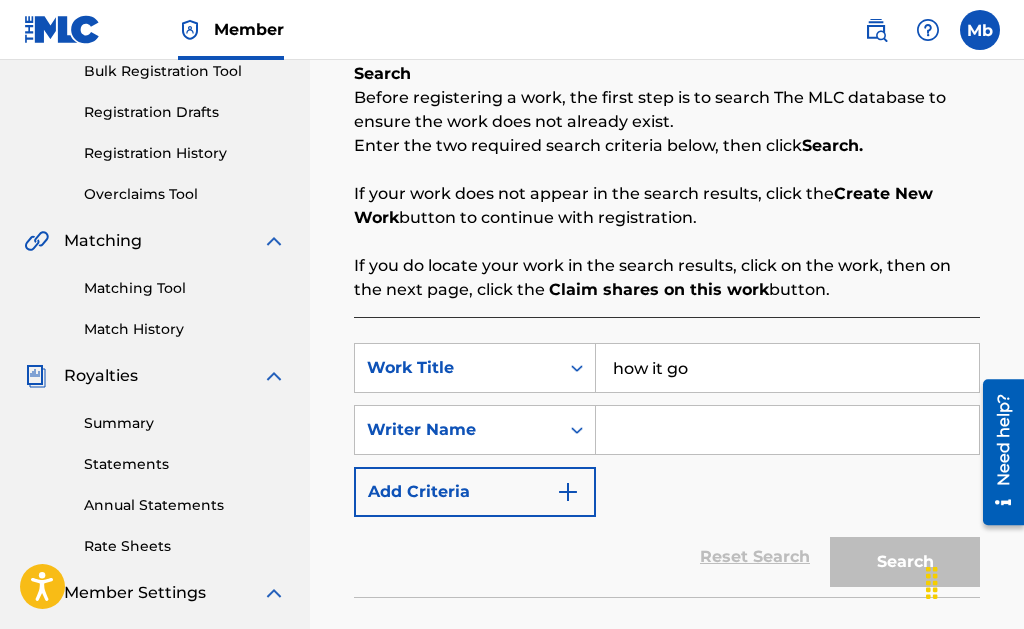 type 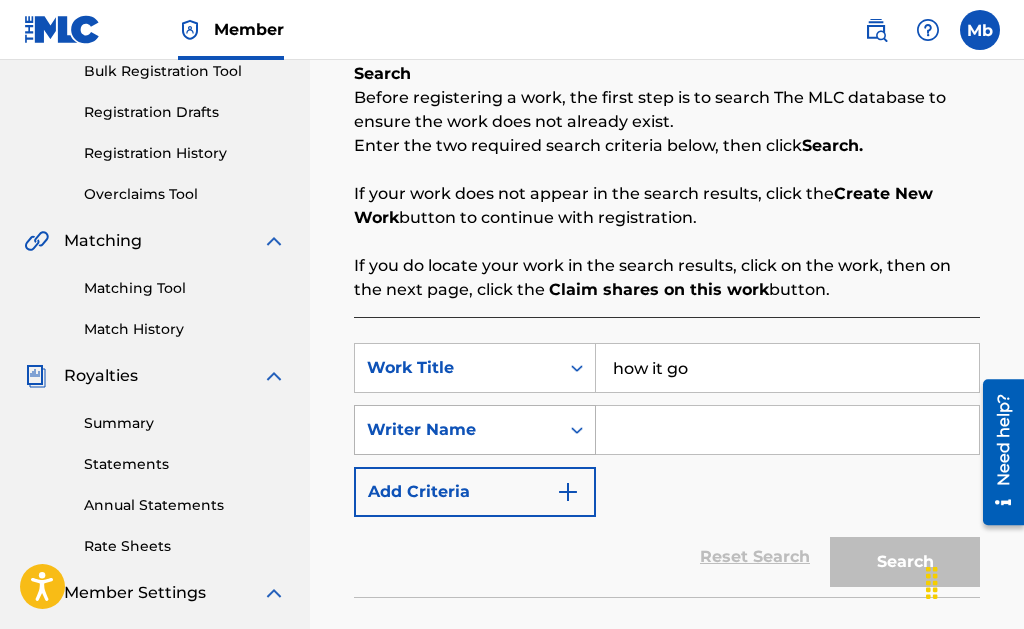 drag, startPoint x: 713, startPoint y: 379, endPoint x: 503, endPoint y: 411, distance: 212.4241 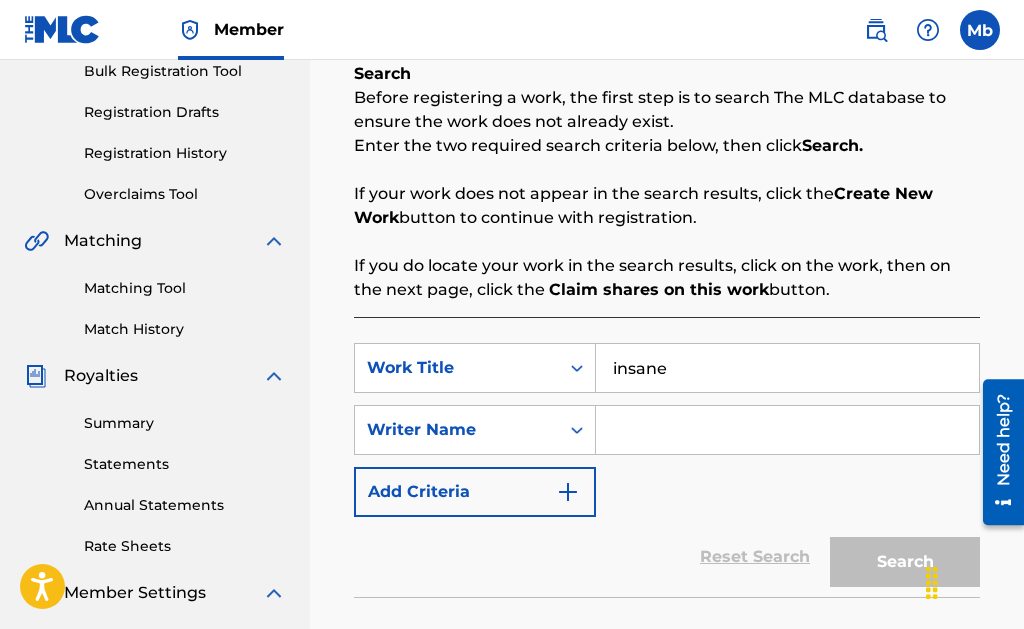 type on "insane" 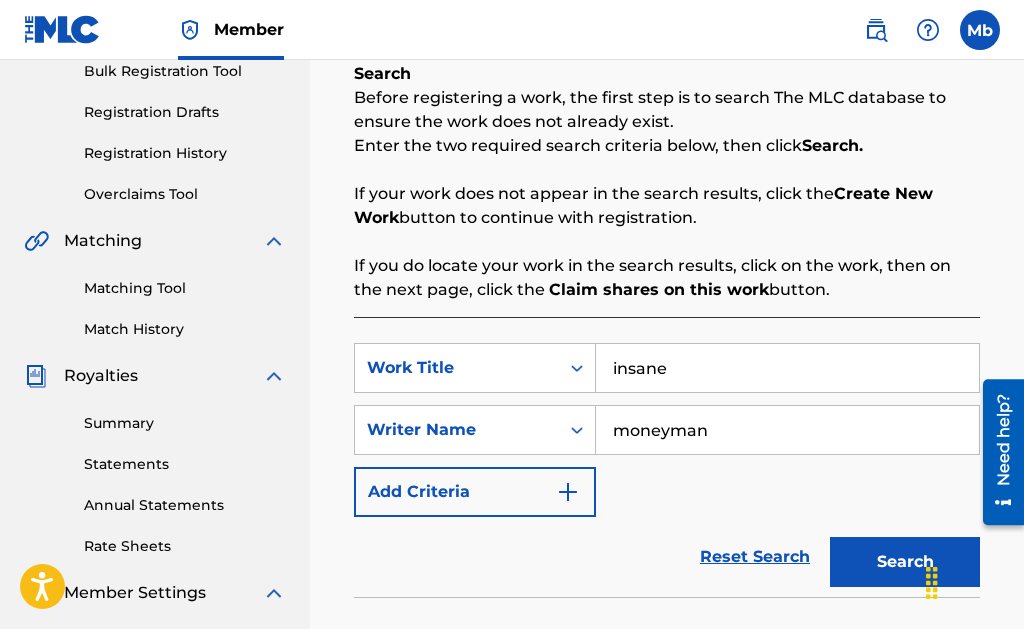 type on "moneyman" 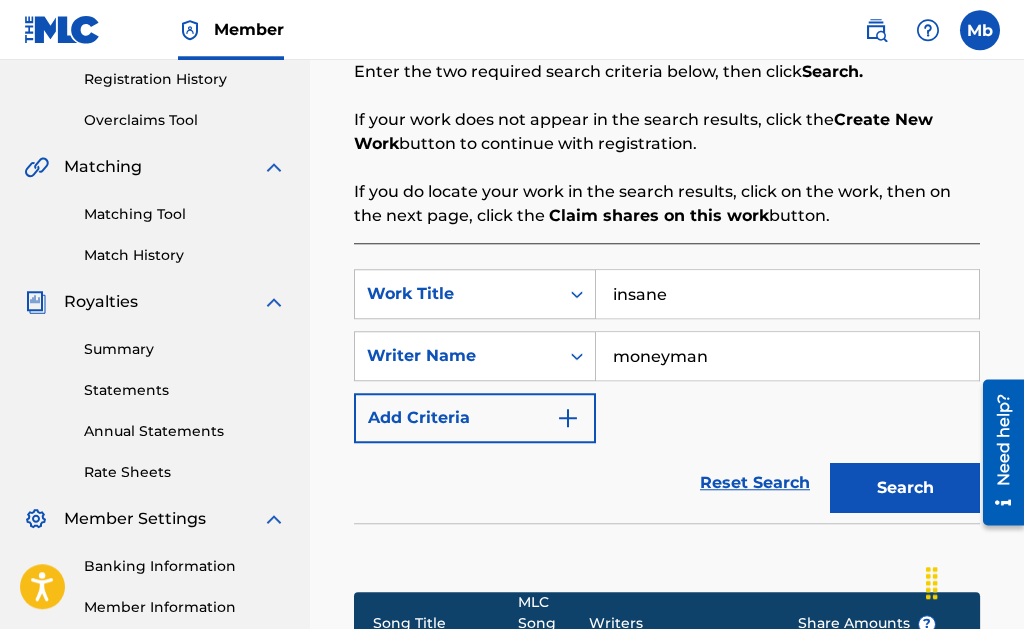 scroll, scrollTop: 305, scrollLeft: 0, axis: vertical 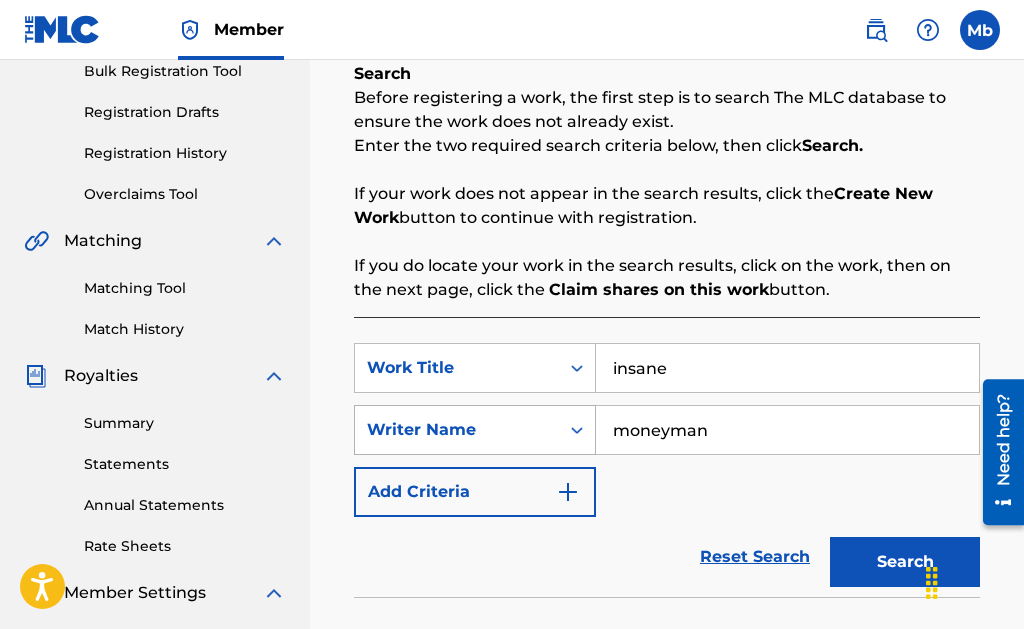 drag, startPoint x: 544, startPoint y: 427, endPoint x: 481, endPoint y: 417, distance: 63.788715 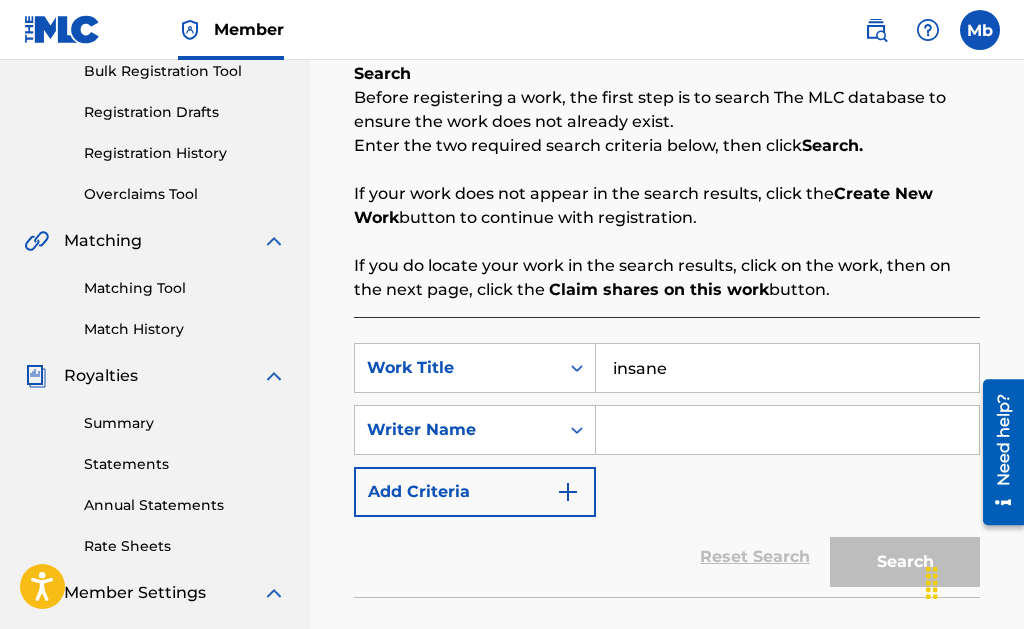 click at bounding box center (787, 430) 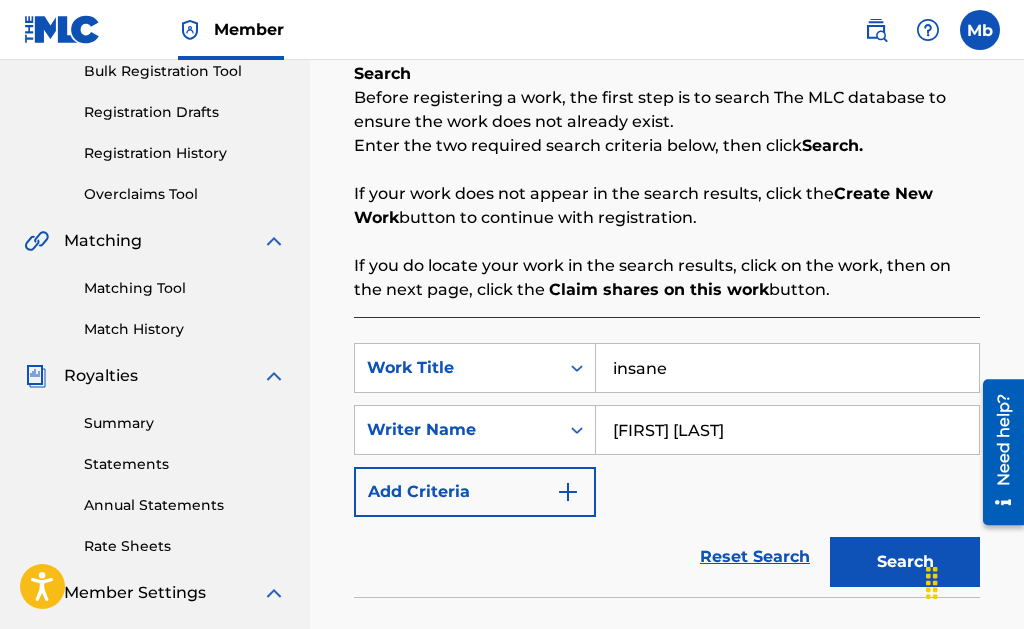 type on "[FIRST] [LAST]" 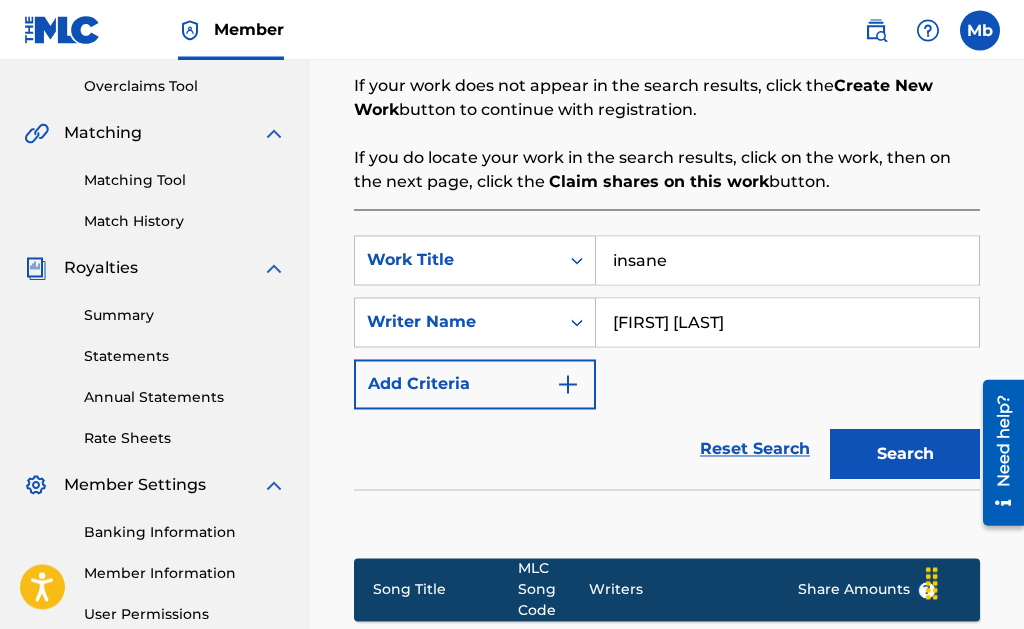 scroll, scrollTop: 407, scrollLeft: 0, axis: vertical 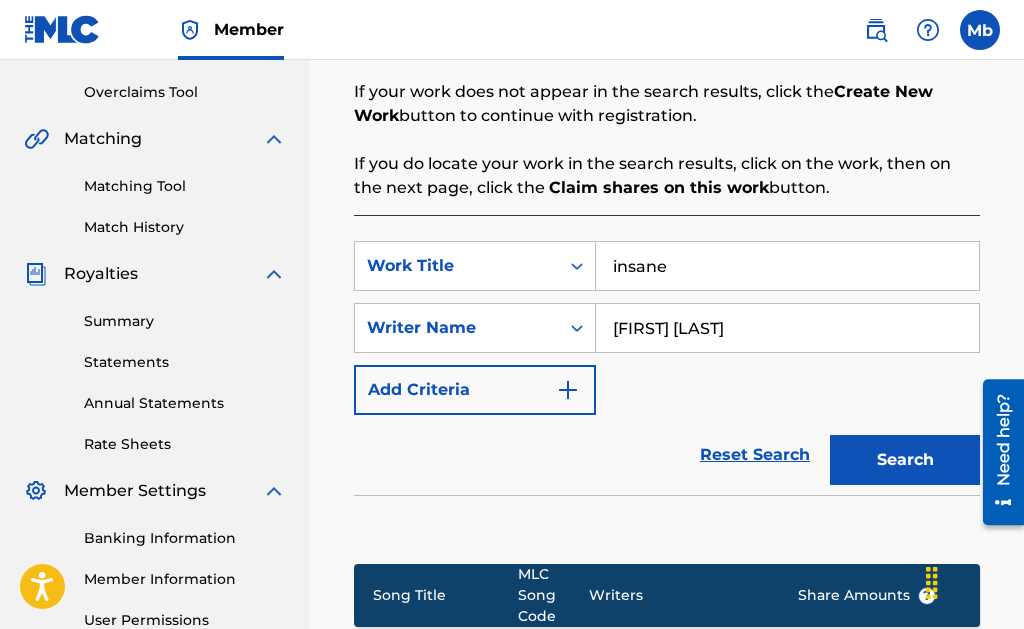 click on "Add Criteria" at bounding box center (475, 390) 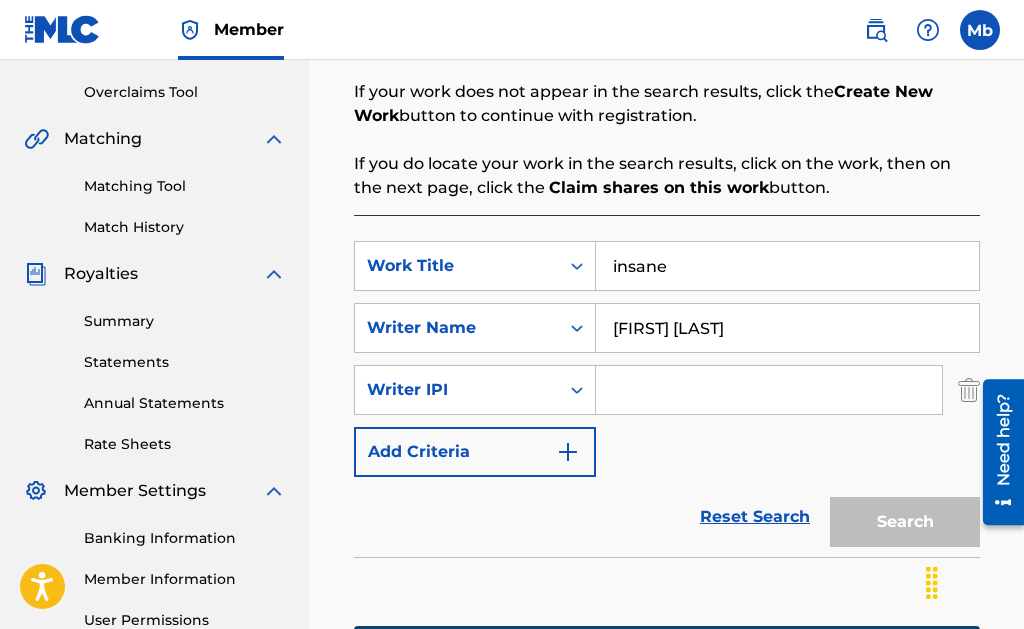 click on "Add Criteria" at bounding box center [475, 452] 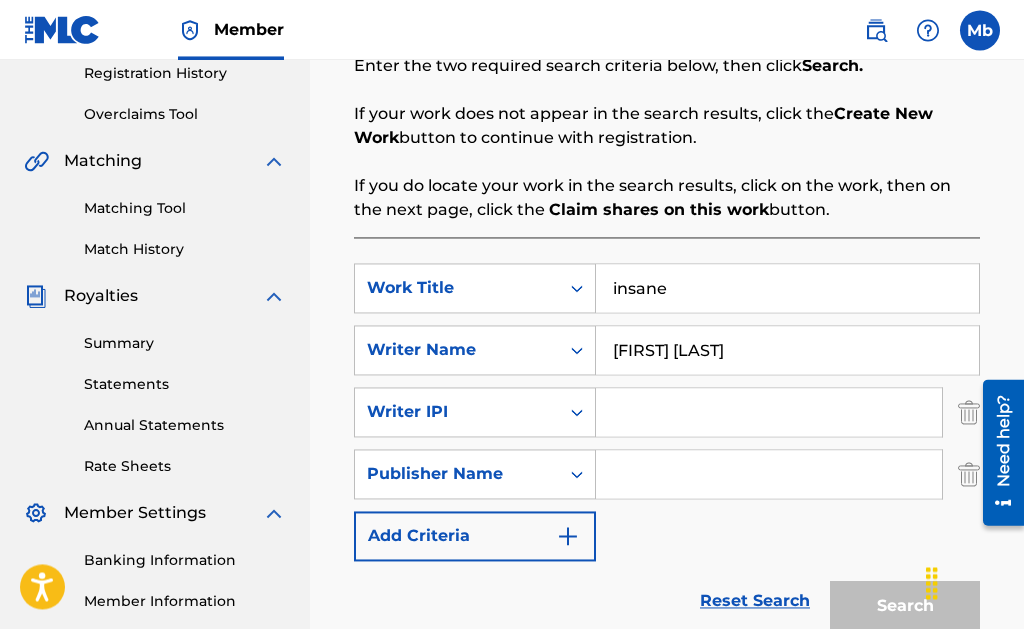 scroll, scrollTop: 305, scrollLeft: 0, axis: vertical 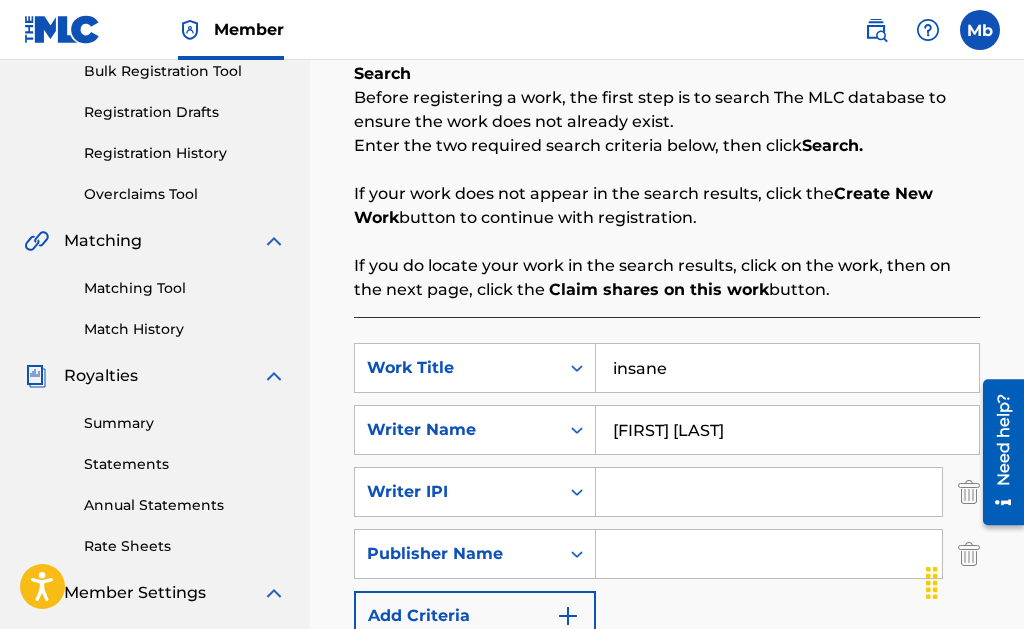 drag, startPoint x: 732, startPoint y: 432, endPoint x: 479, endPoint y: 440, distance: 253.12645 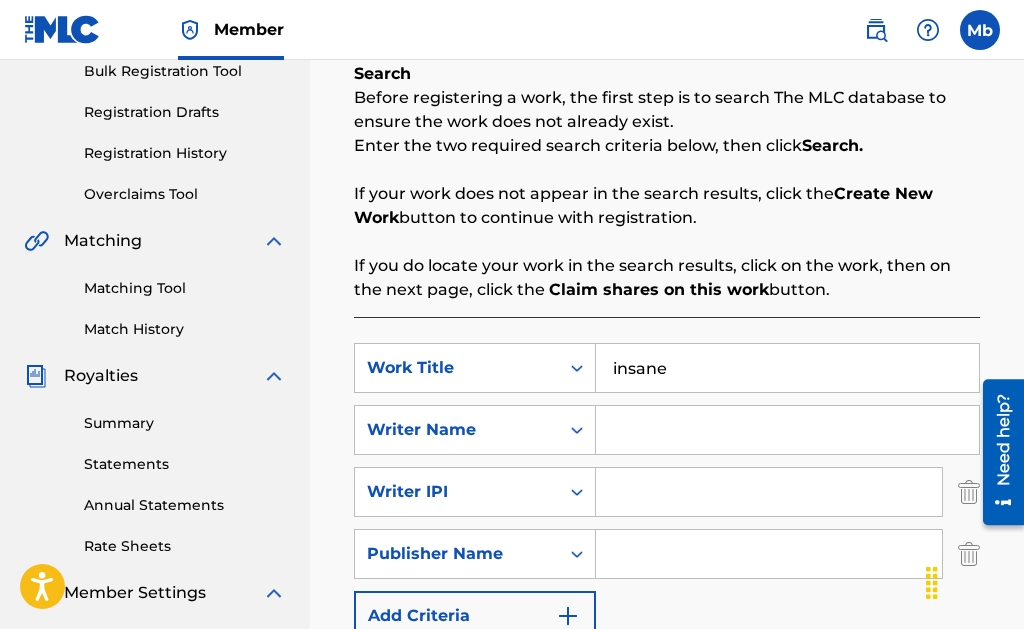 type 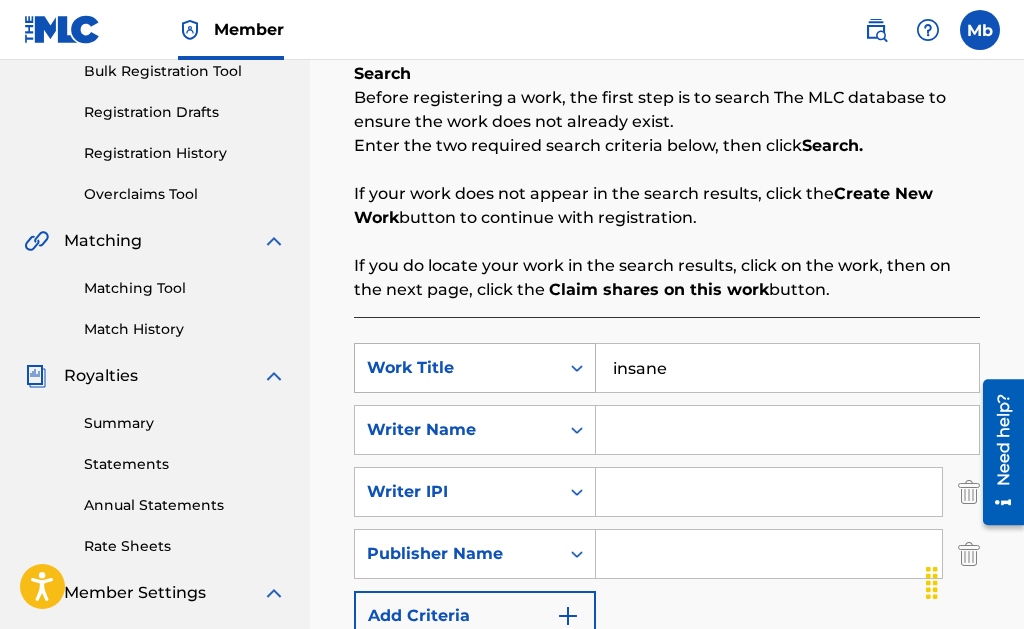 drag, startPoint x: 705, startPoint y: 365, endPoint x: 528, endPoint y: 363, distance: 177.01129 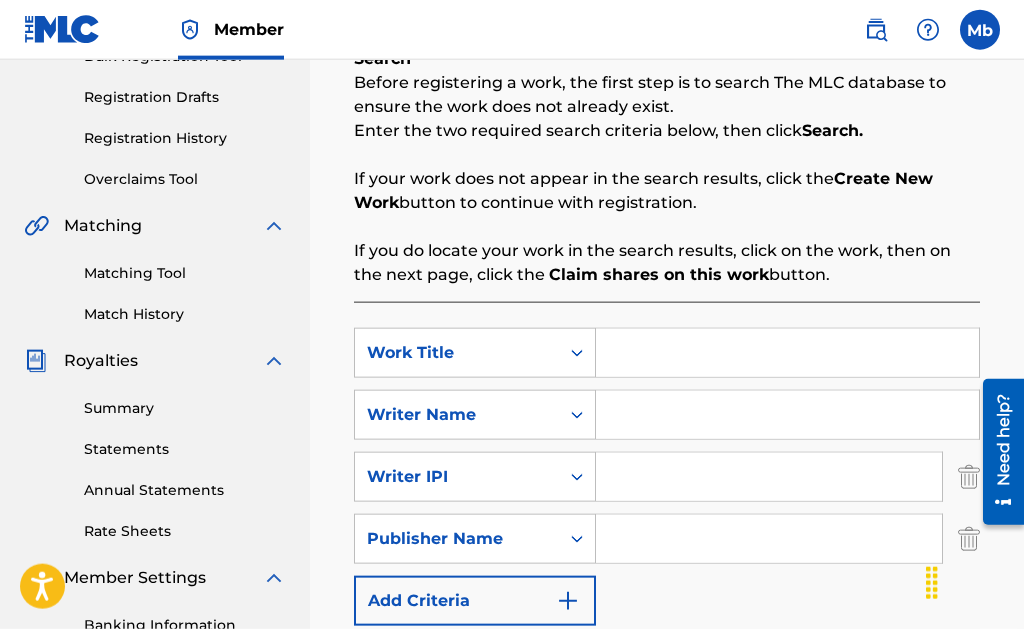 scroll, scrollTop: 305, scrollLeft: 0, axis: vertical 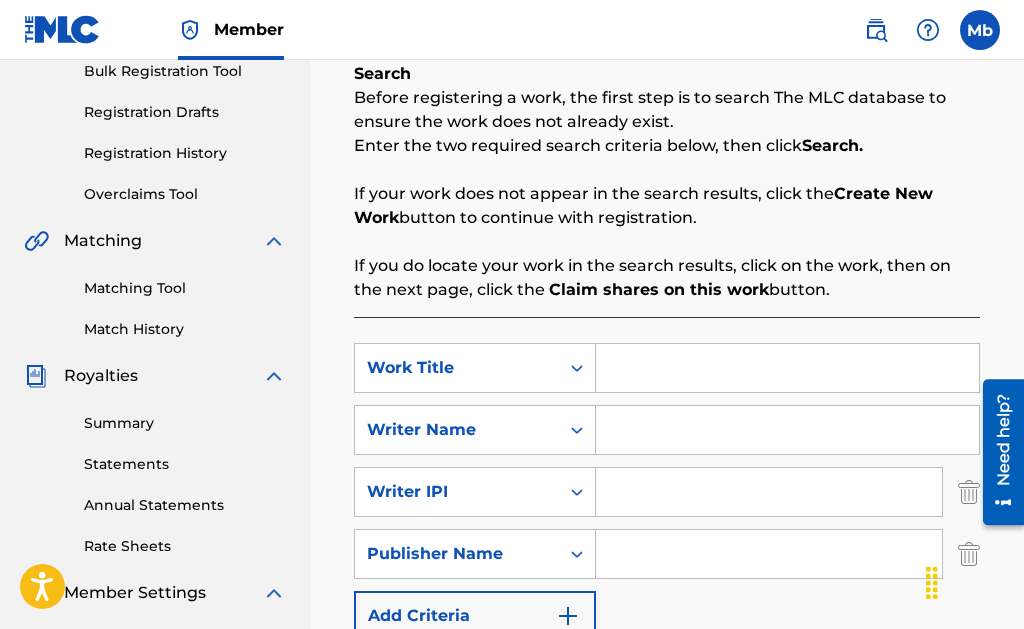 click at bounding box center (787, 368) 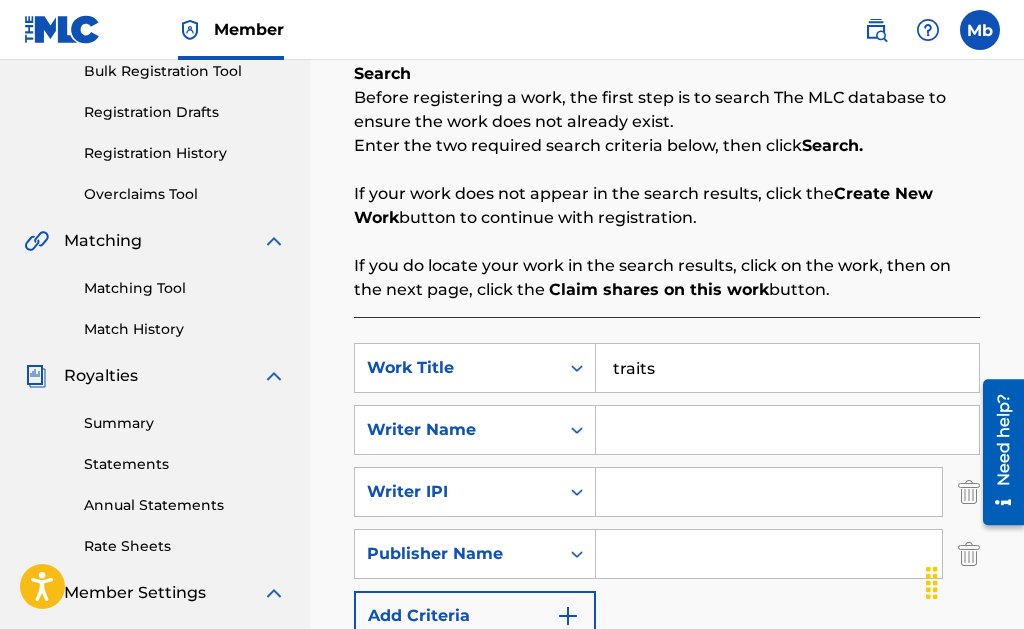 type on "traits" 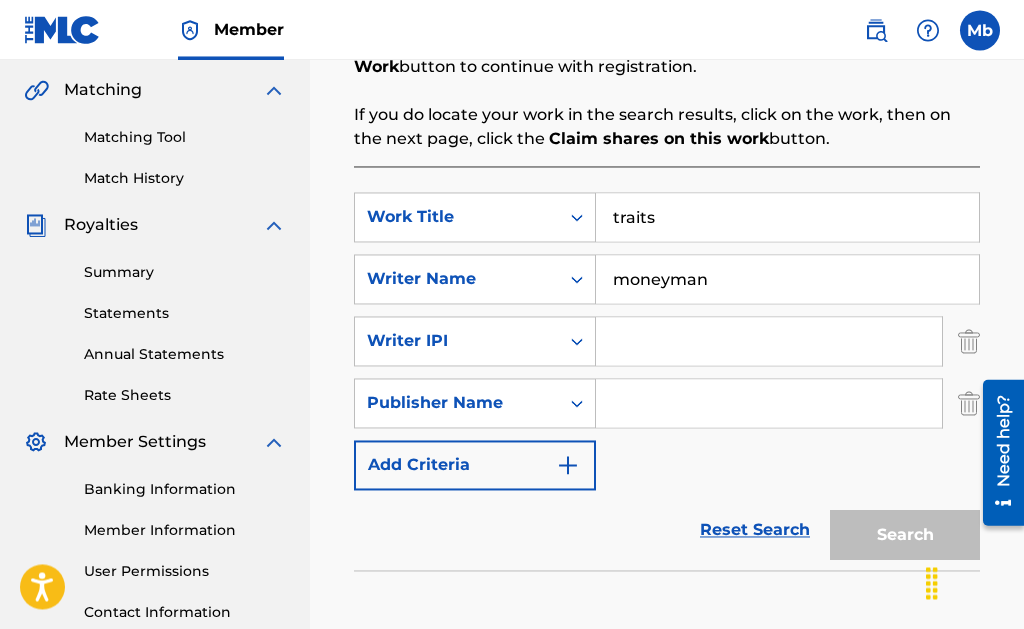 scroll, scrollTop: 509, scrollLeft: 0, axis: vertical 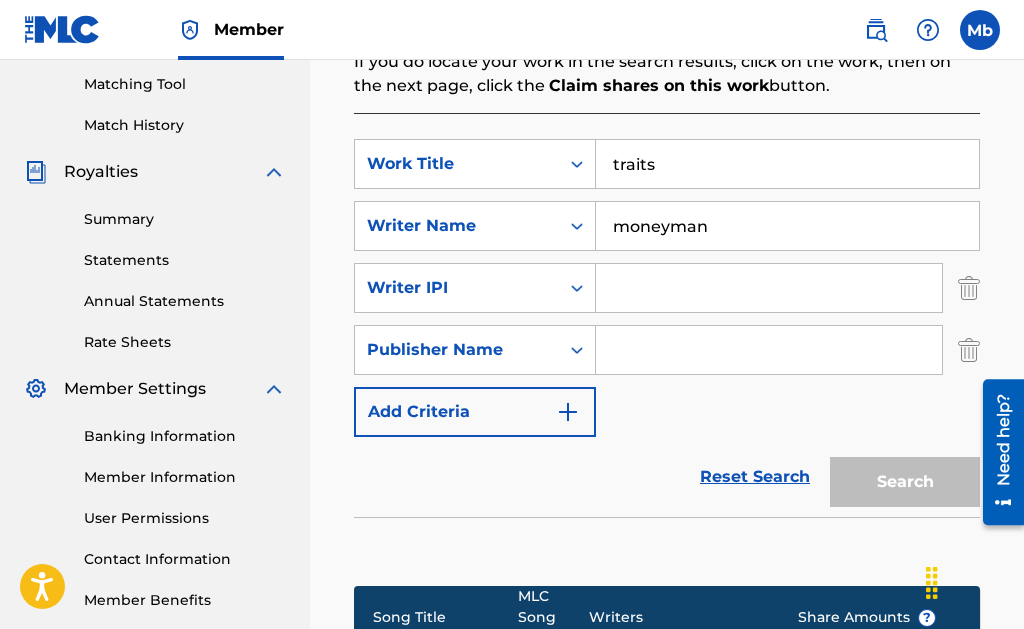 type on "moneyman" 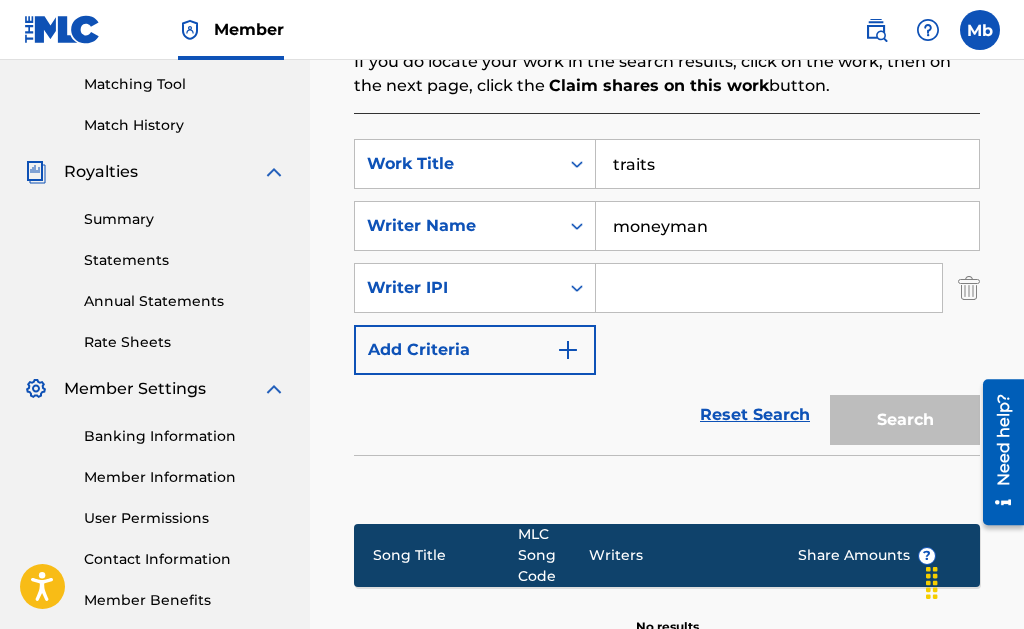 click at bounding box center (969, 288) 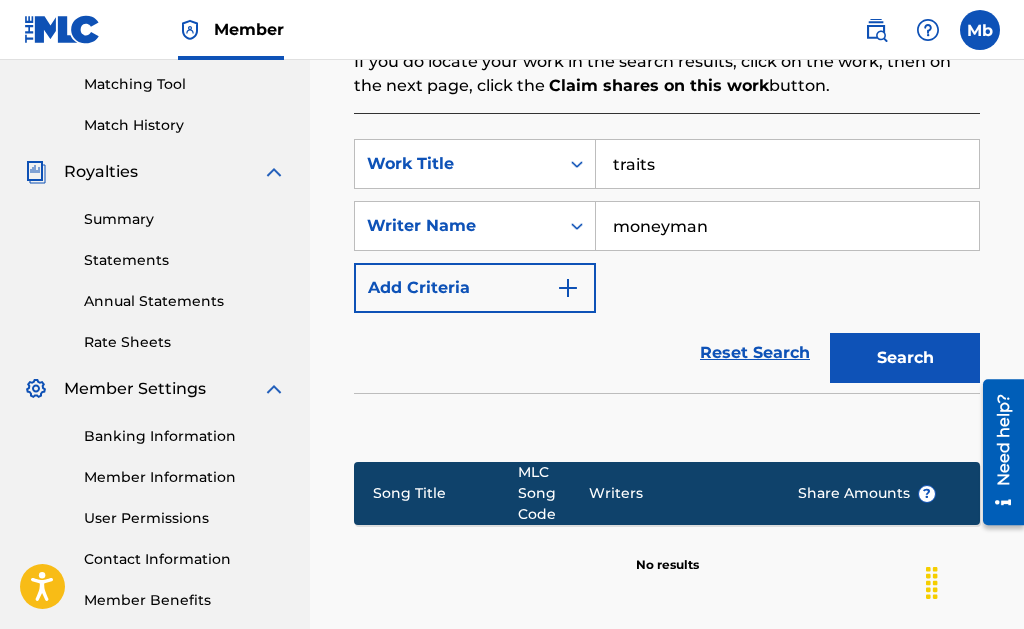 click on "Search" at bounding box center (905, 358) 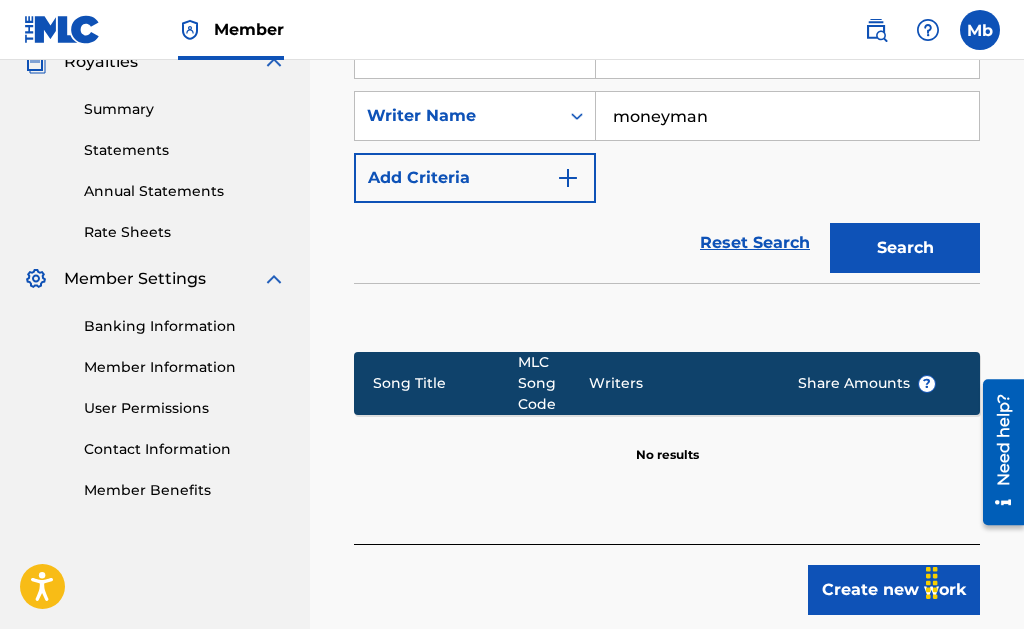 scroll, scrollTop: 313, scrollLeft: 0, axis: vertical 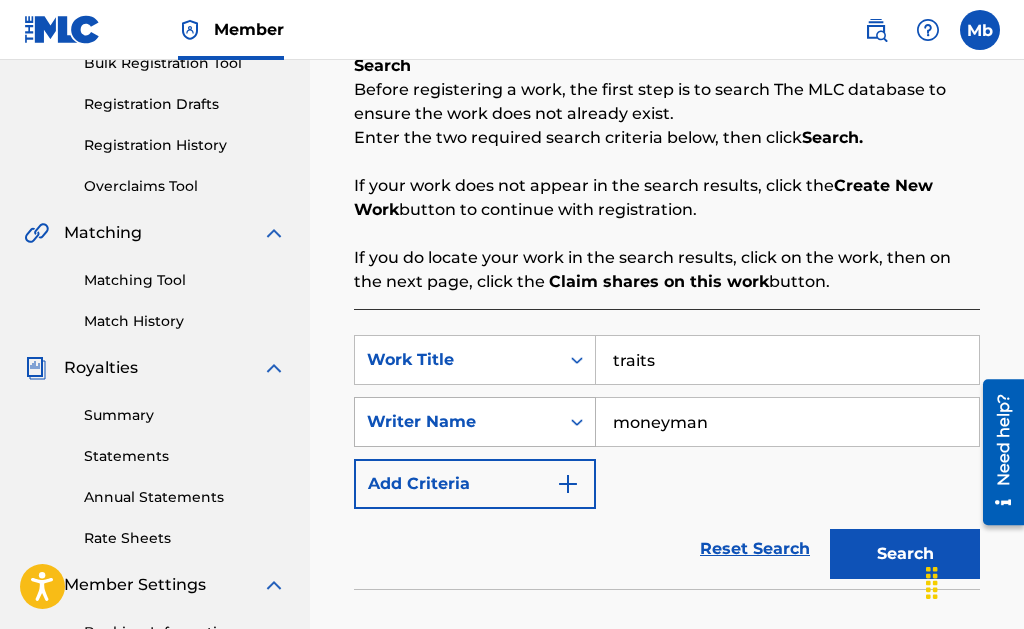 drag, startPoint x: 657, startPoint y: 366, endPoint x: 452, endPoint y: 403, distance: 208.31227 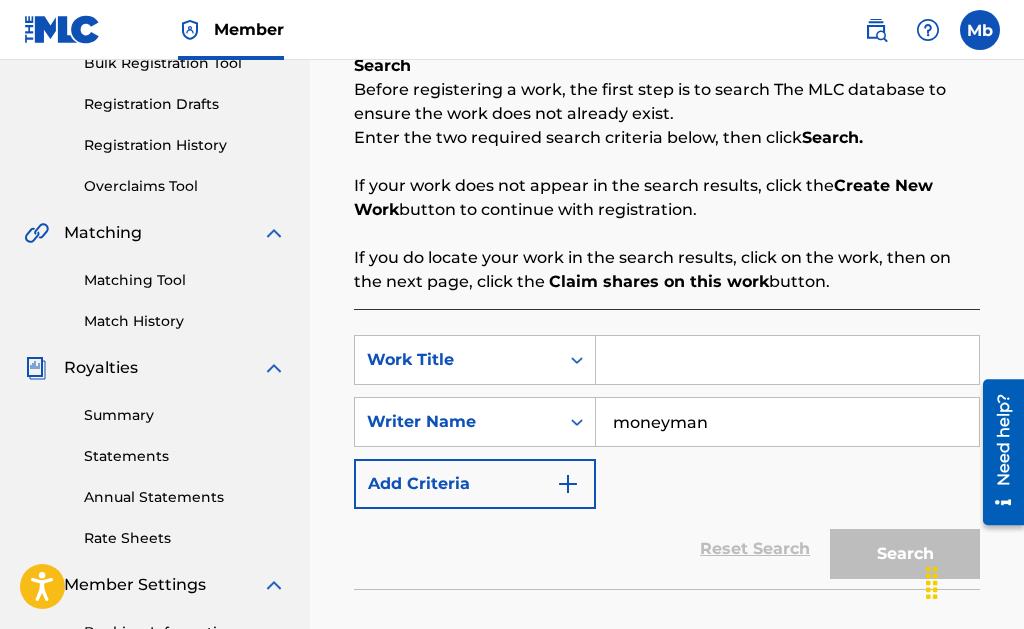 click at bounding box center [787, 360] 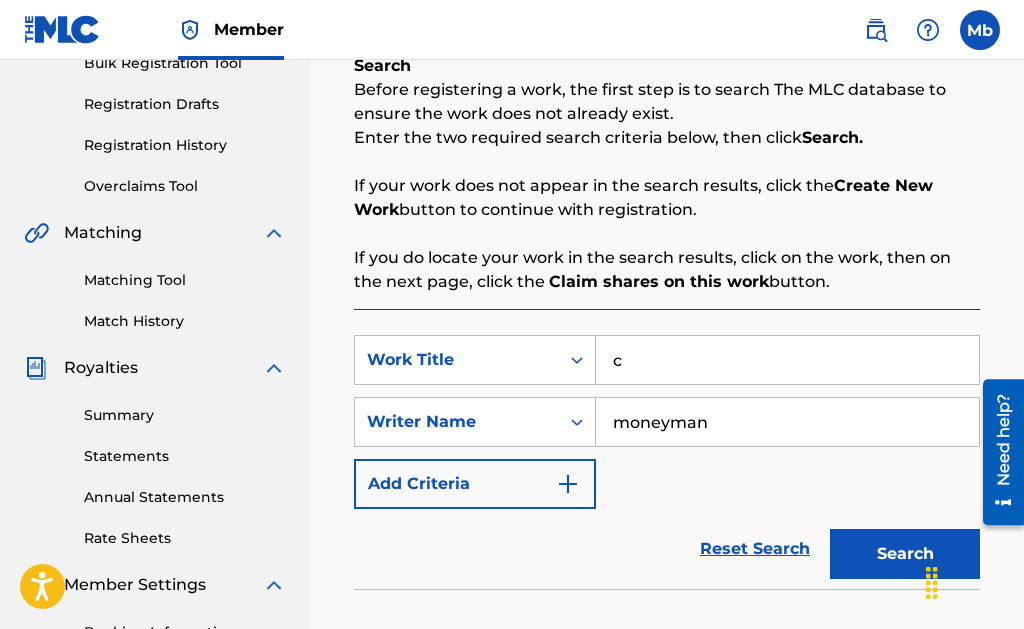 type on "c" 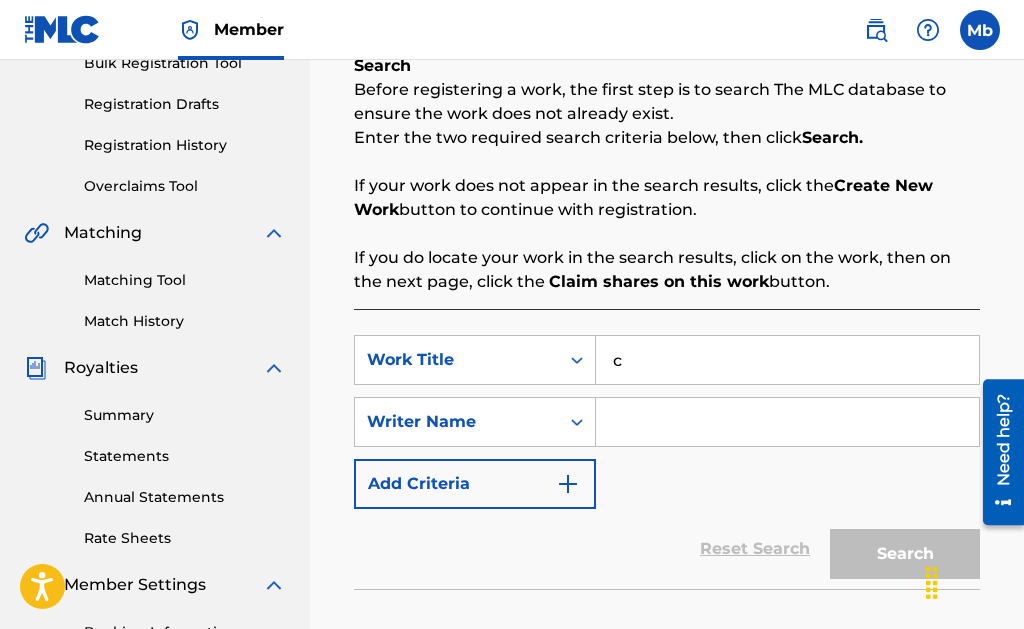 type 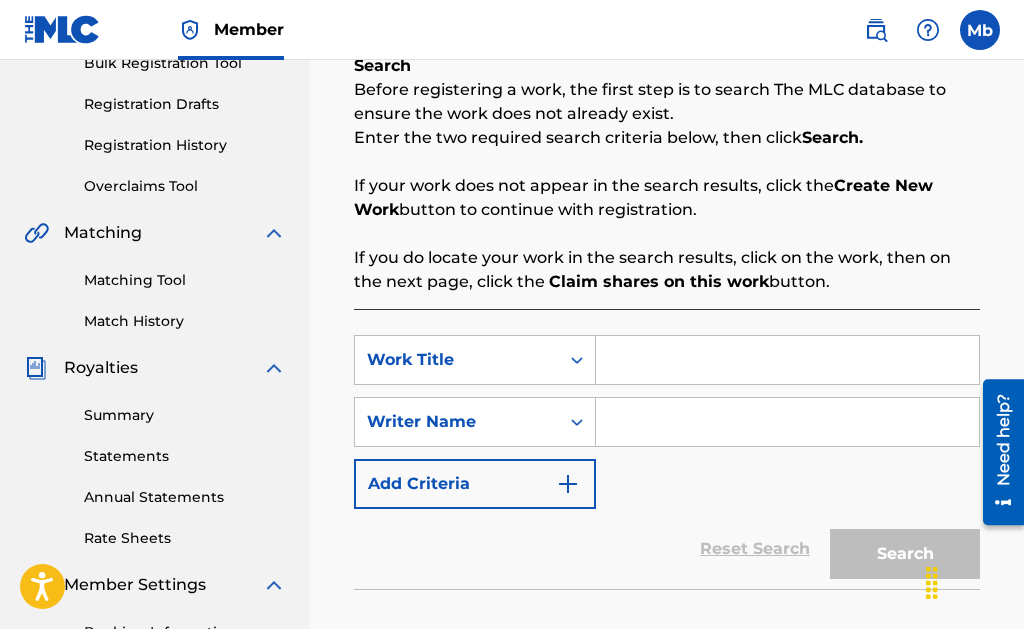 click at bounding box center (787, 360) 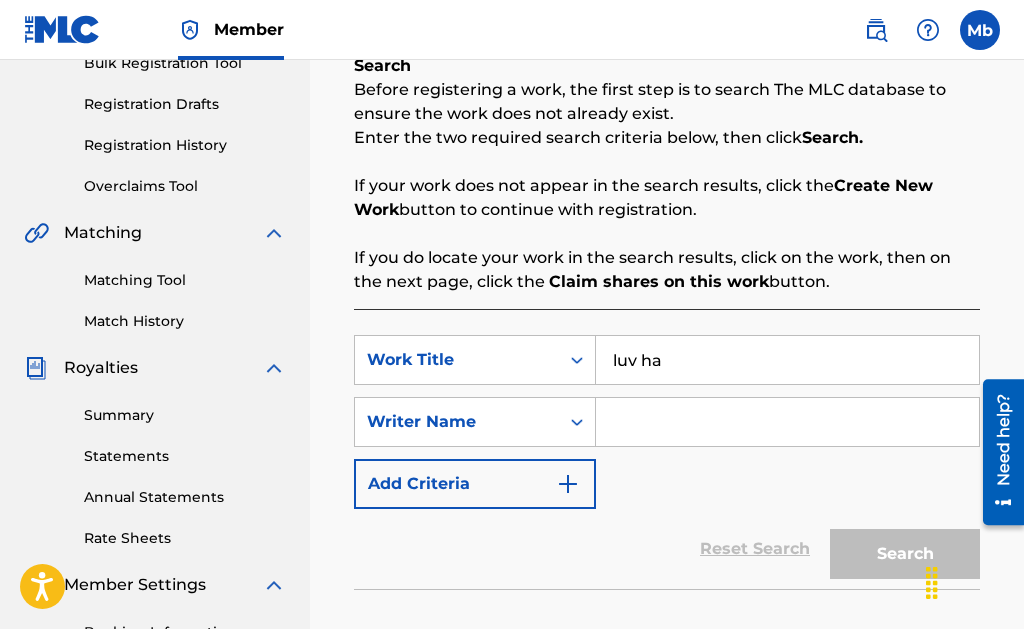 type on "luv ha" 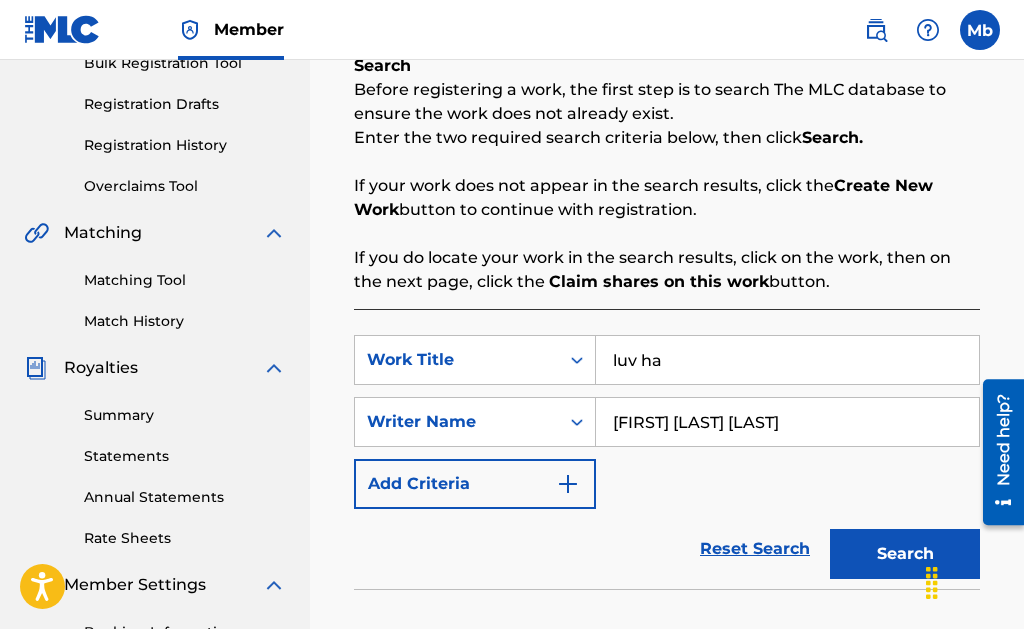 click on "Search" at bounding box center (905, 554) 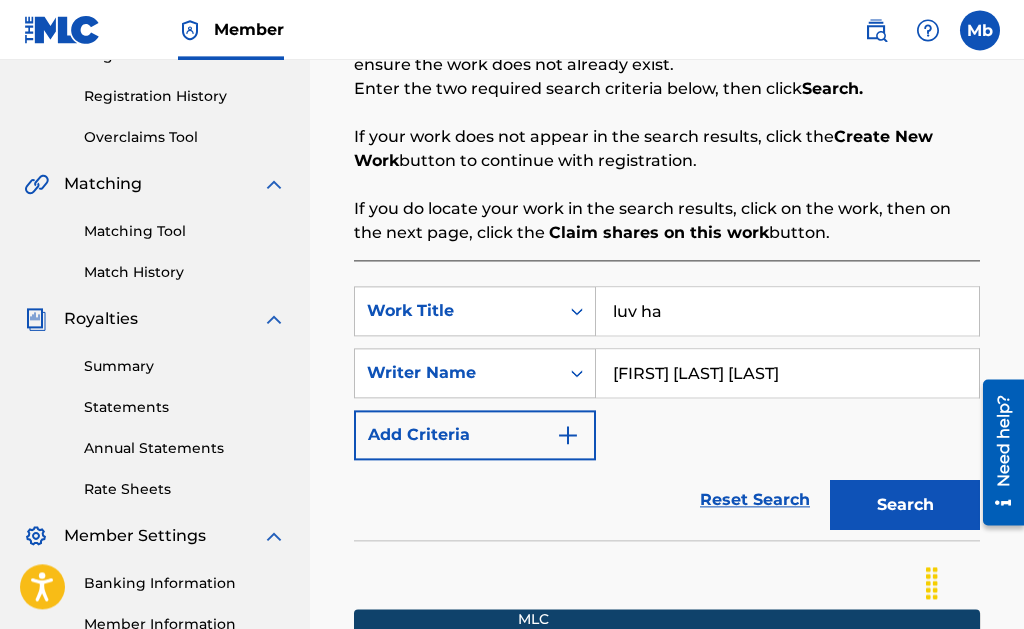 scroll, scrollTop: 415, scrollLeft: 0, axis: vertical 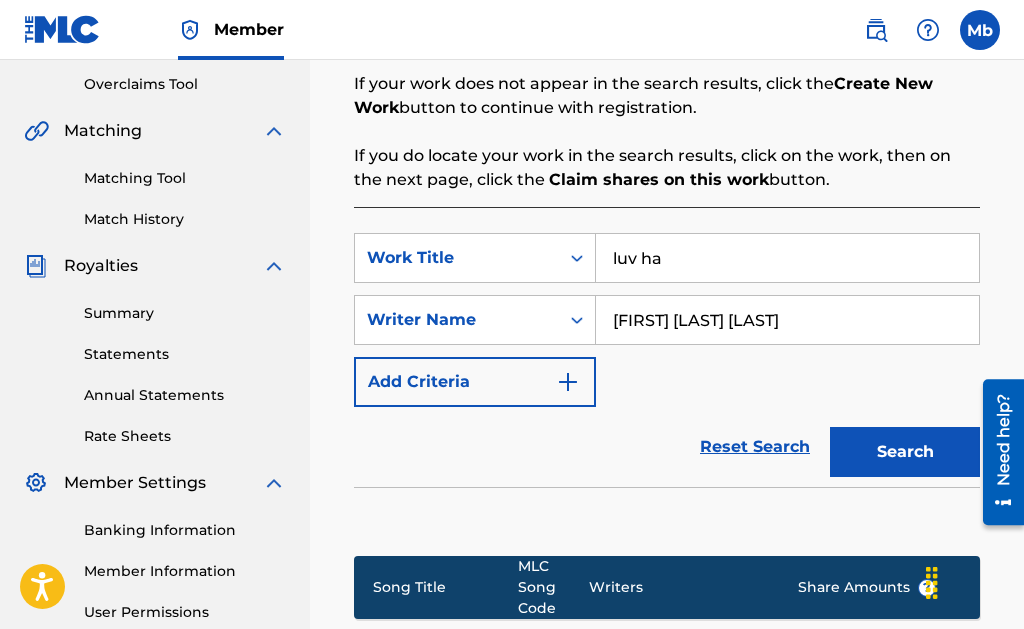 click on "[FIRST] [LAST] [LAST]" at bounding box center [787, 320] 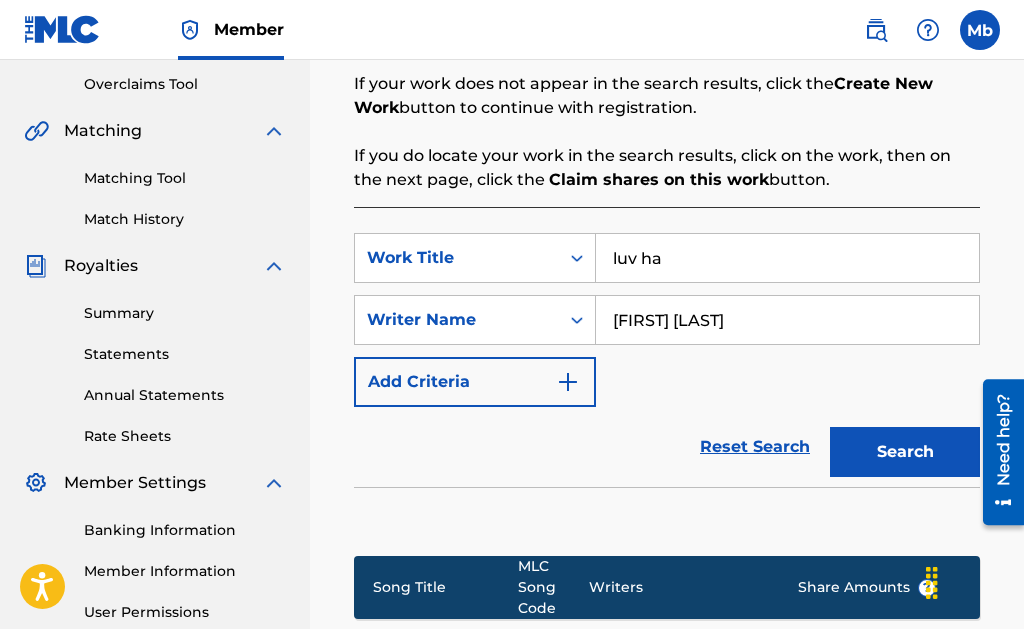type on "[FIRST] [LAST]" 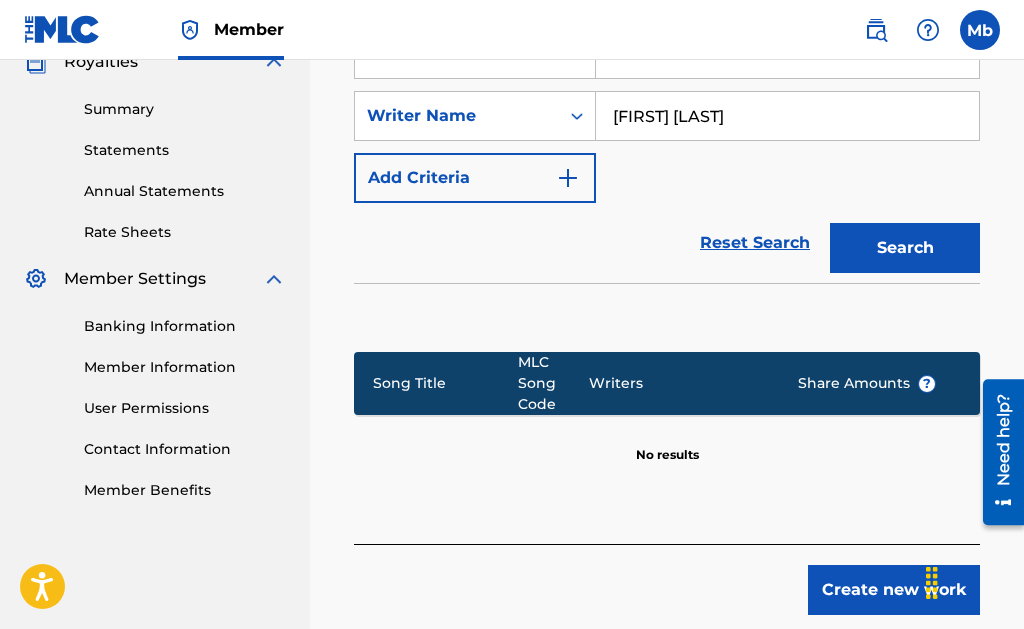 scroll, scrollTop: 313, scrollLeft: 0, axis: vertical 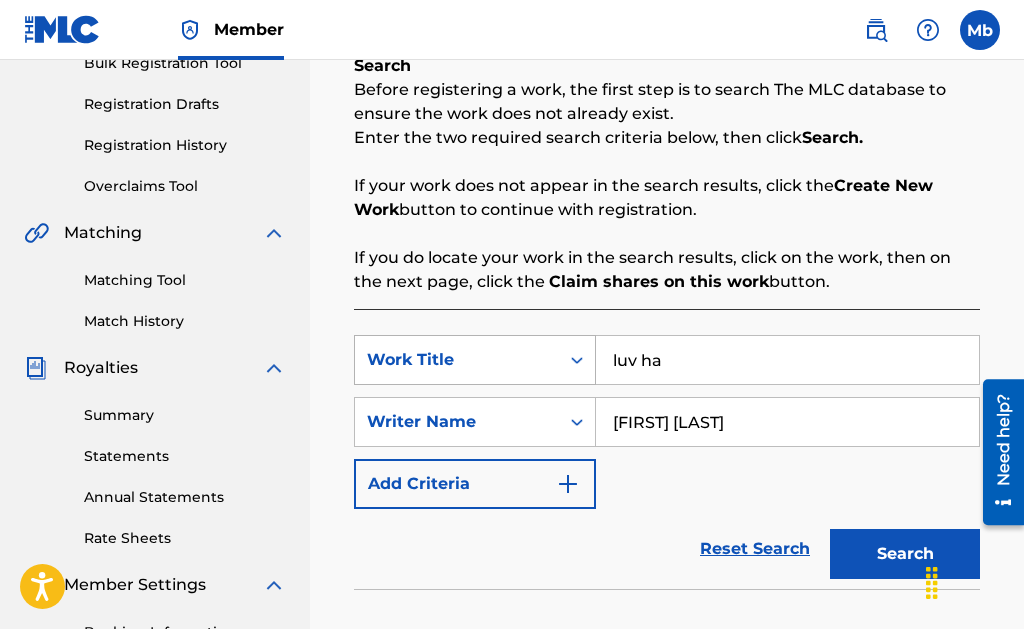 drag, startPoint x: 680, startPoint y: 358, endPoint x: 528, endPoint y: 350, distance: 152.21039 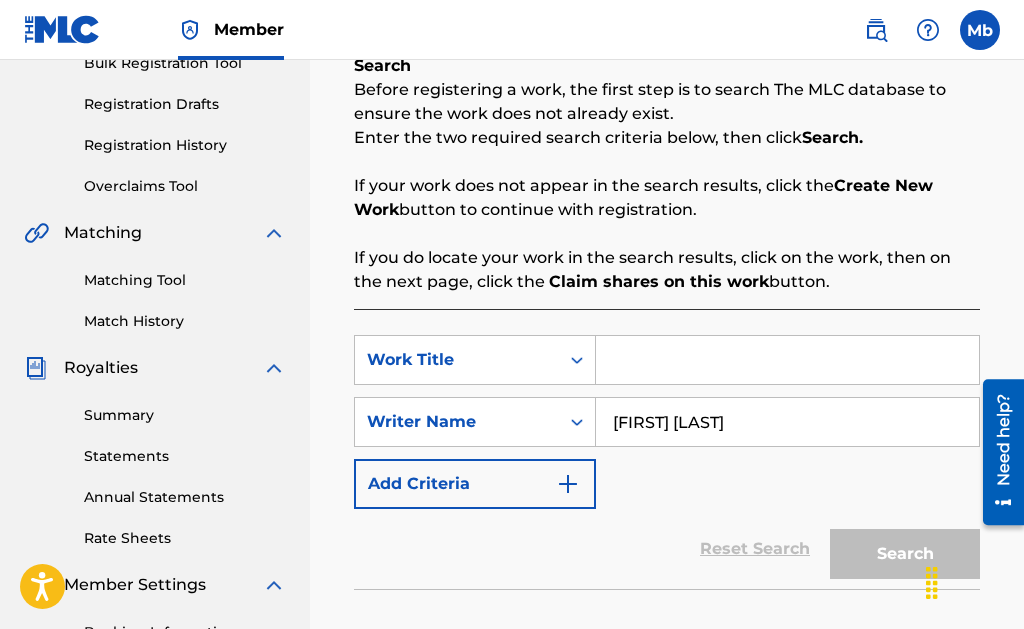 click on "Reset Search Search" at bounding box center [667, 549] 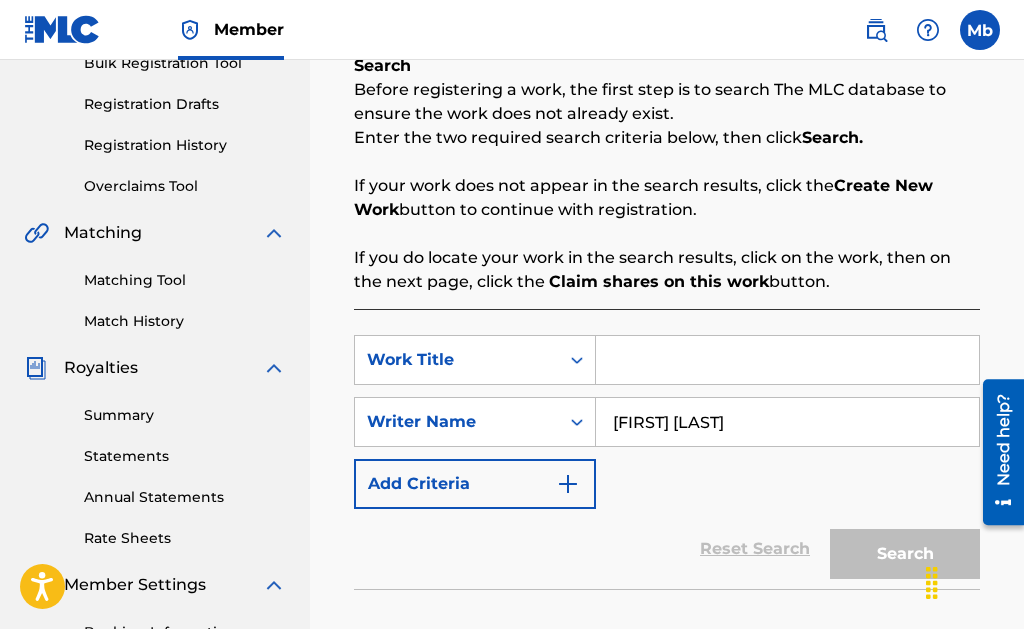 click at bounding box center [787, 360] 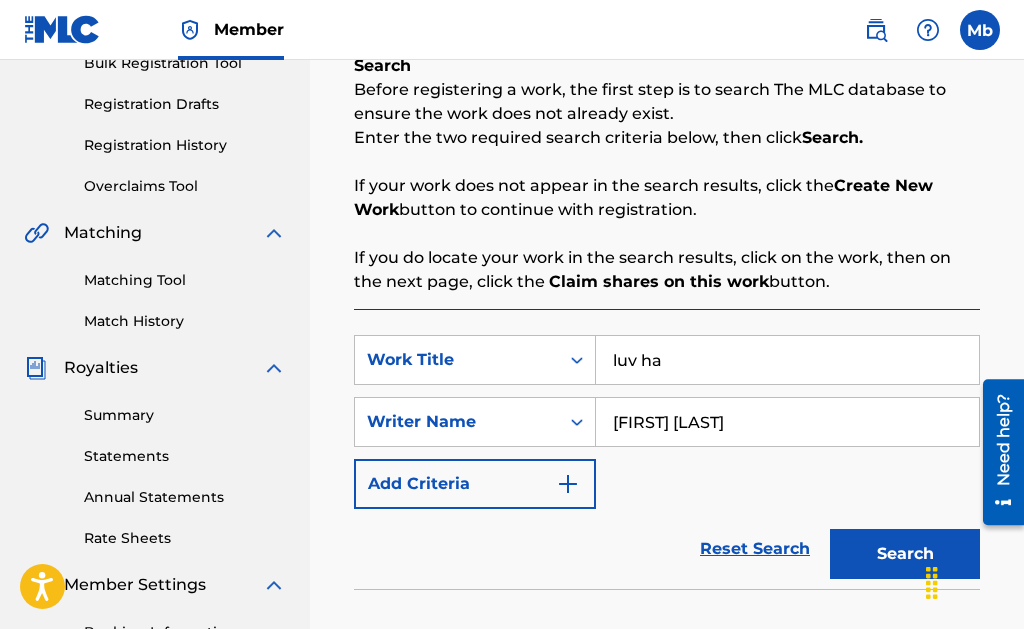 type on "luv ha" 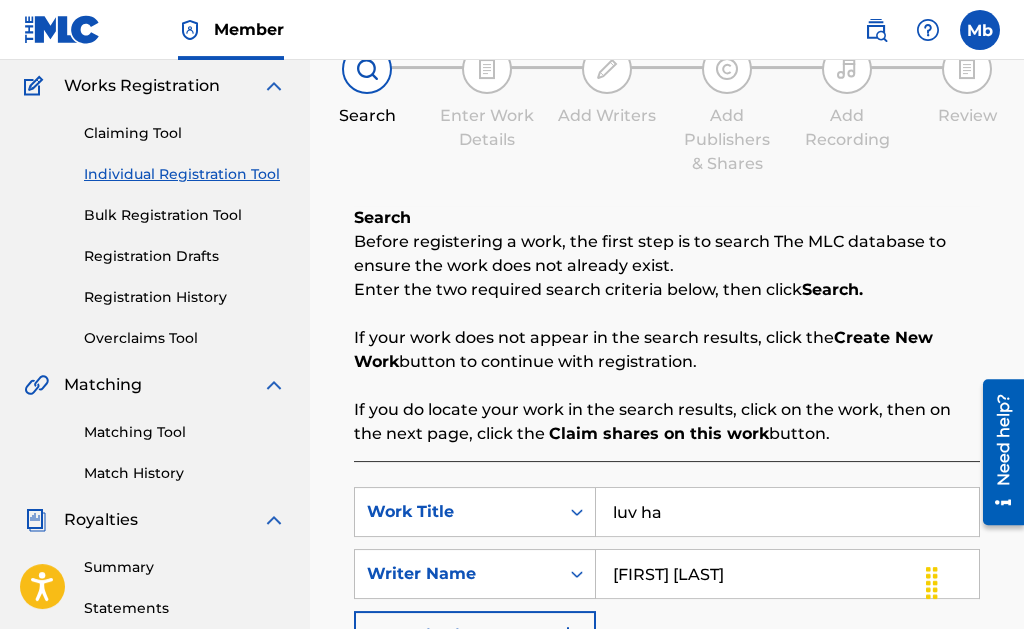 scroll, scrollTop: 415, scrollLeft: 0, axis: vertical 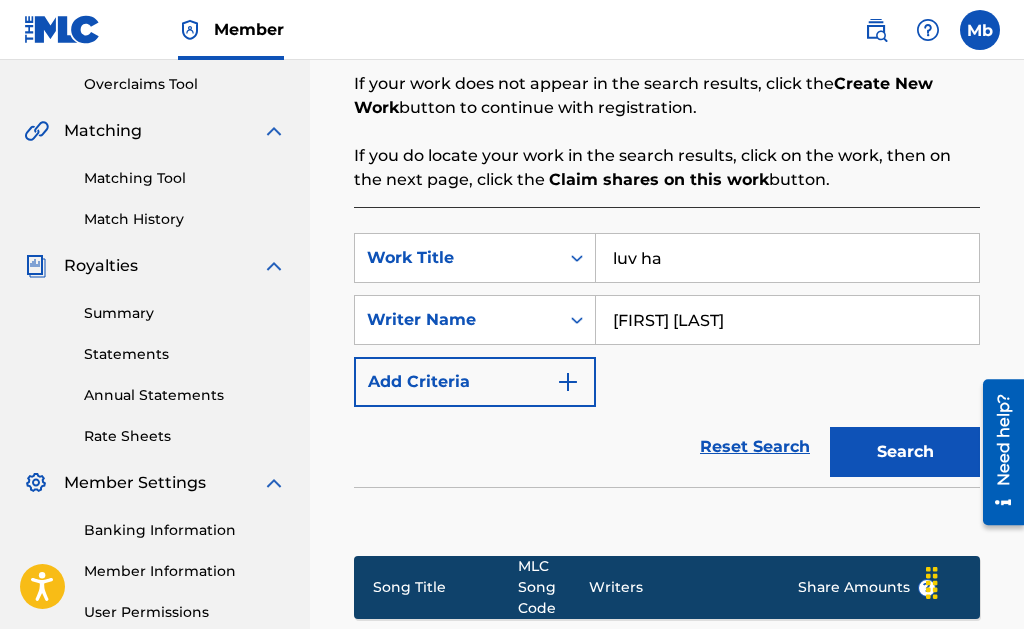 drag, startPoint x: 755, startPoint y: 319, endPoint x: 542, endPoint y: 295, distance: 214.34785 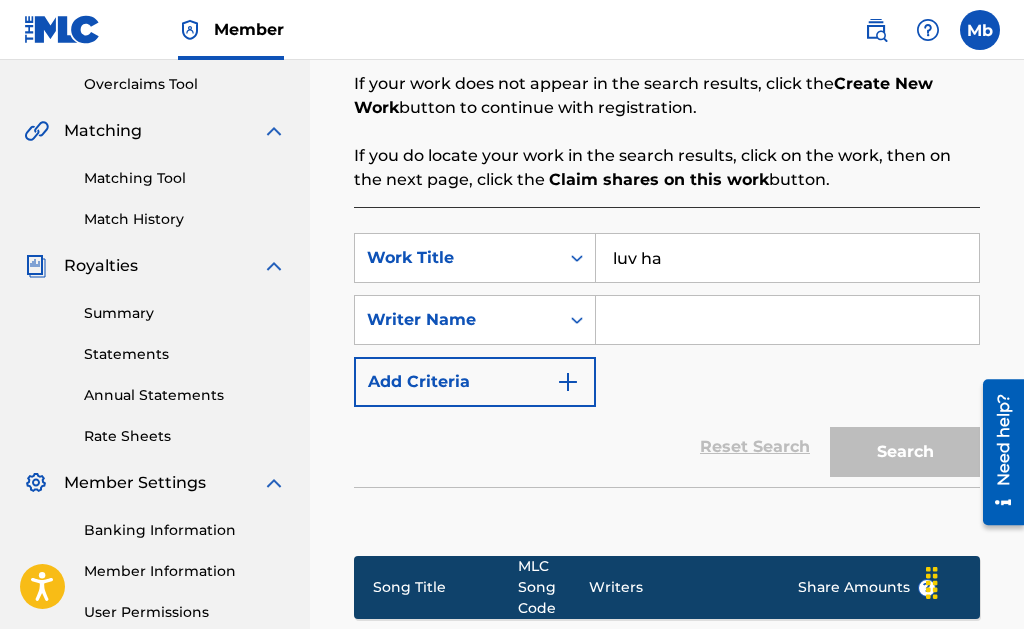type 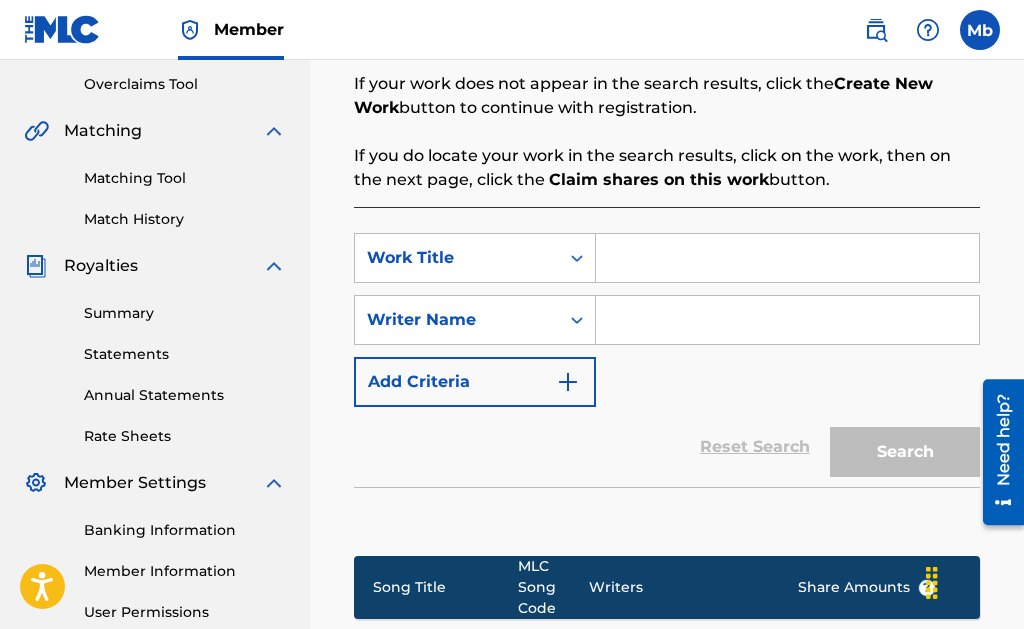 type 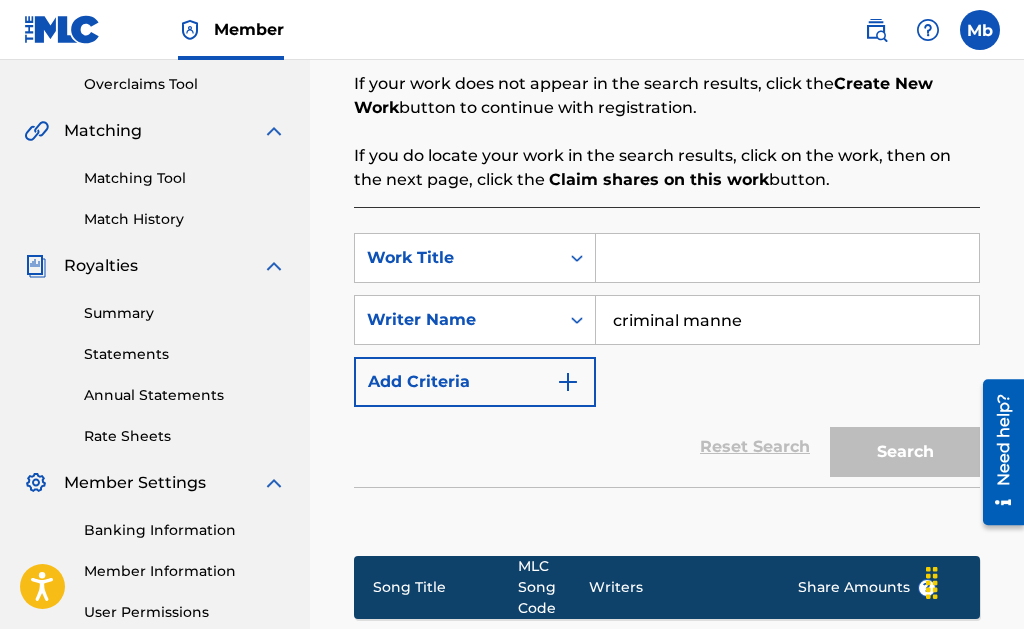 type on "criminal manne" 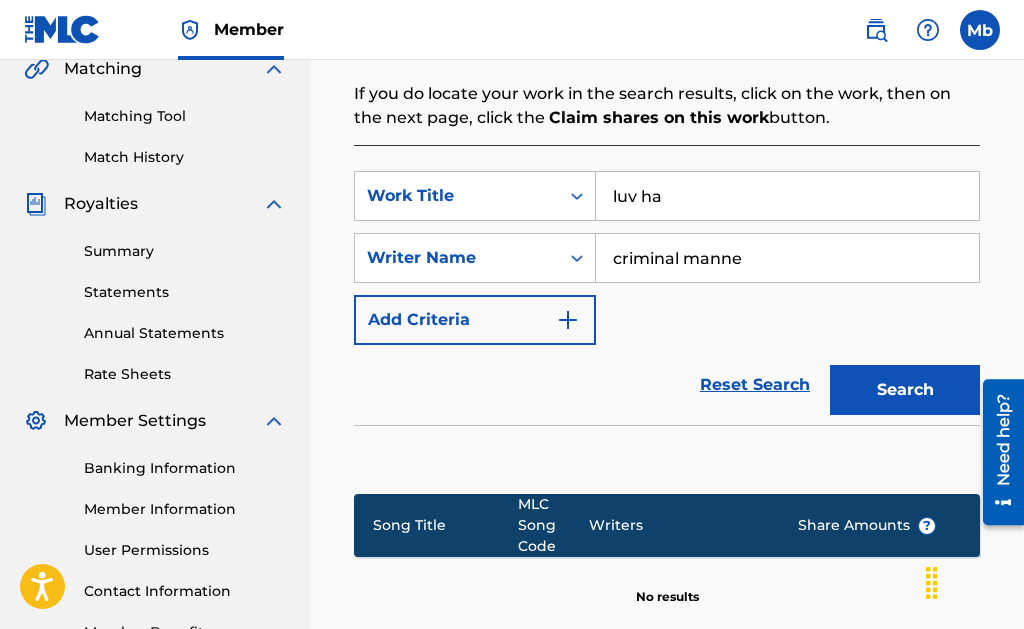 scroll, scrollTop: 517, scrollLeft: 0, axis: vertical 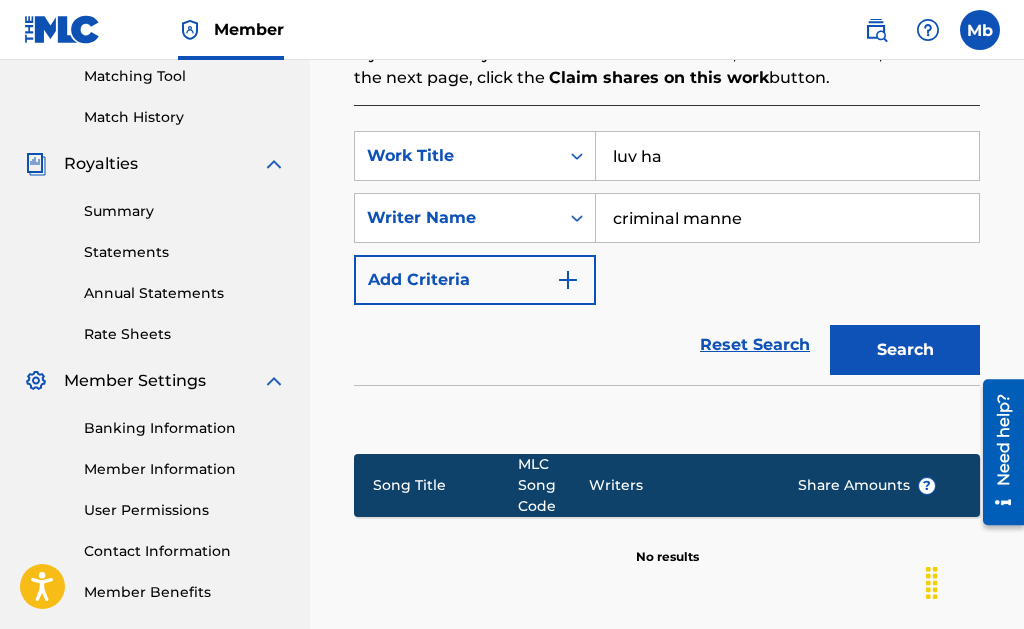 click on "Search" at bounding box center (905, 350) 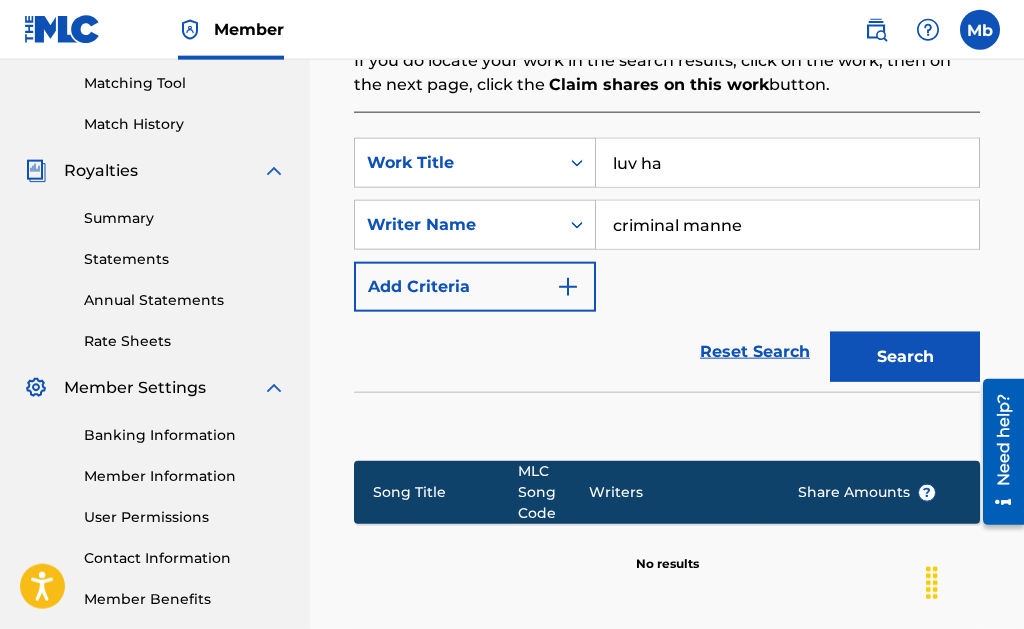 scroll, scrollTop: 313, scrollLeft: 0, axis: vertical 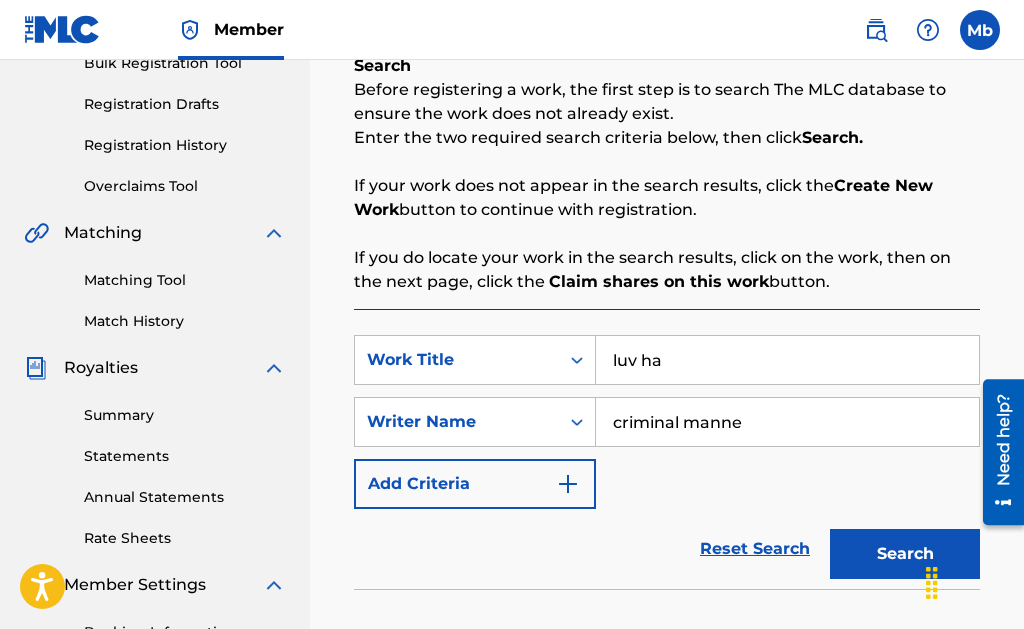 click on "luv ha" at bounding box center (787, 360) 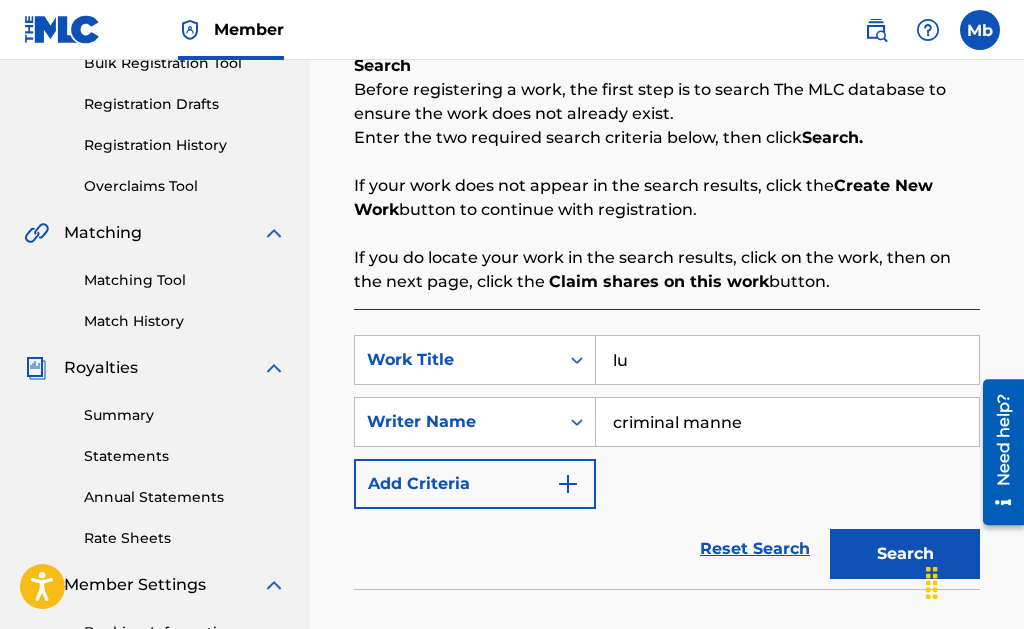 type on "l" 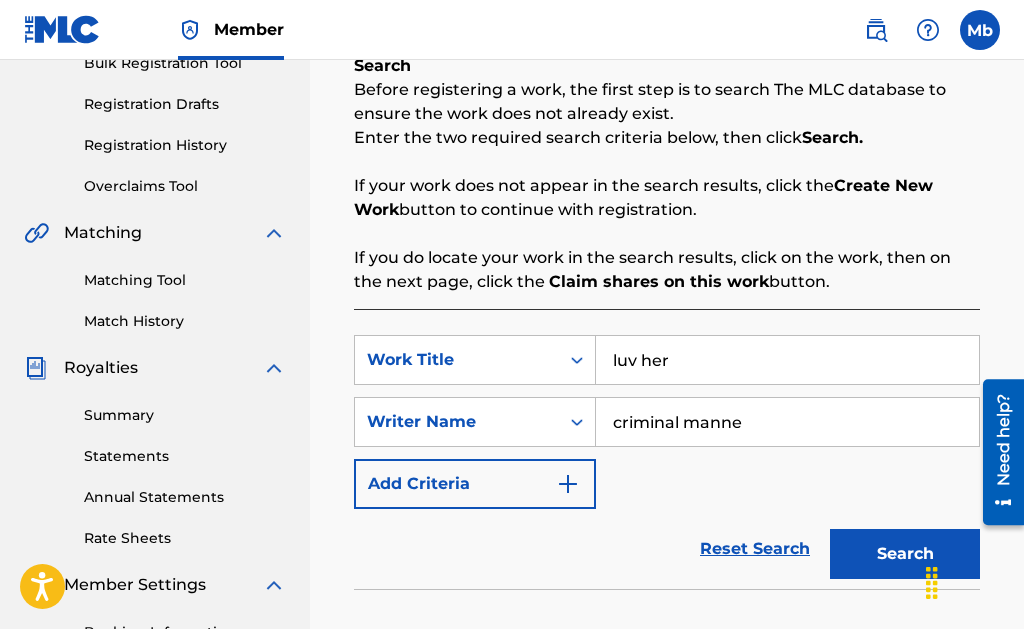 scroll, scrollTop: 517, scrollLeft: 0, axis: vertical 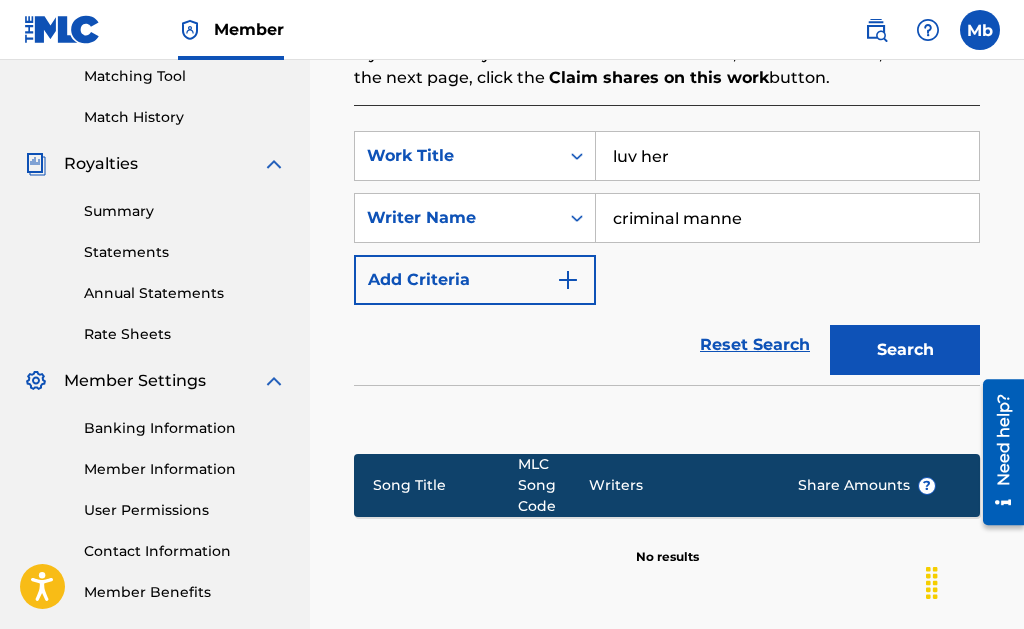 type on "luv her" 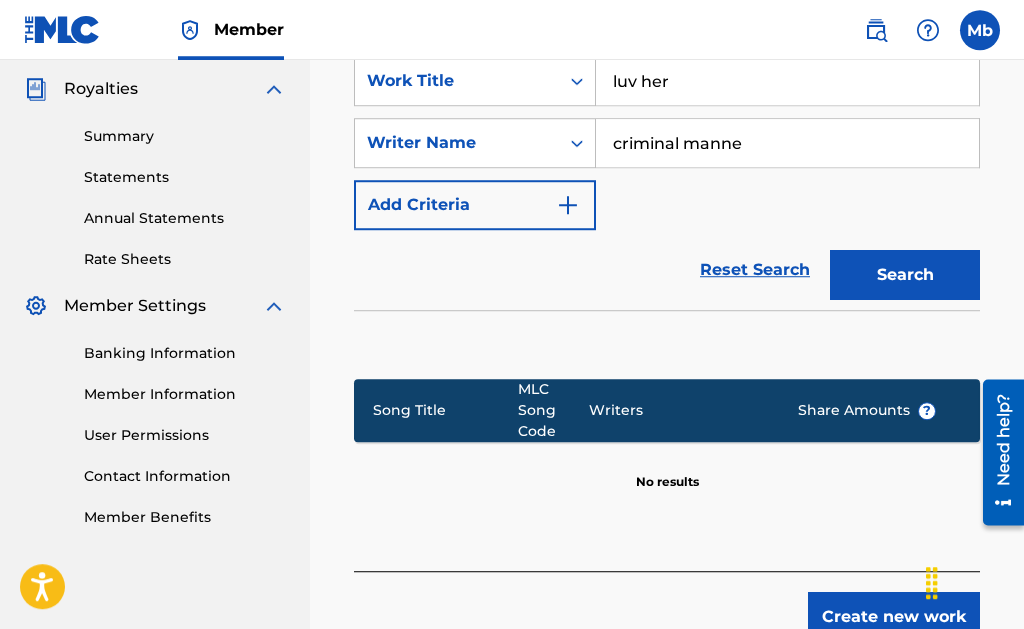 scroll, scrollTop: 415, scrollLeft: 0, axis: vertical 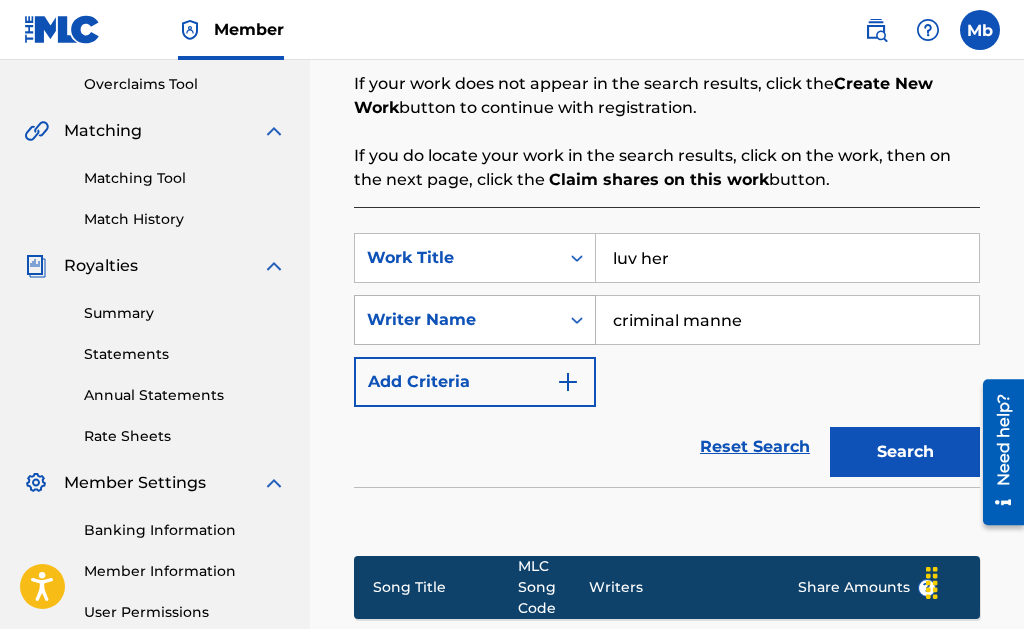 drag, startPoint x: 730, startPoint y: 309, endPoint x: 520, endPoint y: 332, distance: 211.25577 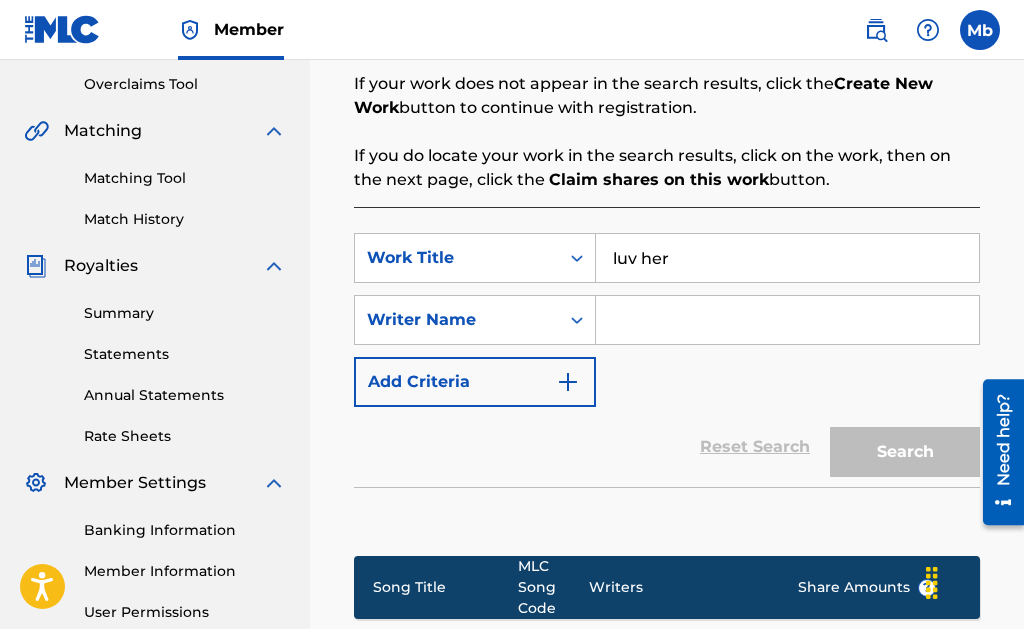 type 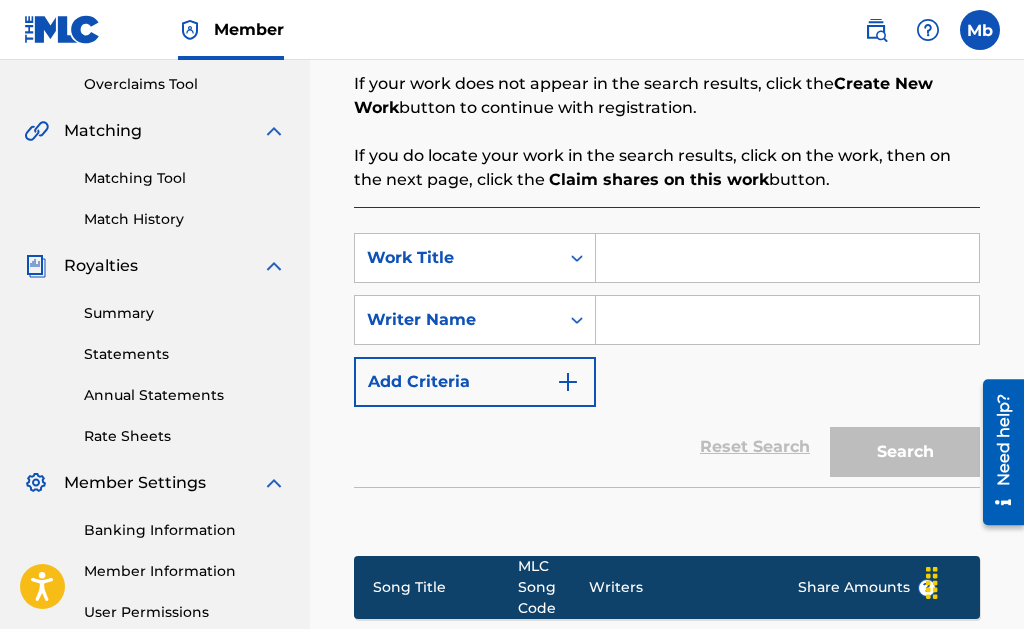 click at bounding box center [787, 258] 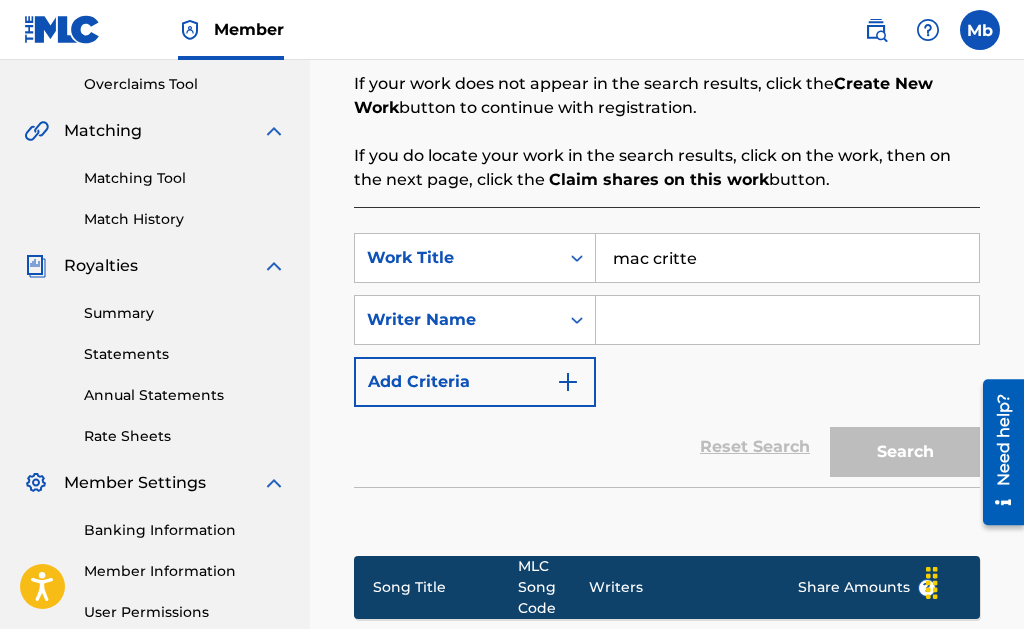 type on "[BRAND] [BRAND]" 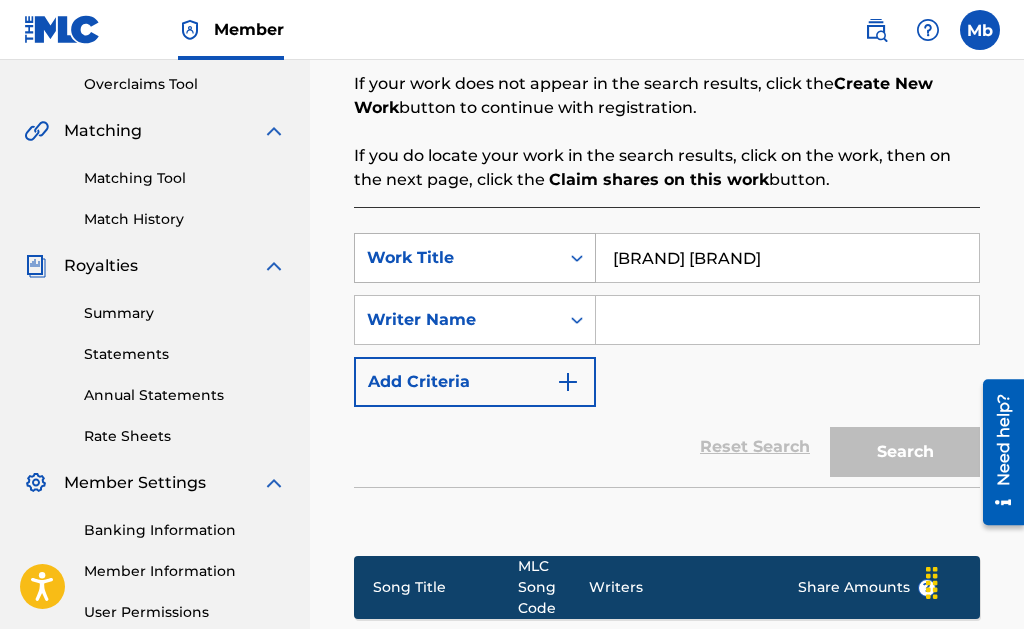 drag, startPoint x: 713, startPoint y: 269, endPoint x: 584, endPoint y: 248, distance: 130.69812 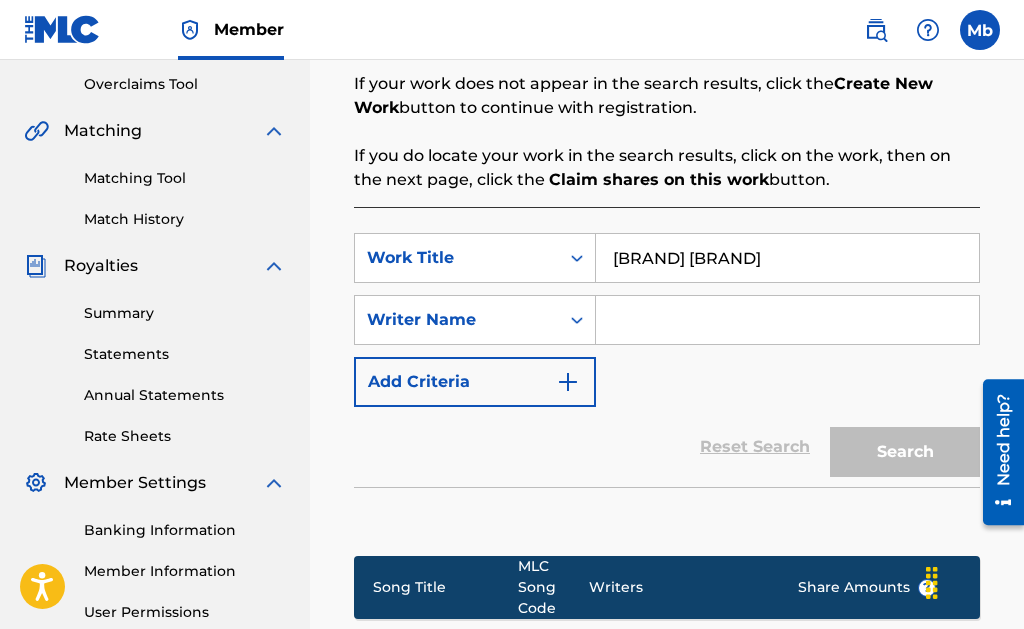 type 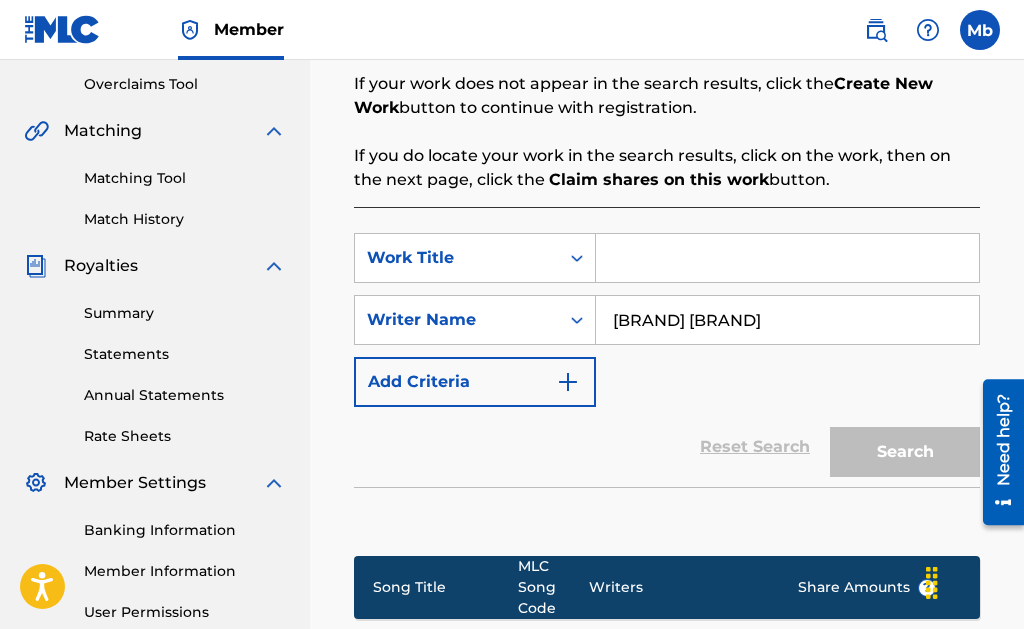 type on "[BRAND] [BRAND]" 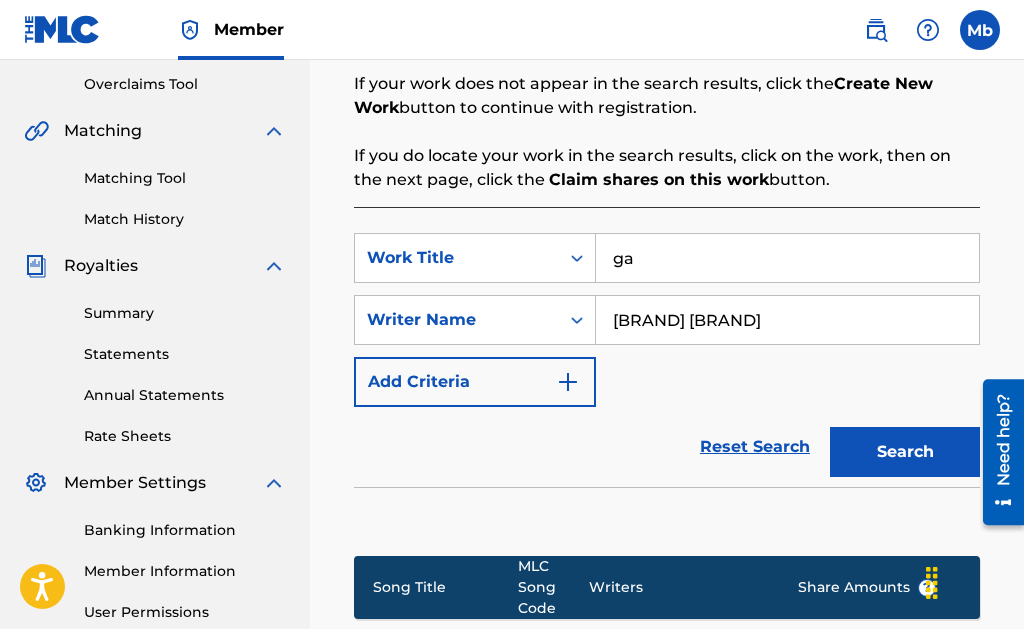 type on "g" 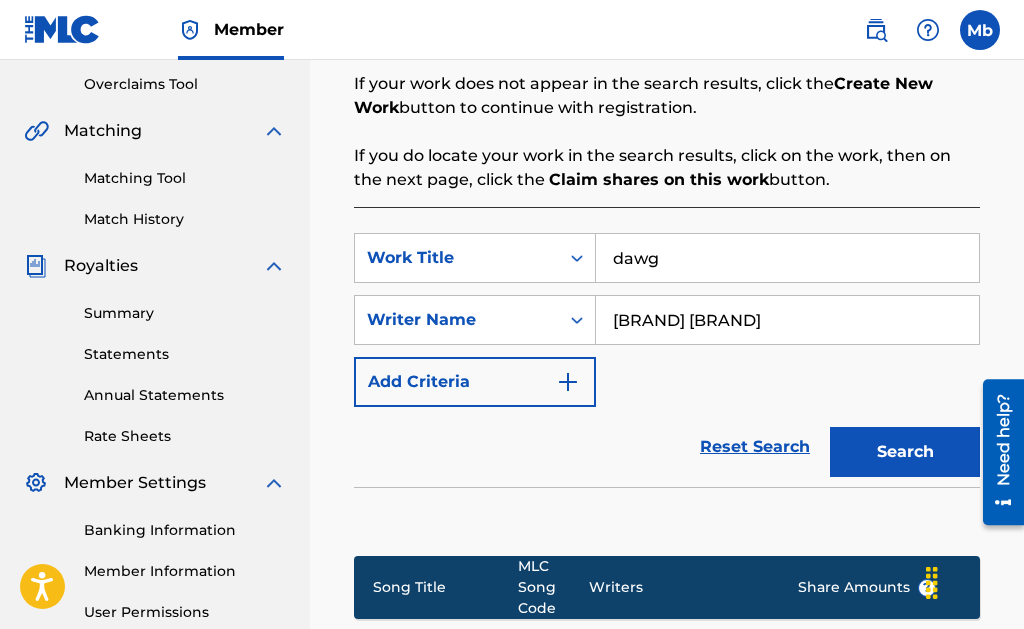 type on "dawg" 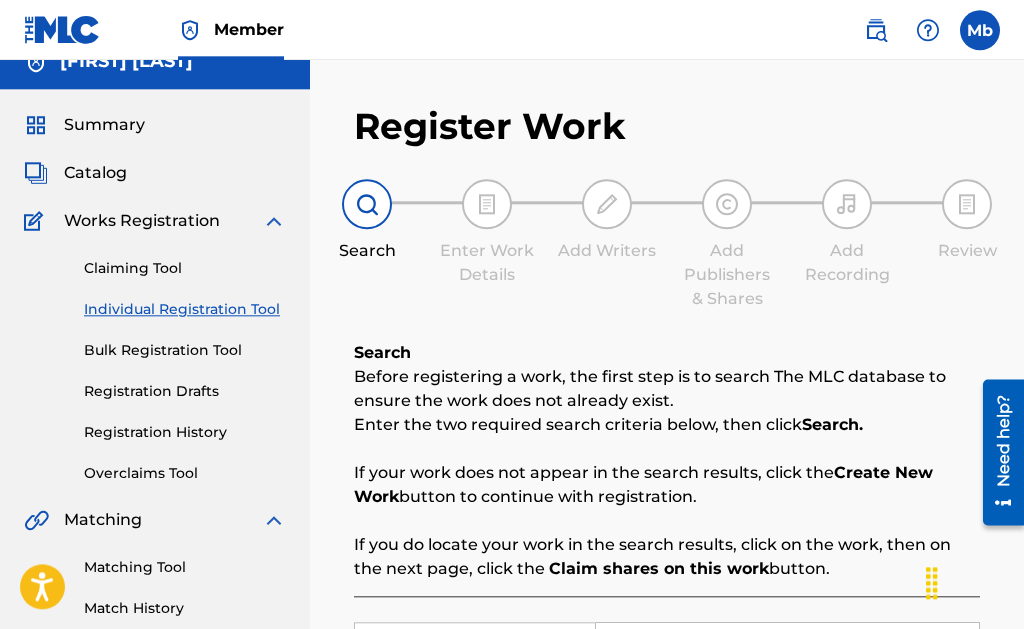 scroll, scrollTop: 306, scrollLeft: 0, axis: vertical 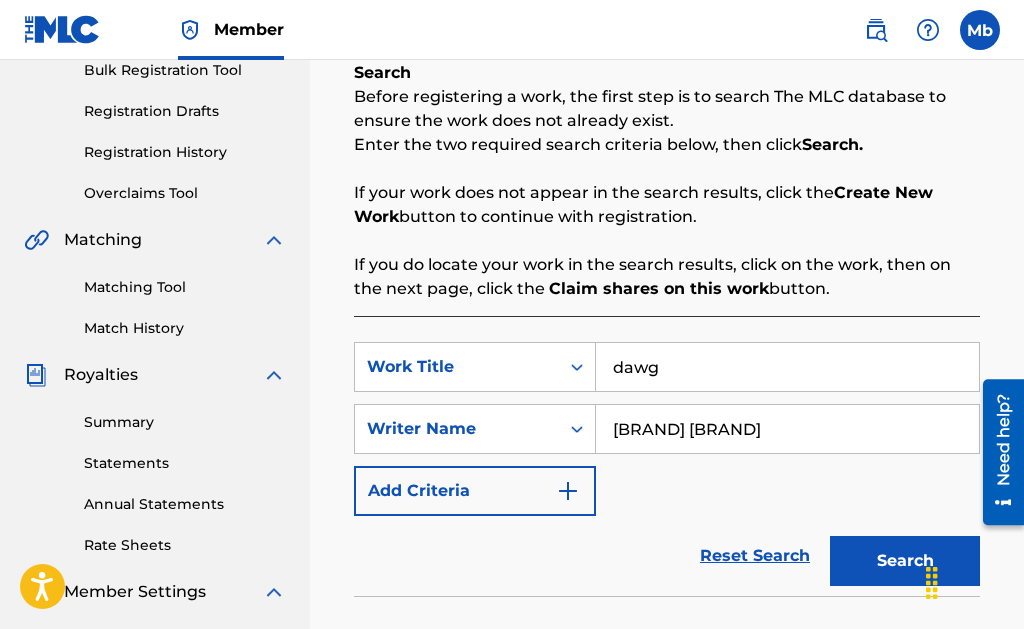 drag, startPoint x: 686, startPoint y: 369, endPoint x: 410, endPoint y: 410, distance: 279.0287 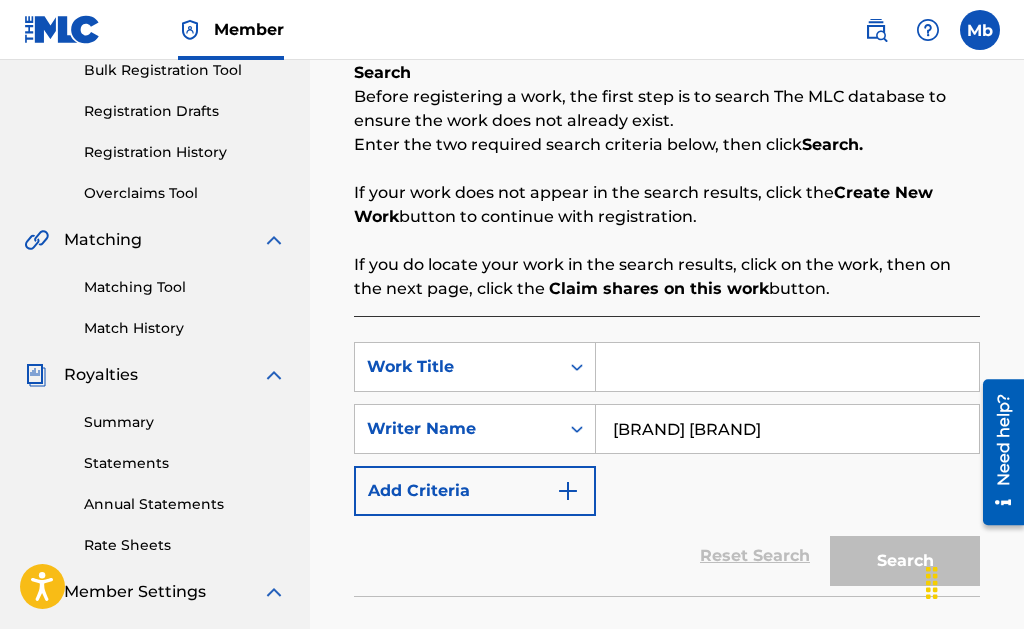 type 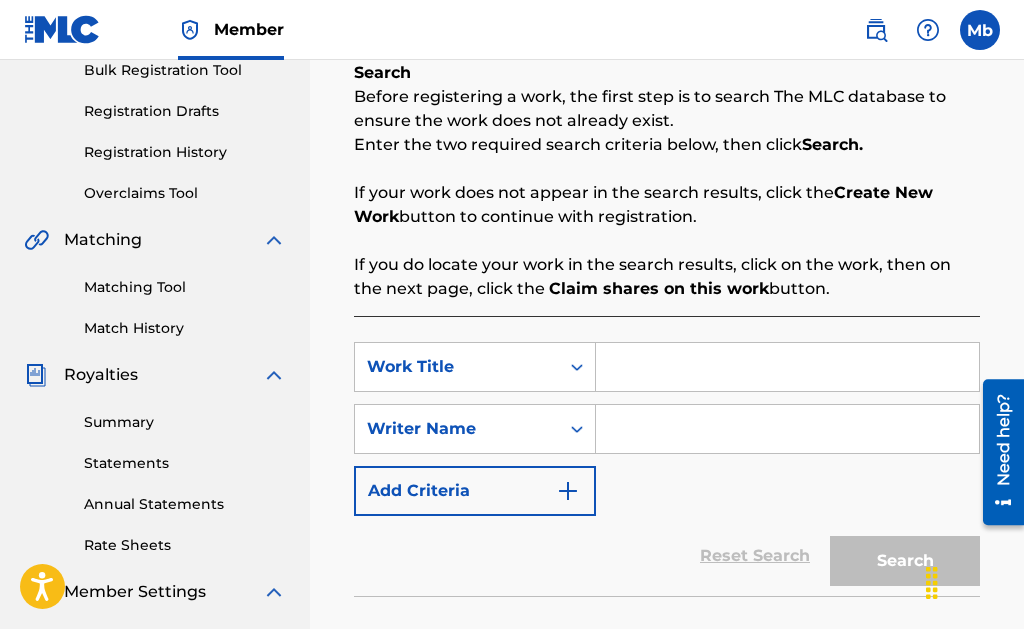 type 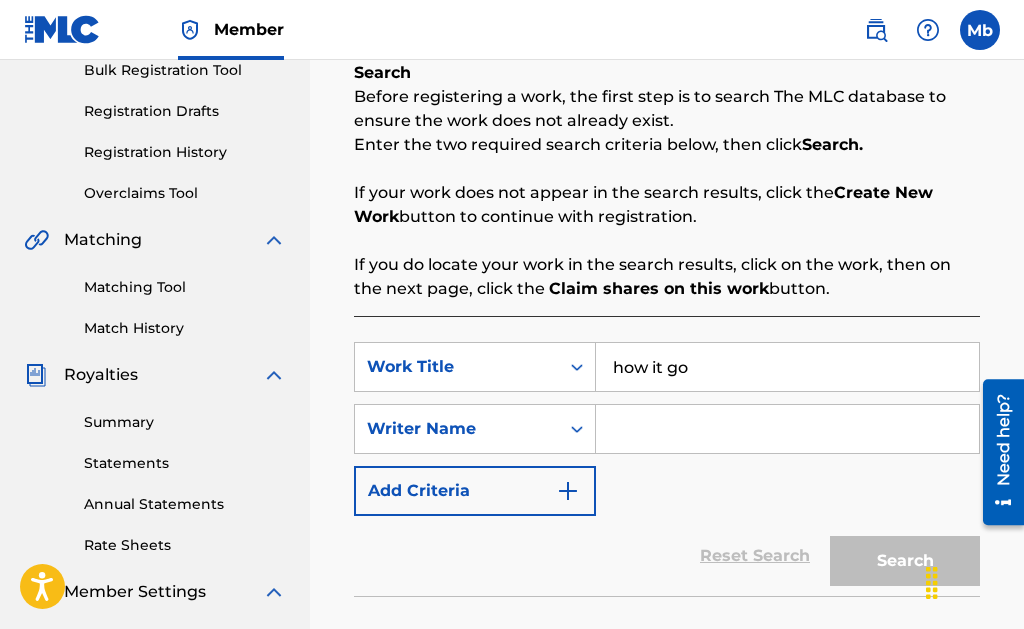 type on "how it go" 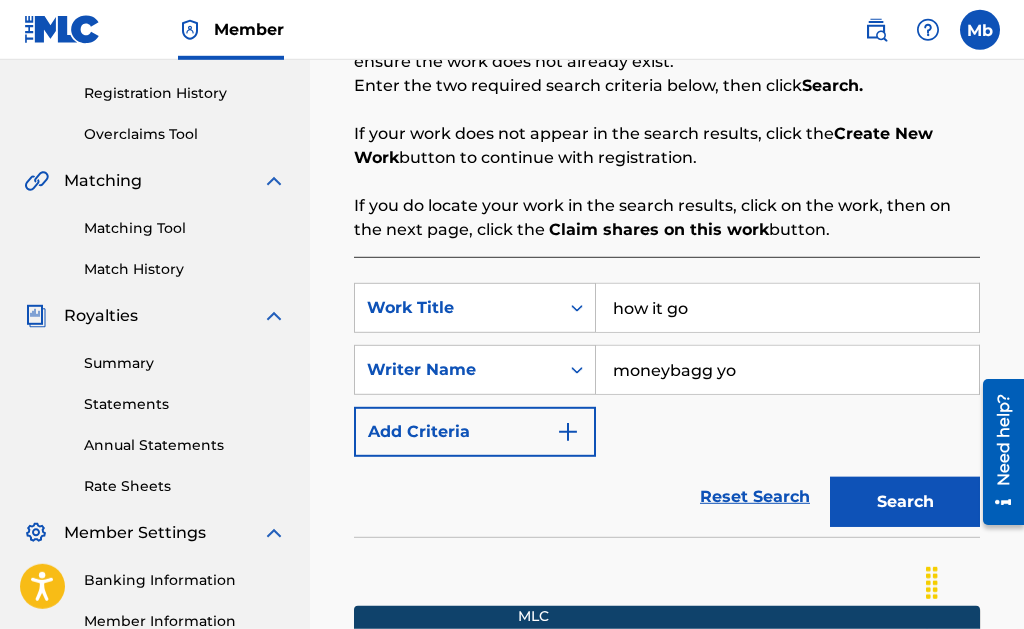 scroll, scrollTop: 408, scrollLeft: 0, axis: vertical 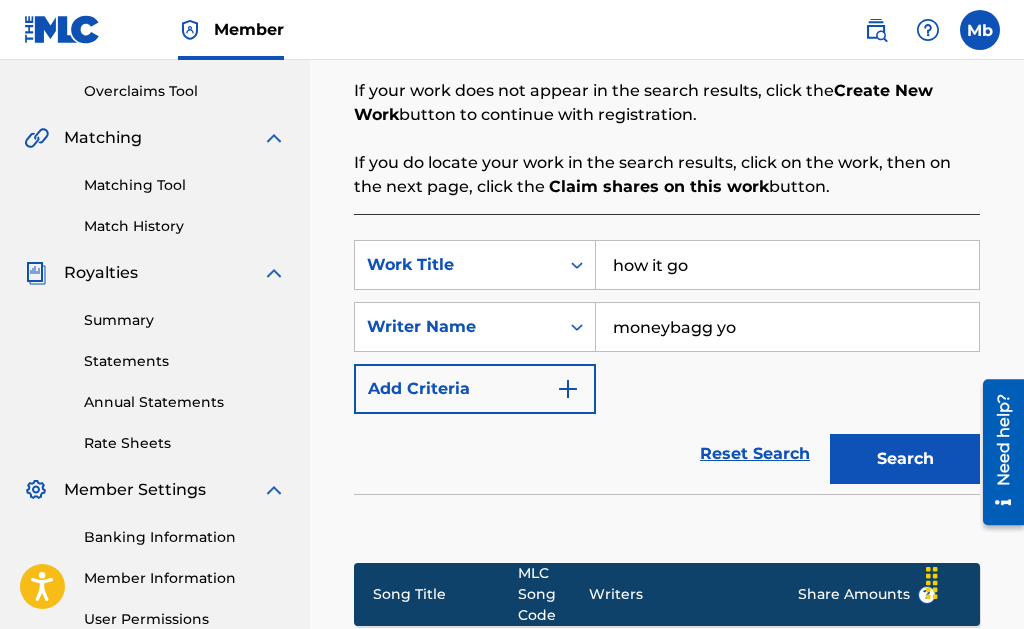type on "moneybagg yo" 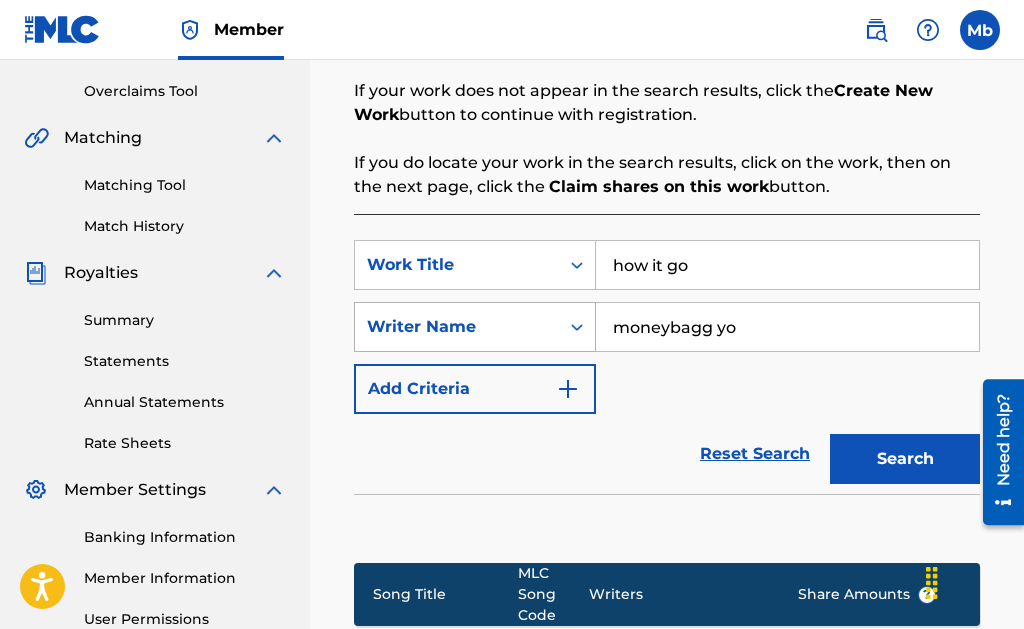 scroll, scrollTop: 306, scrollLeft: 0, axis: vertical 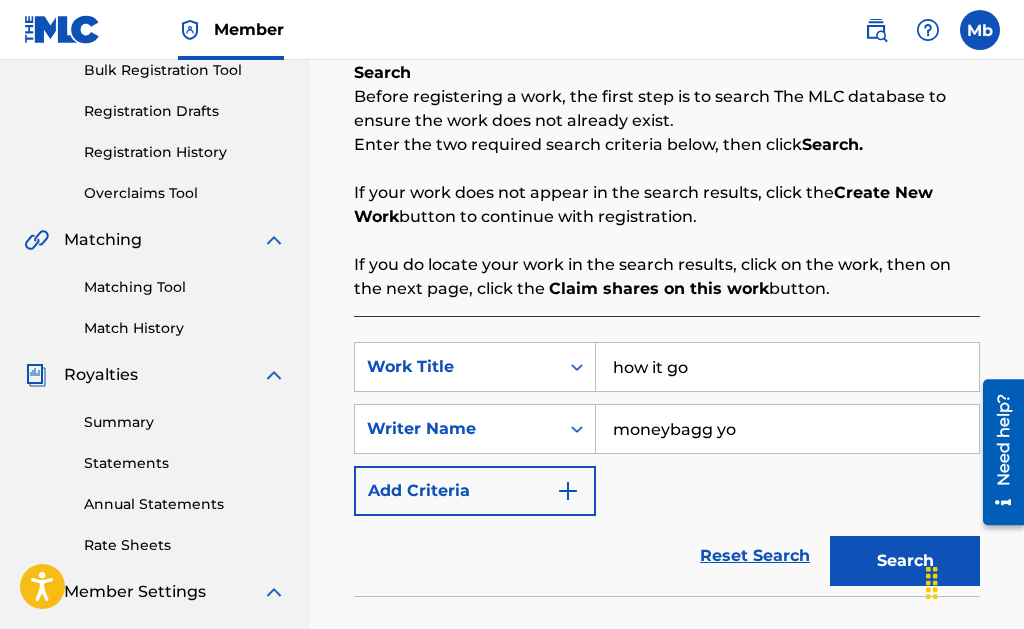 drag, startPoint x: 668, startPoint y: 450, endPoint x: 299, endPoint y: 464, distance: 369.26547 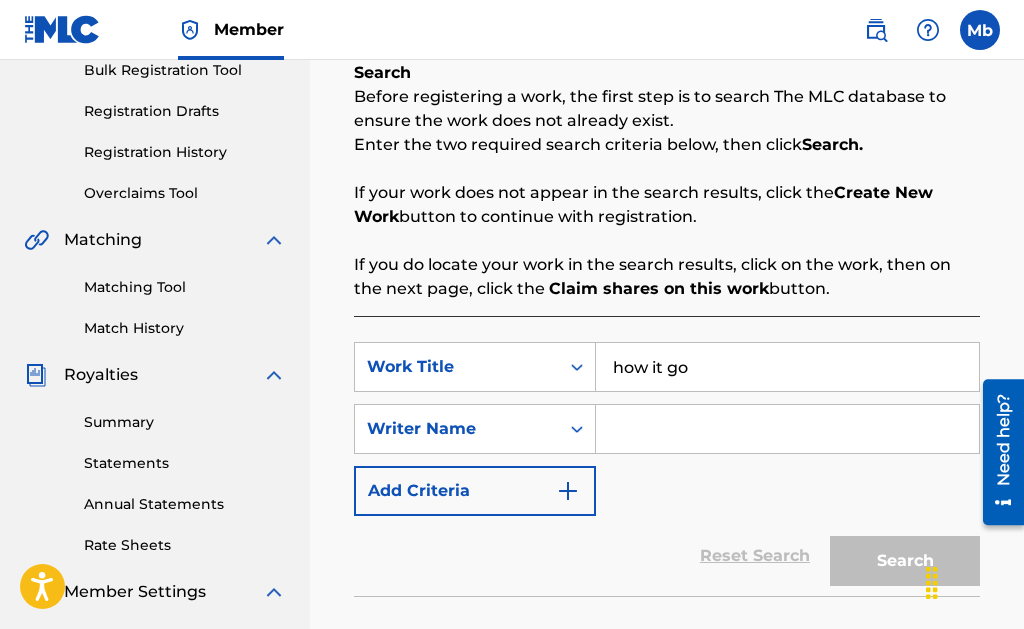 click at bounding box center [787, 429] 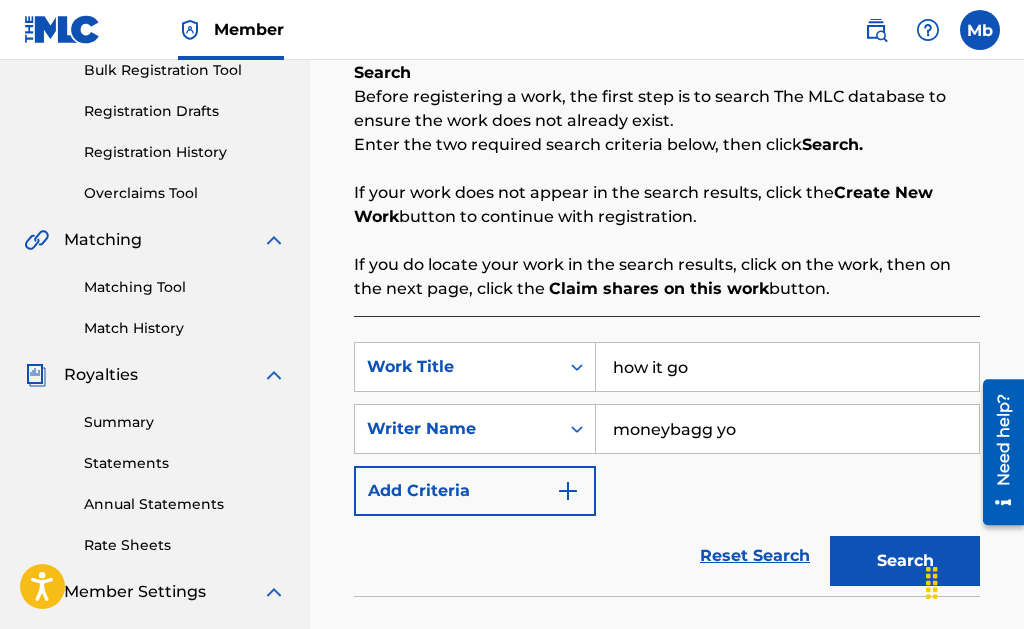 click on "Add Criteria" at bounding box center (475, 491) 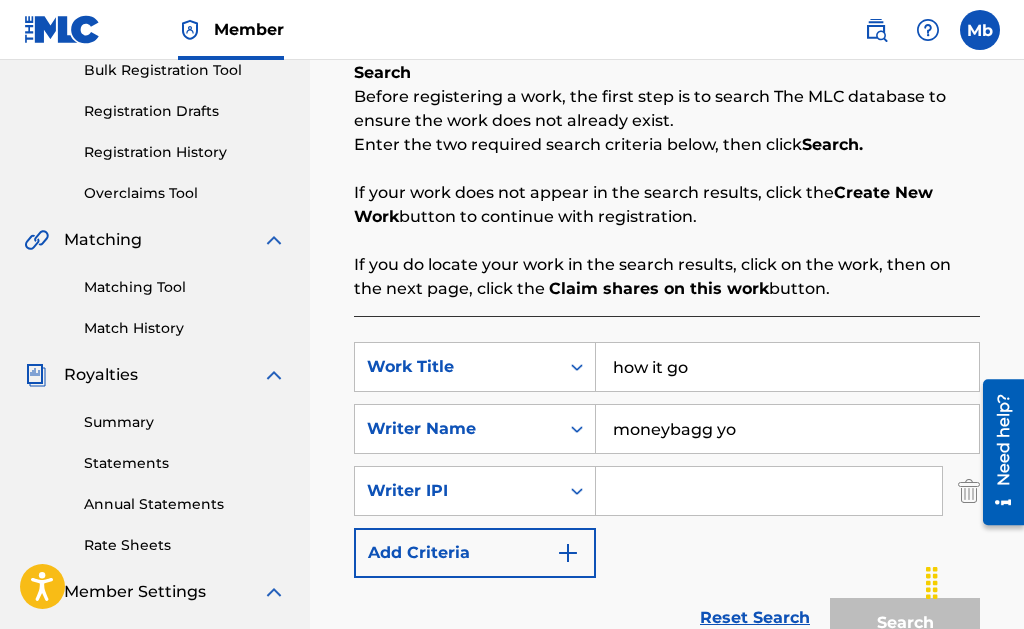 click at bounding box center (969, 491) 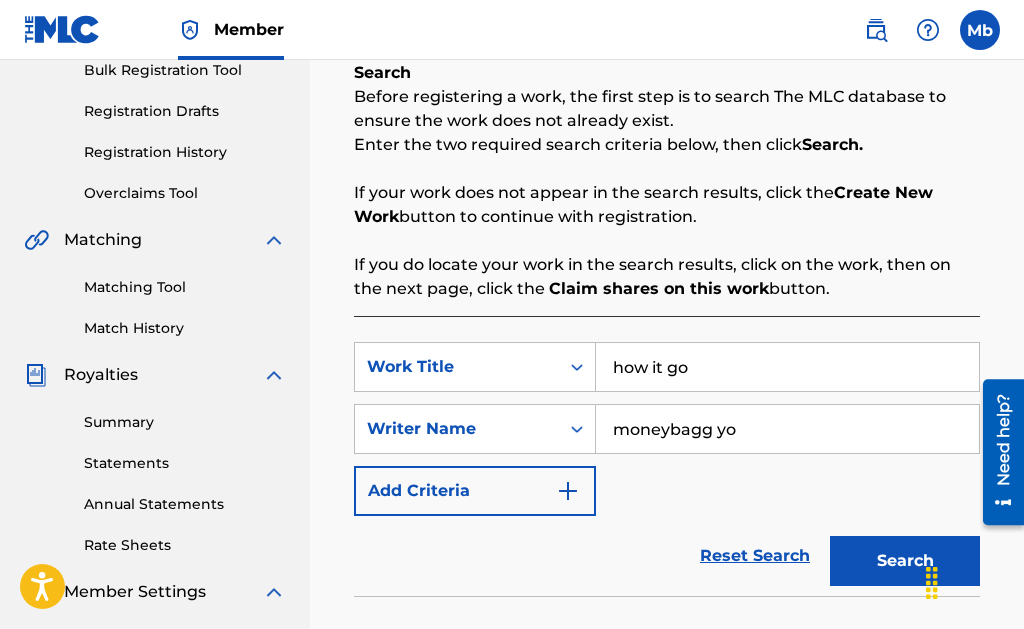 click on "Search" at bounding box center [905, 561] 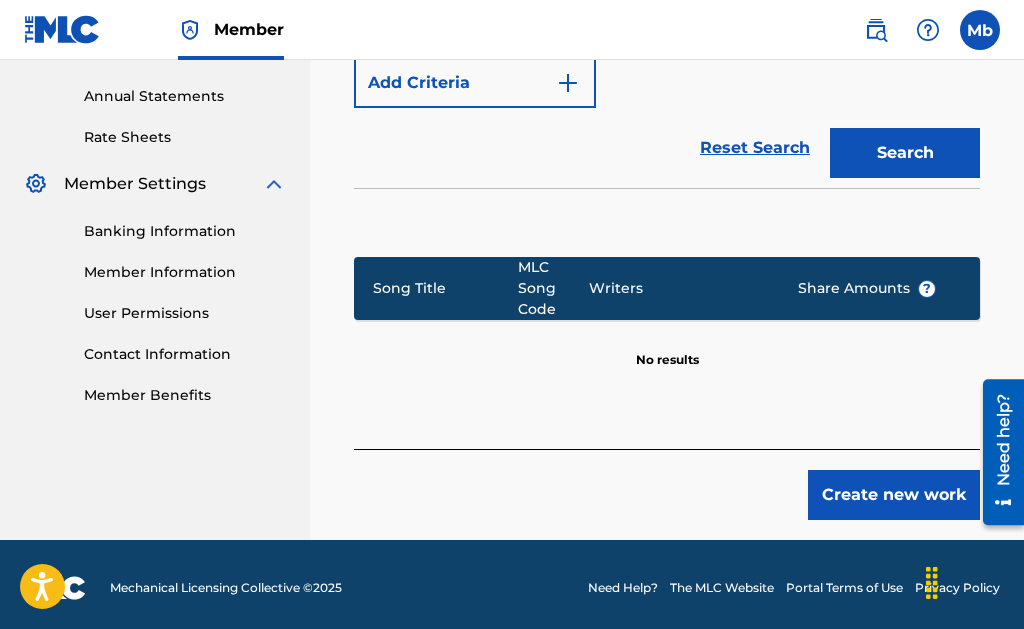 scroll, scrollTop: 306, scrollLeft: 0, axis: vertical 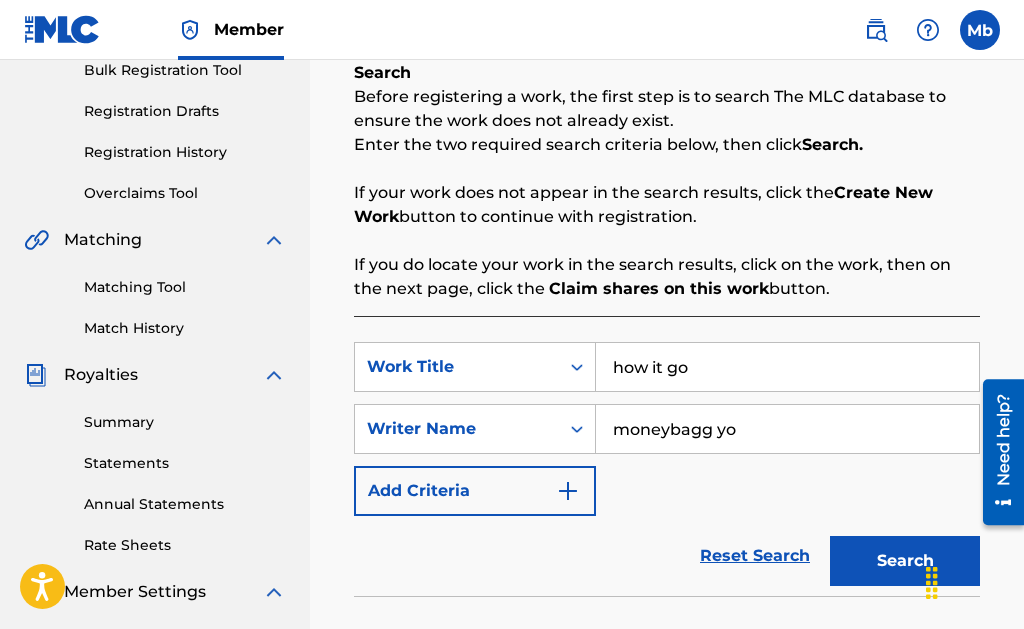 drag, startPoint x: 748, startPoint y: 434, endPoint x: 482, endPoint y: 417, distance: 266.5427 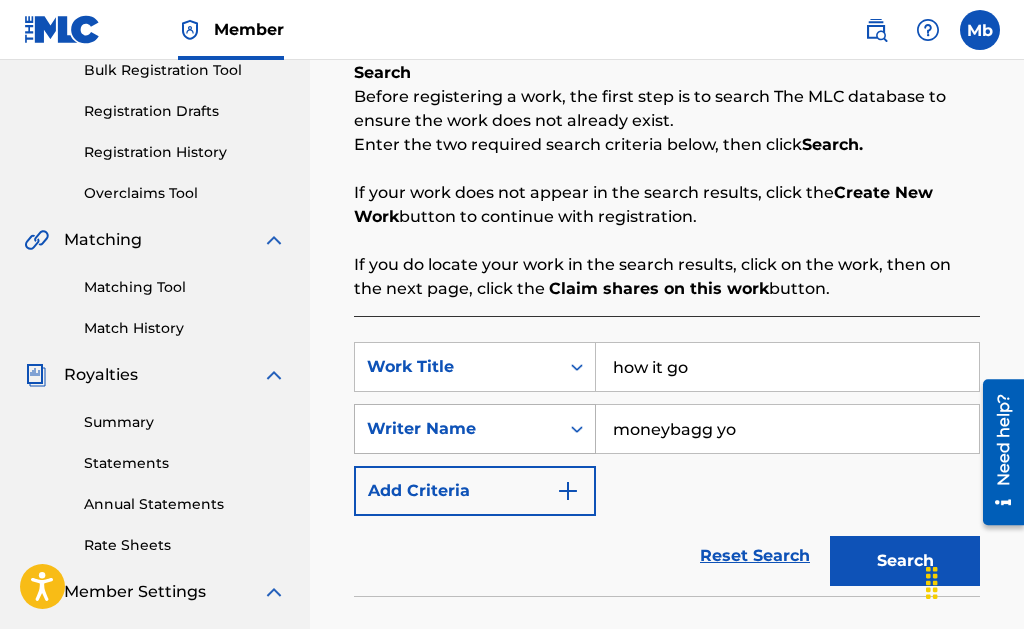click on "moneybagg yo" at bounding box center [787, 429] 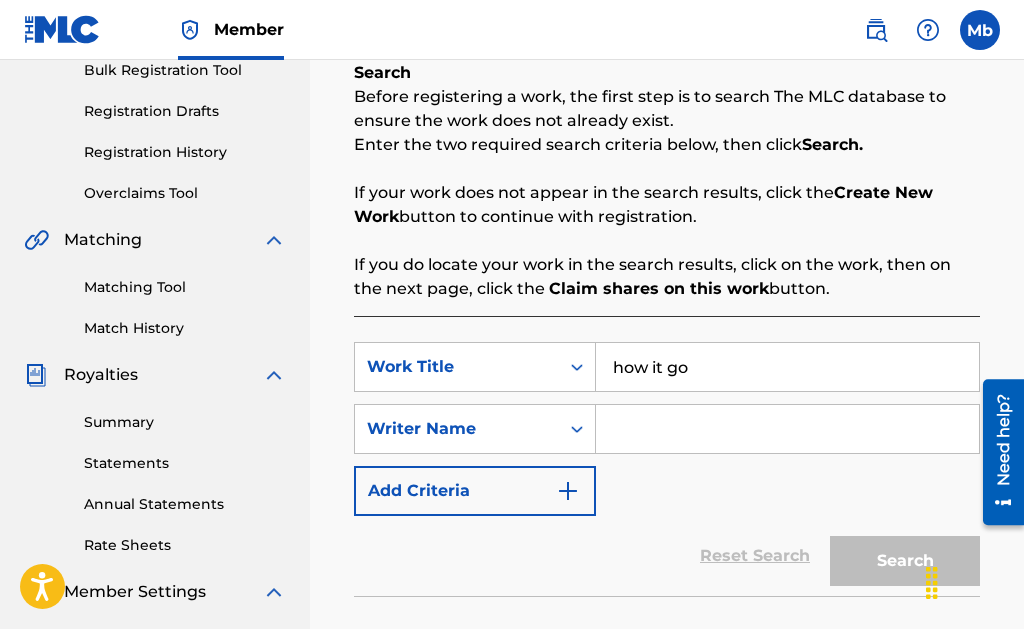 click at bounding box center (787, 429) 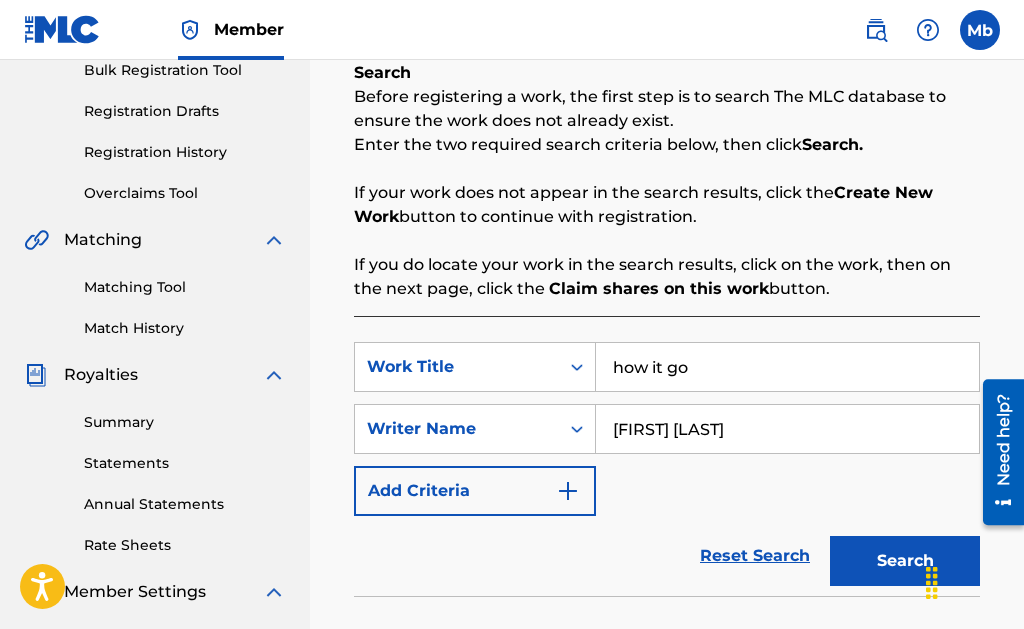 type on "[FIRST] [LAST]" 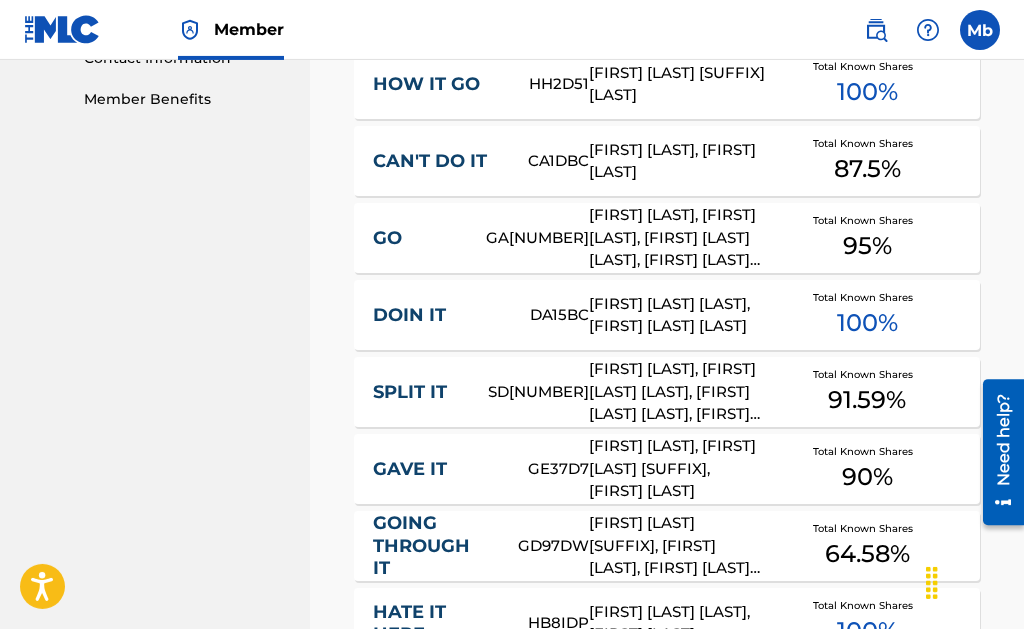 scroll, scrollTop: 816, scrollLeft: 0, axis: vertical 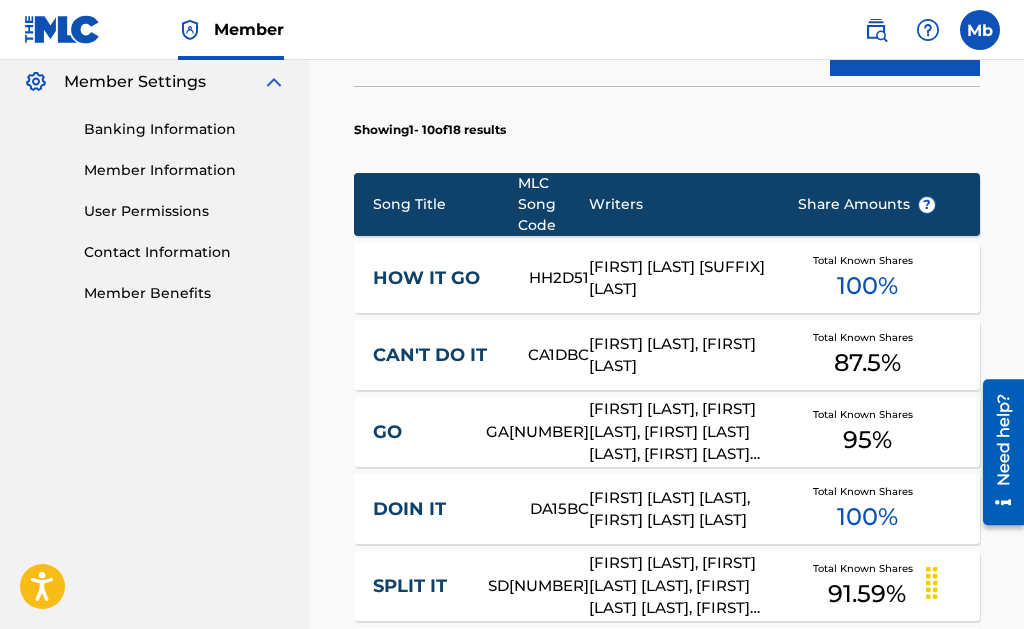 click on "HOW IT GO HH[NUMBER] [FIRST] [LAST] [SUFFIX] Total Known Shares 100 %" at bounding box center (667, 278) 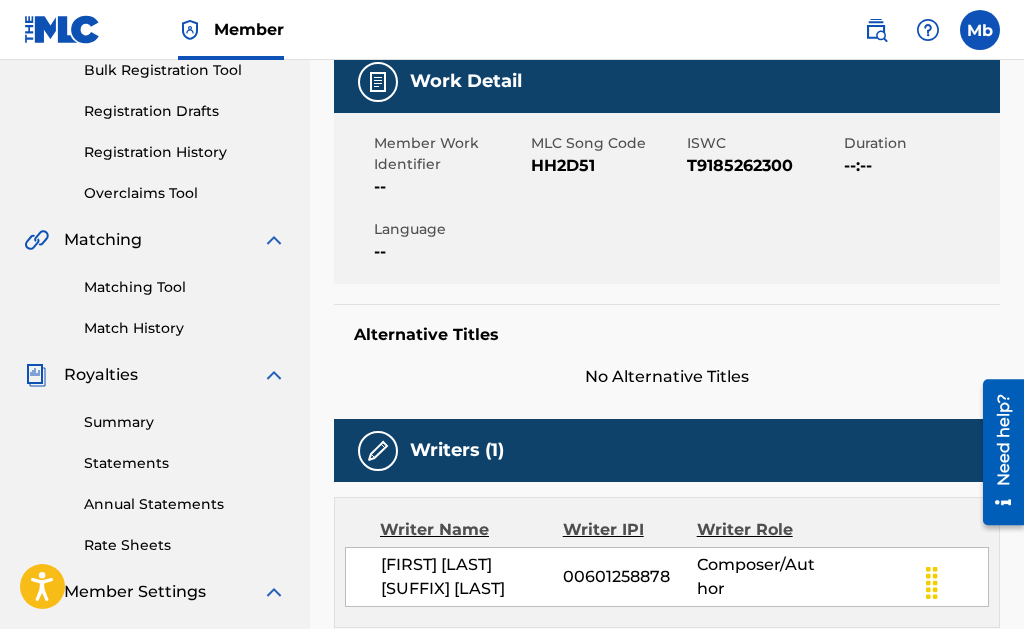 scroll, scrollTop: 0, scrollLeft: 0, axis: both 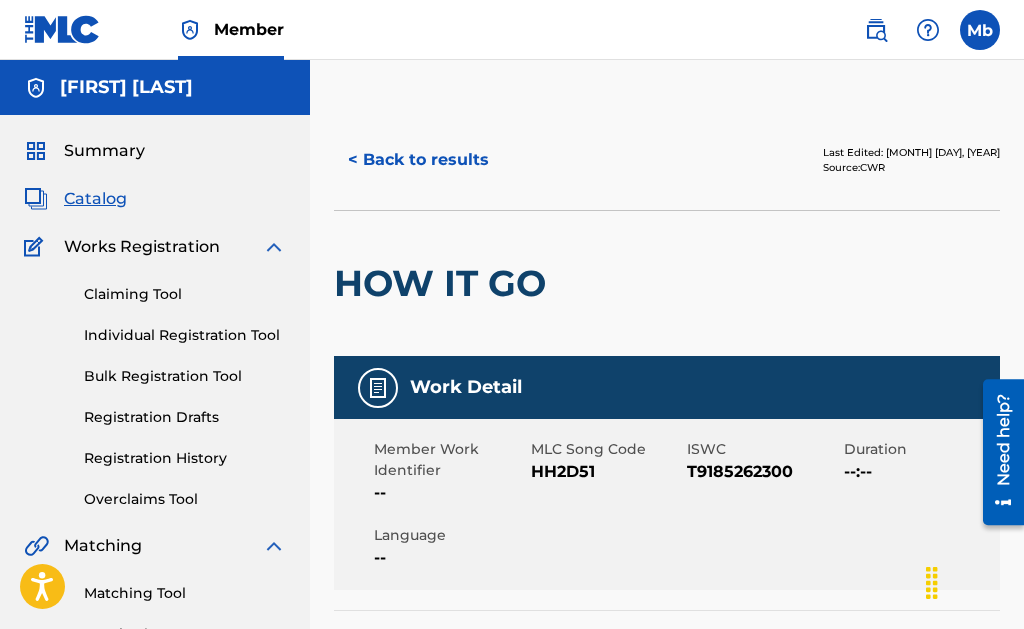 click on "< Back to results" at bounding box center (418, 160) 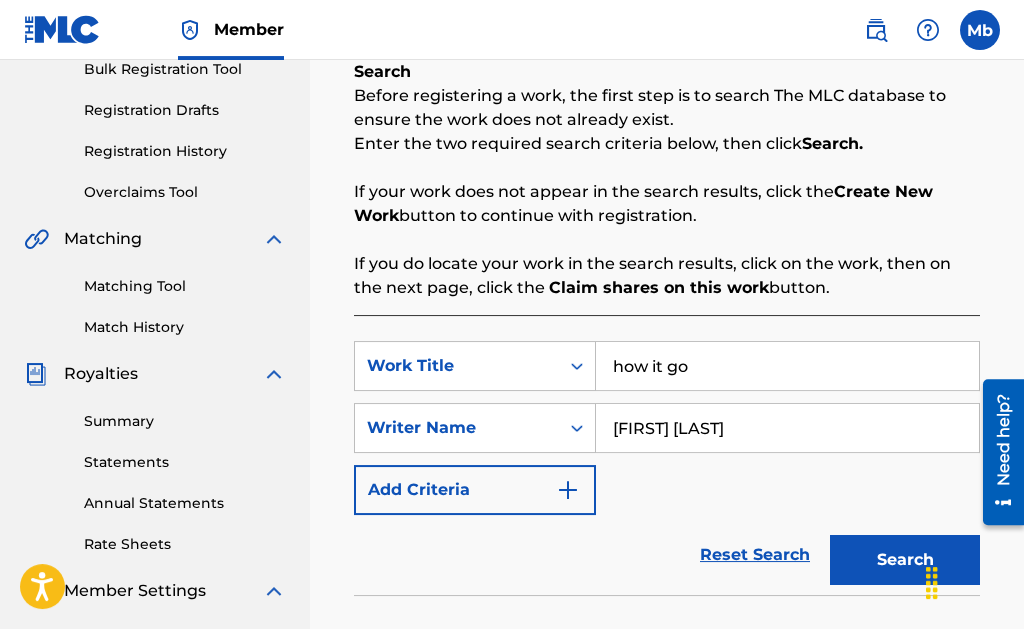 scroll, scrollTop: 306, scrollLeft: 0, axis: vertical 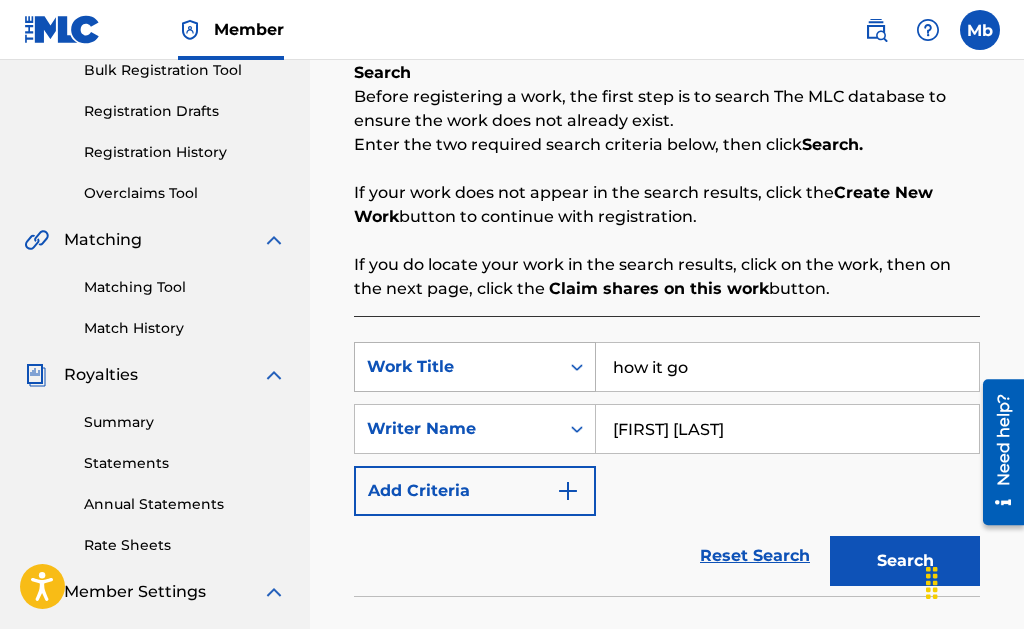 drag, startPoint x: 659, startPoint y: 362, endPoint x: 393, endPoint y: 358, distance: 266.03006 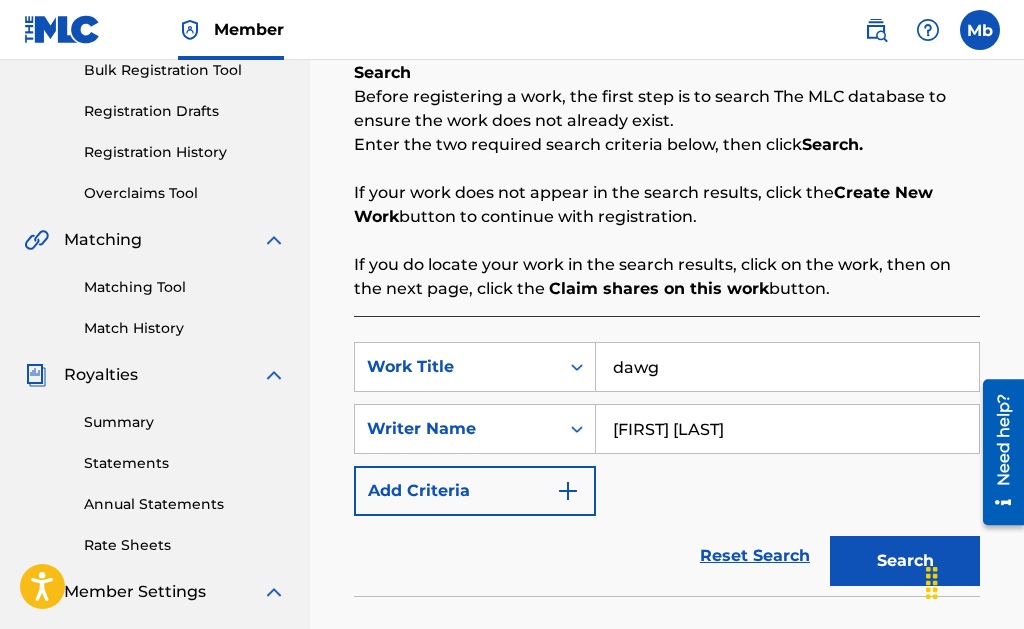 type on "dawg" 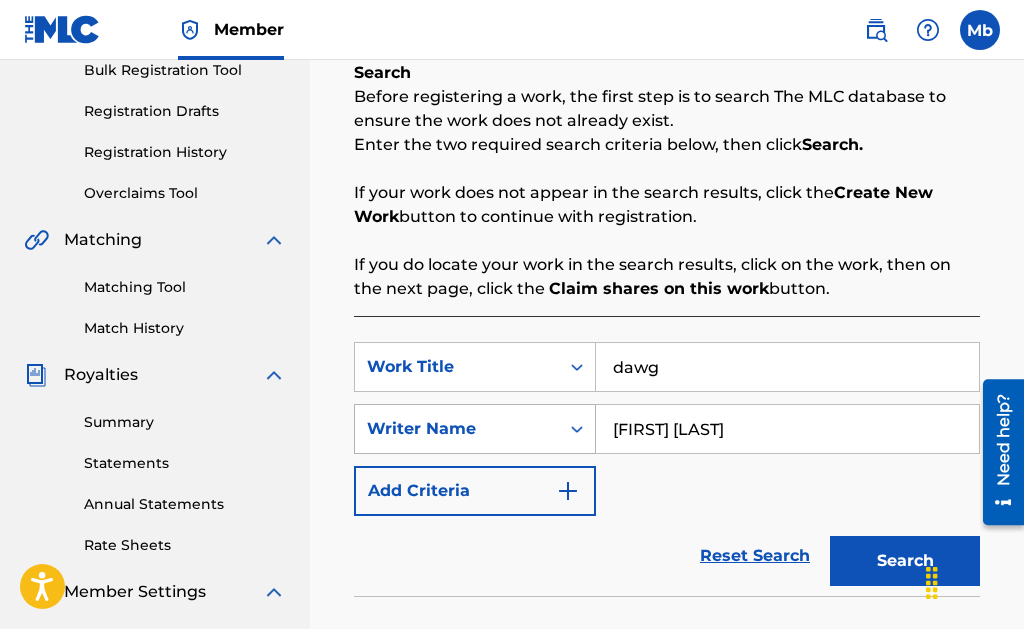 drag, startPoint x: 758, startPoint y: 409, endPoint x: 484, endPoint y: 407, distance: 274.0073 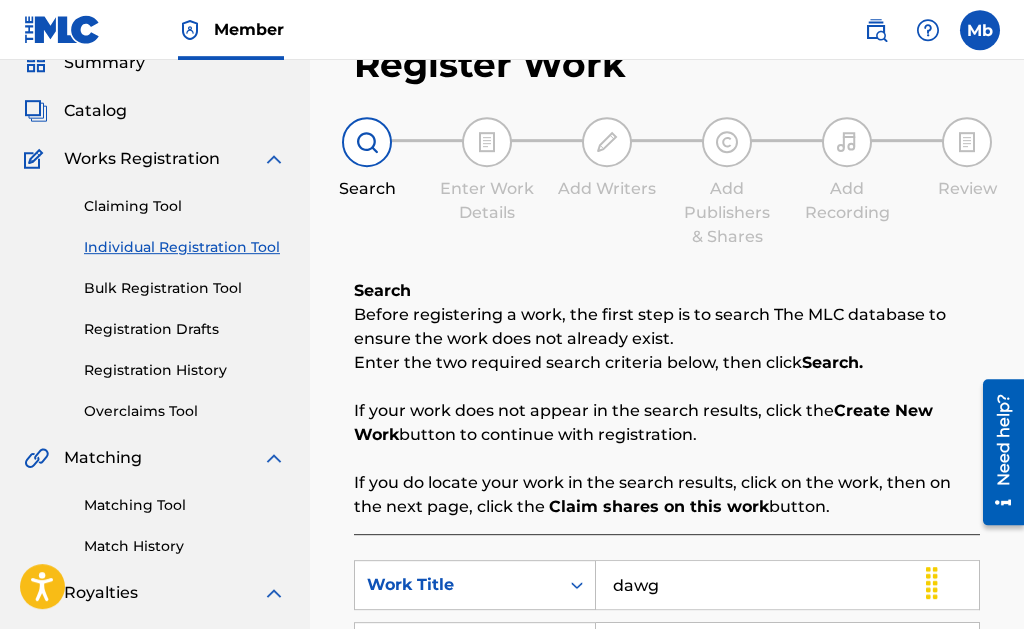scroll, scrollTop: 0, scrollLeft: 0, axis: both 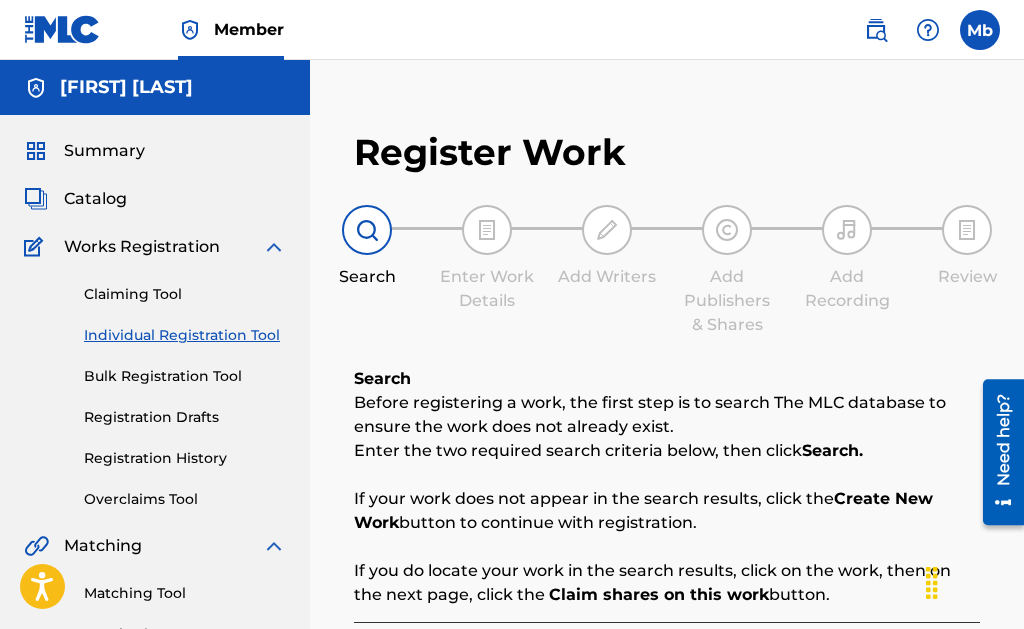 type 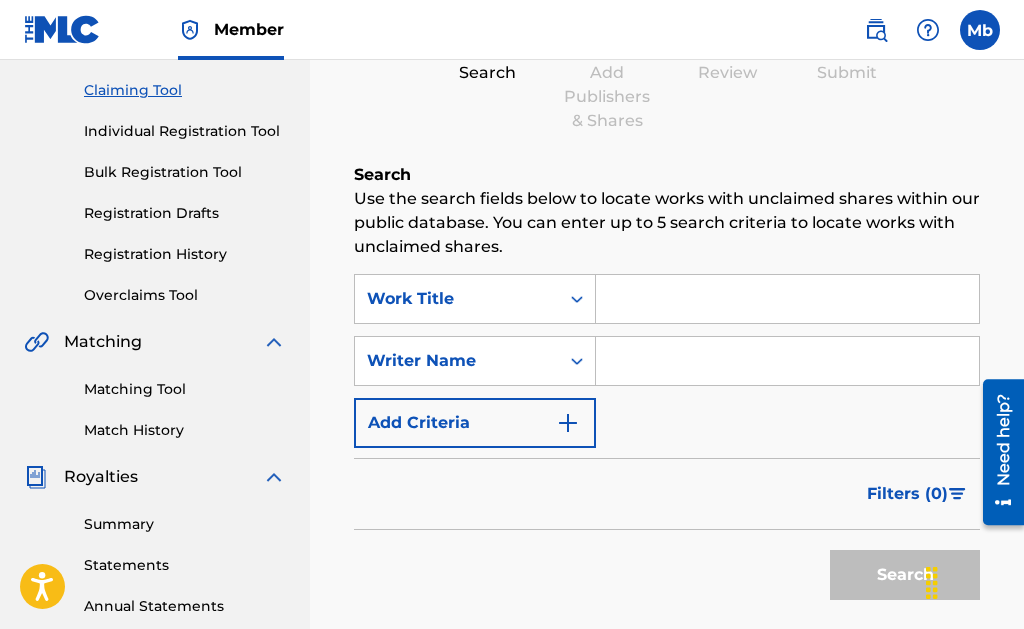 scroll, scrollTop: 306, scrollLeft: 0, axis: vertical 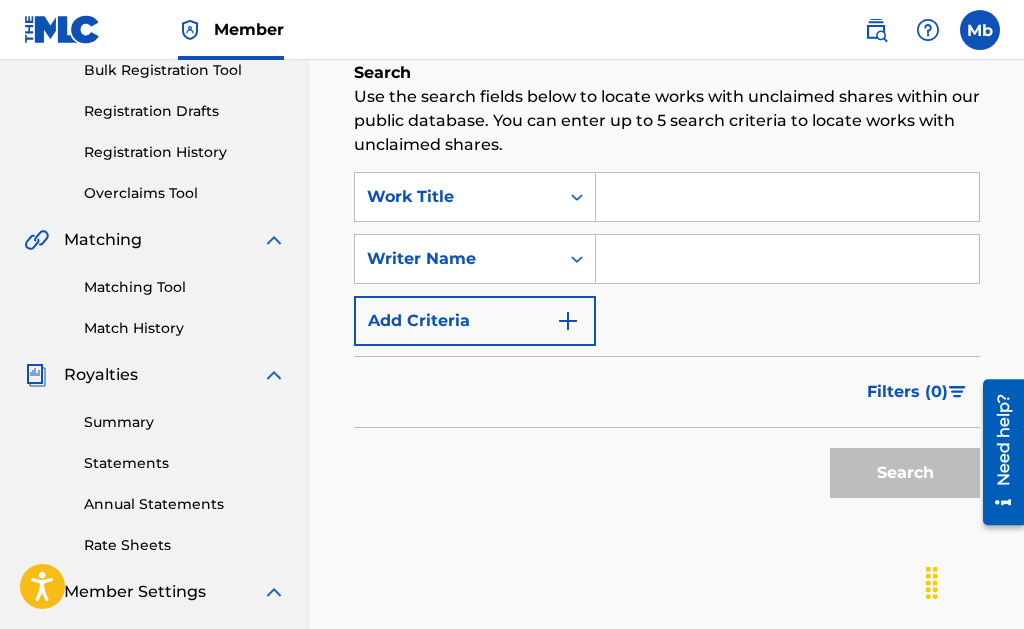 click on "Matching Tool" at bounding box center [185, 287] 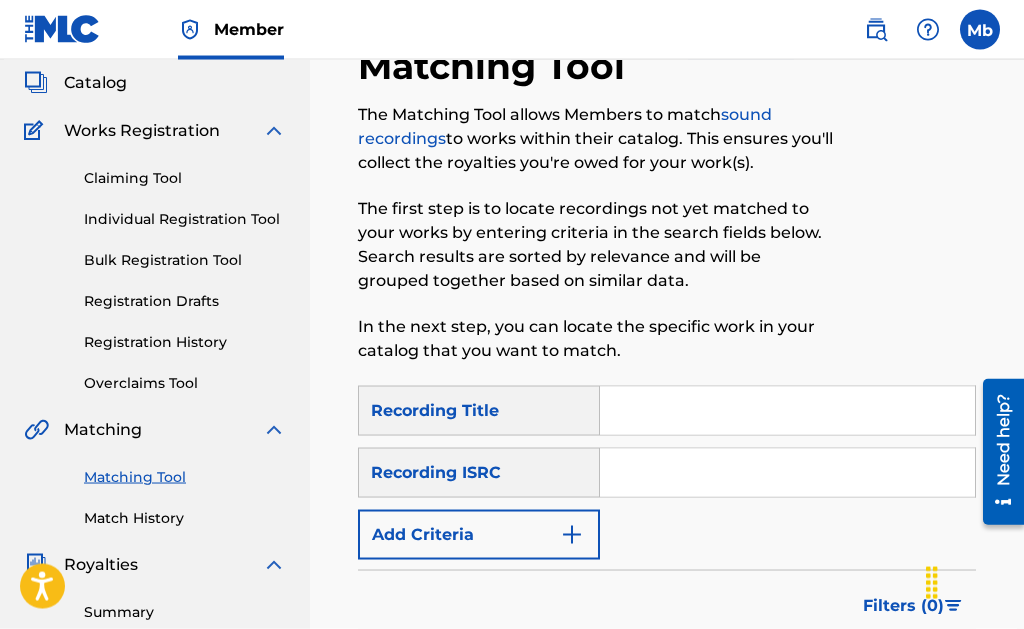 scroll, scrollTop: 102, scrollLeft: 0, axis: vertical 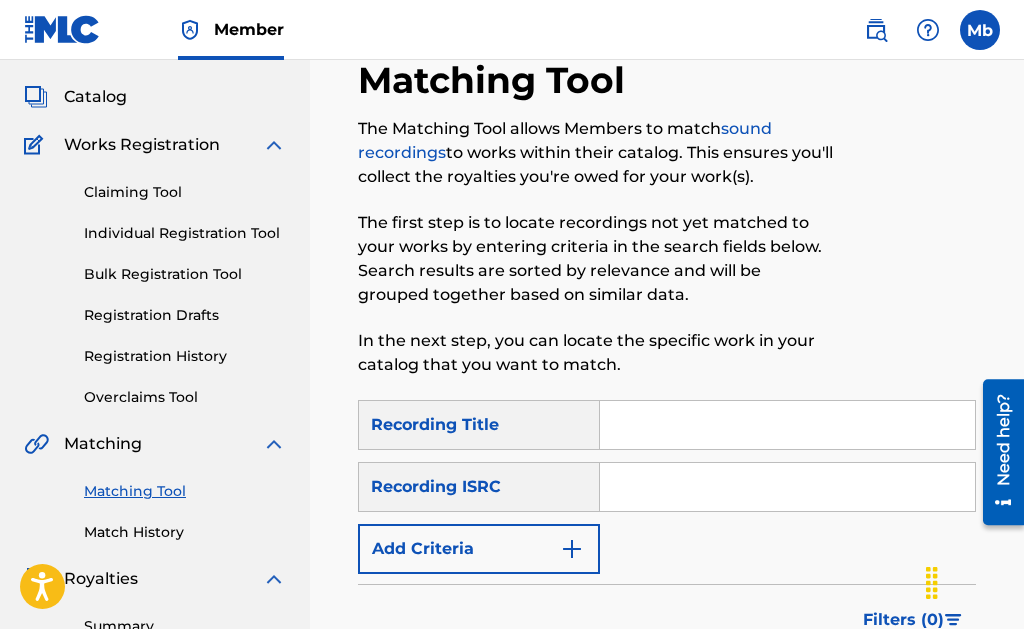 click on "Individual Registration Tool" at bounding box center (185, 233) 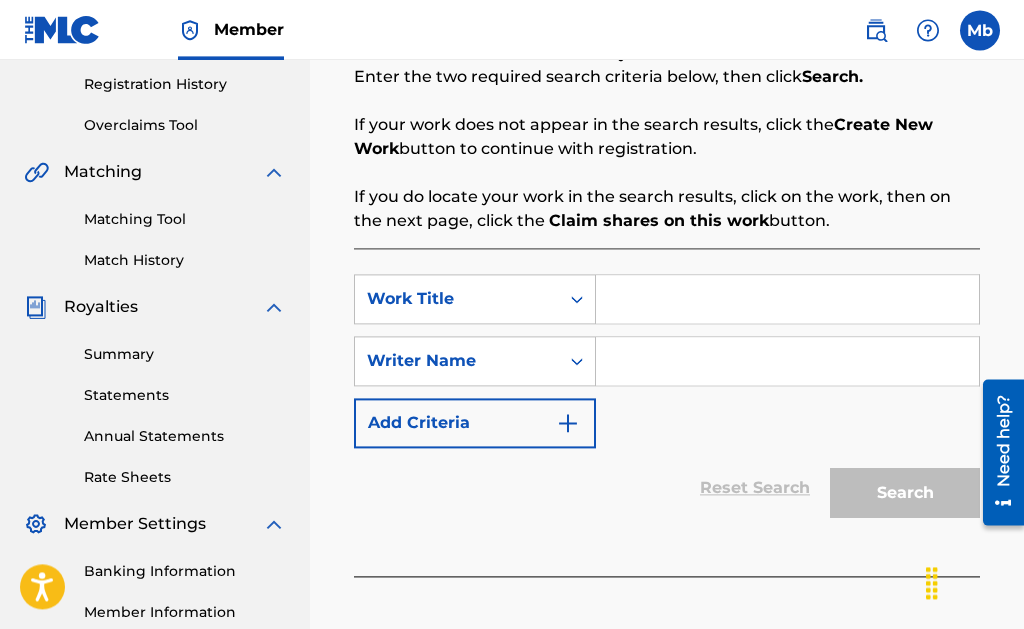 scroll, scrollTop: 408, scrollLeft: 0, axis: vertical 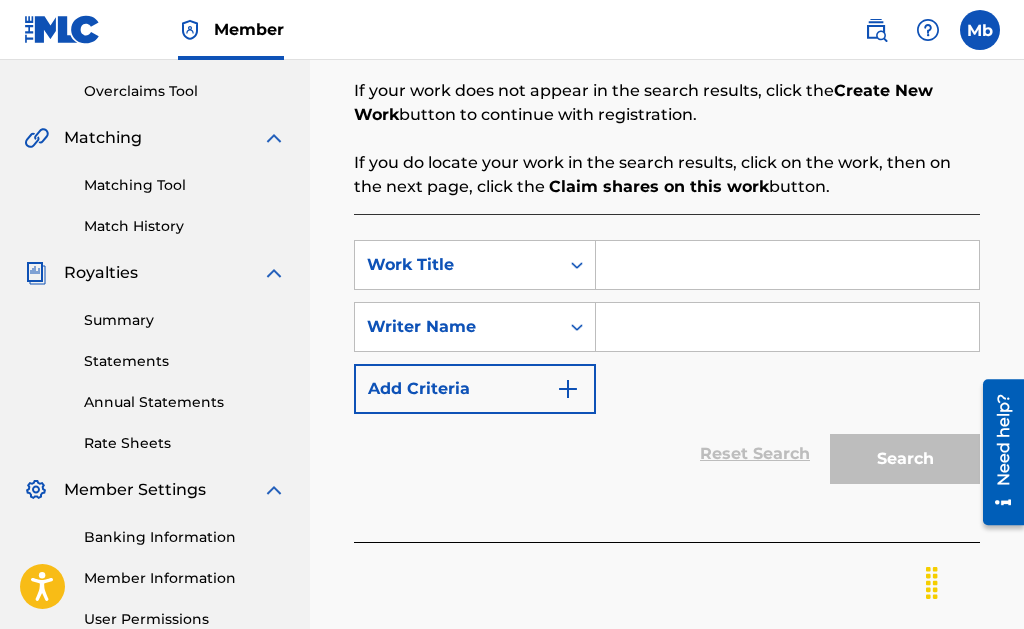 click at bounding box center (787, 265) 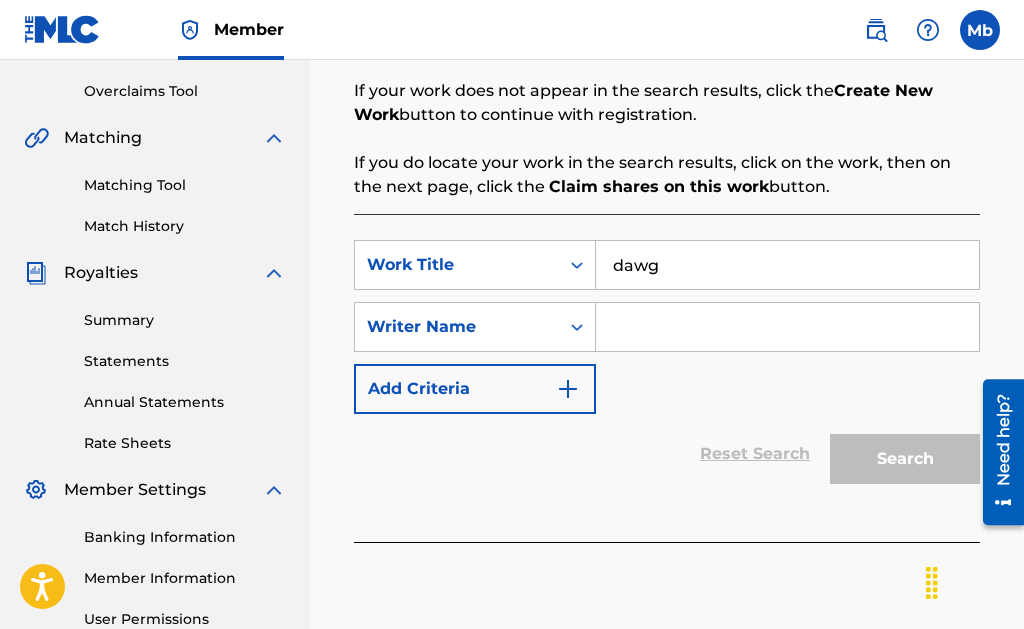 type on "dawg" 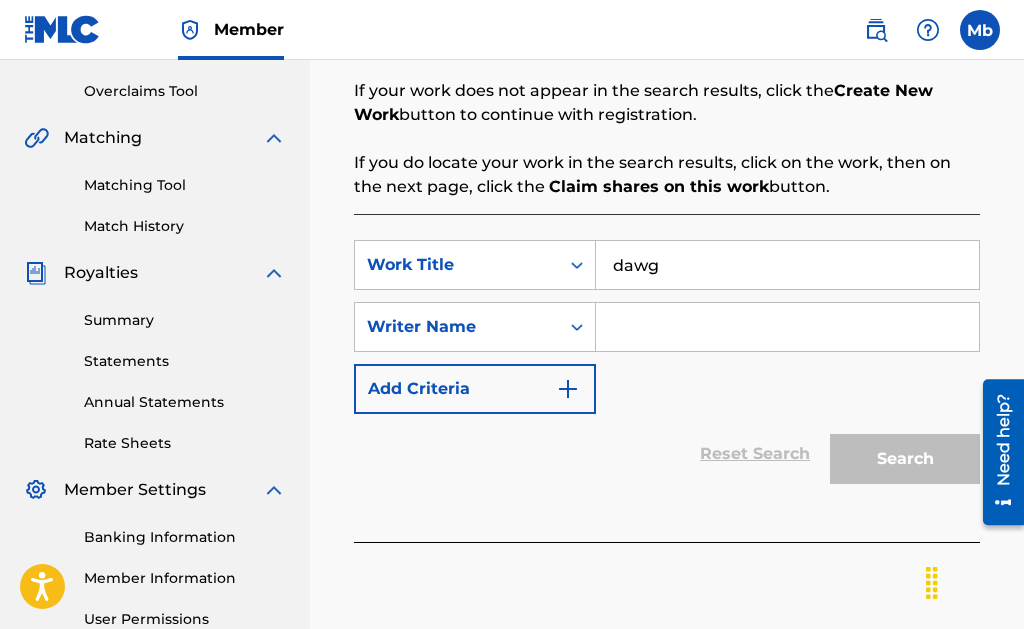 click at bounding box center [787, 327] 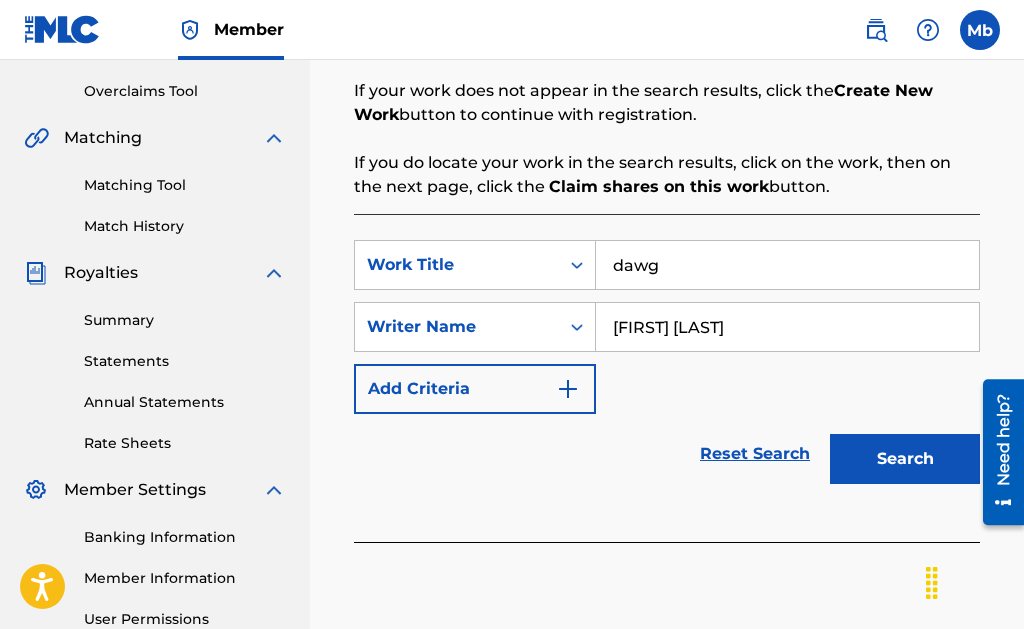 type on "[FIRST] [LAST]" 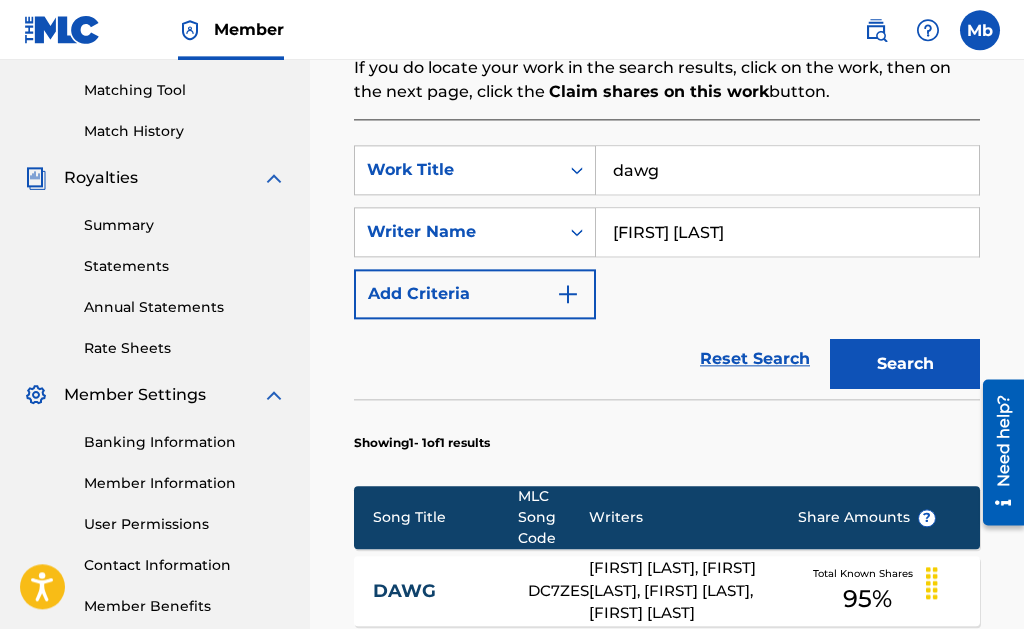 scroll, scrollTop: 612, scrollLeft: 0, axis: vertical 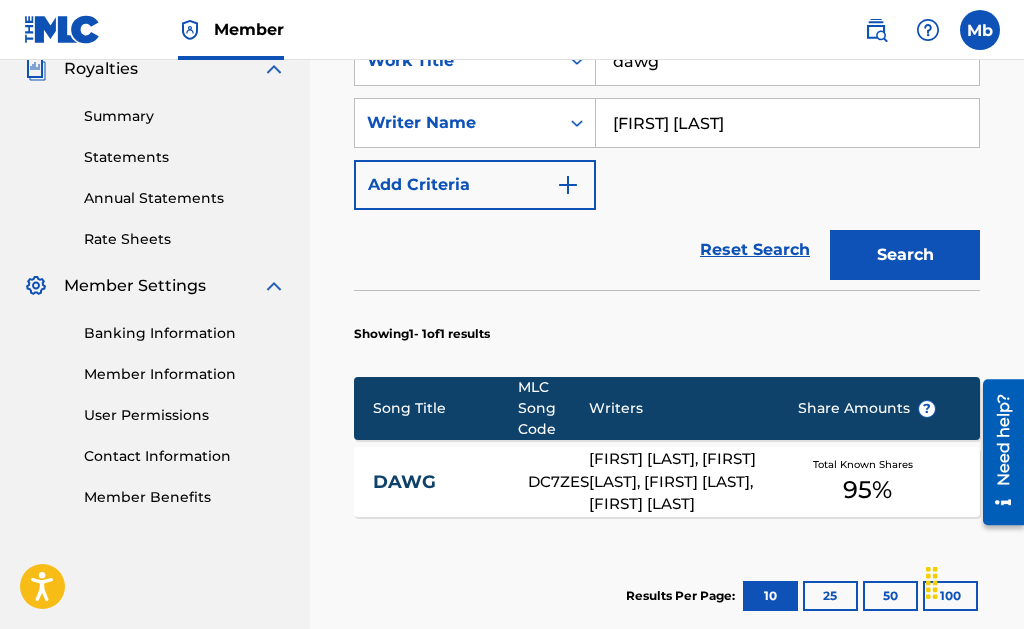 click on "[FIRST] [LAST], [FIRST] [LAST], [FIRST] [LAST], [FIRST] [LAST]" at bounding box center [678, 482] 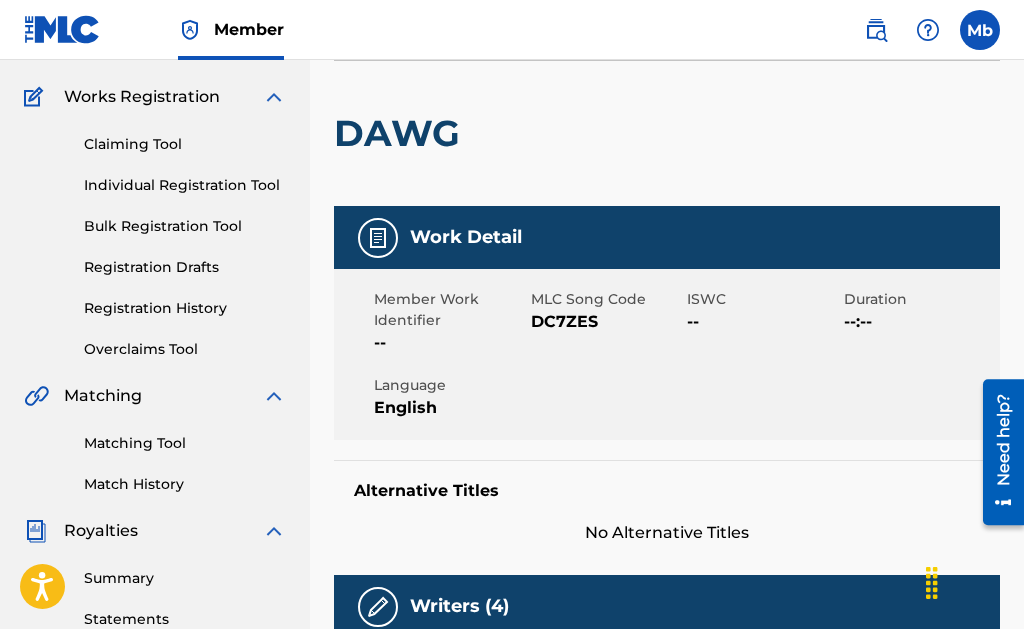scroll, scrollTop: 0, scrollLeft: 0, axis: both 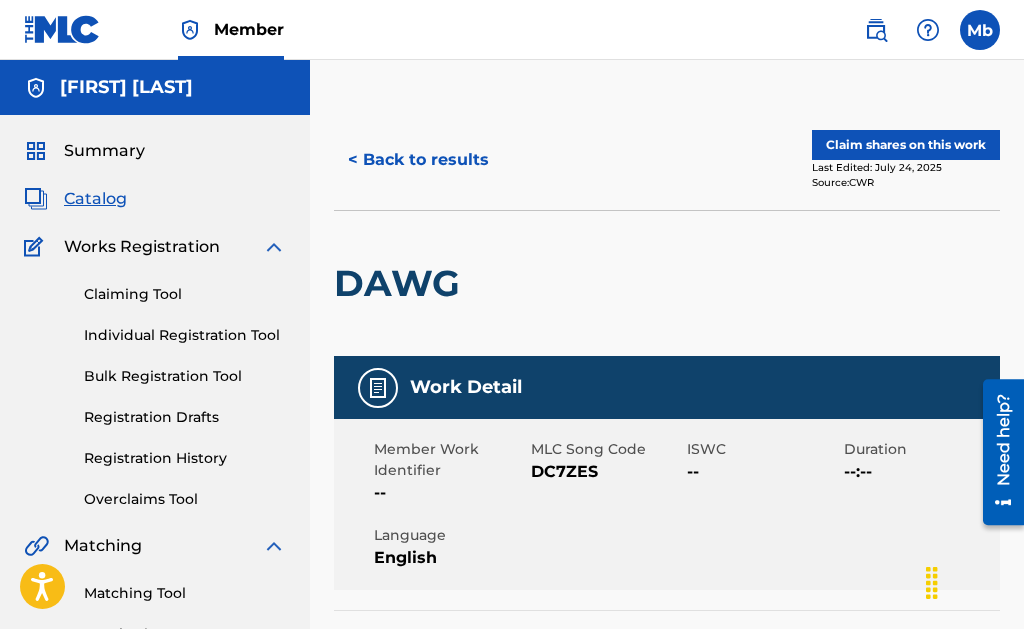 click on "< Back to results" at bounding box center (418, 160) 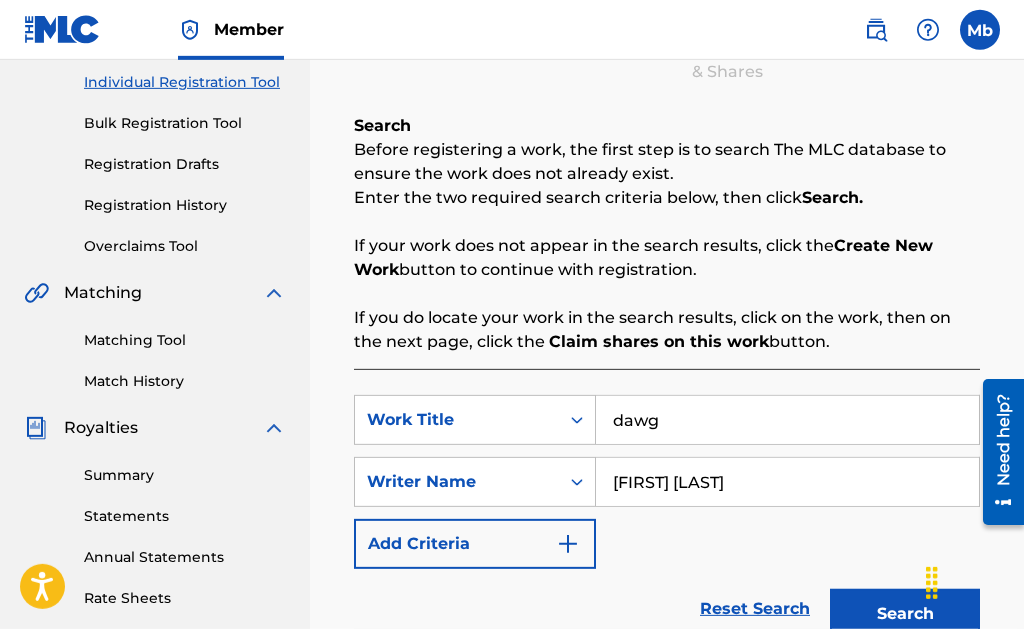scroll, scrollTop: 249, scrollLeft: 0, axis: vertical 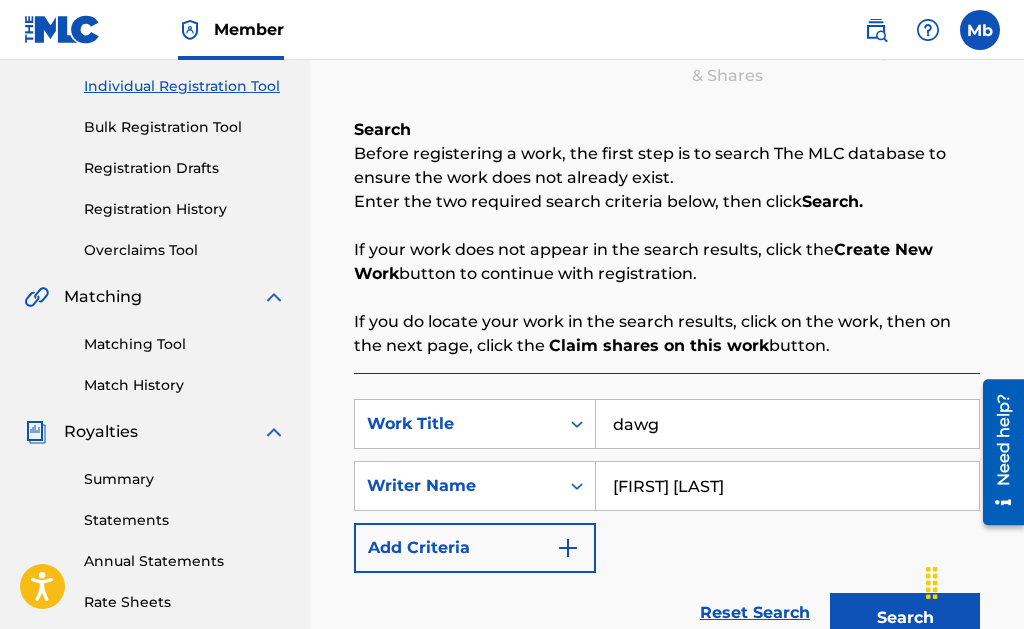 drag, startPoint x: 678, startPoint y: 428, endPoint x: 608, endPoint y: 421, distance: 70.34913 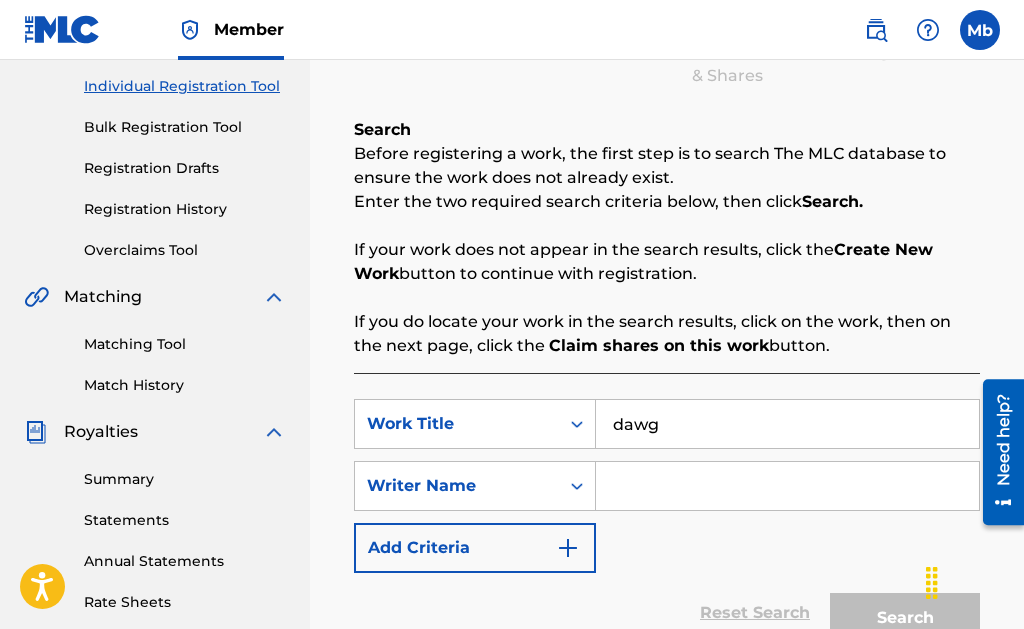 type 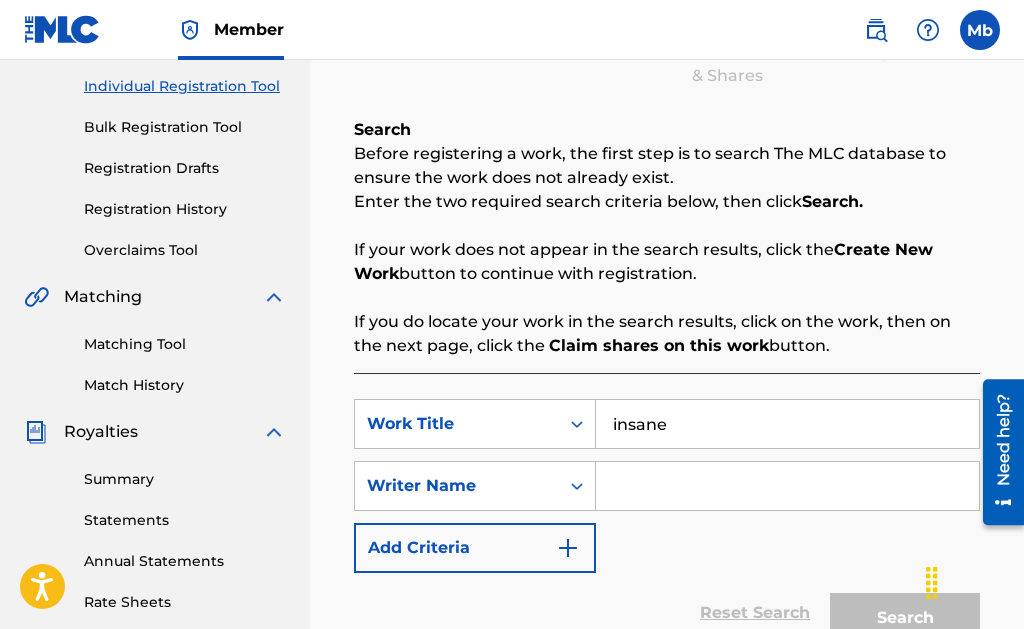 type on "insane" 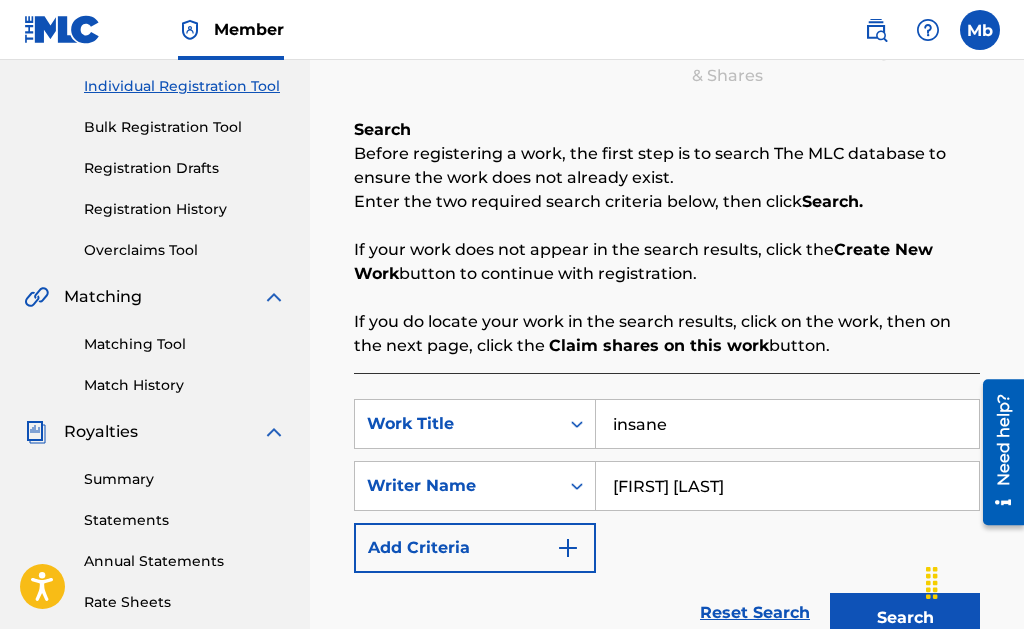 type on "[FIRST] [LAST]" 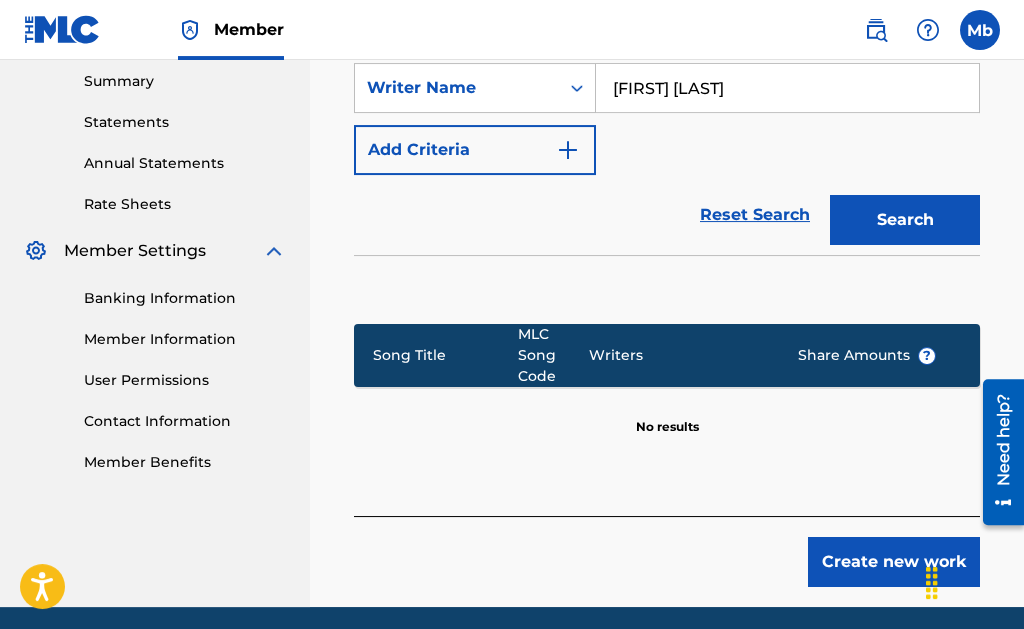scroll, scrollTop: 657, scrollLeft: 0, axis: vertical 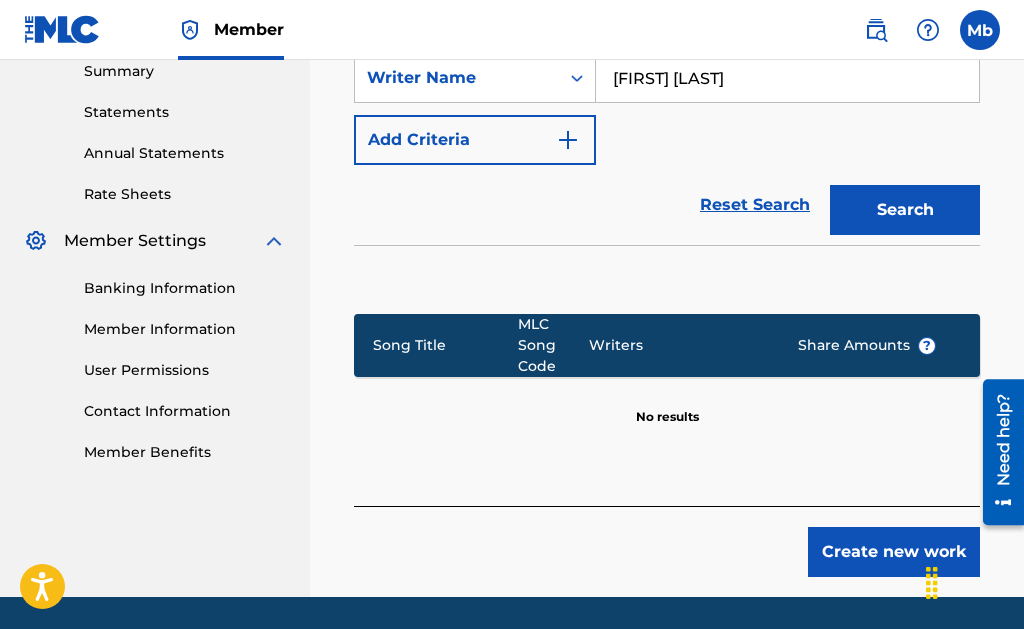 click on "Create new work" at bounding box center [894, 552] 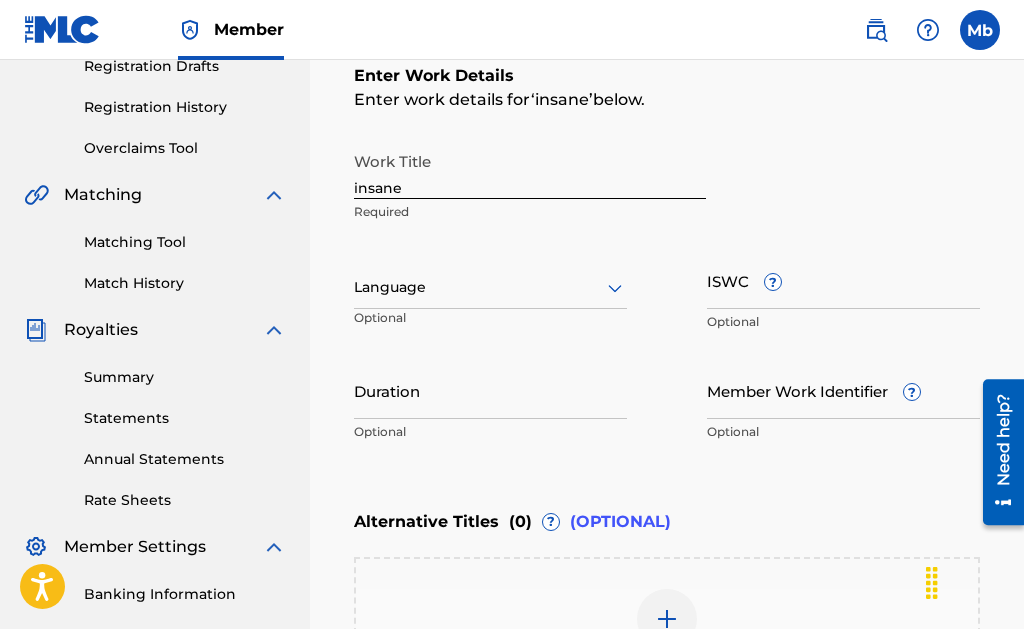 scroll, scrollTop: 453, scrollLeft: 0, axis: vertical 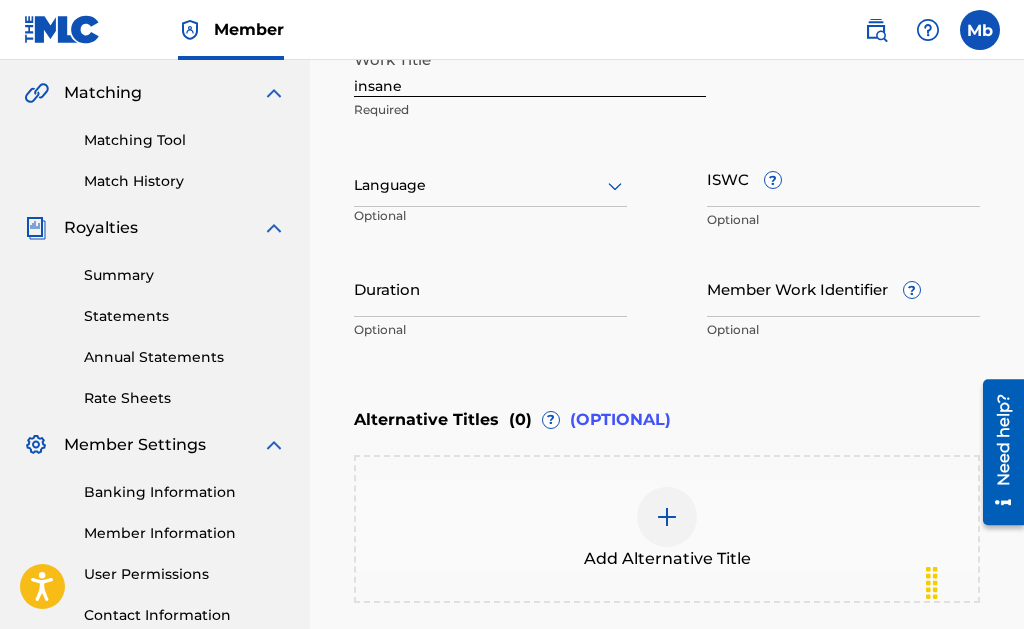 click on "Member Work Identifier   ?" at bounding box center (843, 288) 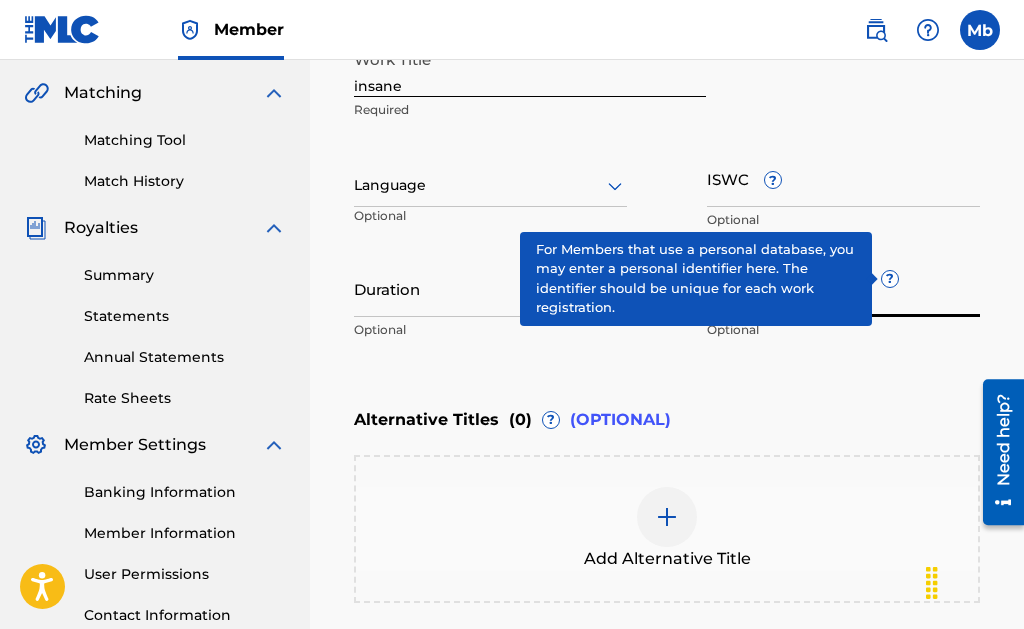 click on "Member Work Identifier   ? Optional" at bounding box center [843, 305] 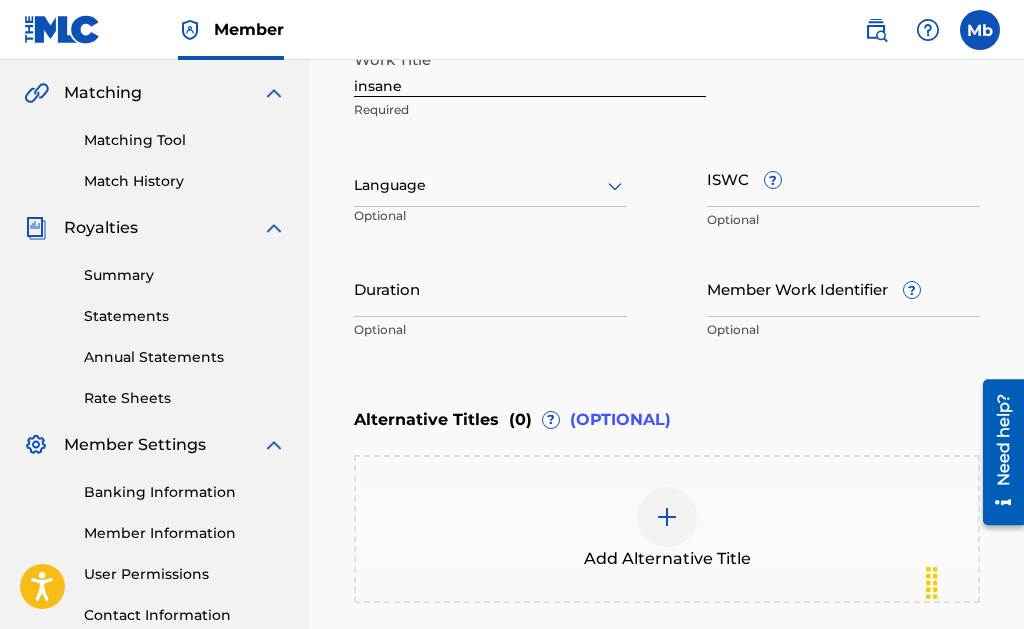 scroll, scrollTop: 664, scrollLeft: 0, axis: vertical 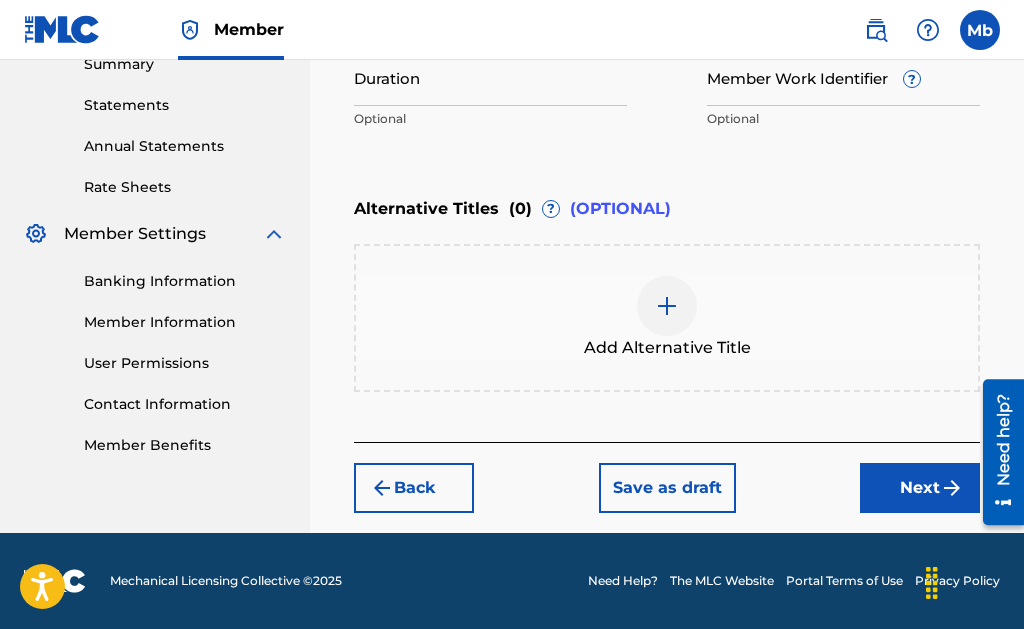 click on "Next" at bounding box center (920, 488) 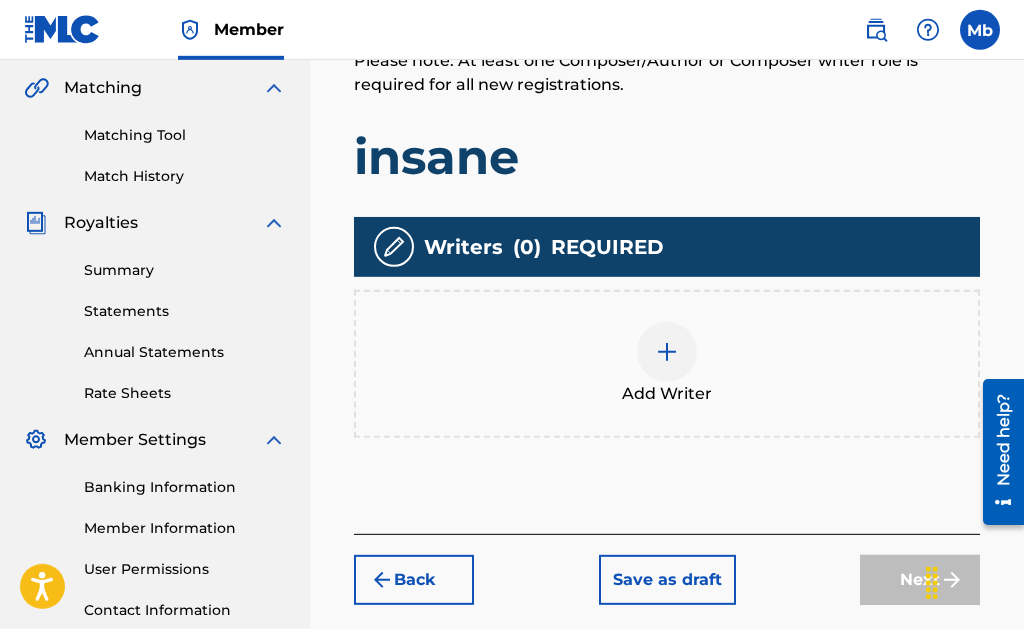 scroll, scrollTop: 407, scrollLeft: 0, axis: vertical 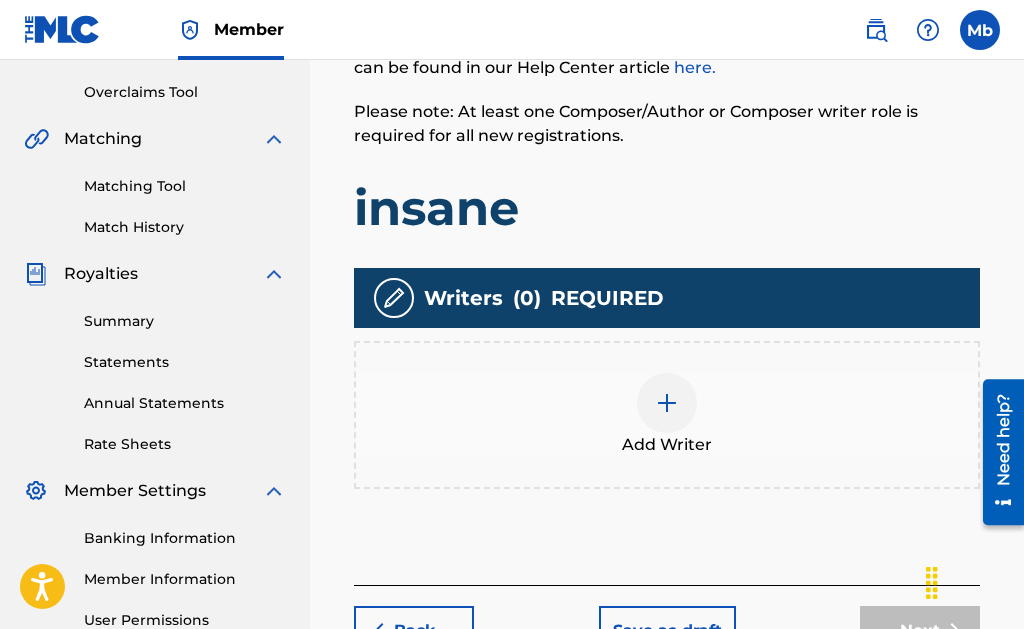 click at bounding box center (667, 403) 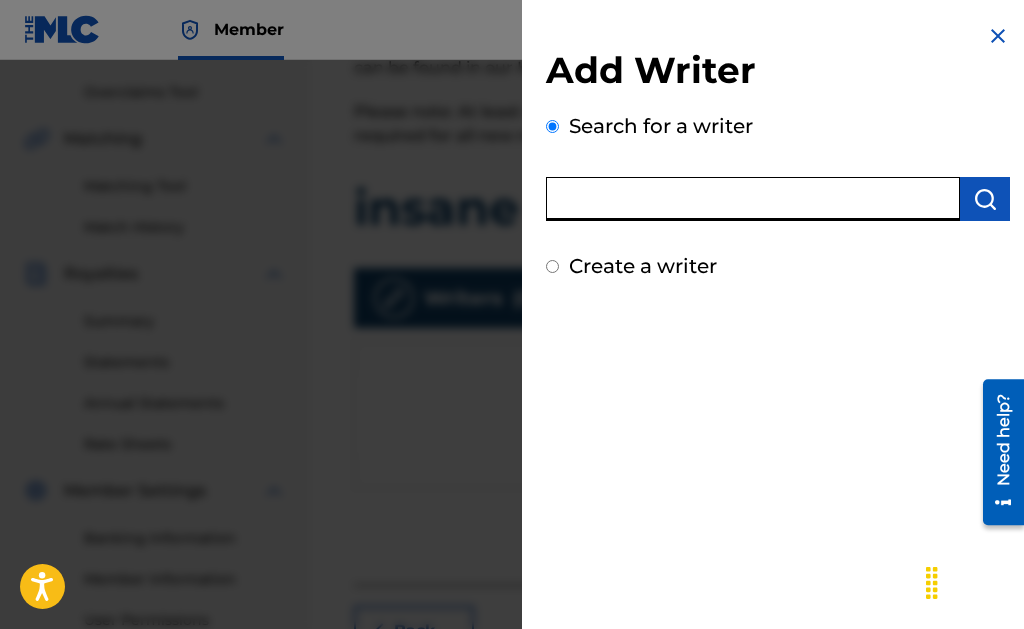 click at bounding box center [753, 199] 